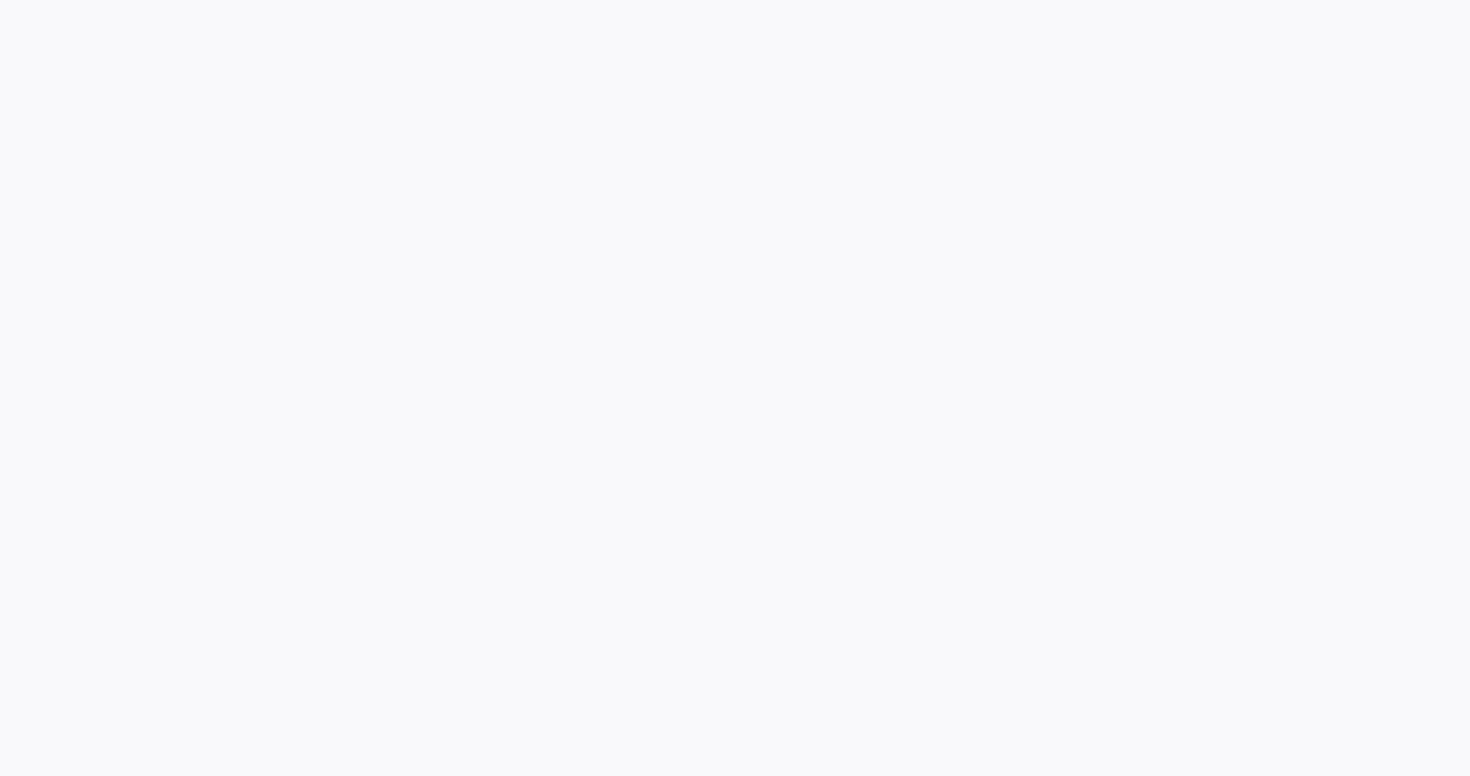 scroll, scrollTop: 0, scrollLeft: 0, axis: both 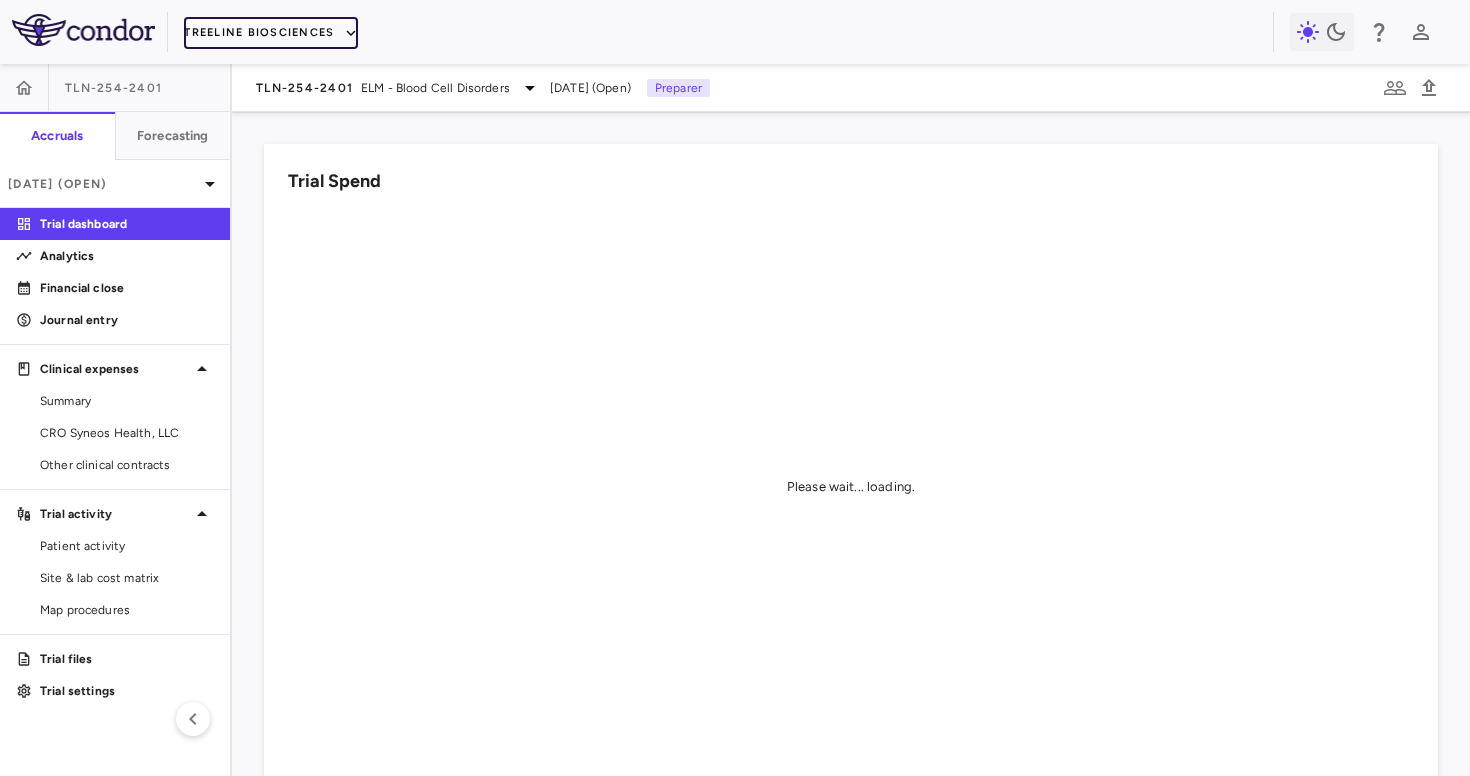 click on "Treeline Biosciences" at bounding box center [271, 33] 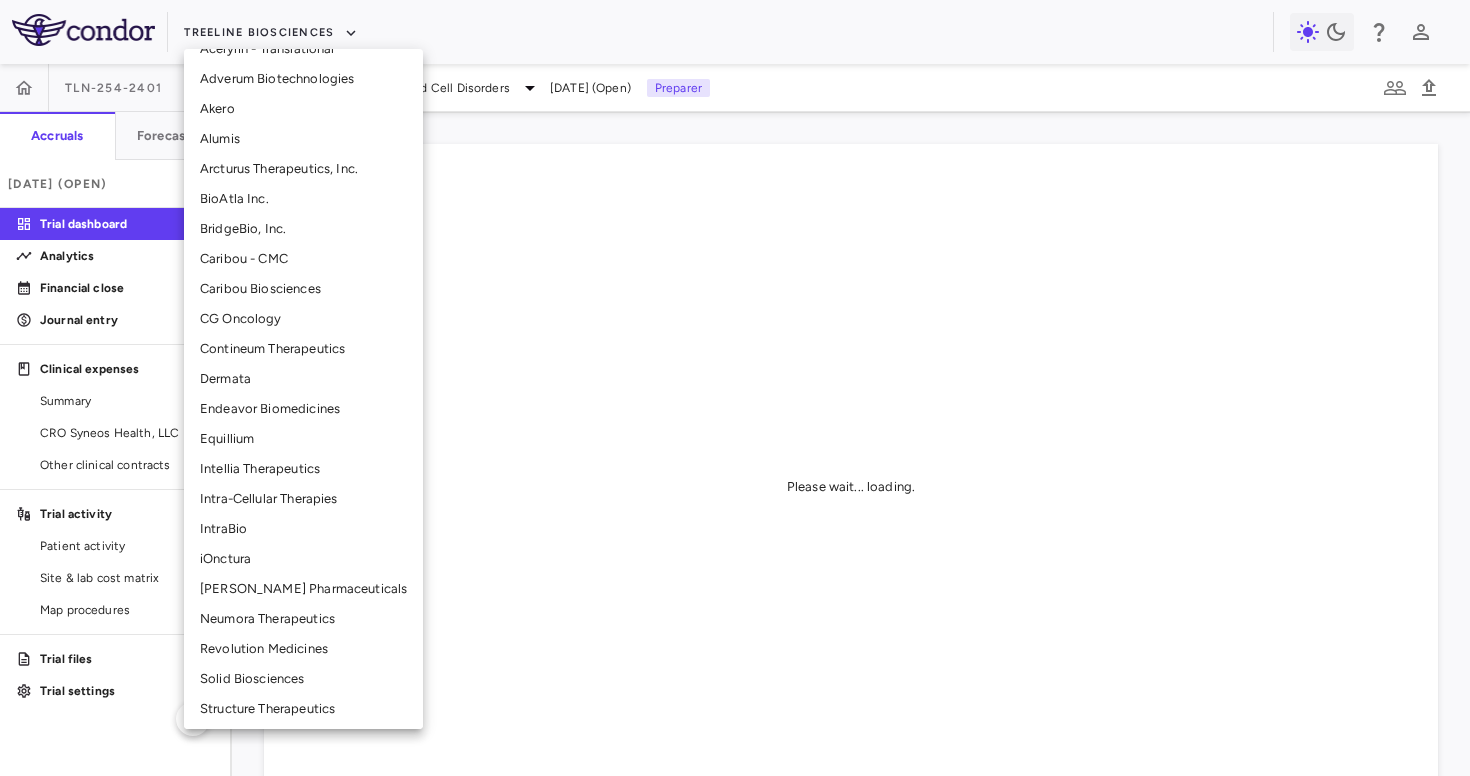 scroll, scrollTop: 166, scrollLeft: 0, axis: vertical 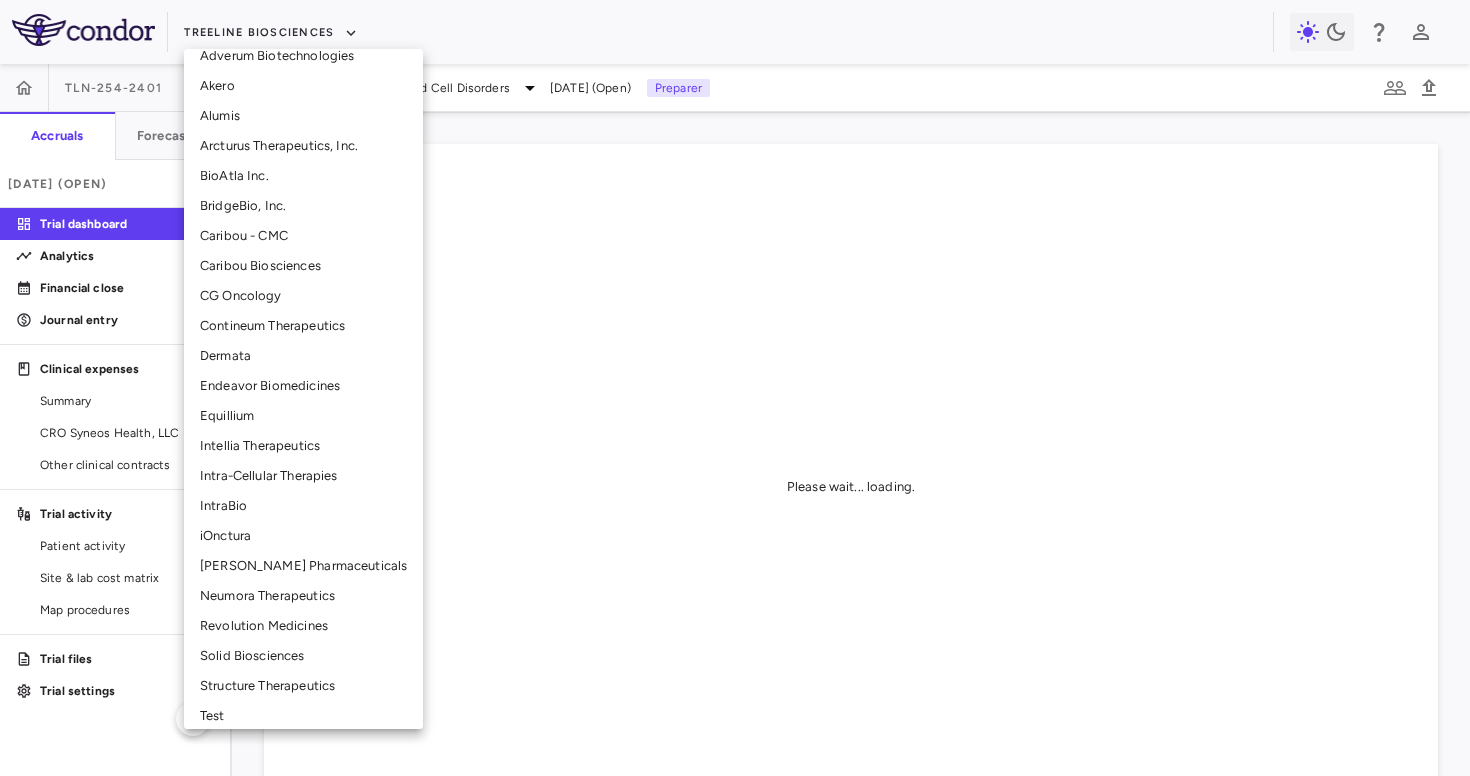 click on "iOnctura" at bounding box center (303, 536) 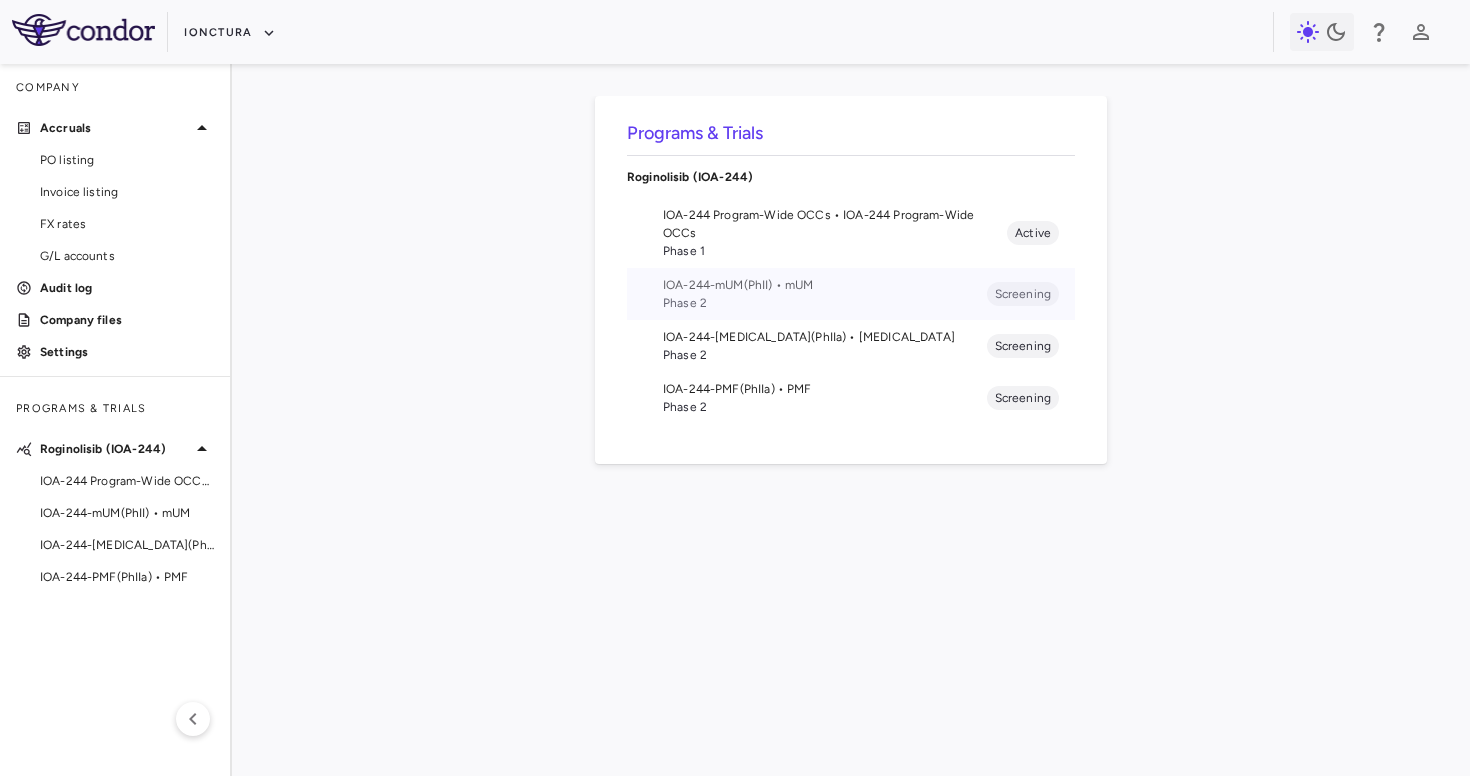 click on "Phase 2" at bounding box center (825, 303) 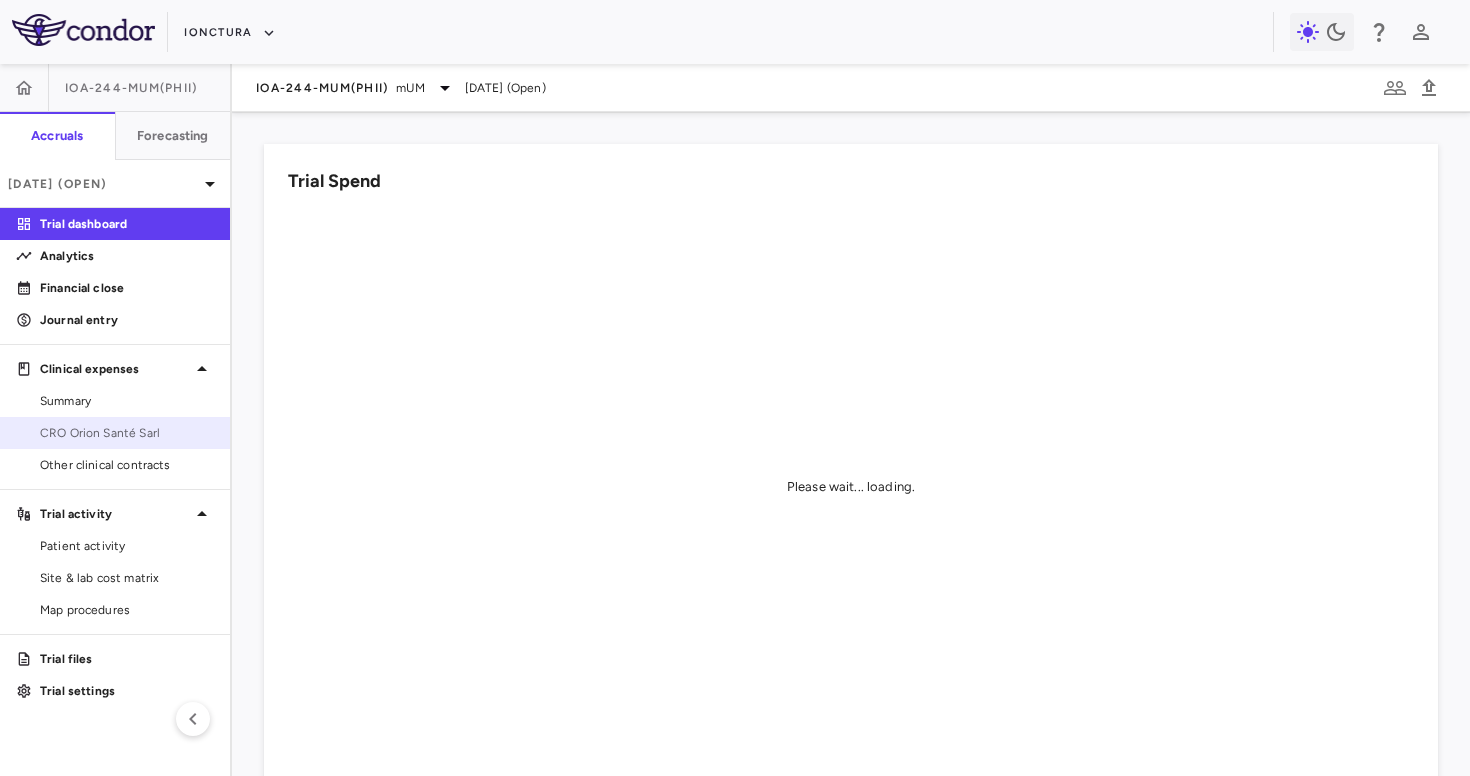 click on "CRO Orion Santé Sarl" at bounding box center (127, 433) 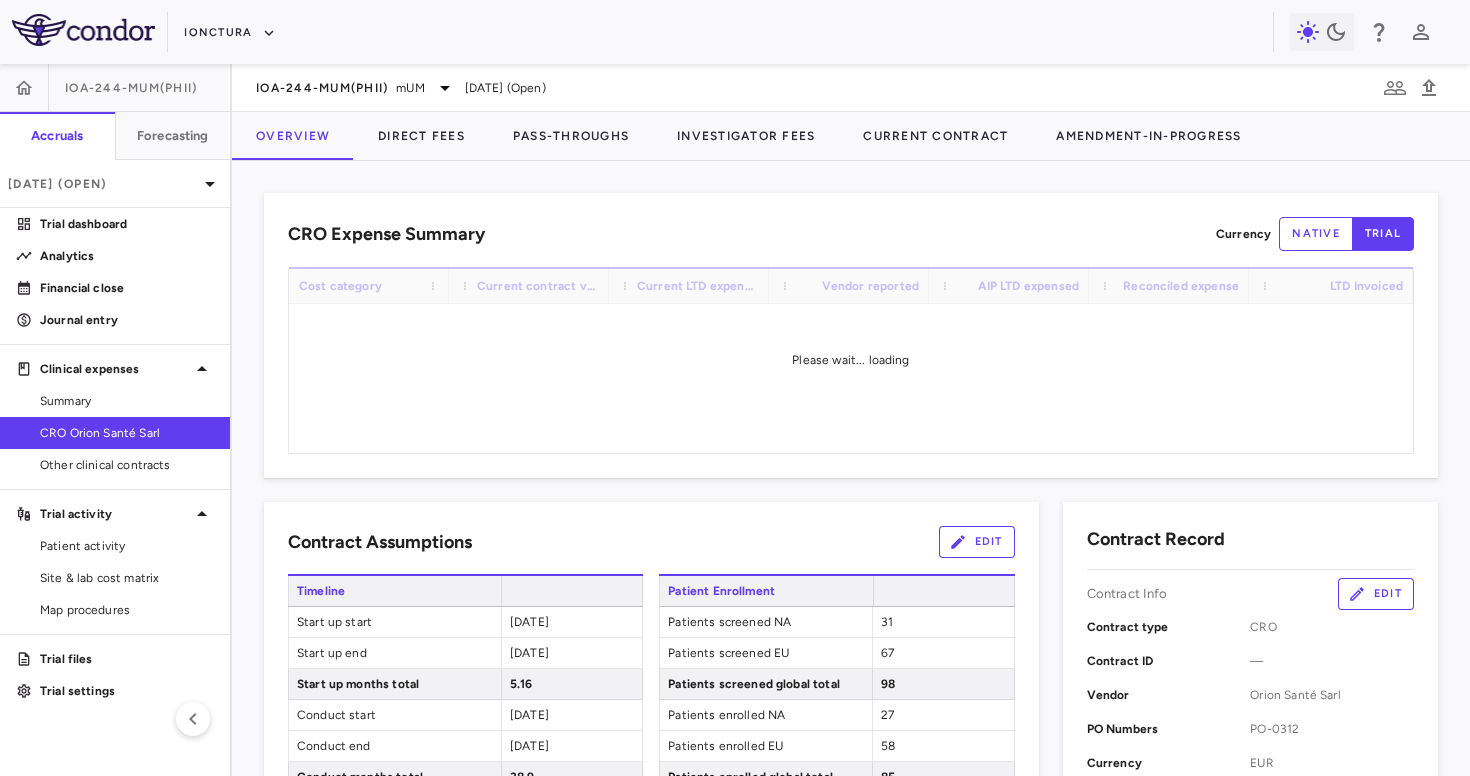 click on "Skip to sidebar Skip to main content iOnctura IOA-244-mUM(PhII) Accruals Forecasting [DATE] (Open) Trial dashboard Analytics Financial close Journal entry Clinical expenses Summary CRO Orion Santé Sarl Other clinical contracts Trial activity Patient activity Site & lab cost matrix Map procedures Trial files Trial settings IOA-244-mUM(PhII) mUM [DATE] (Open) Overview Direct Fees Pass-Throughs Investigator Fees Current Contract Amendment-In-Progress CRO Expense Summary Currency native trial Drag here to set row groups Drag here to set column labels
Cost category
Current contract value
to" at bounding box center (735, 388) 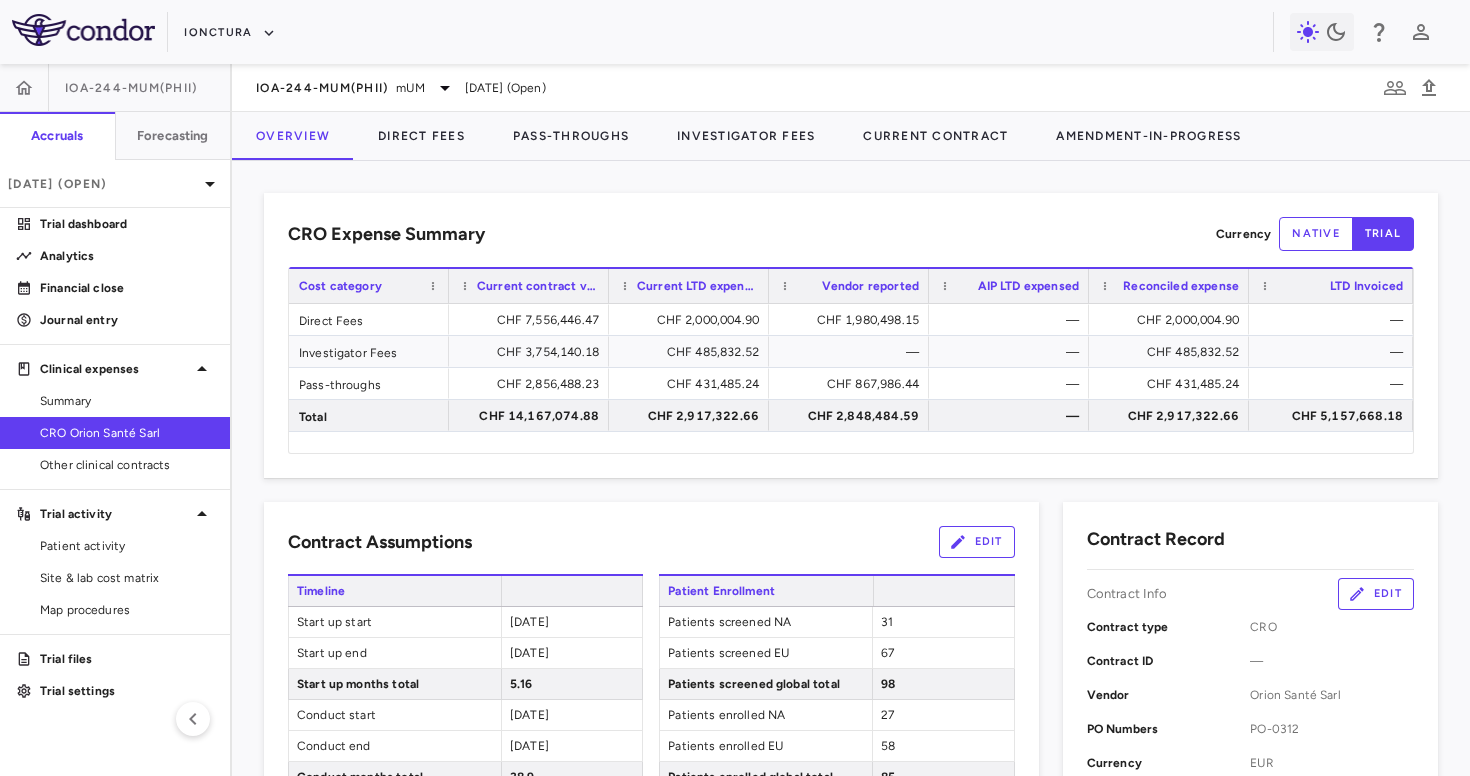 click on "Site & lab cost matrix" at bounding box center (127, 578) 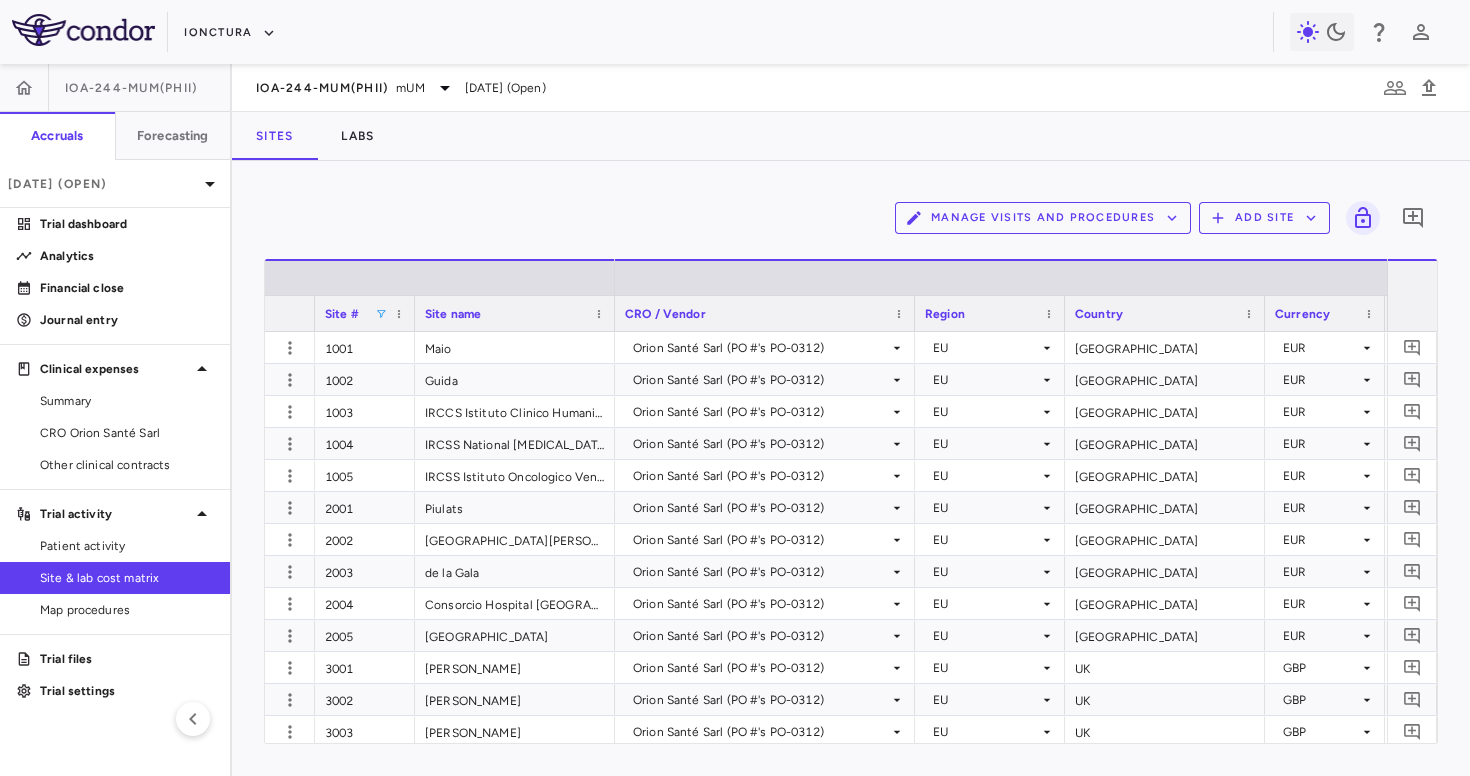 click at bounding box center [381, 314] 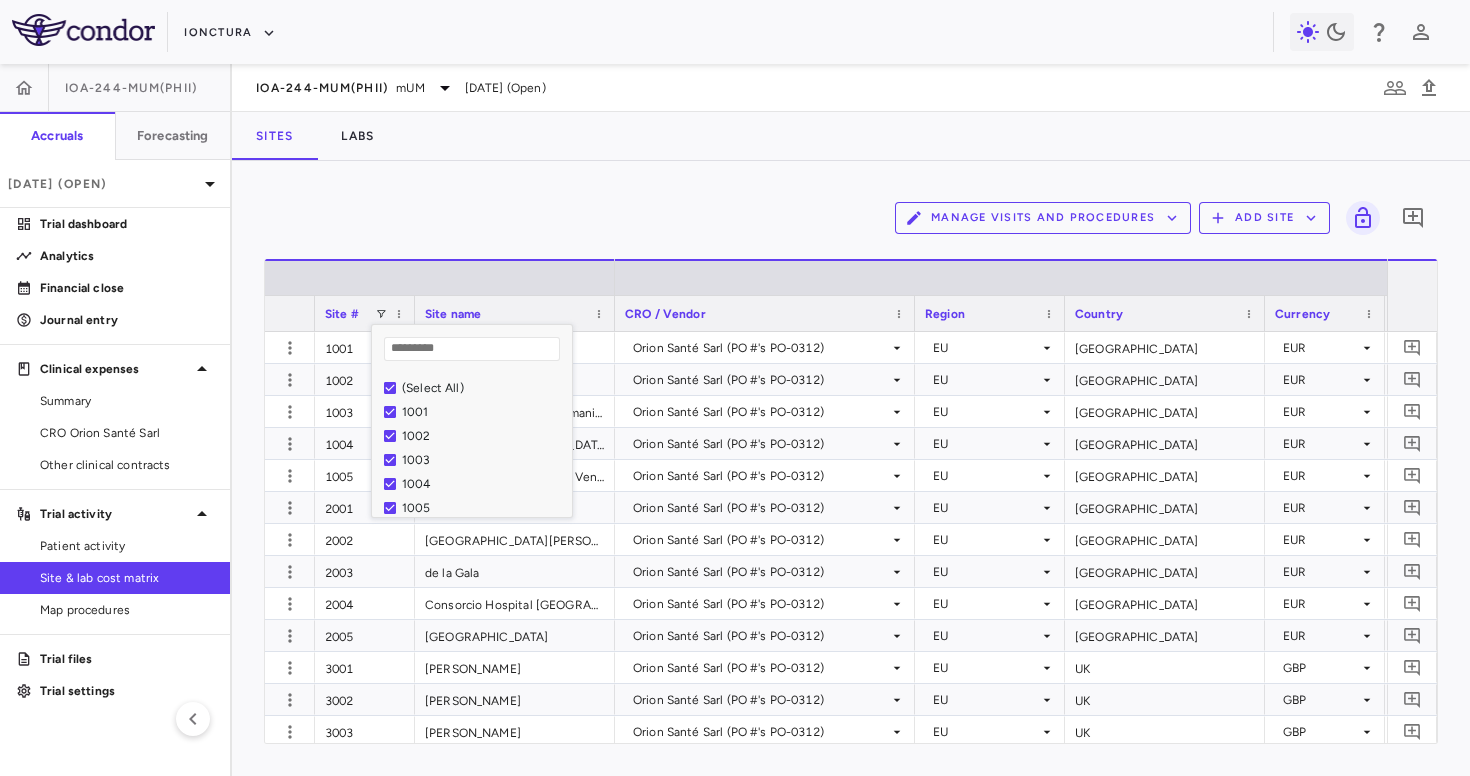 click on "(Select All)" at bounding box center [484, 388] 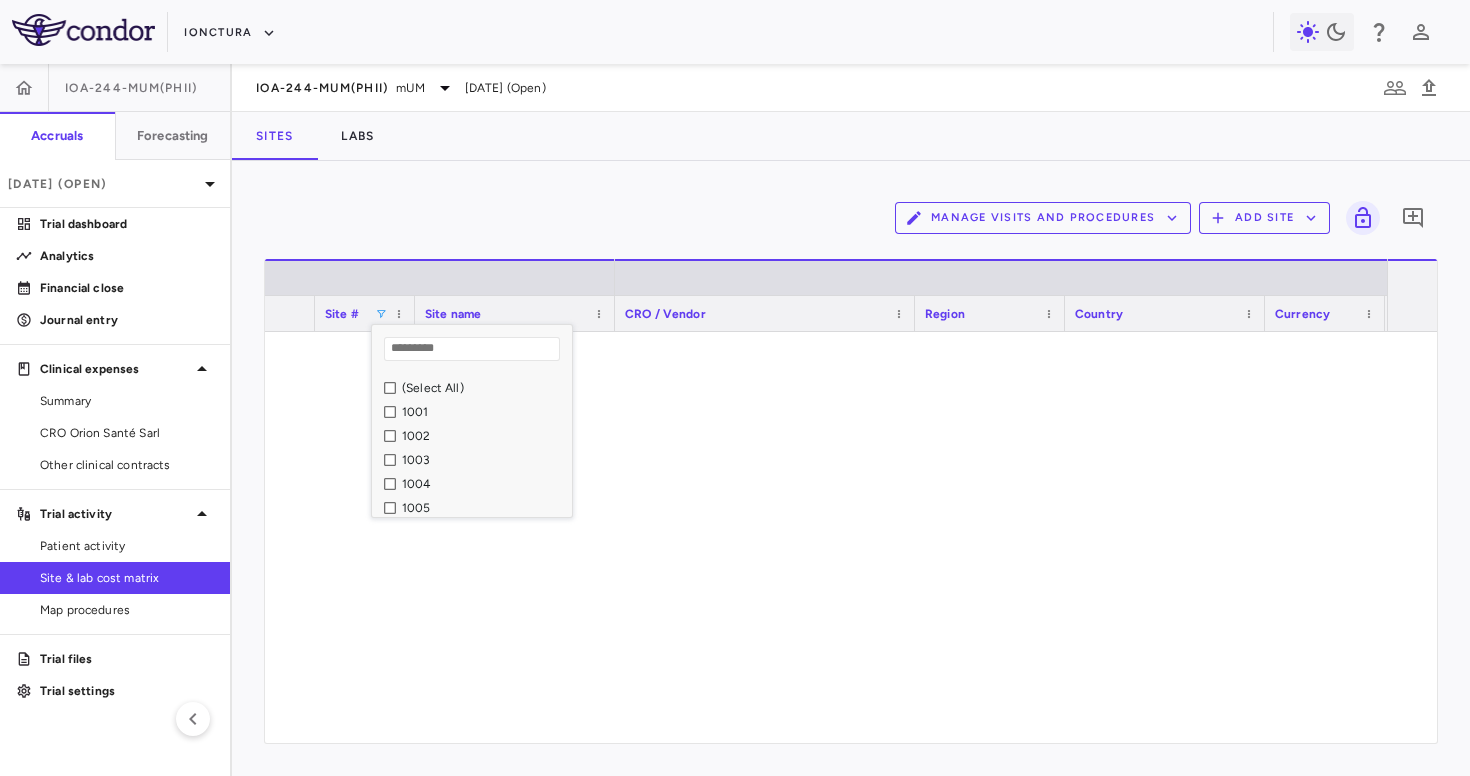 click on "1003" at bounding box center [484, 460] 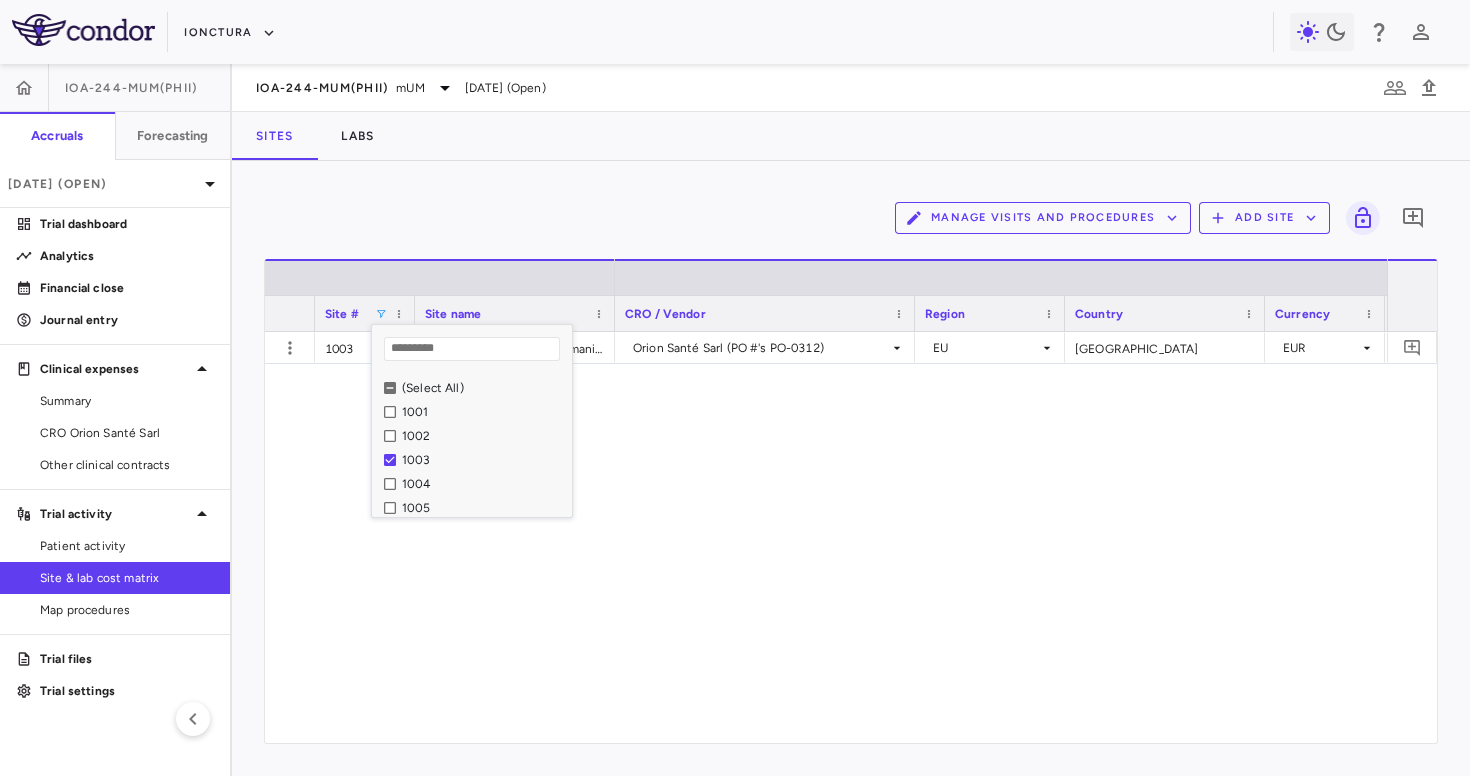 click on "Orion Santé Sarl (PO #'s PO-0312) [GEOGRAPHIC_DATA] [GEOGRAPHIC_DATA] EUR [PERSON_NAME] INITIATED" at bounding box center (1001, 537) 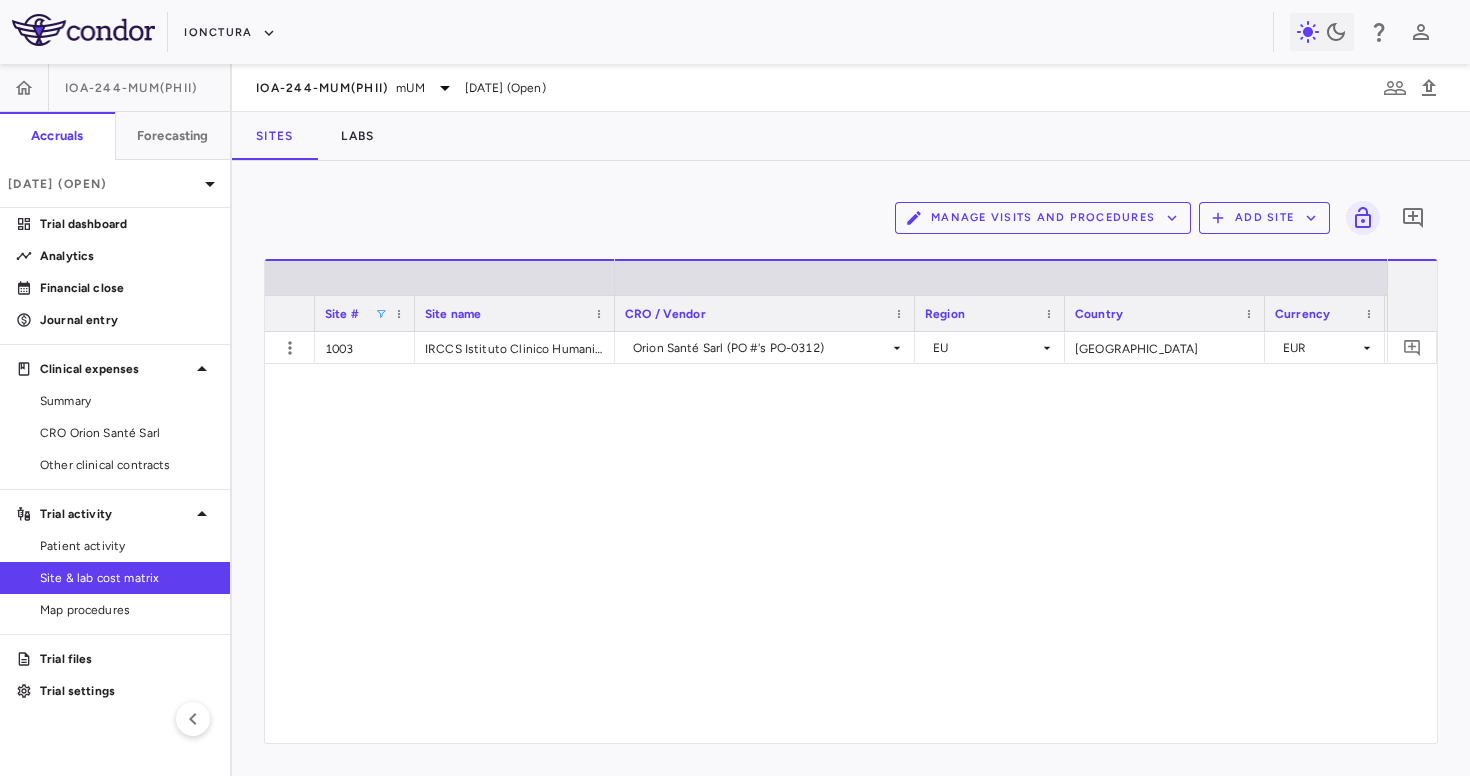 scroll, scrollTop: 0, scrollLeft: 766, axis: horizontal 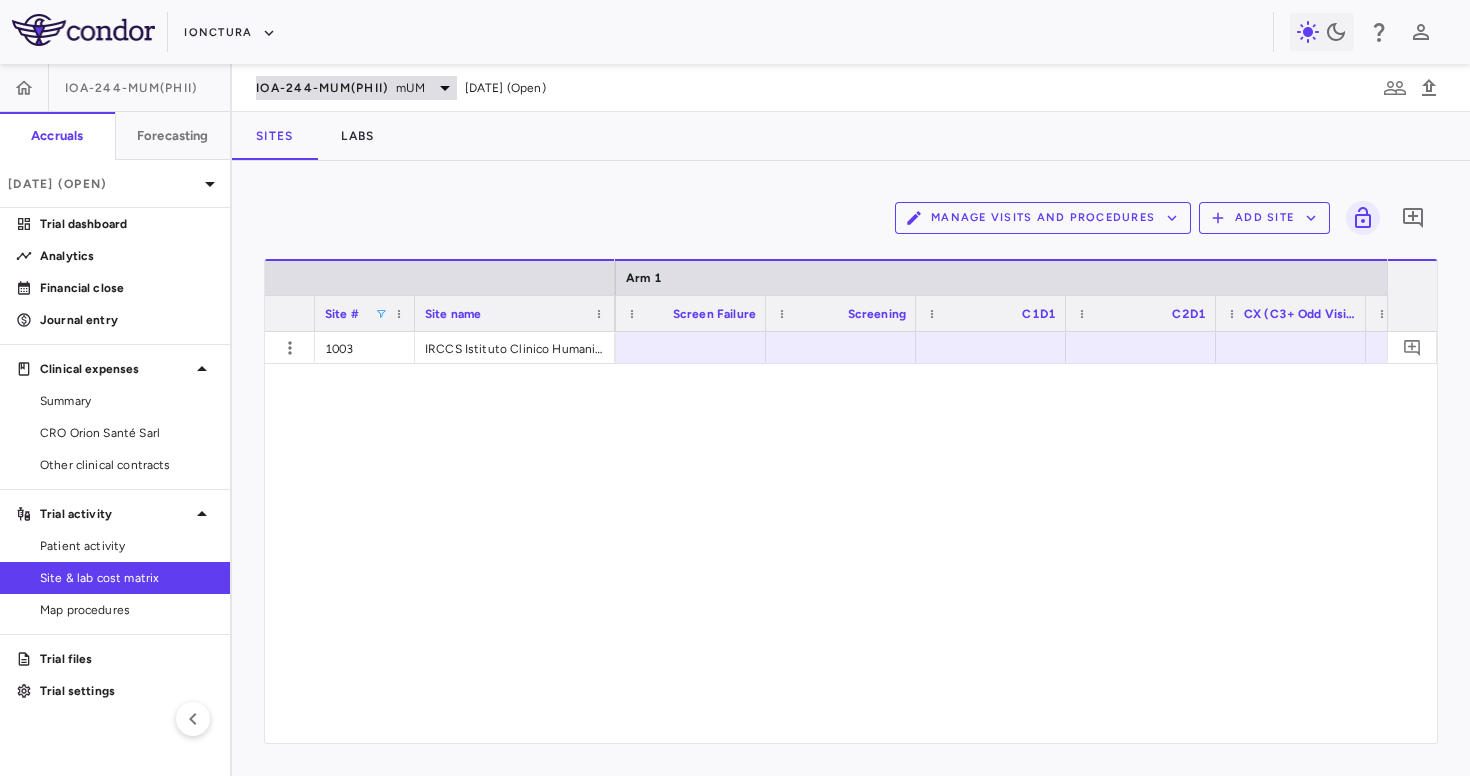 click on "IOA-244-mUM(PhII) mUM" at bounding box center (356, 88) 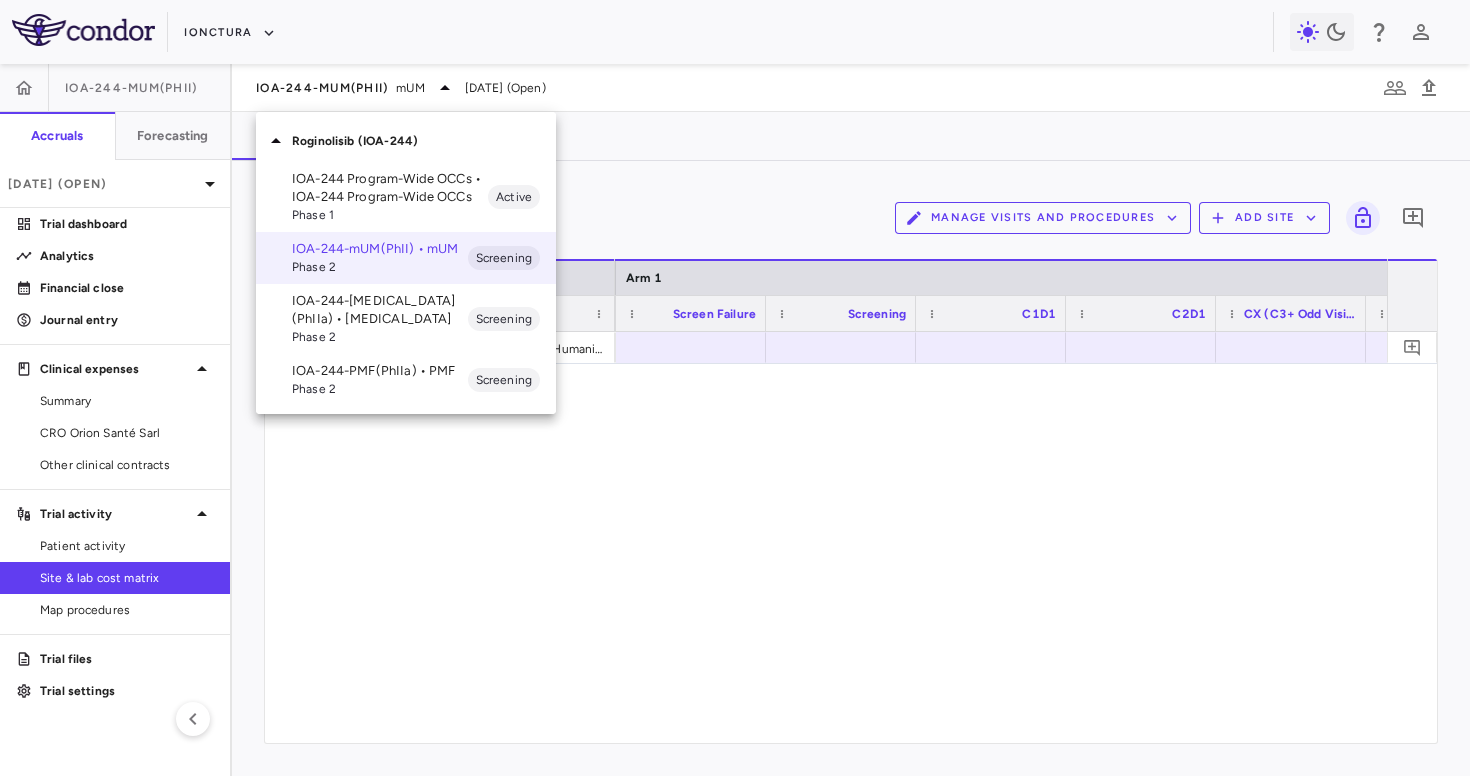 click on "IOA-244-[MEDICAL_DATA](PhIIa) • [MEDICAL_DATA]" at bounding box center [380, 310] 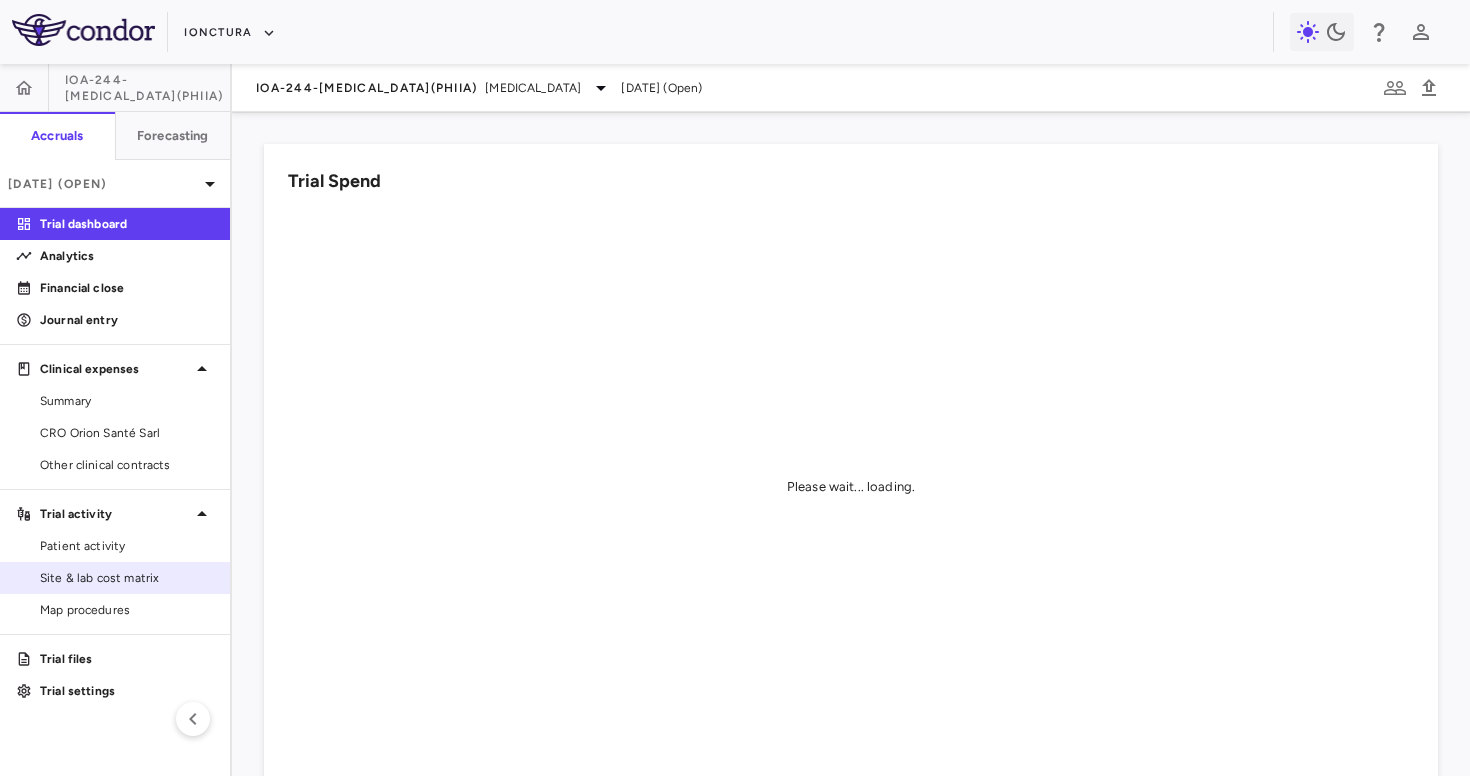 click on "Site & lab cost matrix" at bounding box center (127, 578) 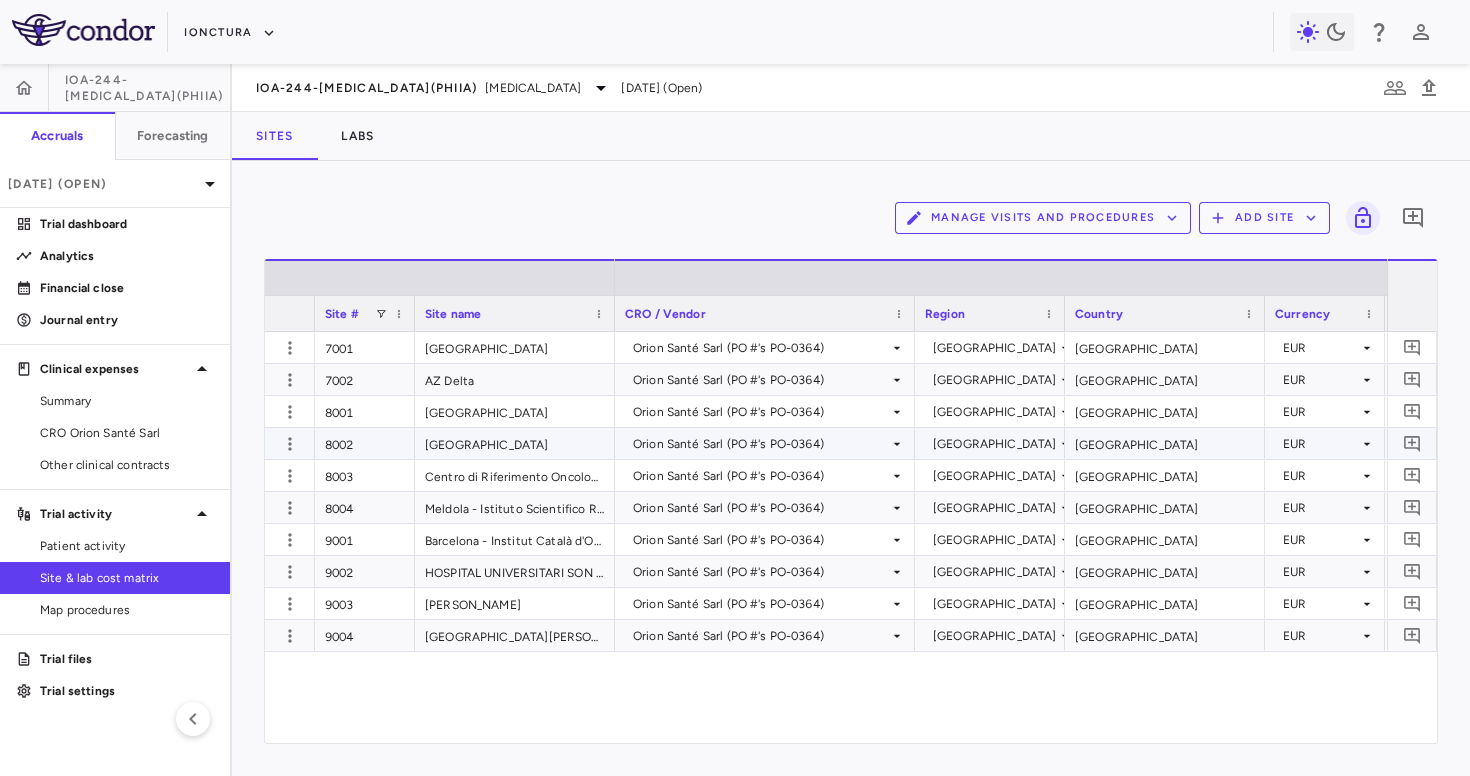 scroll, scrollTop: 0, scrollLeft: 583, axis: horizontal 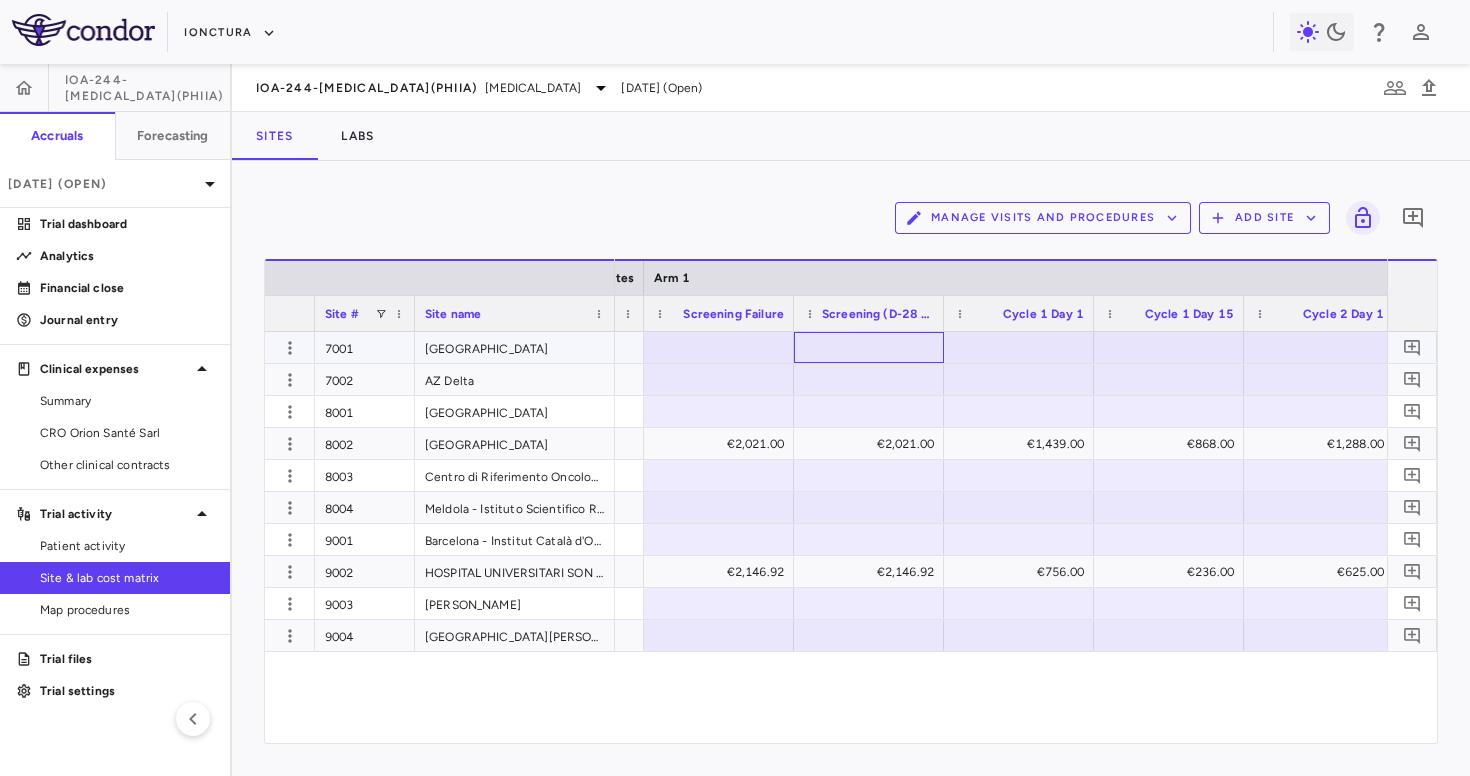 click at bounding box center (869, 347) 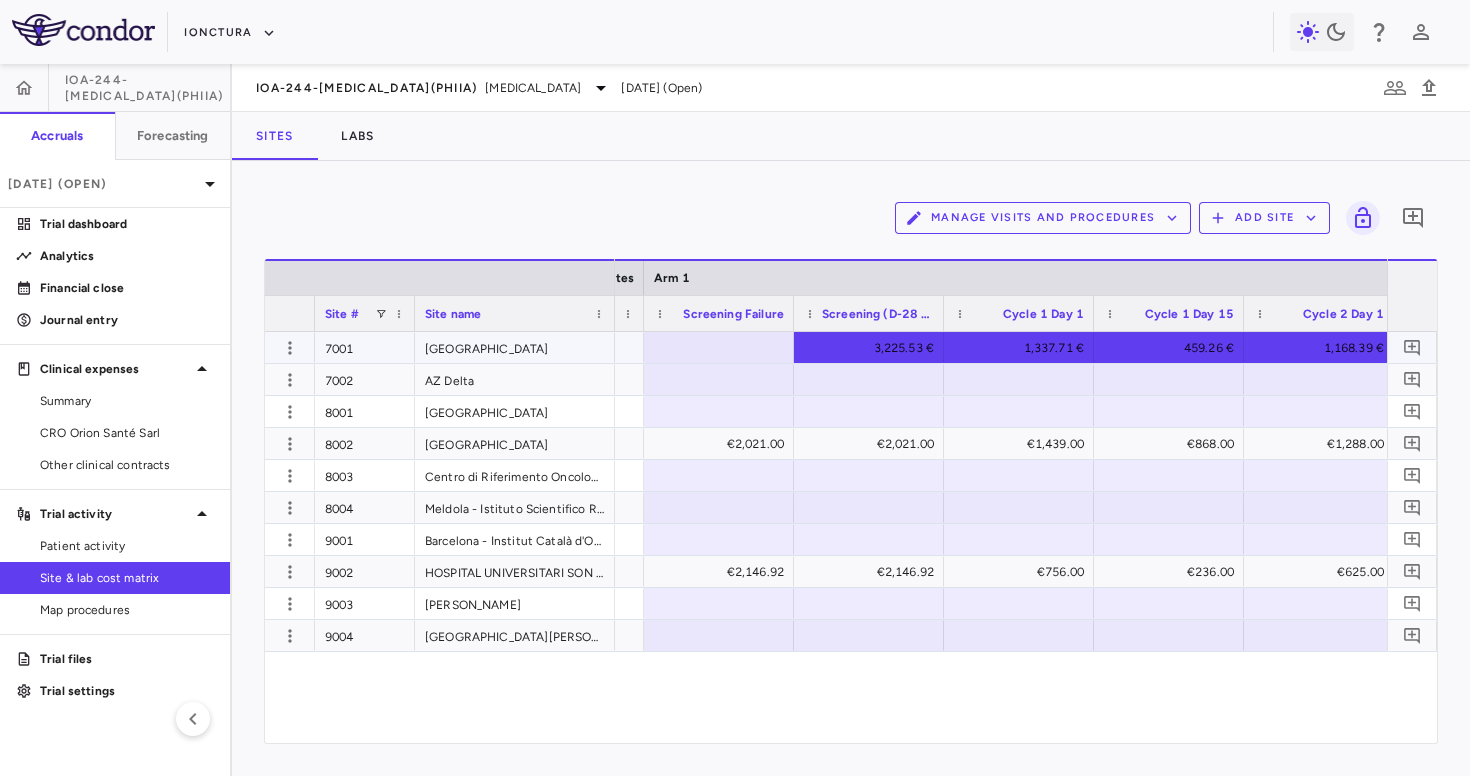 scroll, scrollTop: 0, scrollLeft: 2628, axis: horizontal 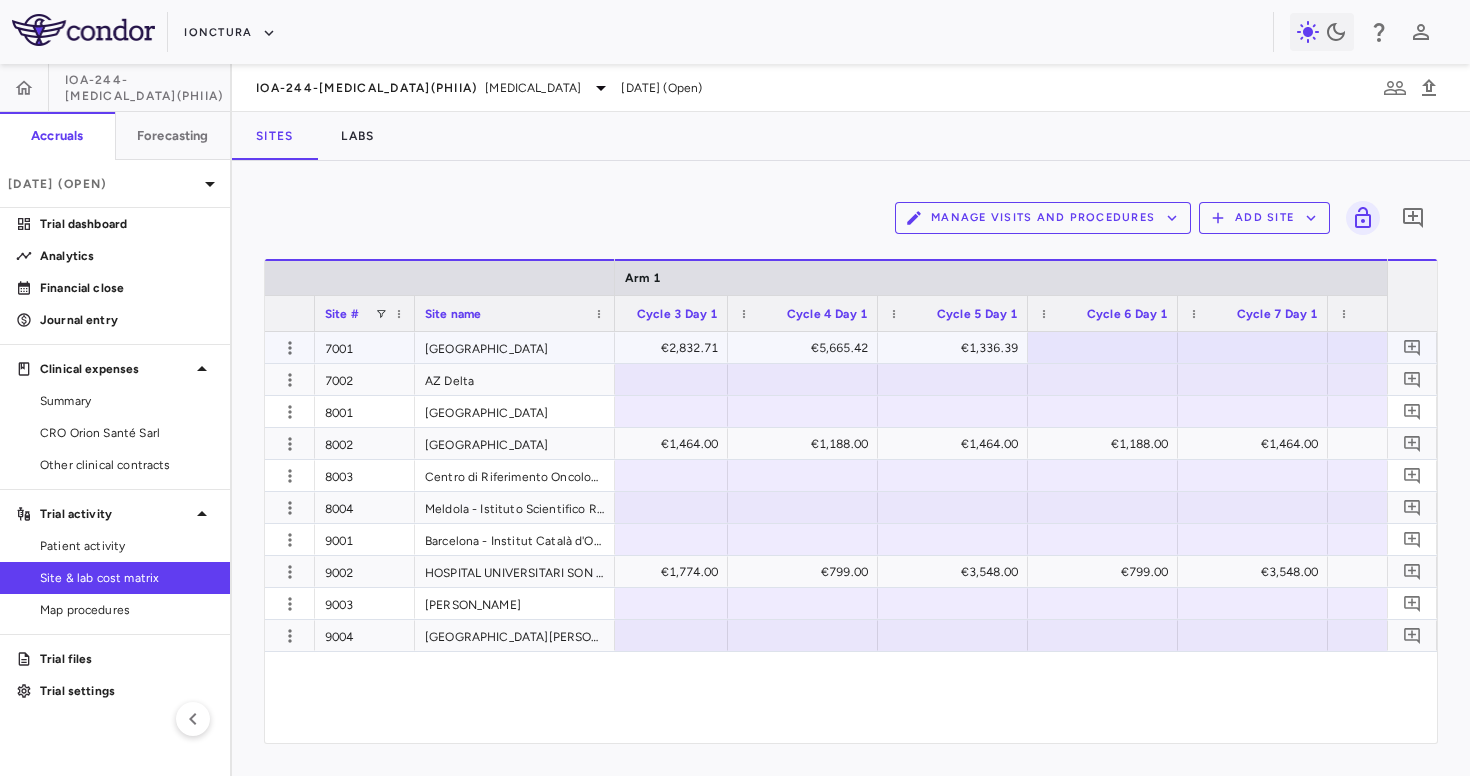 click at bounding box center [1103, 347] 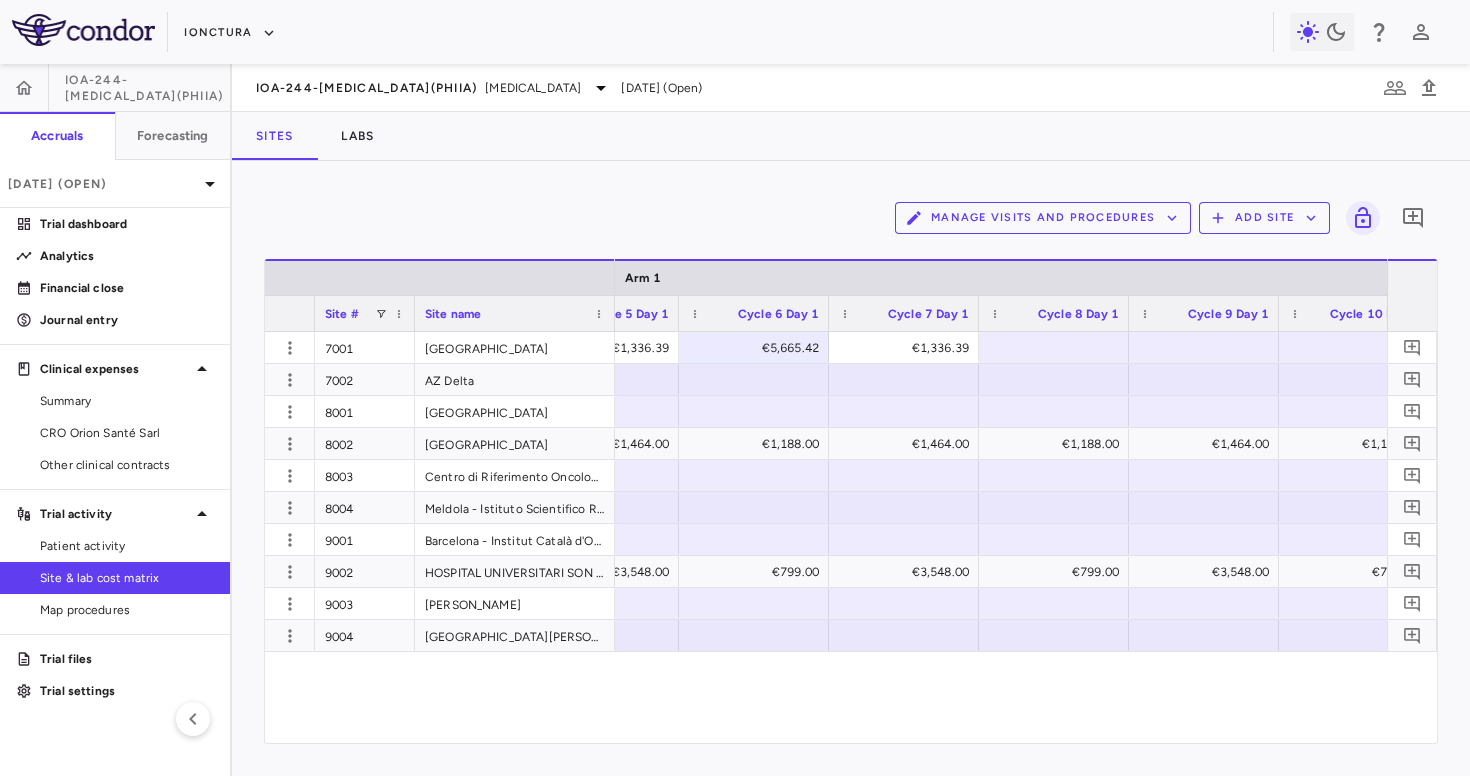 click at bounding box center [1054, 347] 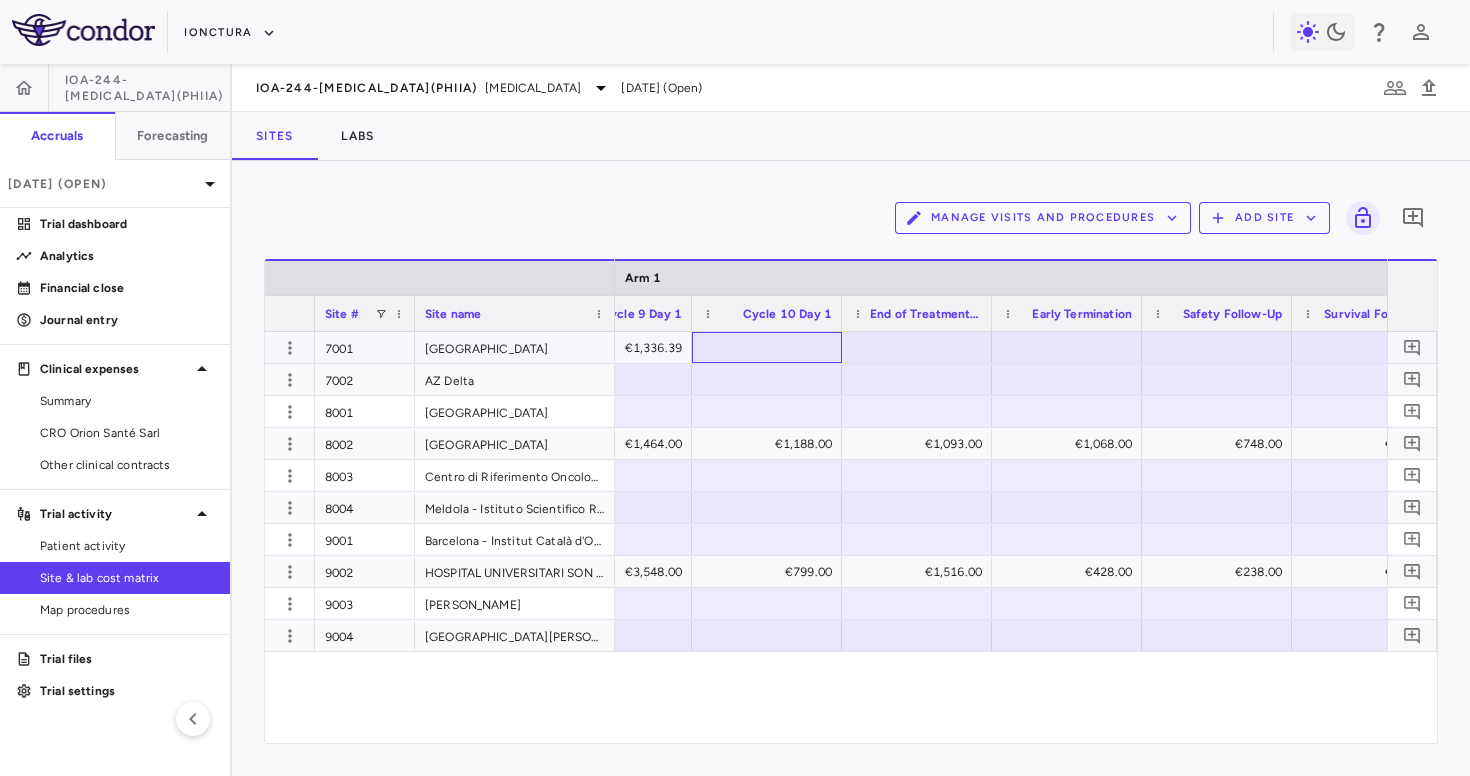click at bounding box center [767, 347] 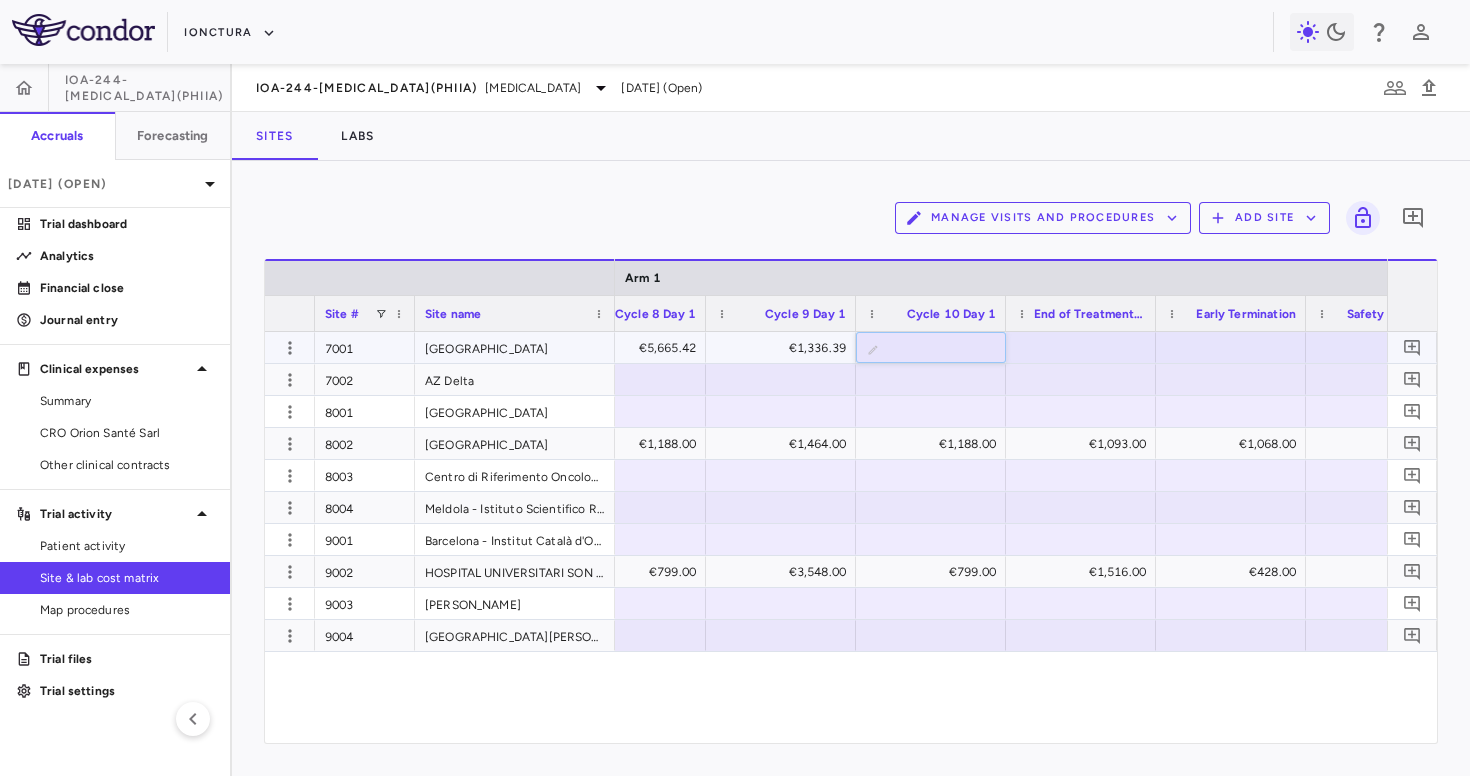 click on "€5,665.42" at bounding box center (631, 347) 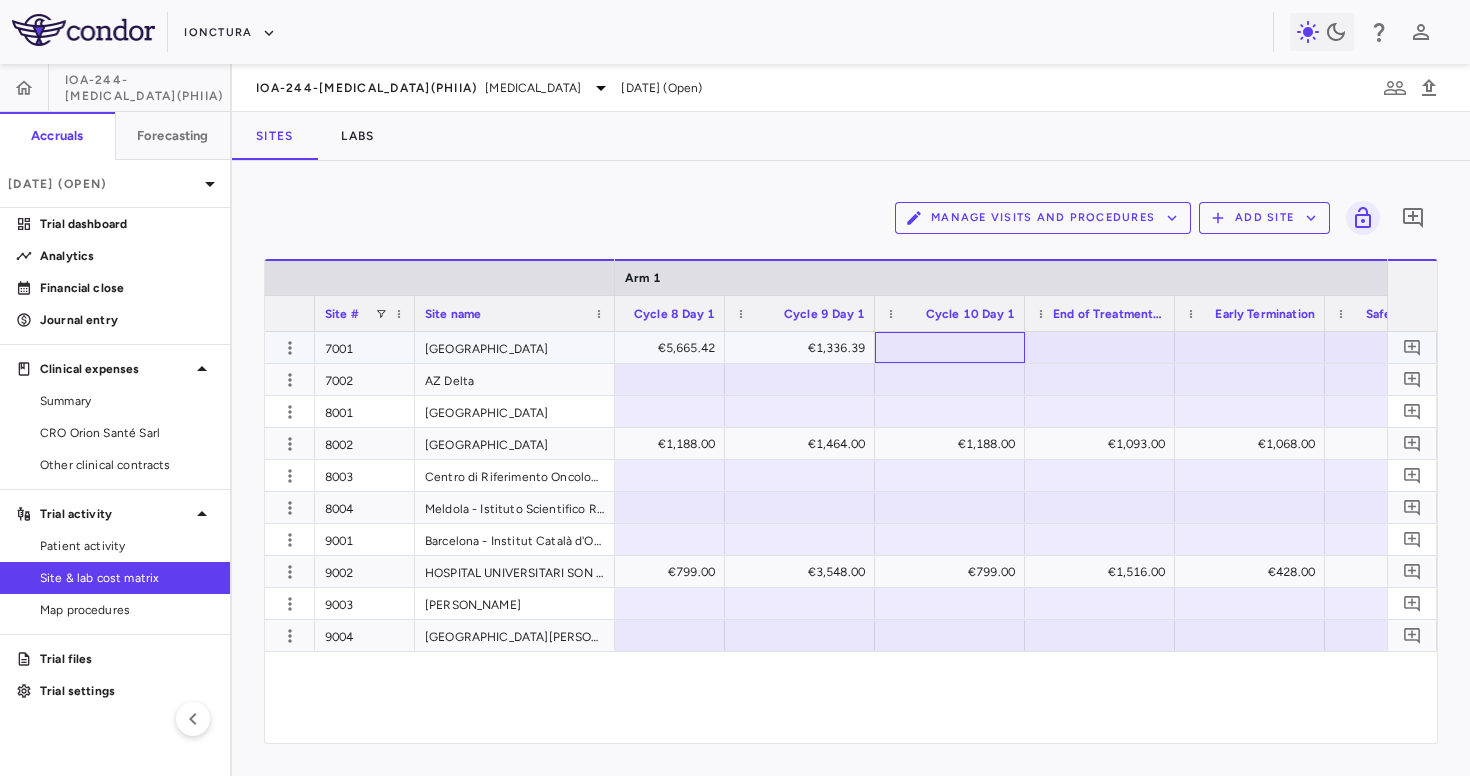 click at bounding box center (950, 347) 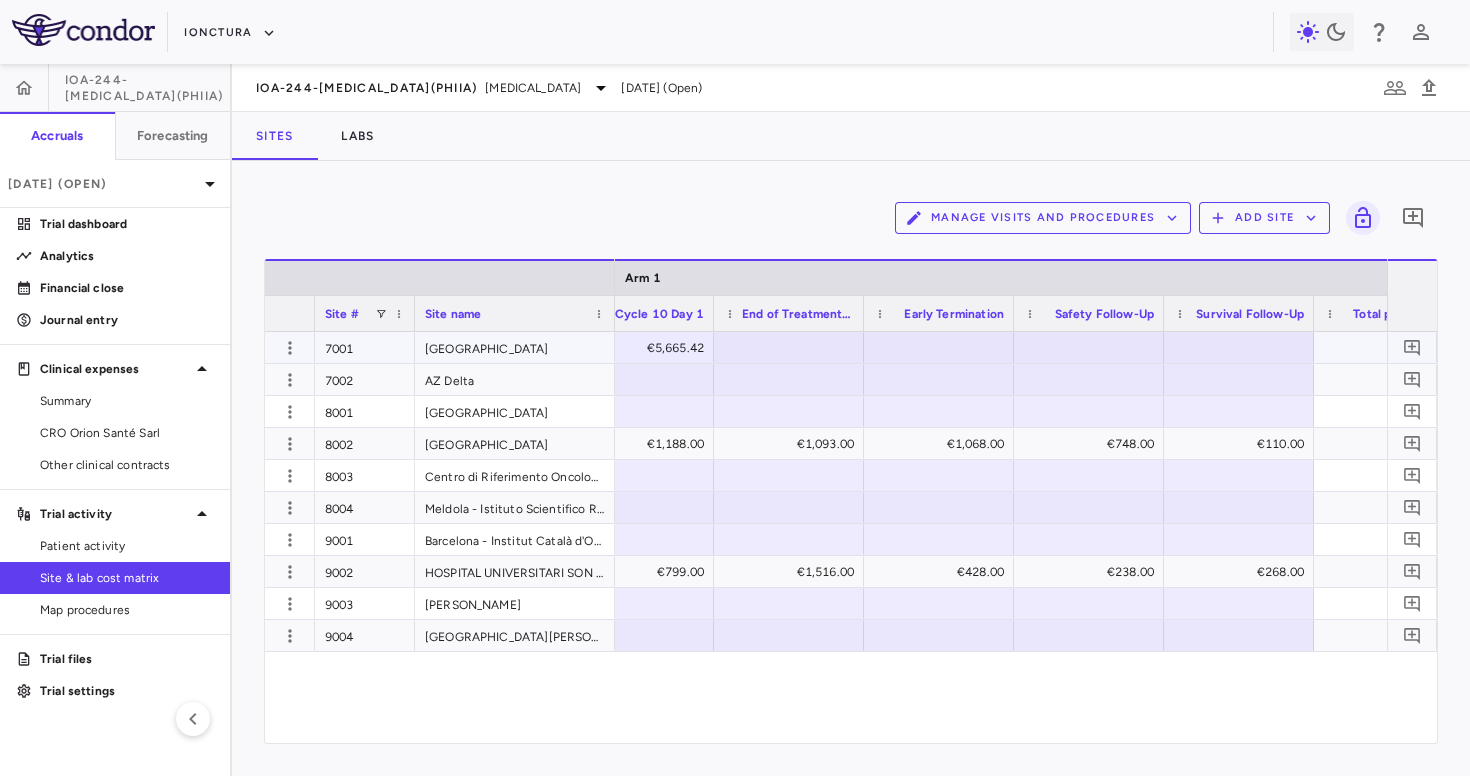 click at bounding box center [789, 347] 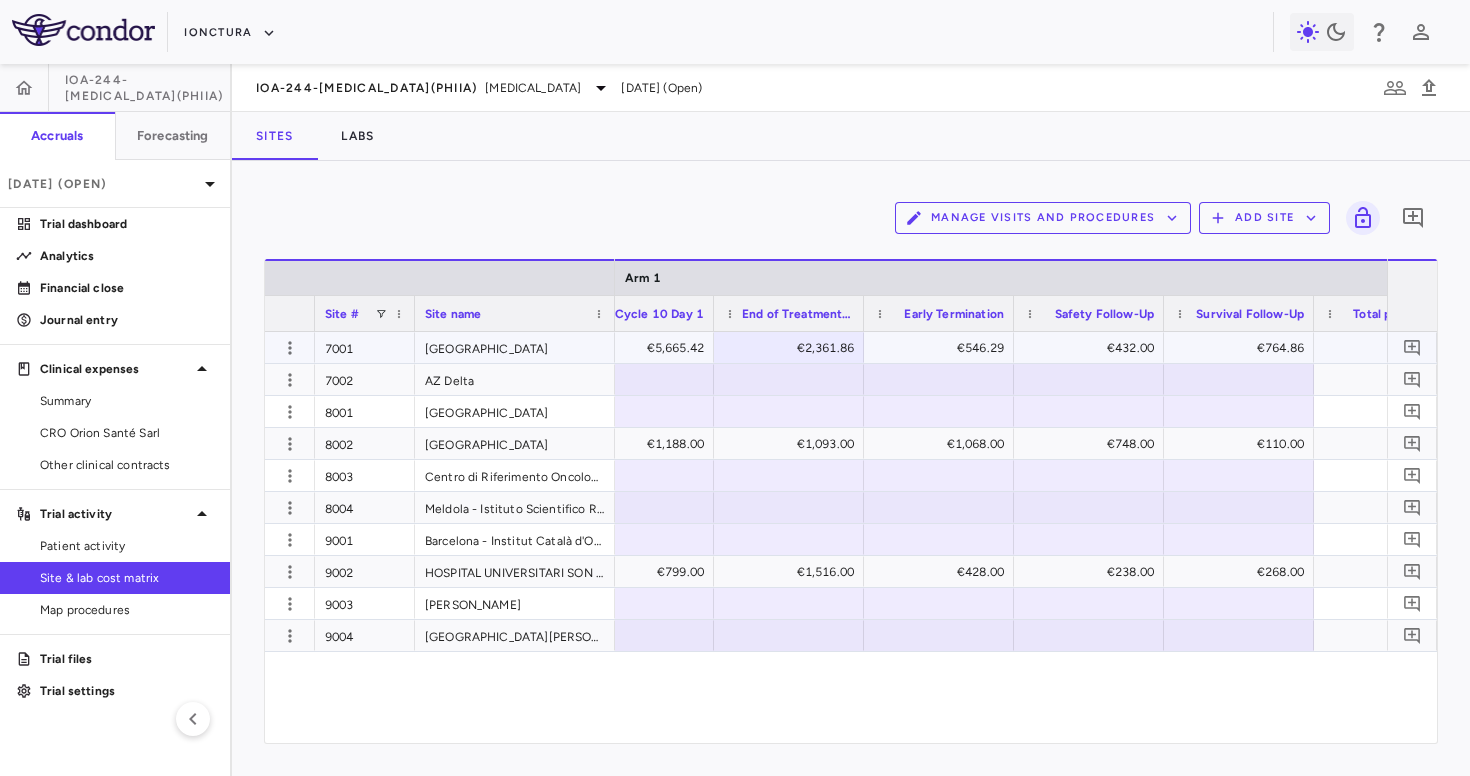click on "€764.86" at bounding box center (1243, 348) 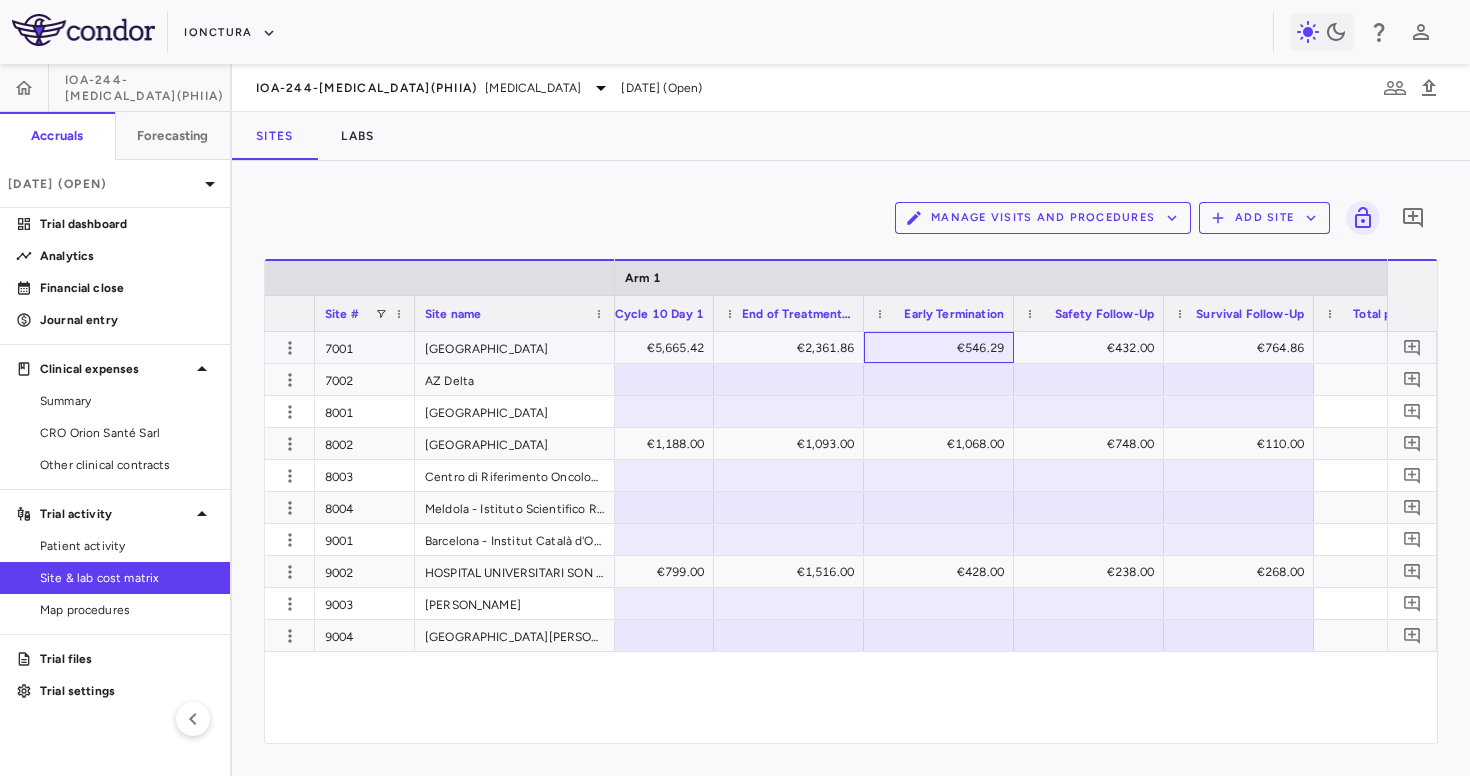 click on "€546.29" at bounding box center [943, 348] 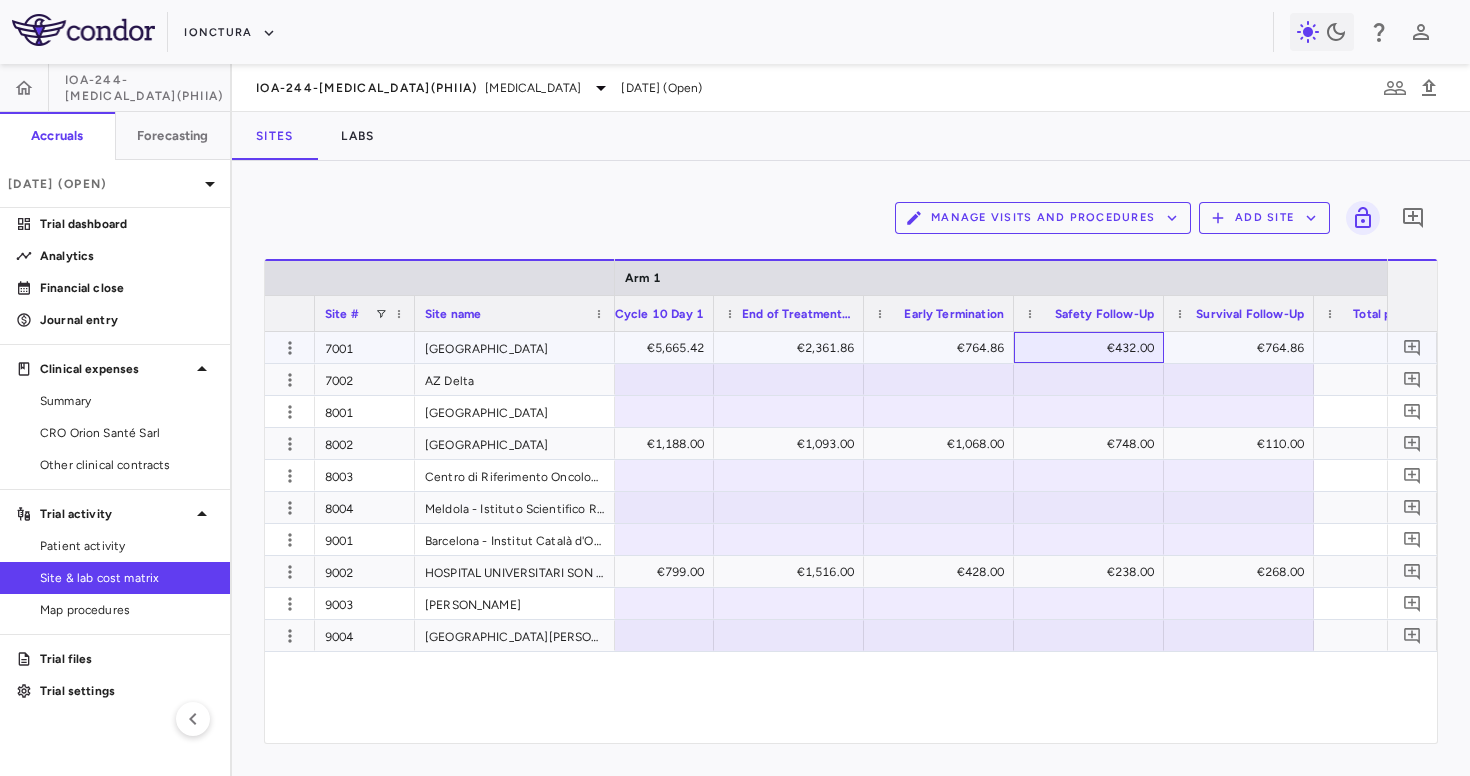 click on "€432.00" at bounding box center [1093, 348] 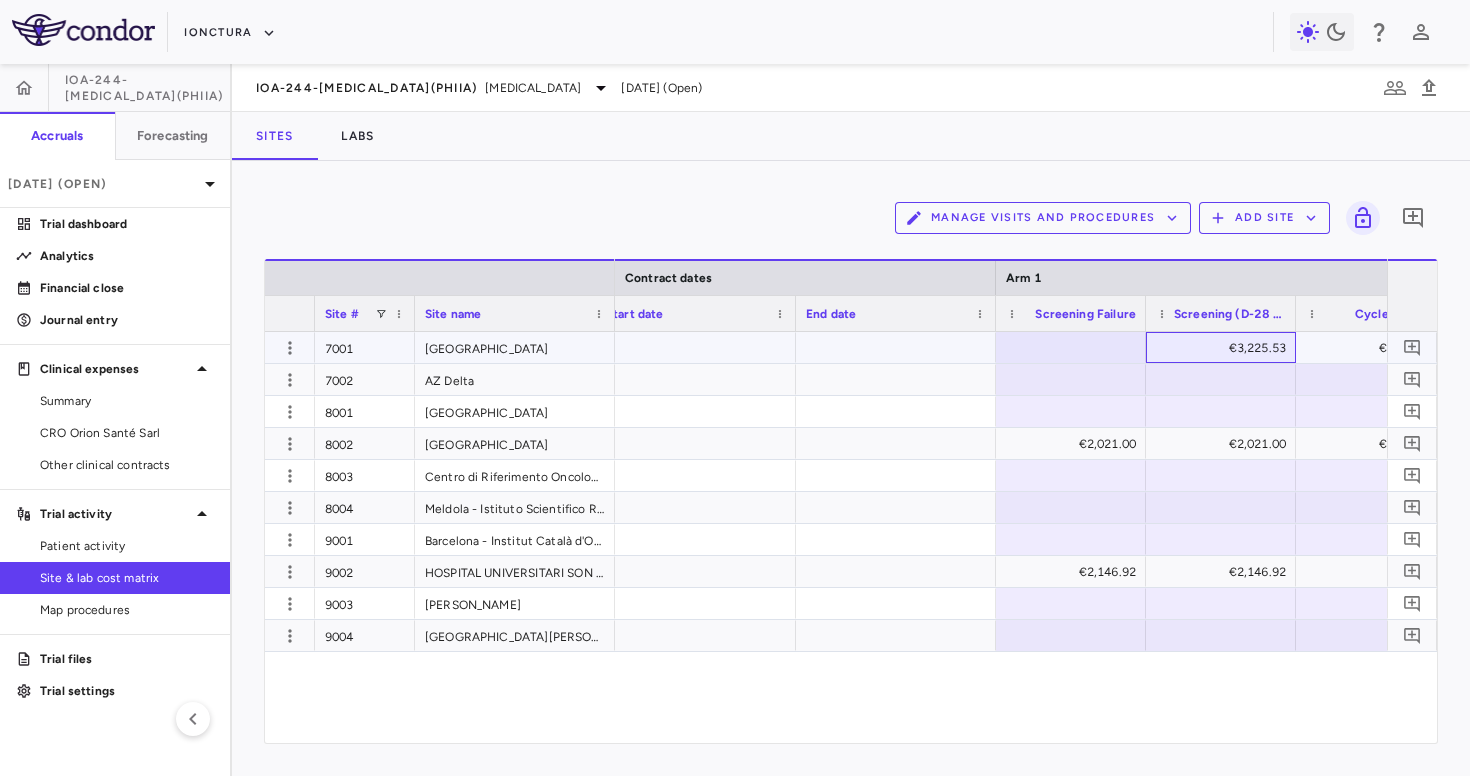 click on "€3,225.53" at bounding box center (1225, 348) 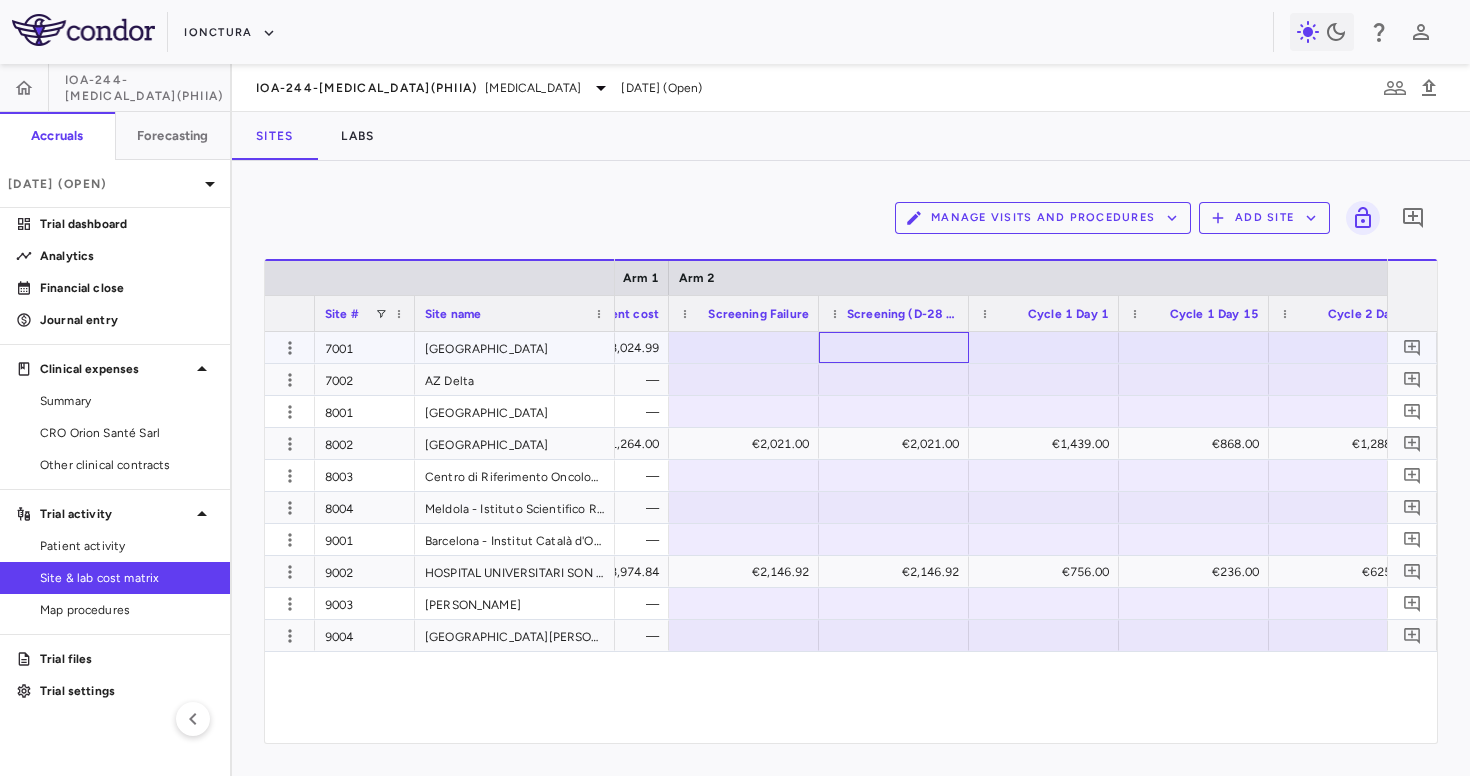 click at bounding box center [894, 347] 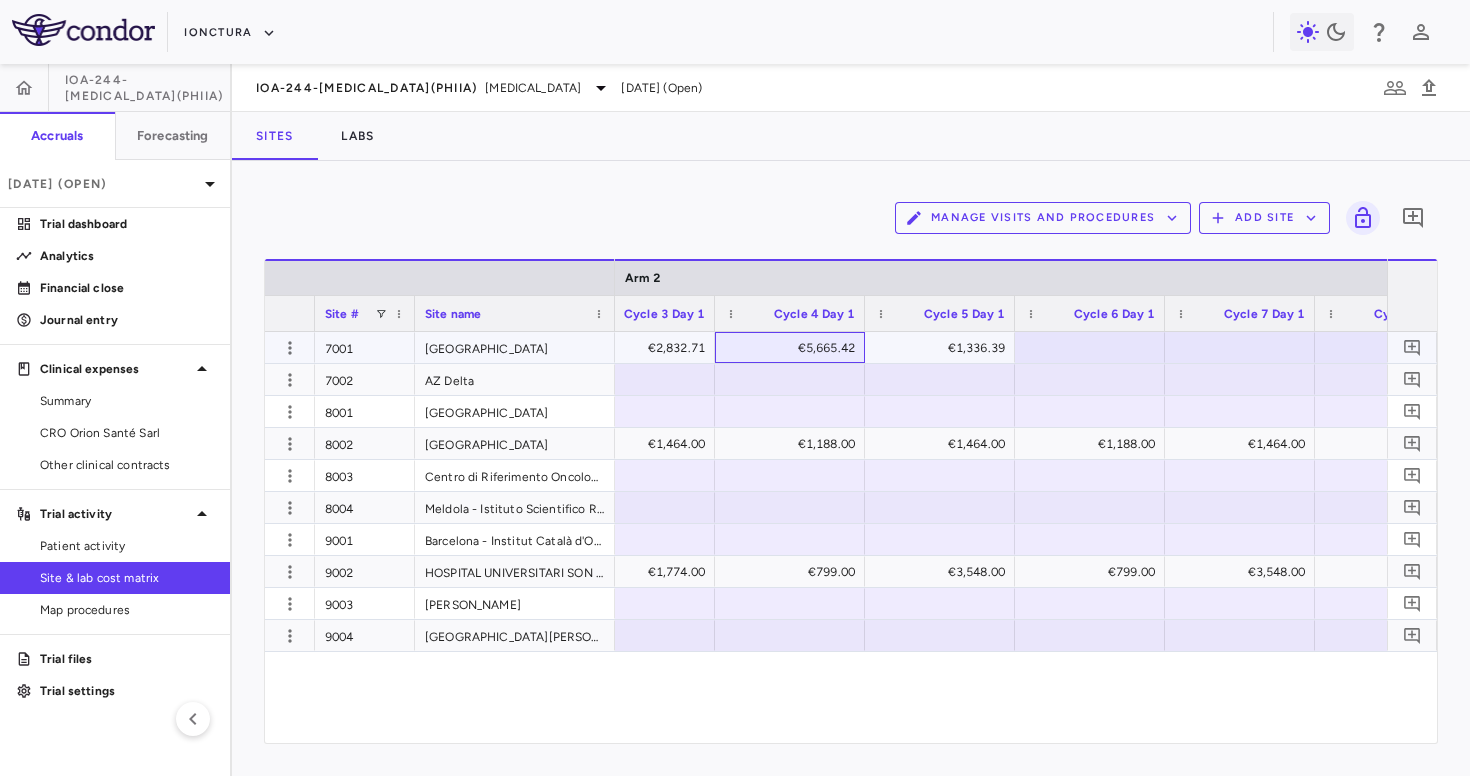 click on "€5,665.42" at bounding box center (794, 348) 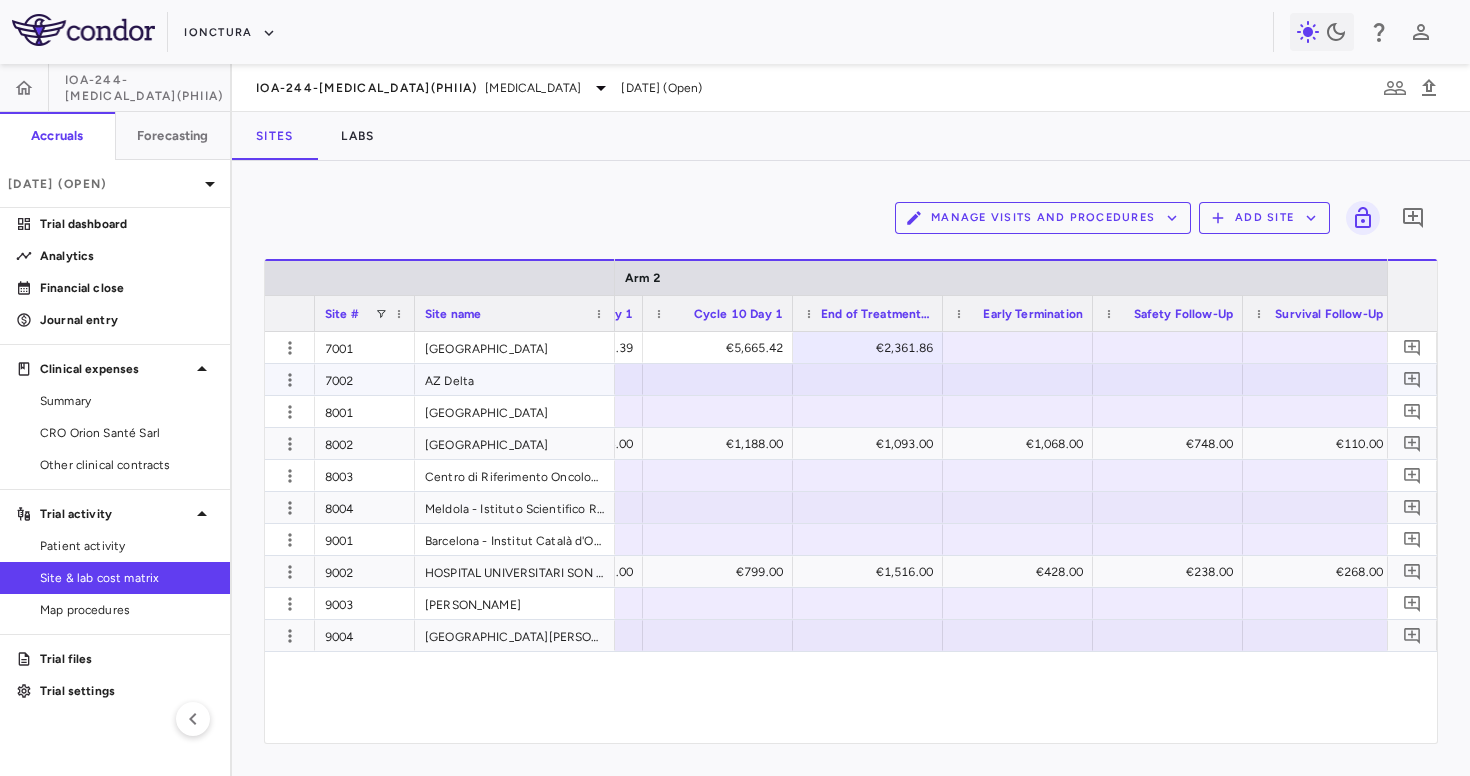 click at bounding box center (1018, 347) 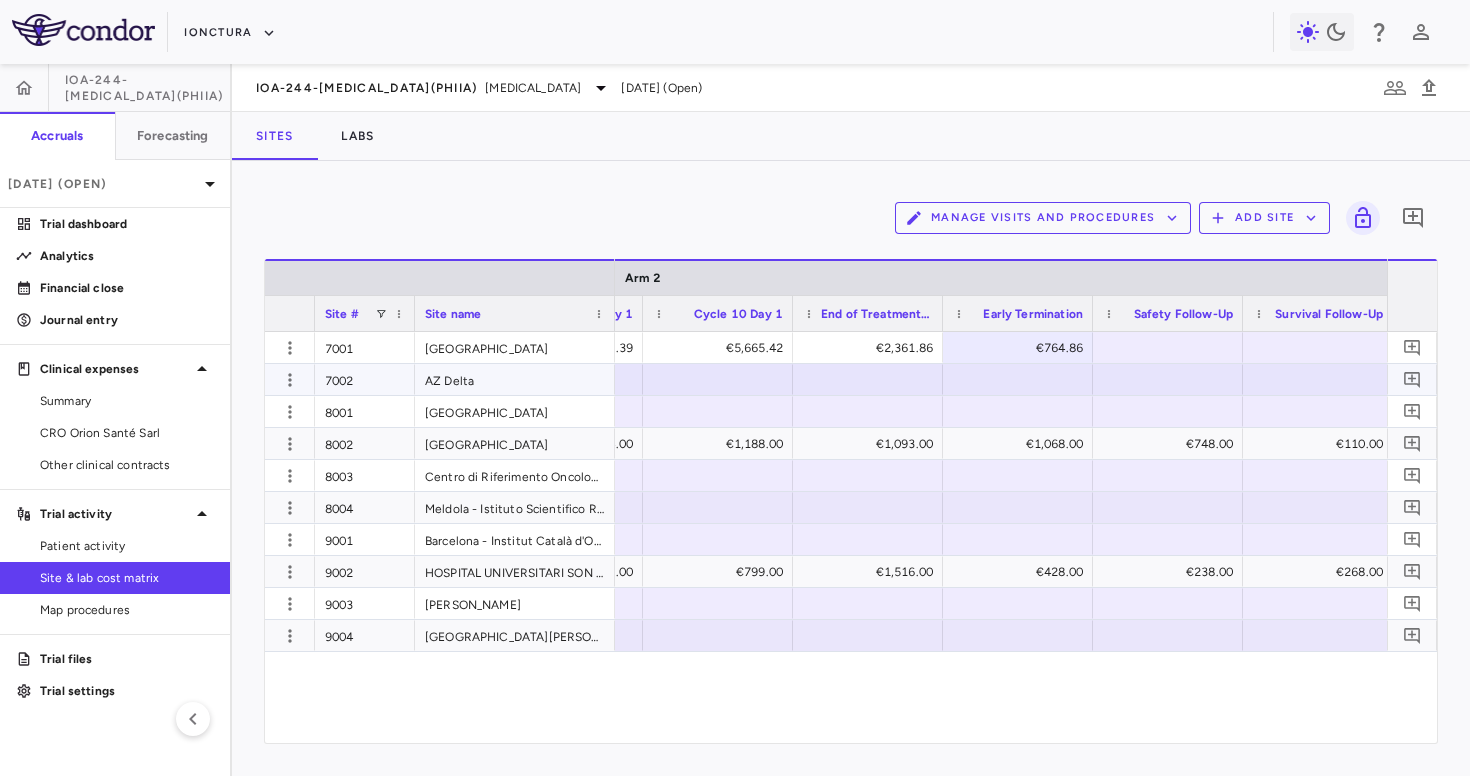 click at bounding box center (1168, 347) 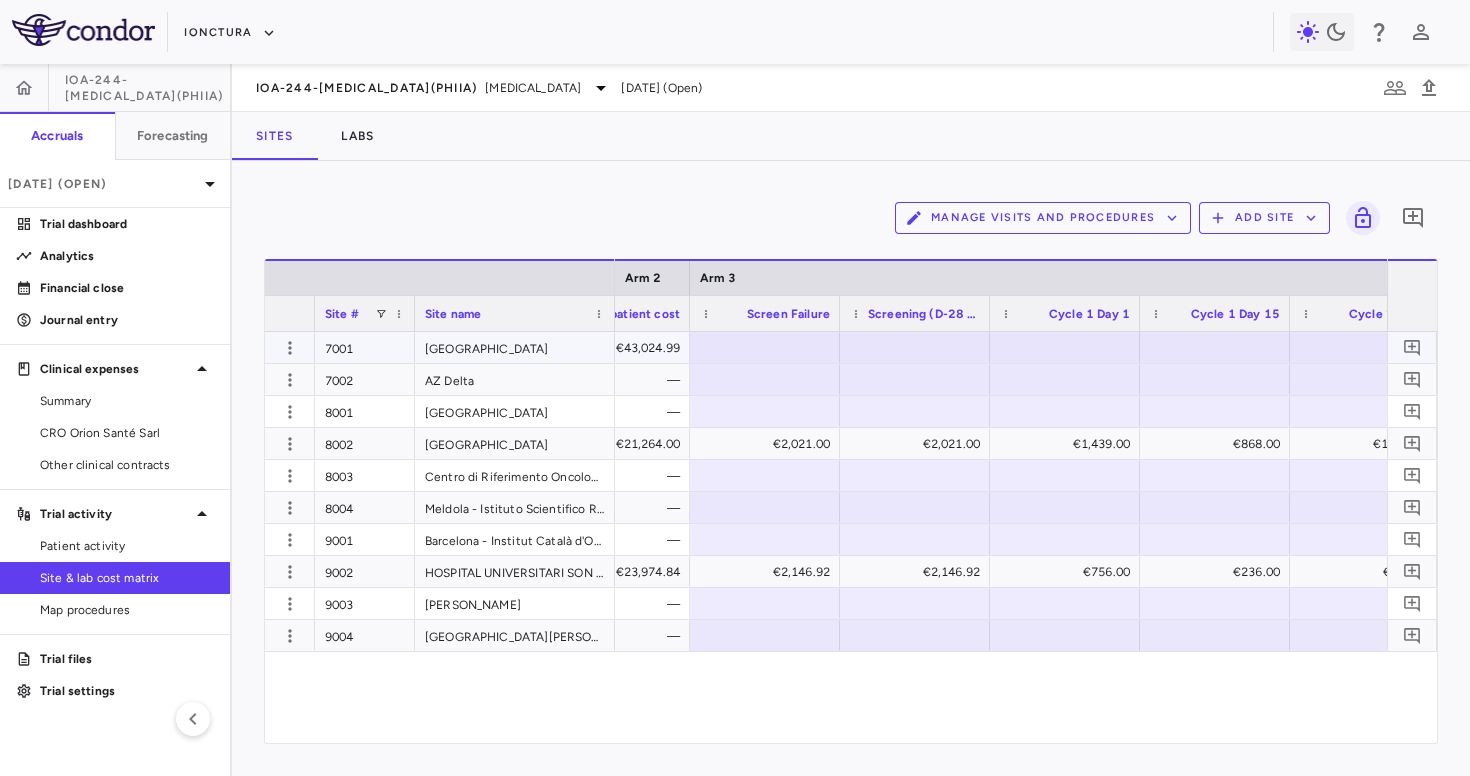 click at bounding box center (915, 347) 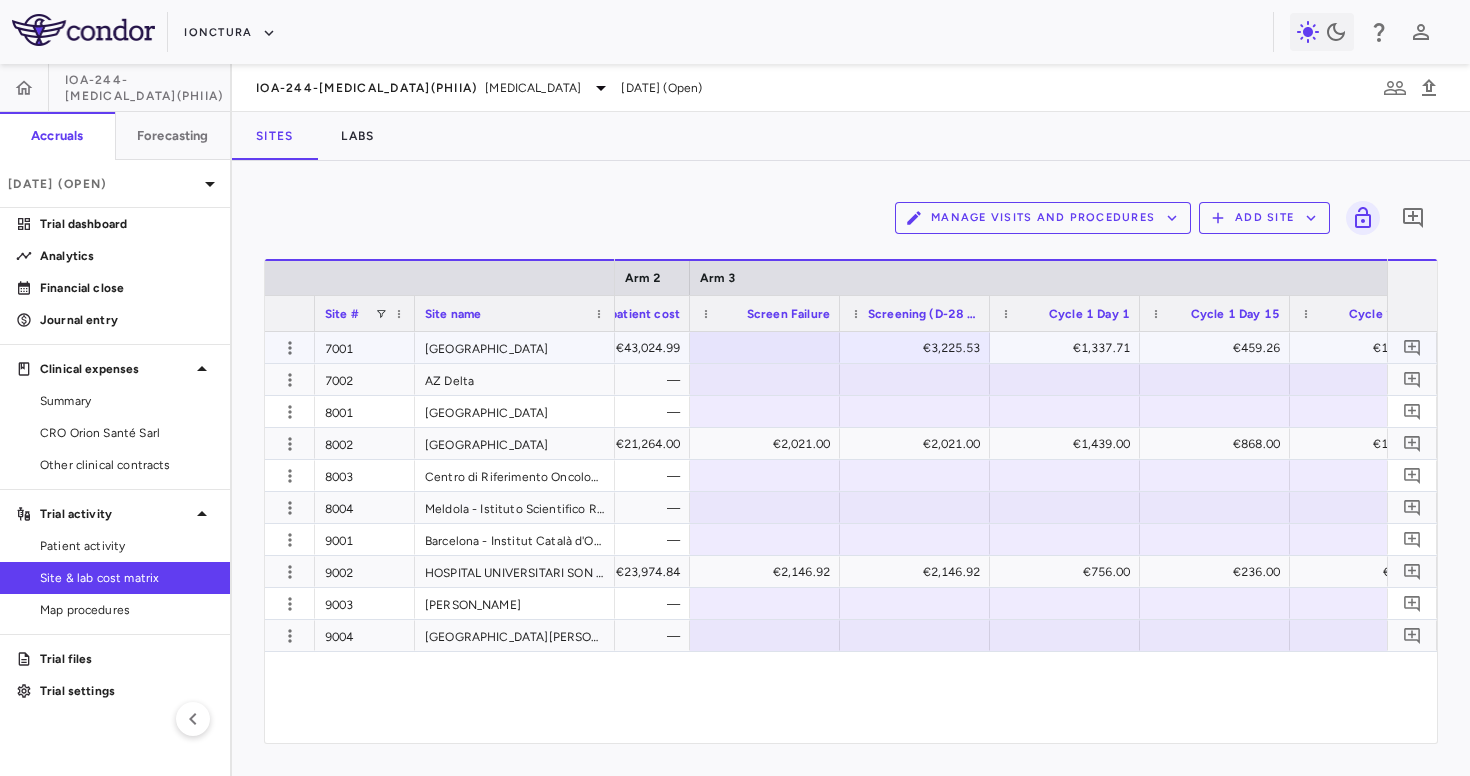 click on "€3,225.53" at bounding box center (919, 348) 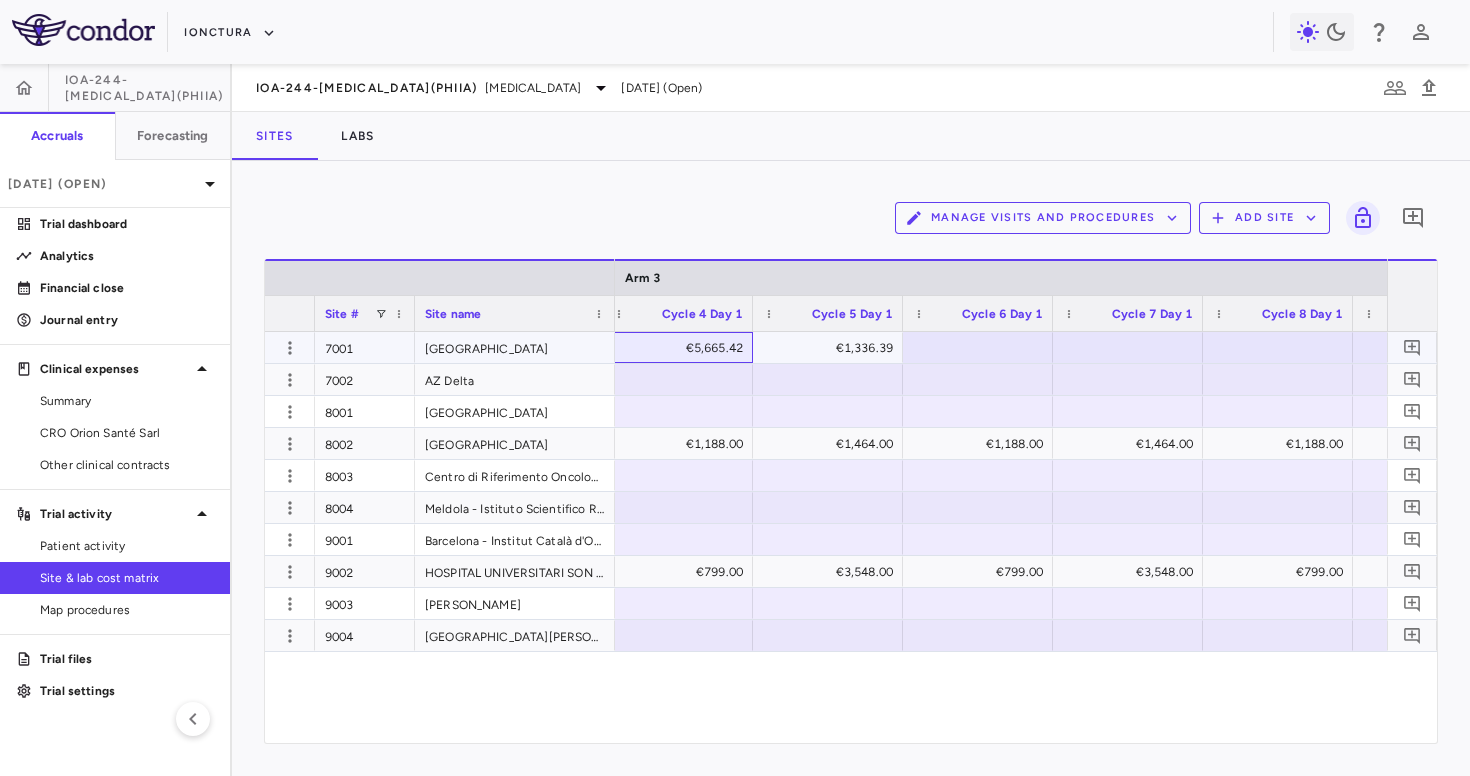 click on "€5,665.42" at bounding box center [682, 348] 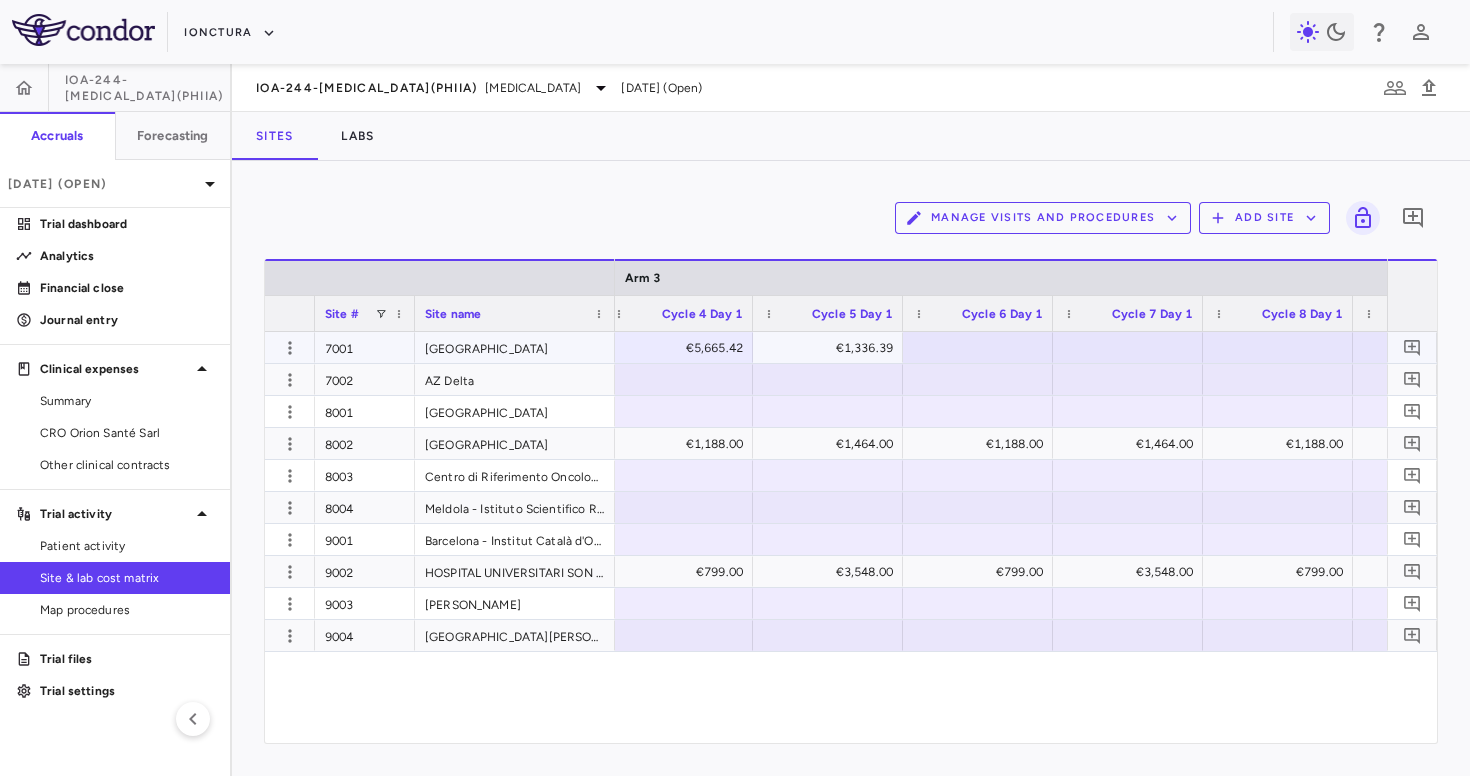 click at bounding box center (978, 347) 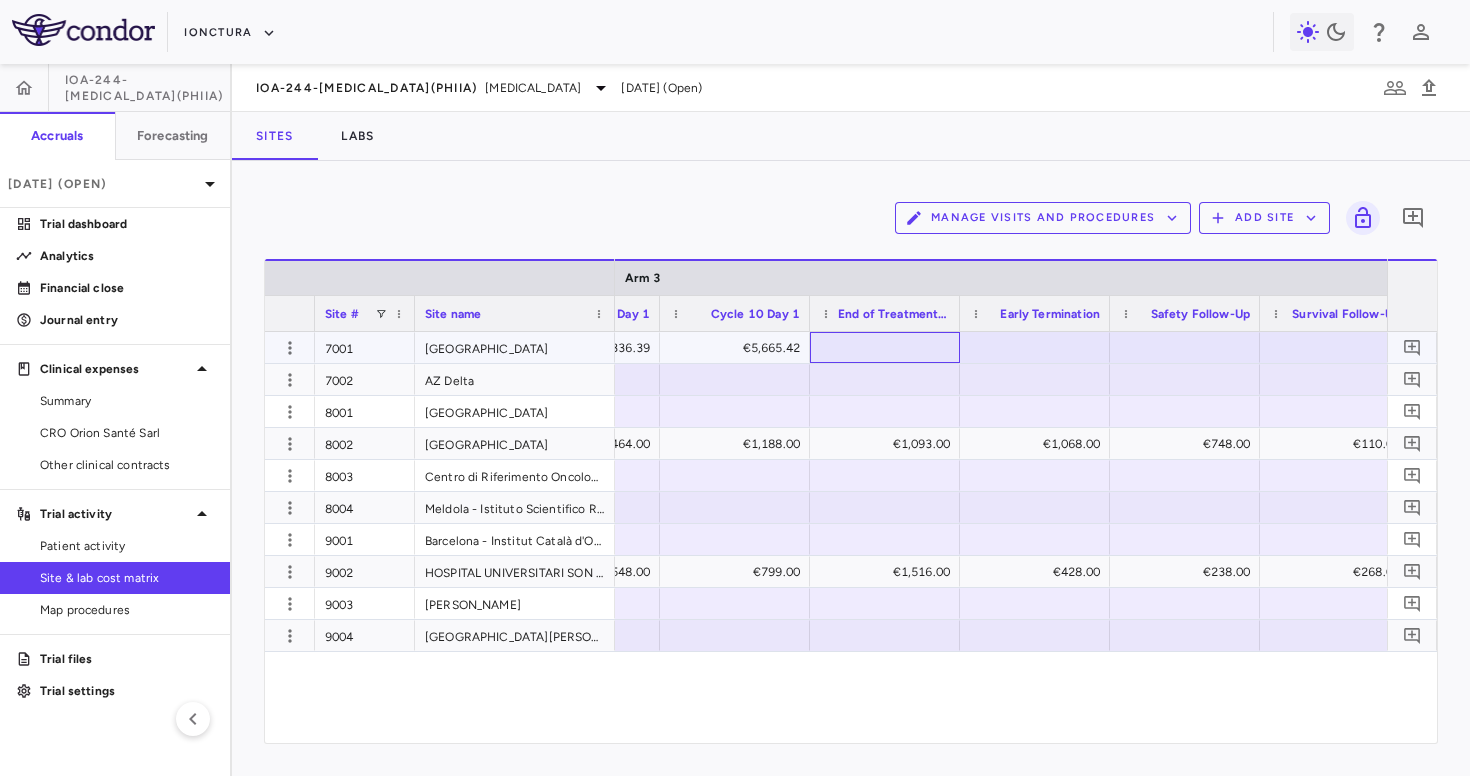 click at bounding box center [885, 347] 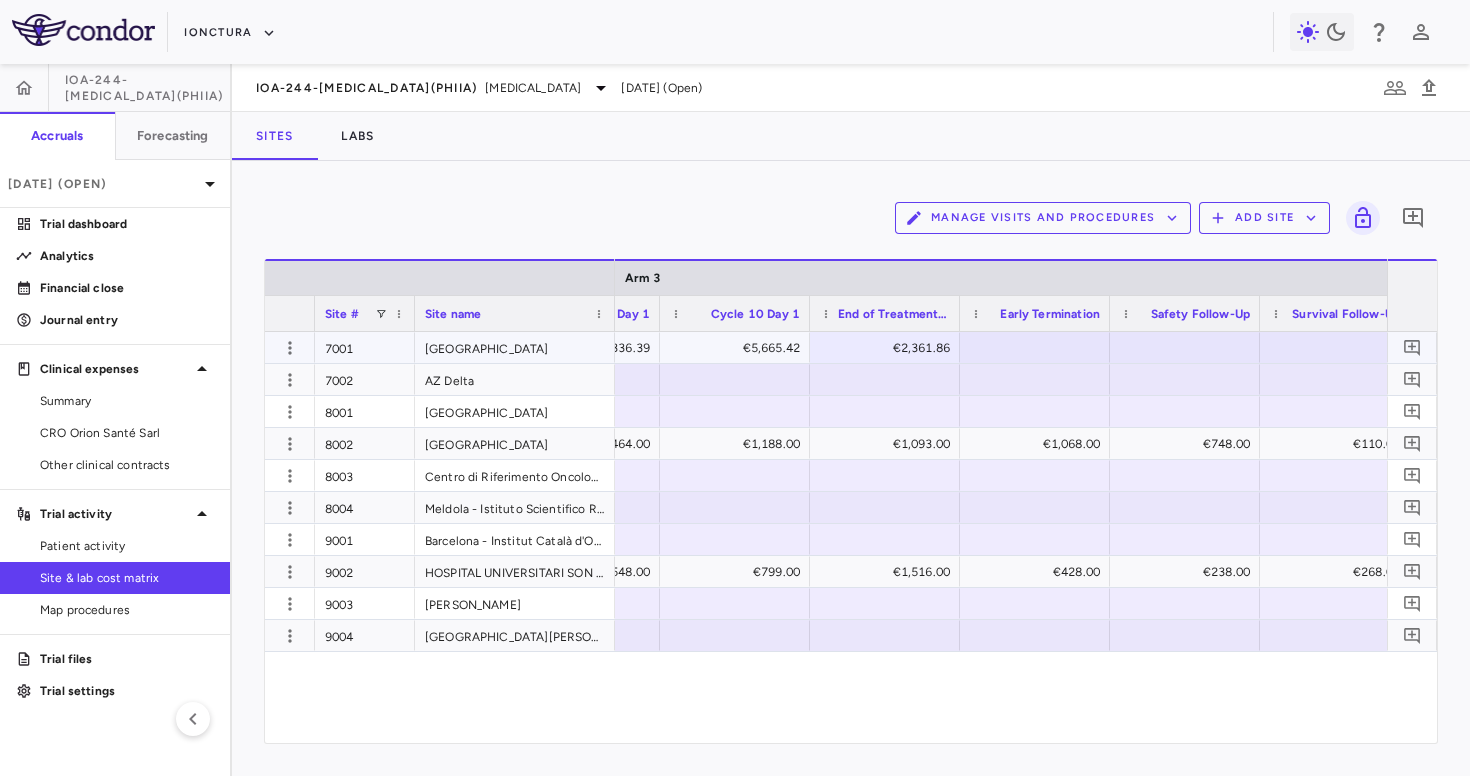 click at bounding box center (1035, 347) 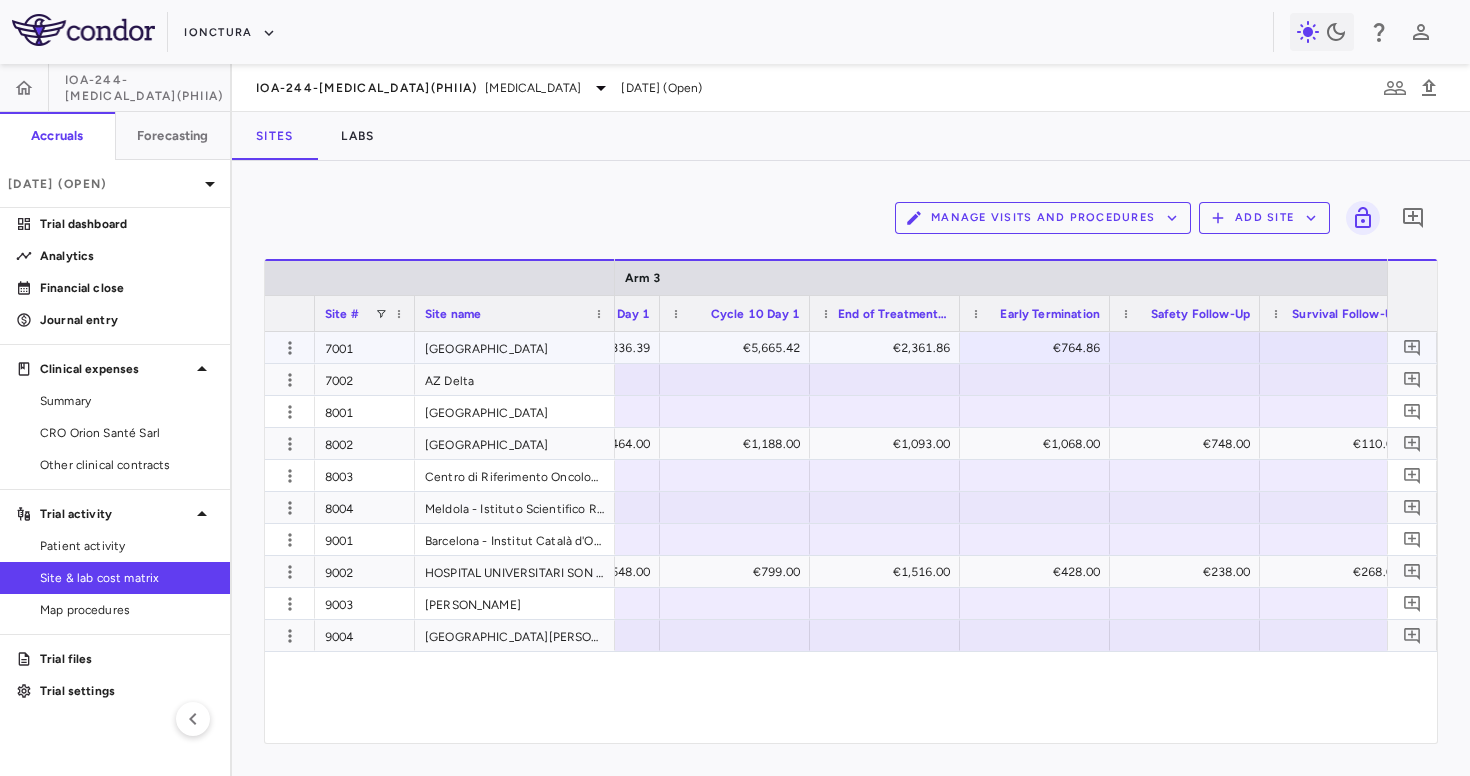 click at bounding box center [1185, 347] 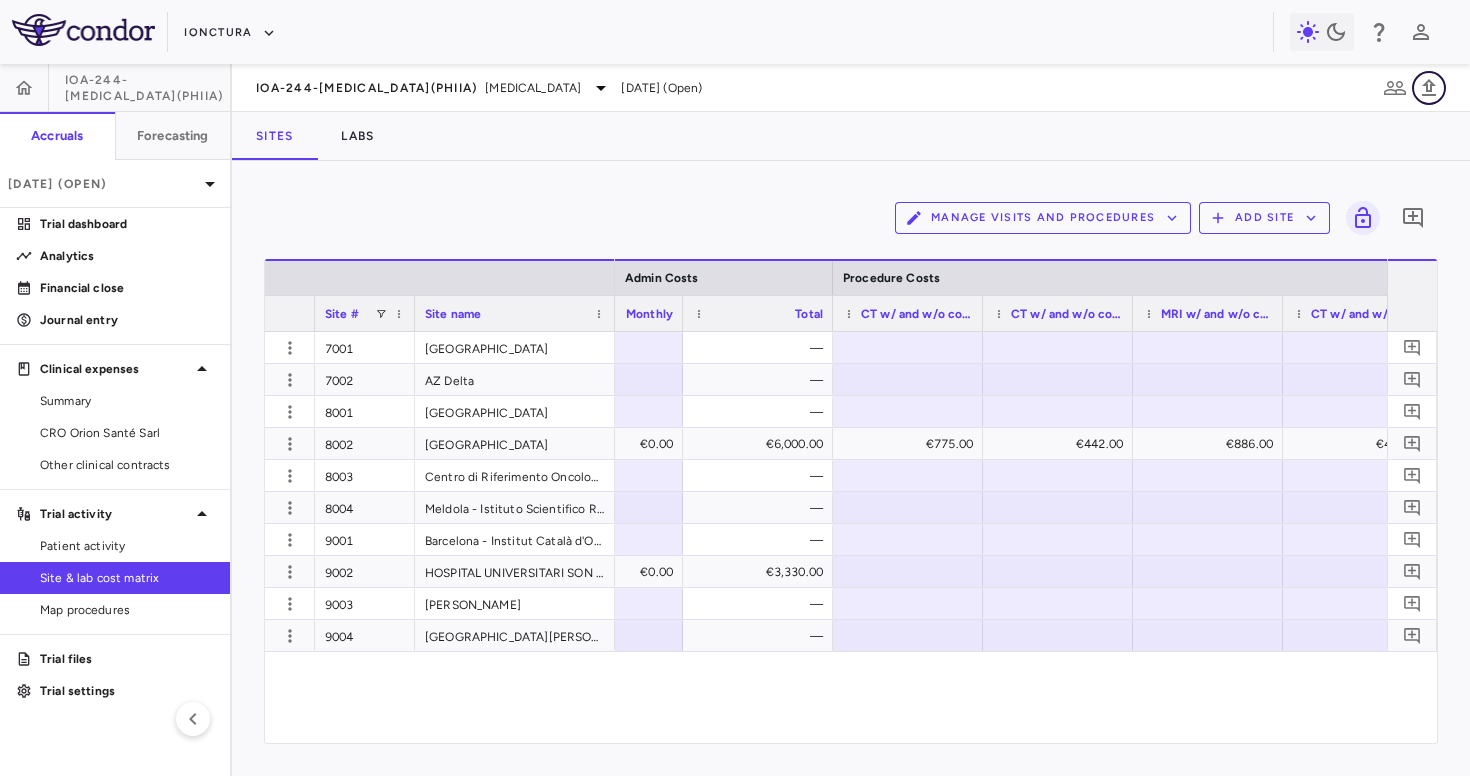 click 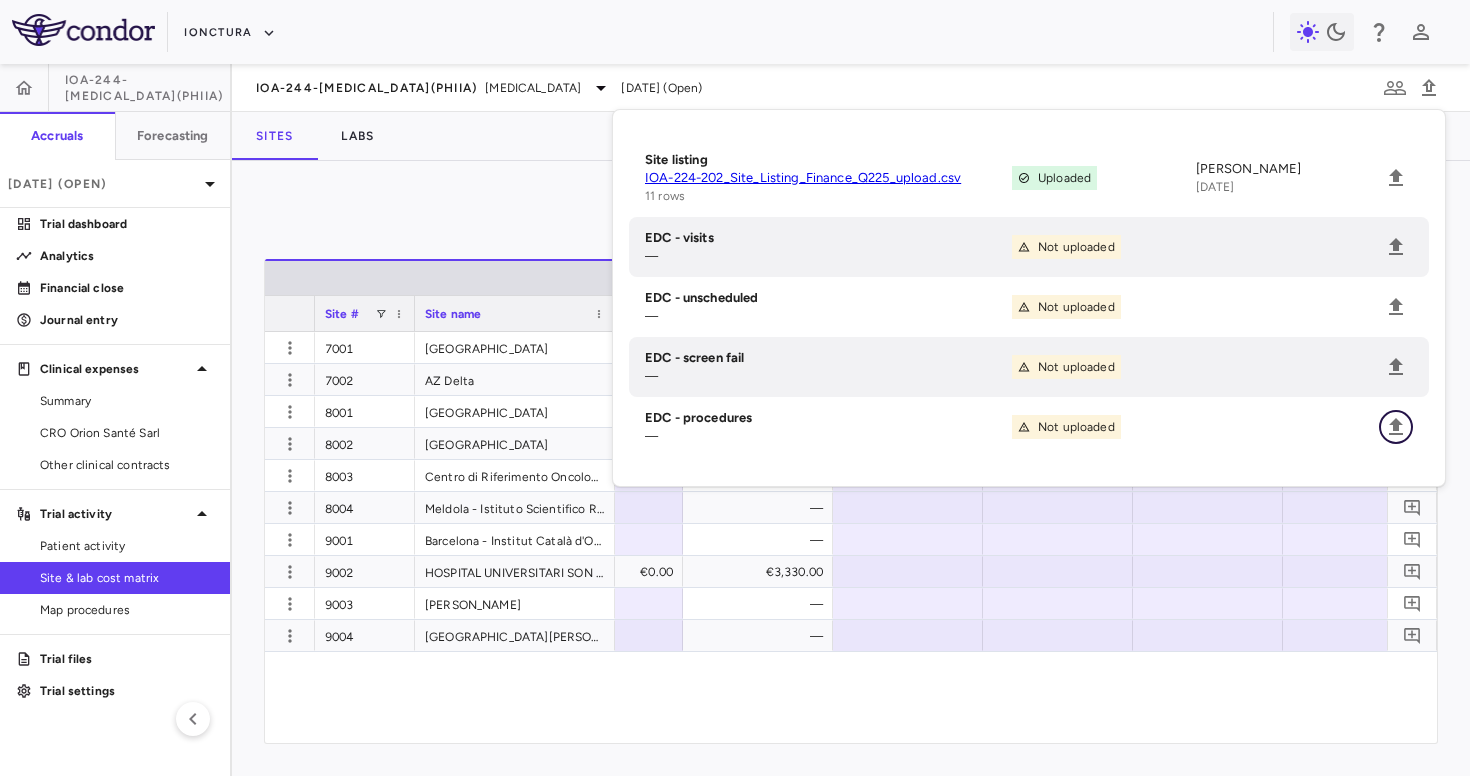 click 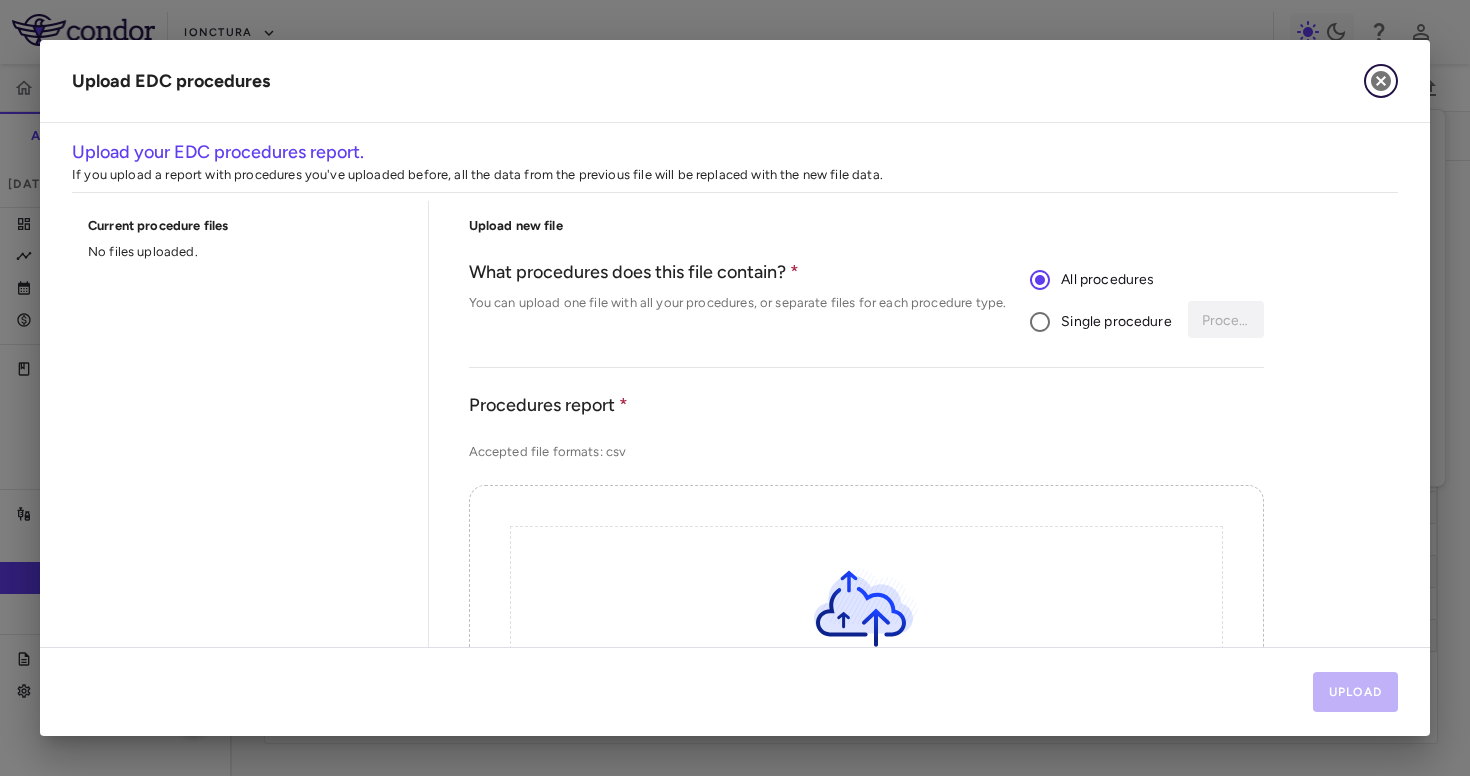 click 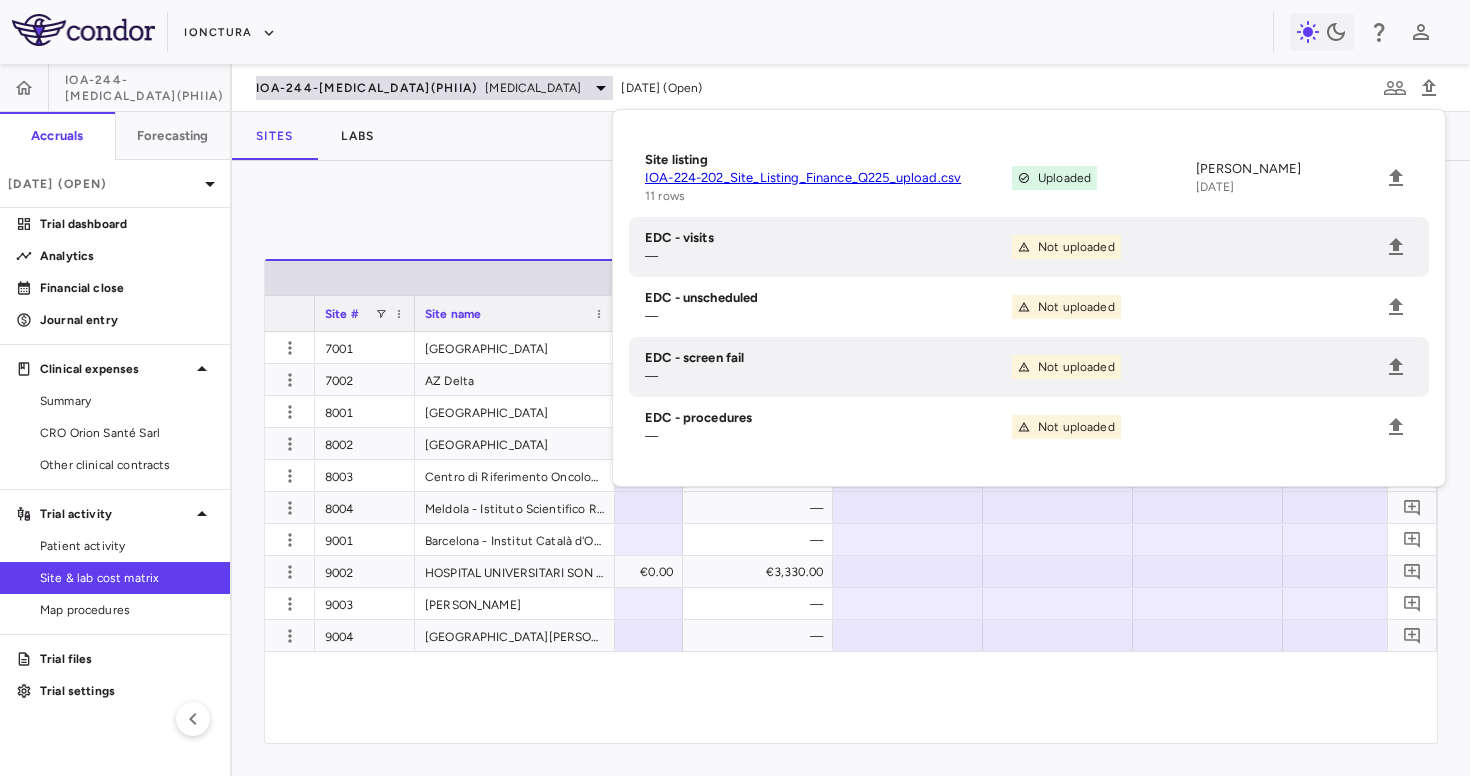 click on "IOA-244-[MEDICAL_DATA](PhIIa)" at bounding box center (366, 88) 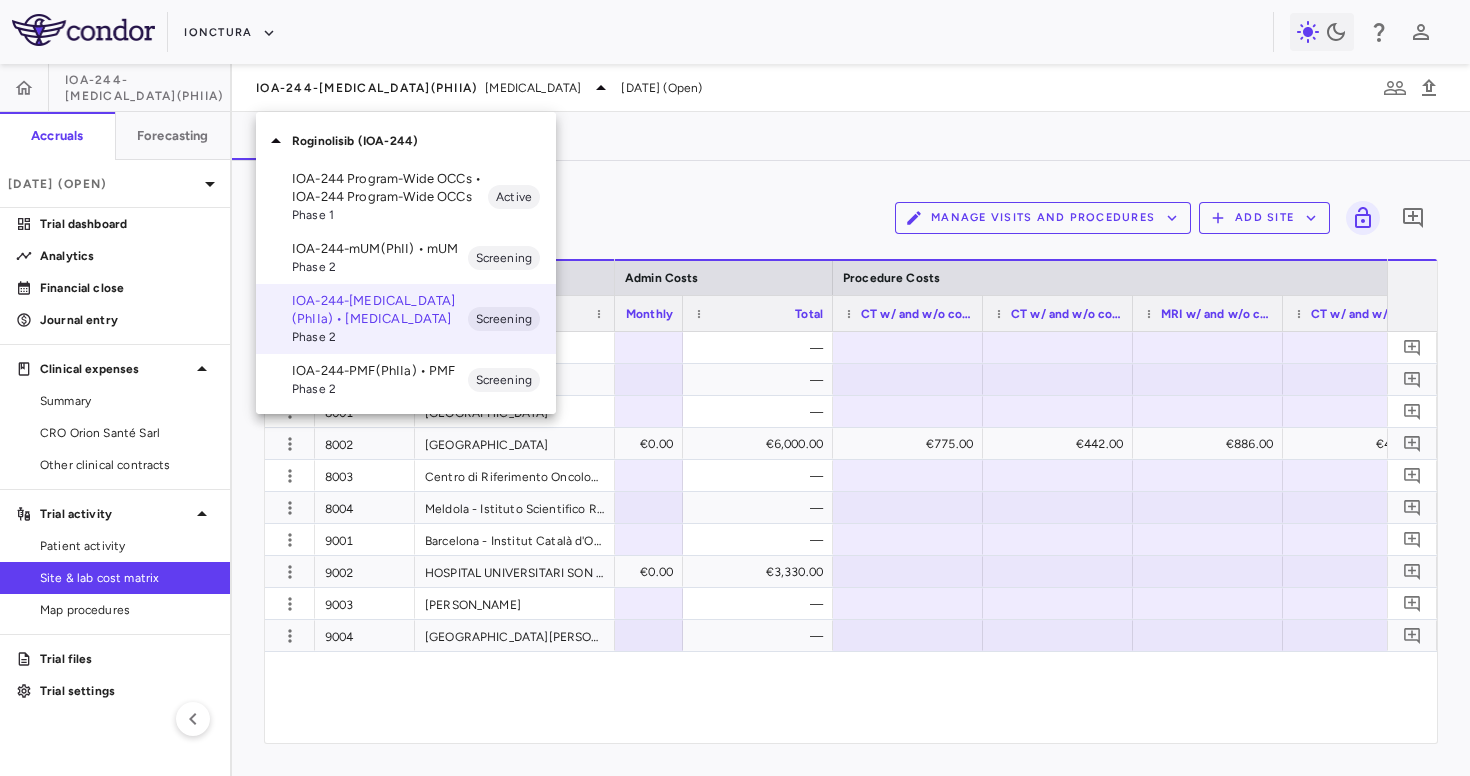 click at bounding box center (735, 388) 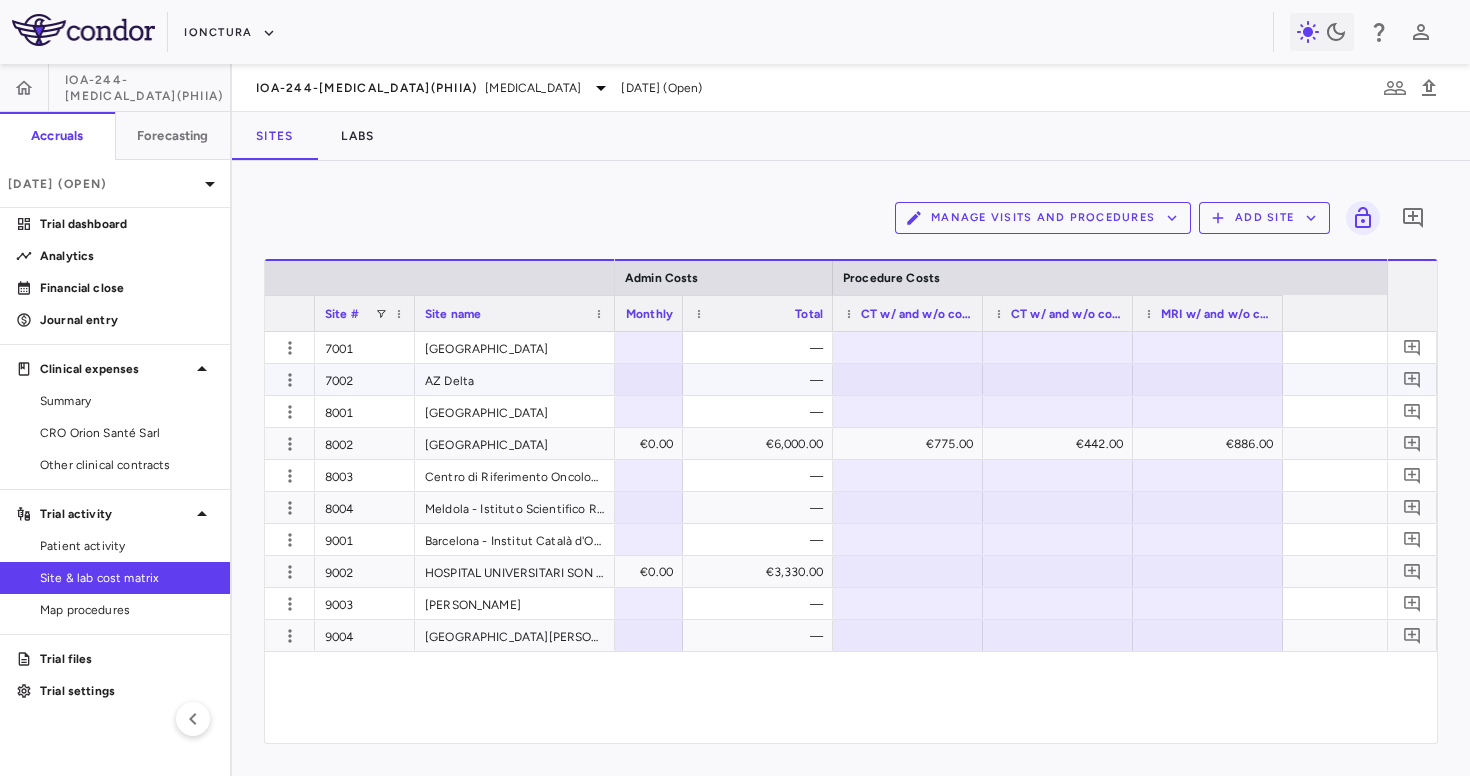 scroll, scrollTop: 0, scrollLeft: 9626, axis: horizontal 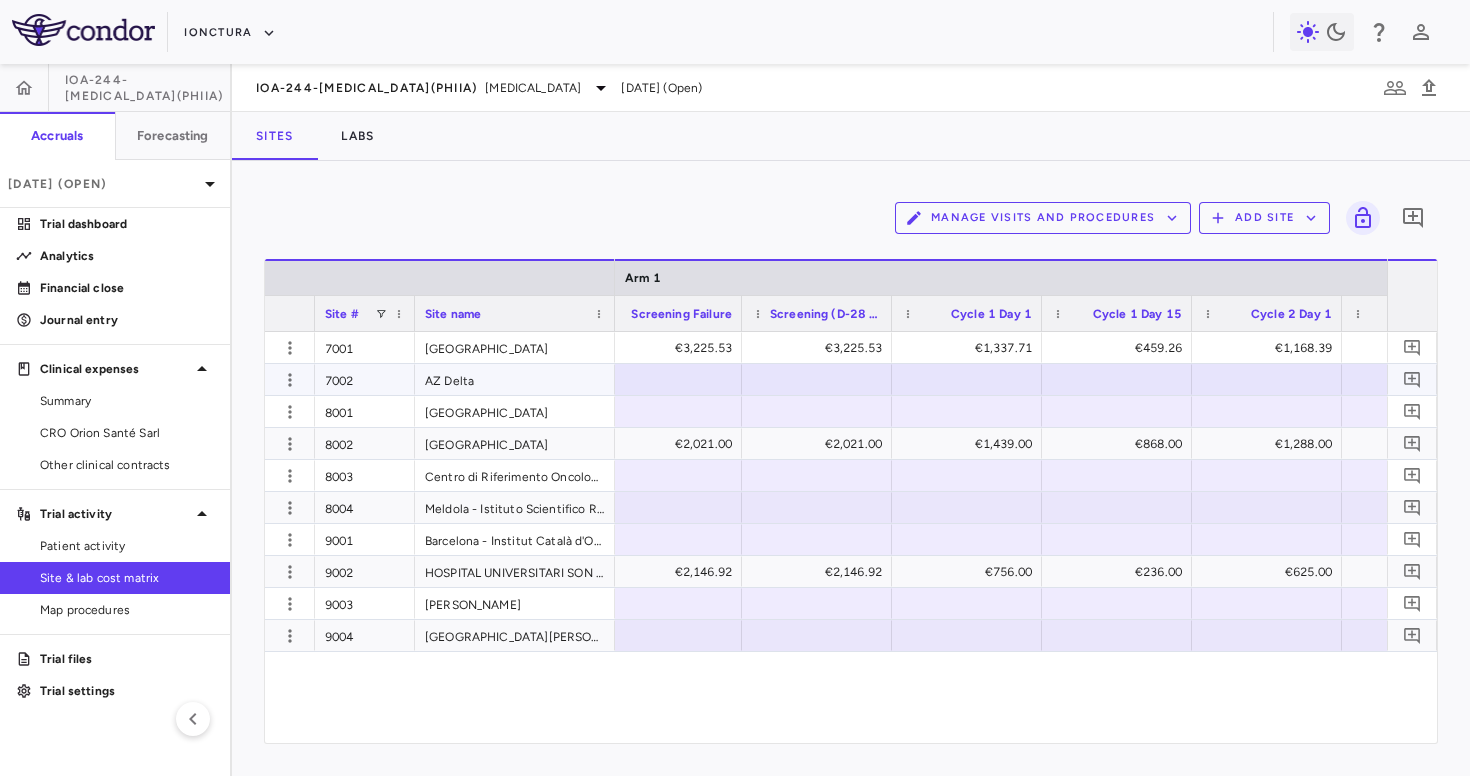 click at bounding box center [817, 379] 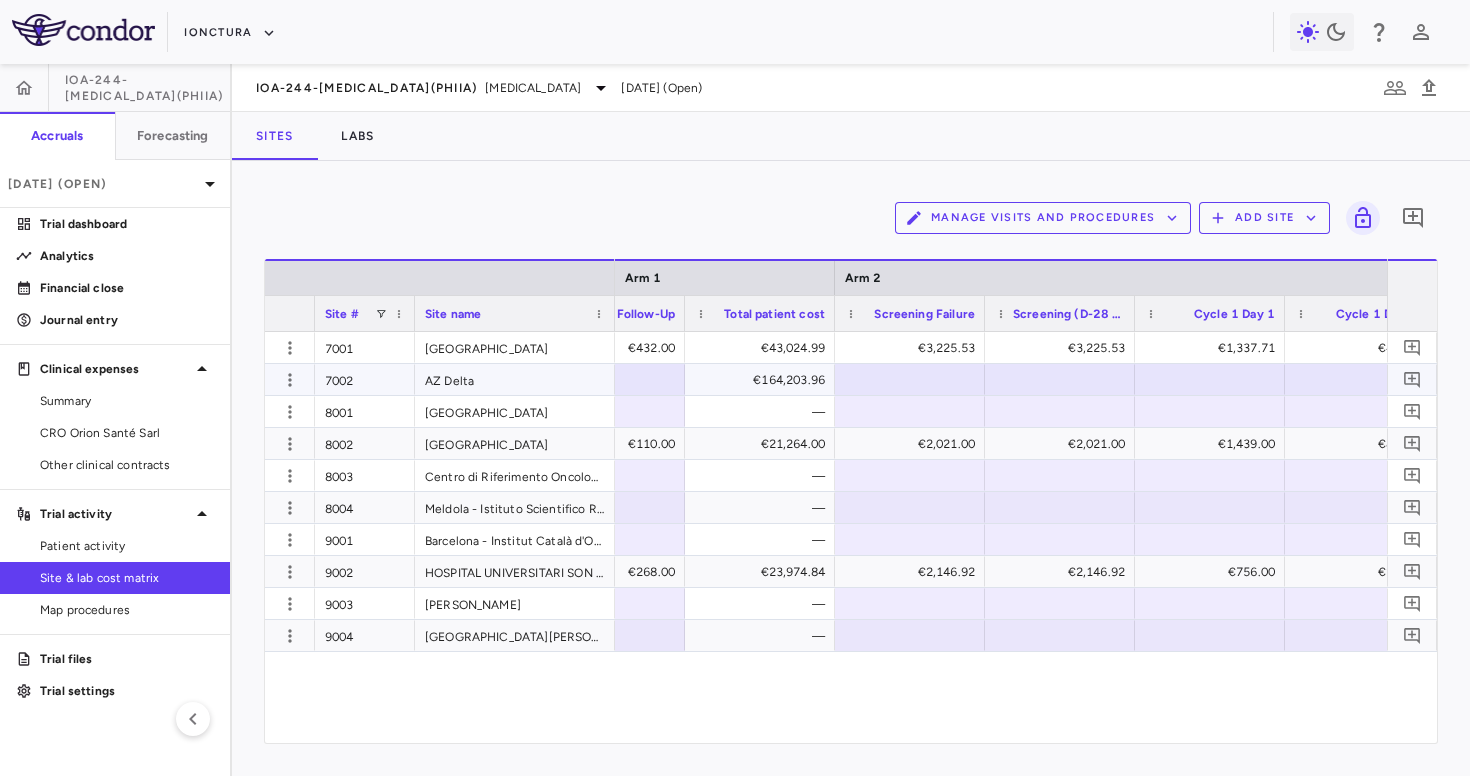 click at bounding box center [1060, 379] 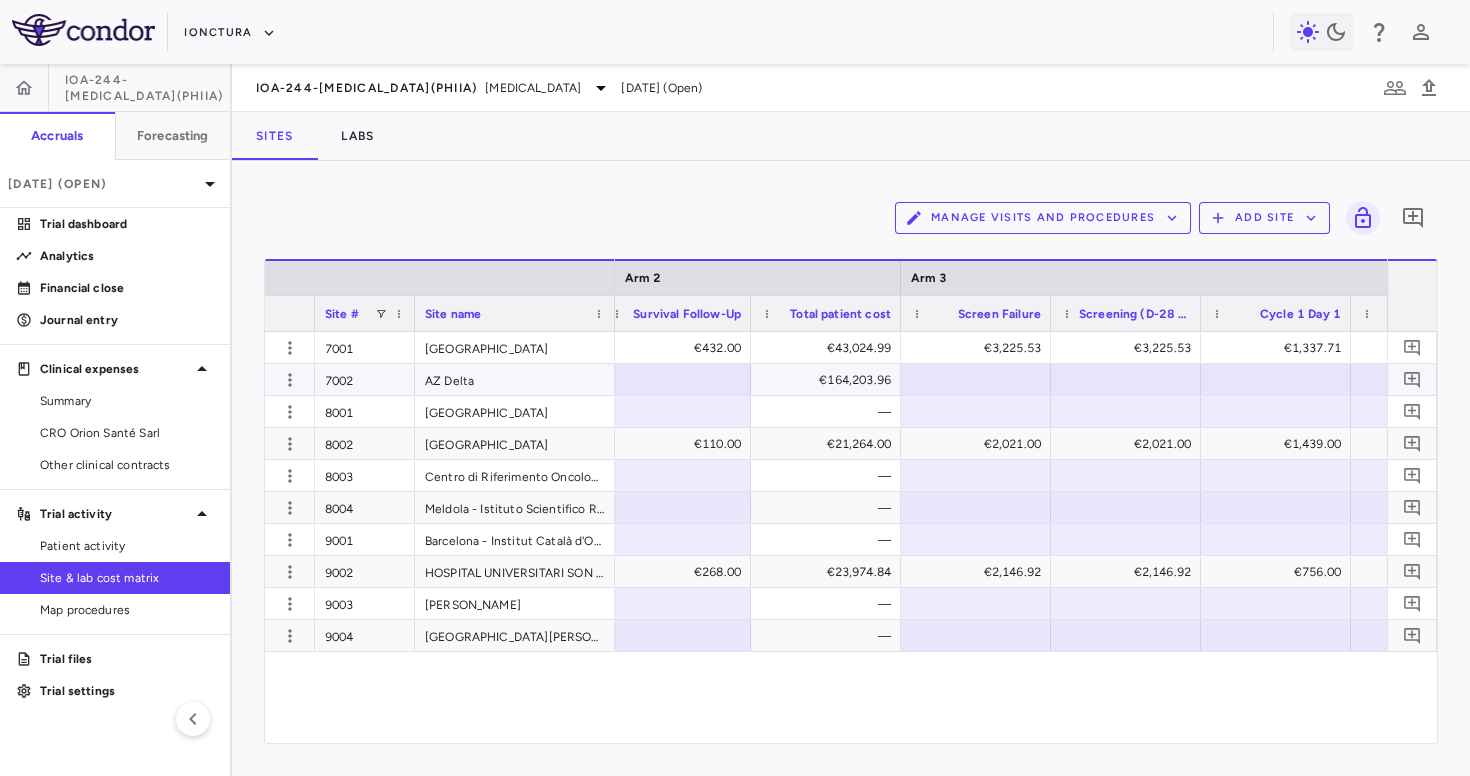 click at bounding box center (1126, 379) 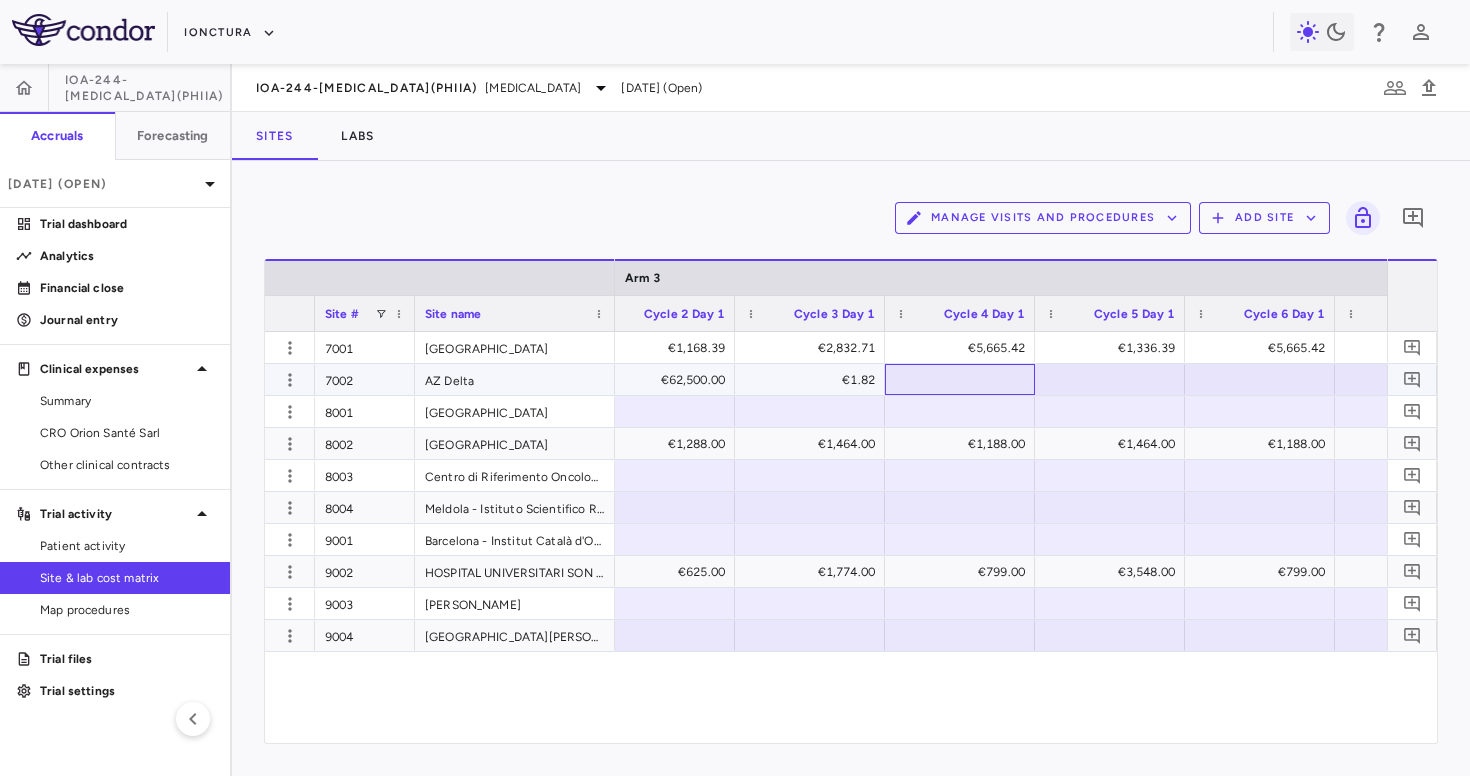 click at bounding box center (960, 379) 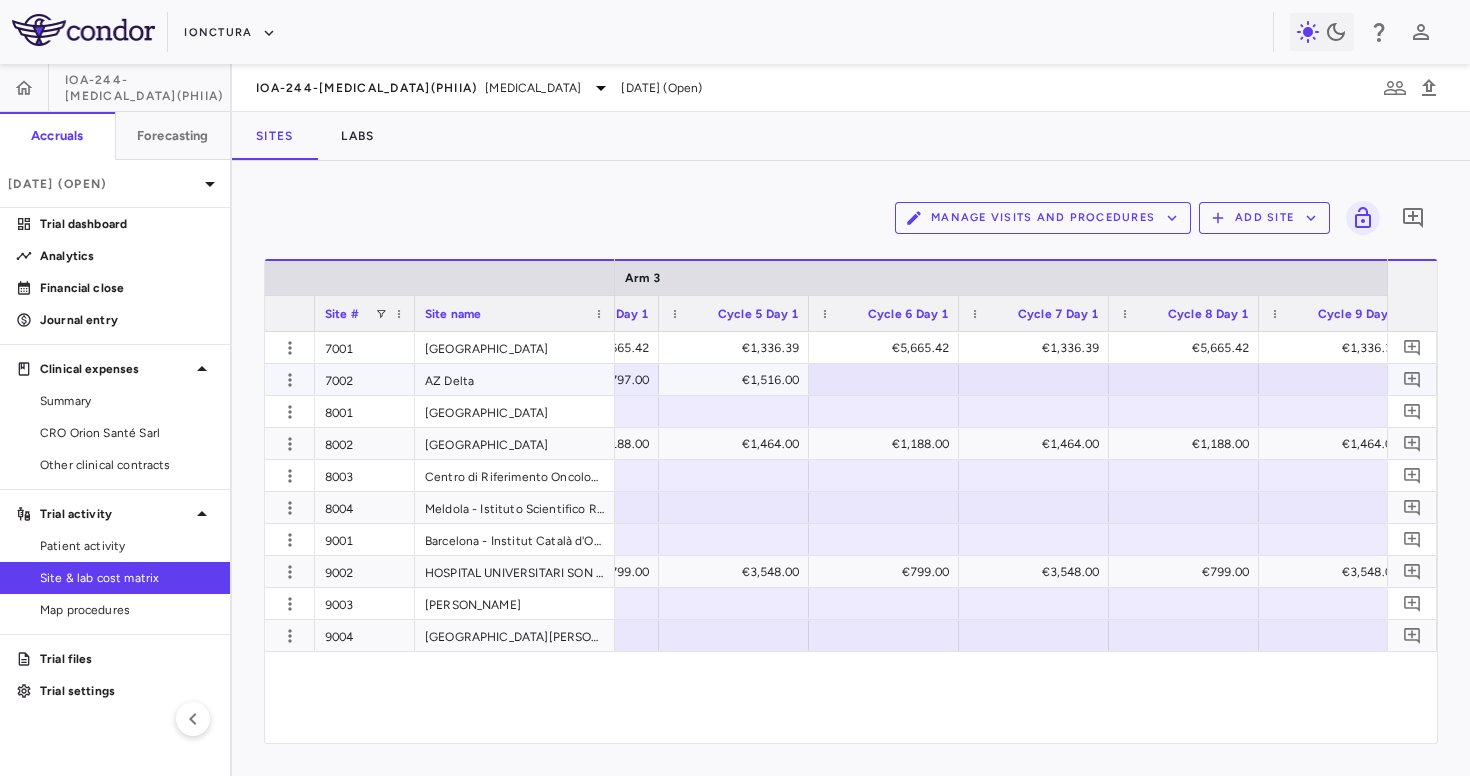 click at bounding box center [884, 379] 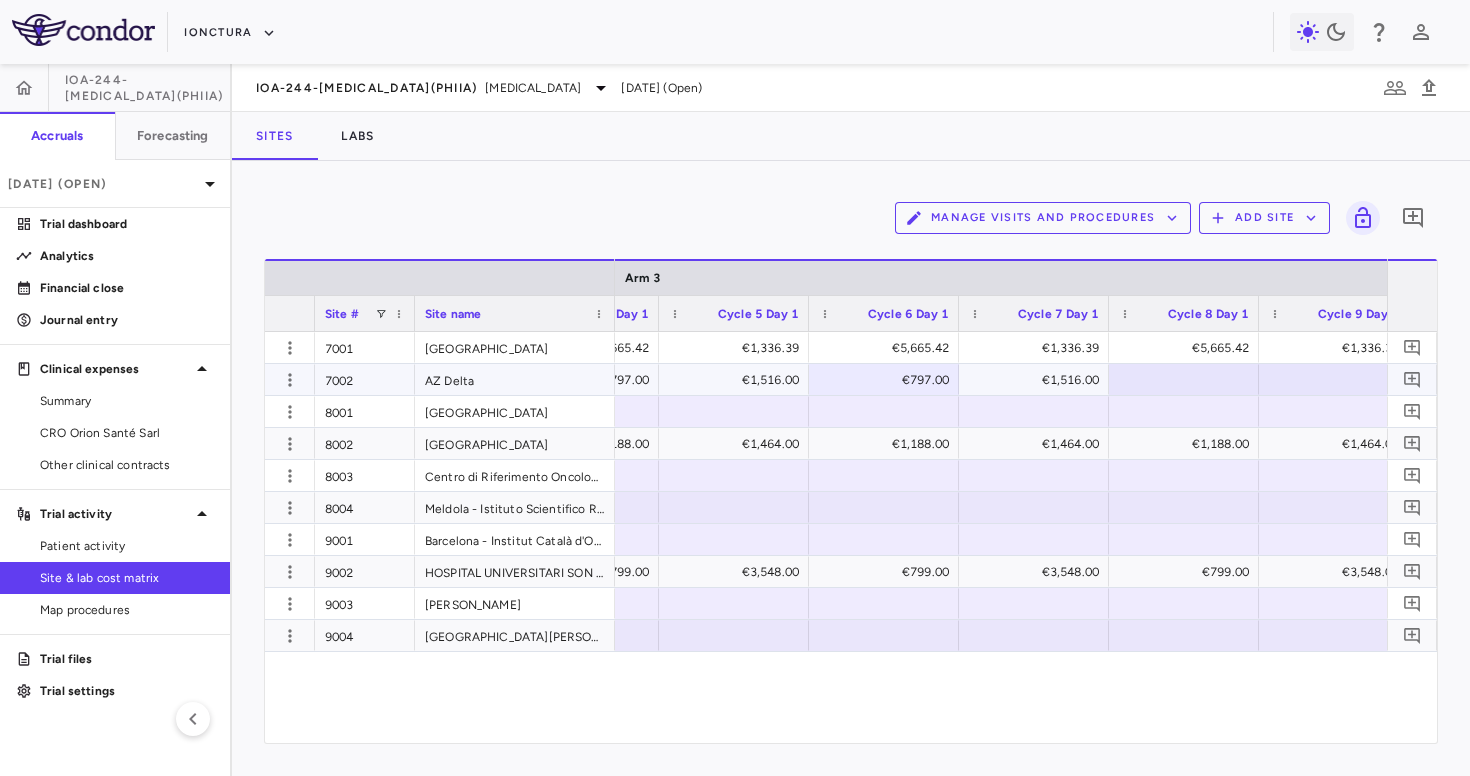 click at bounding box center (1184, 379) 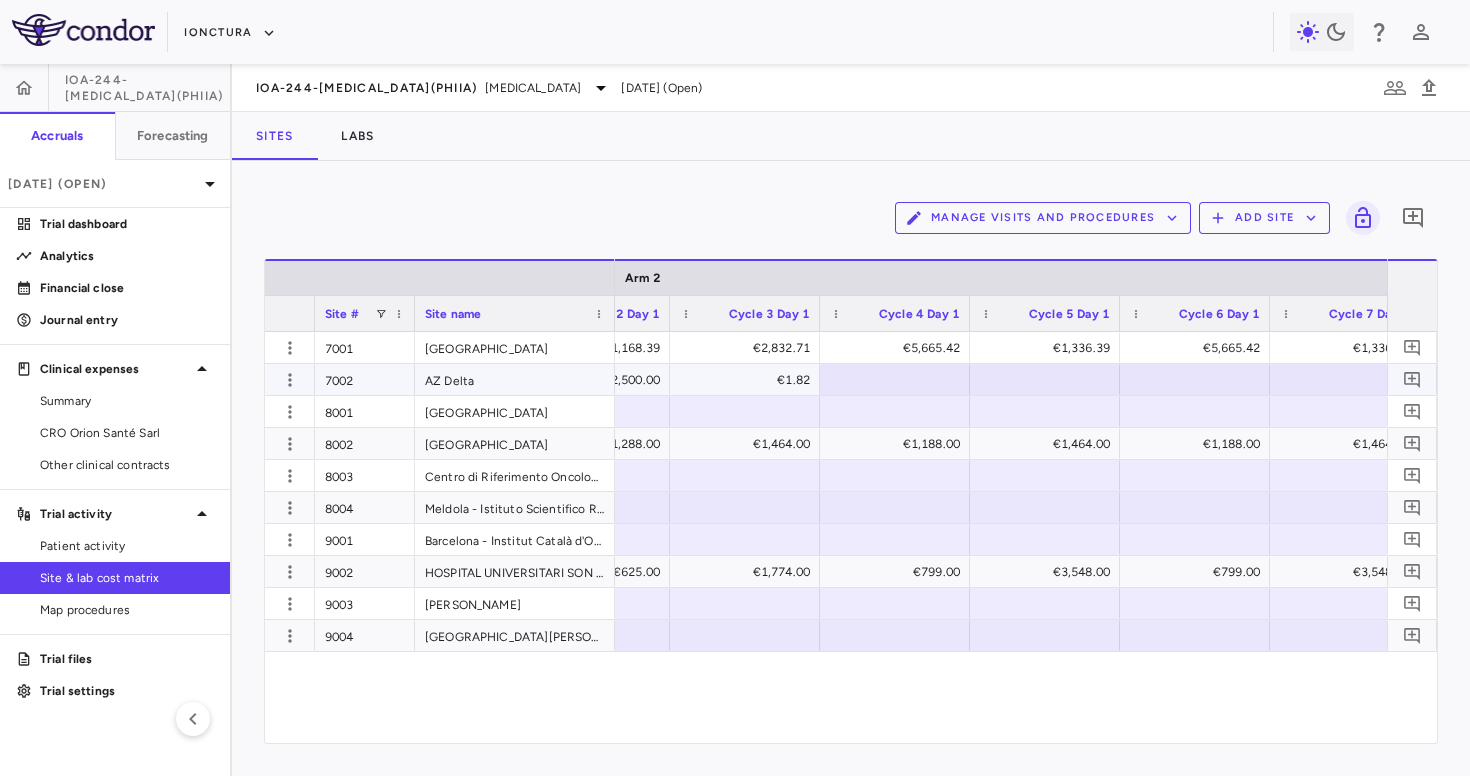 click at bounding box center [895, 379] 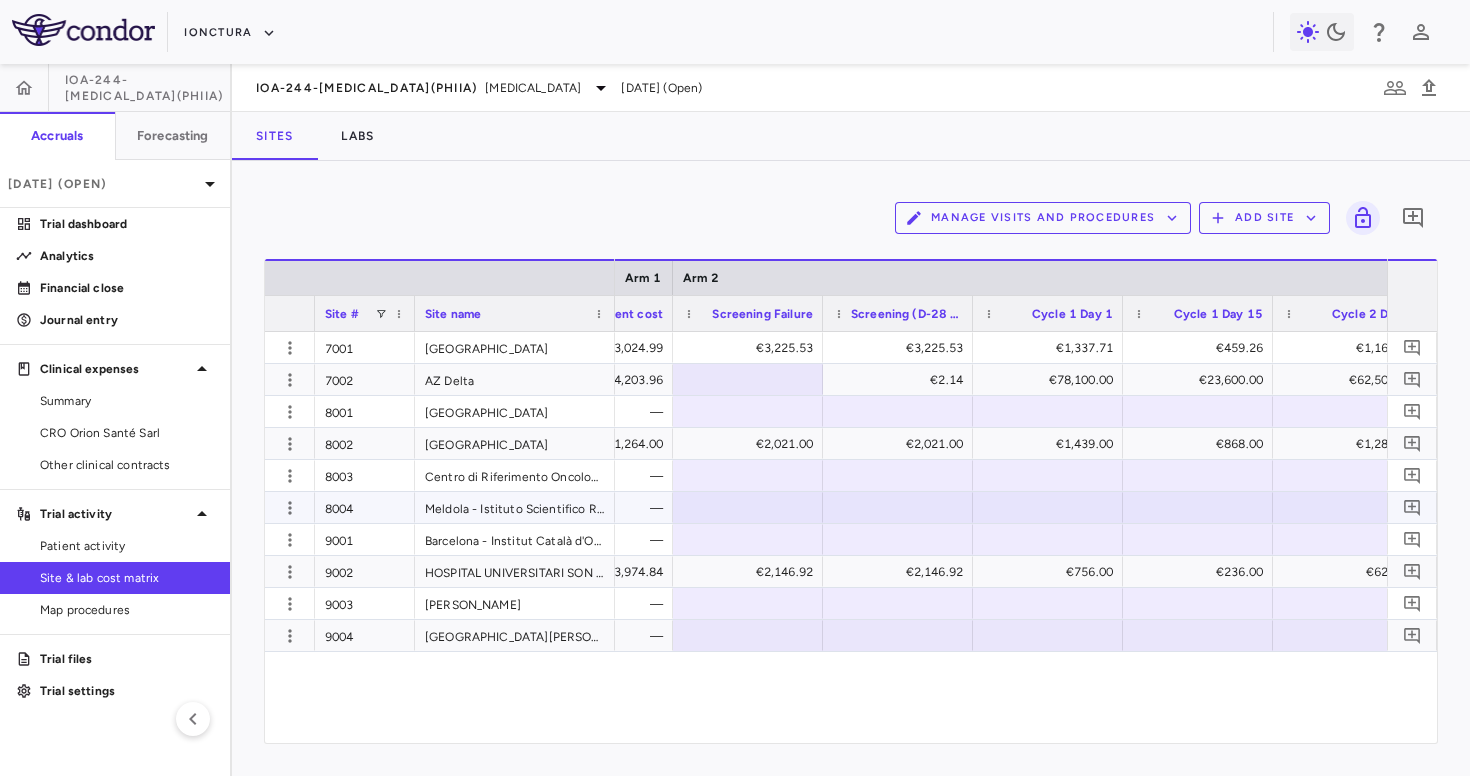 scroll, scrollTop: 0, scrollLeft: 3807, axis: horizontal 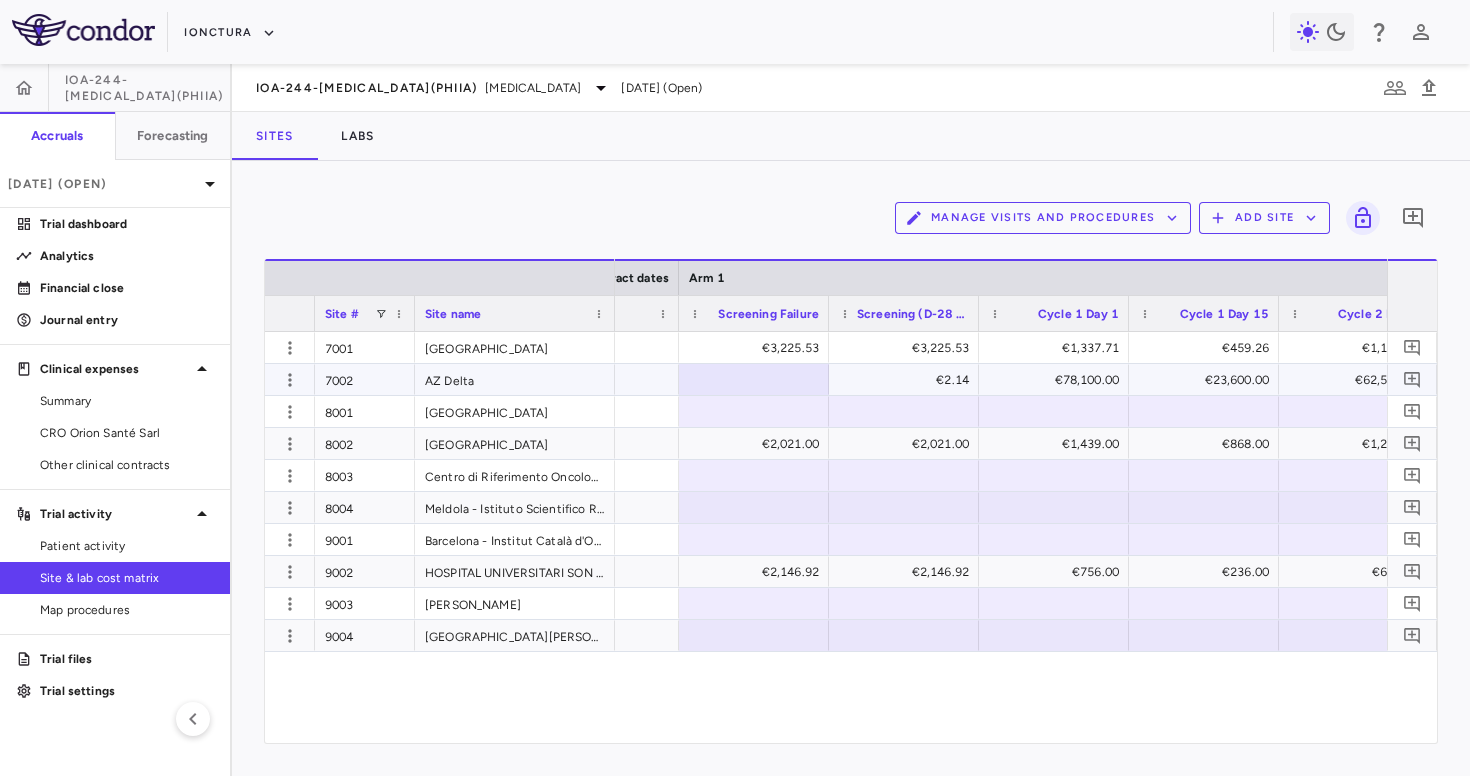 click on "€2.14" at bounding box center [908, 380] 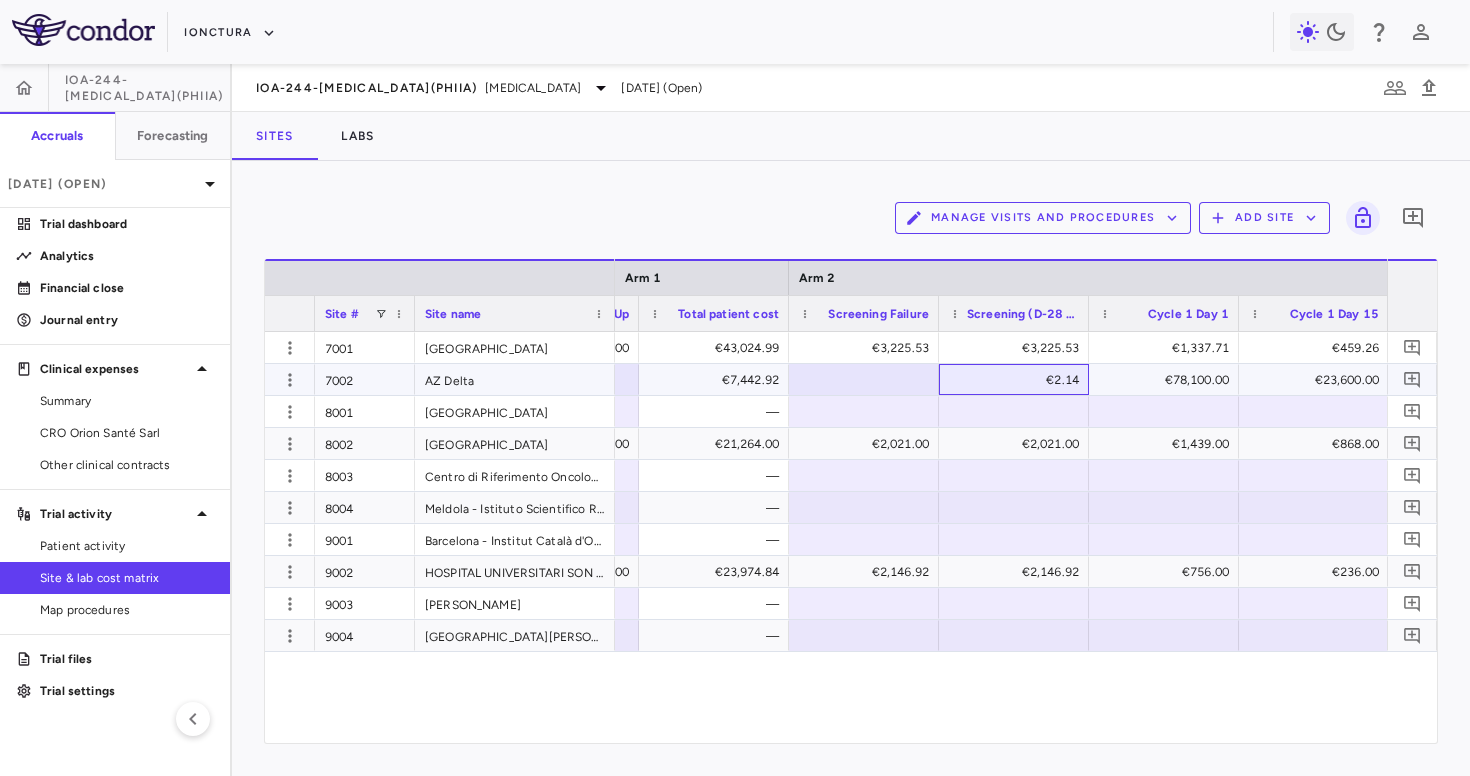 click on "€2.14" at bounding box center [1018, 380] 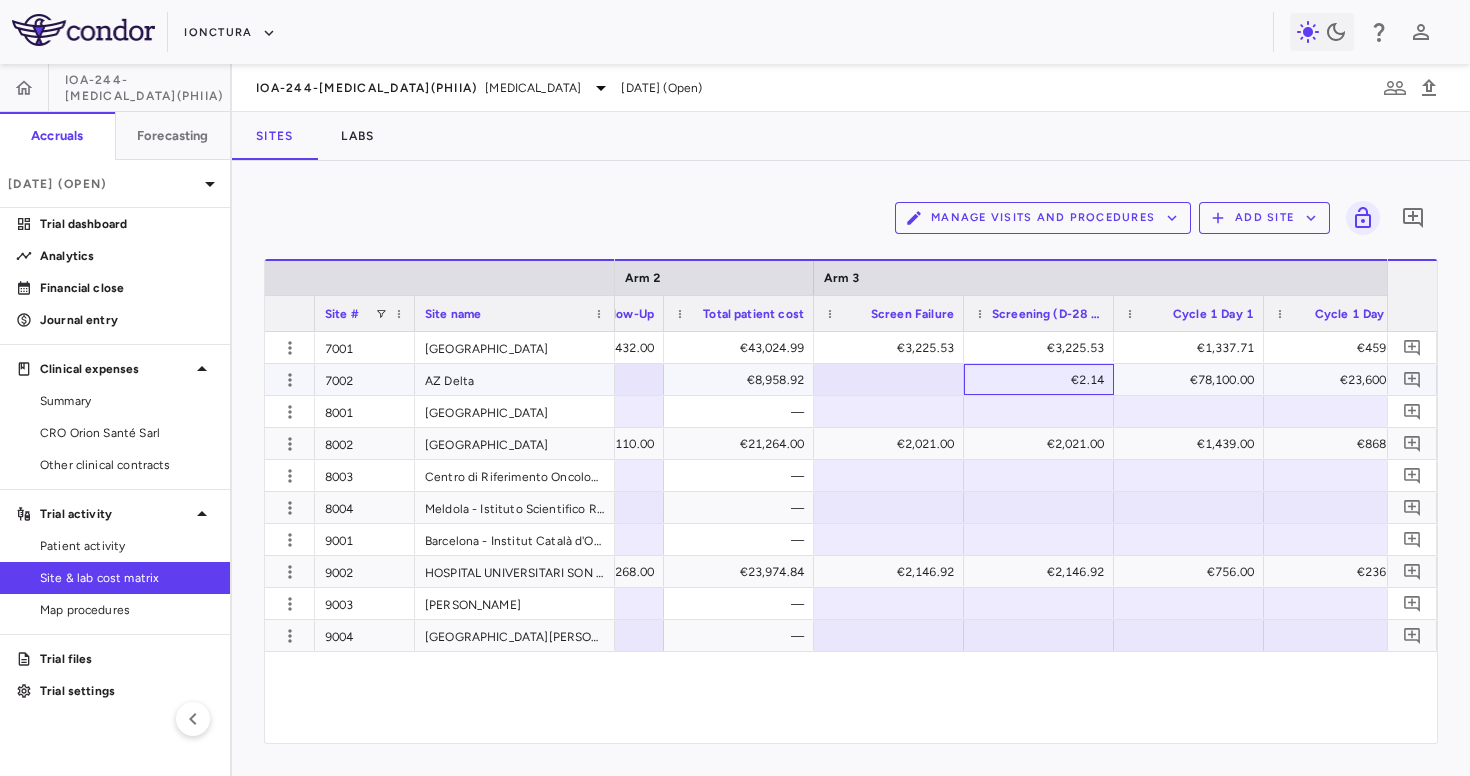 click on "€2.14" at bounding box center [1043, 380] 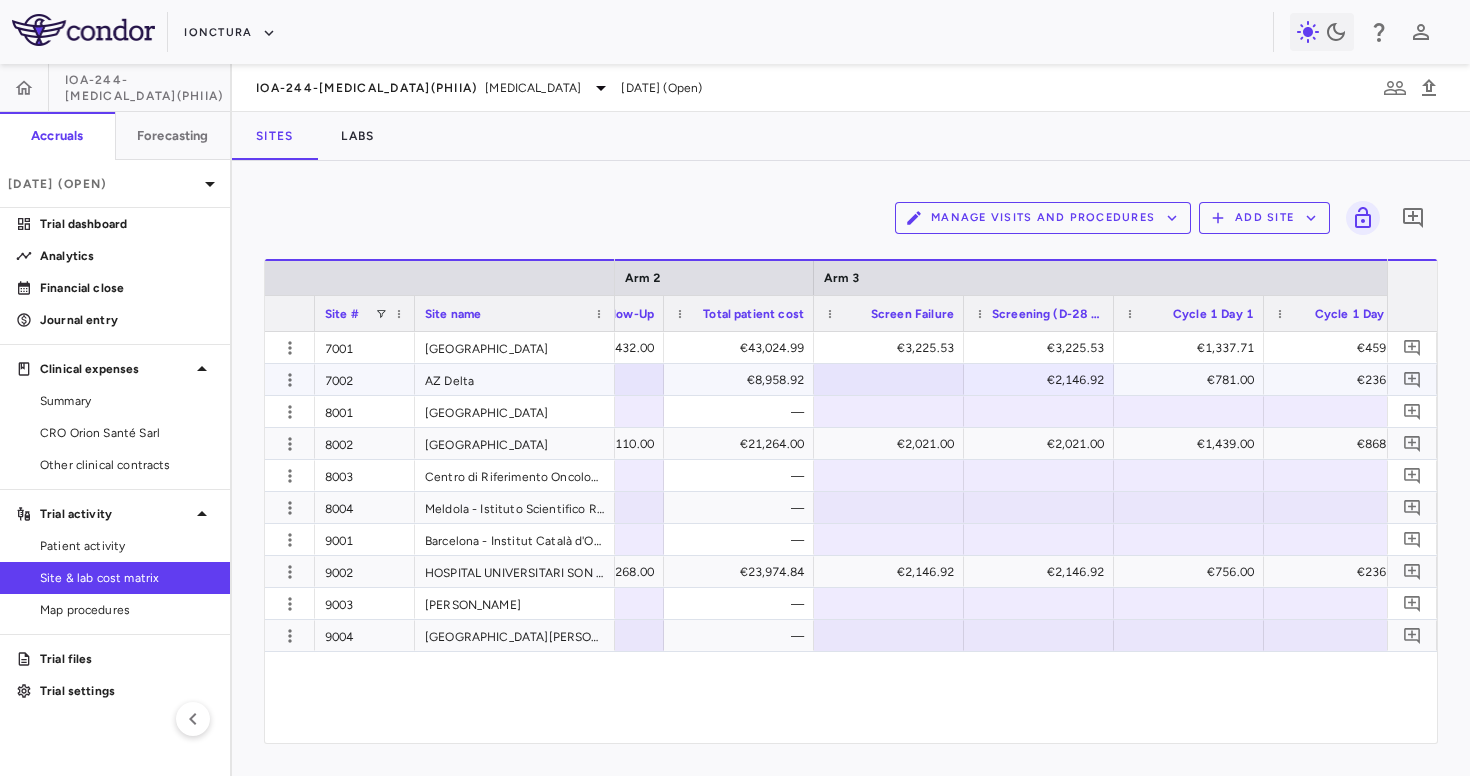 click on "€2,146.92" at bounding box center [1043, 380] 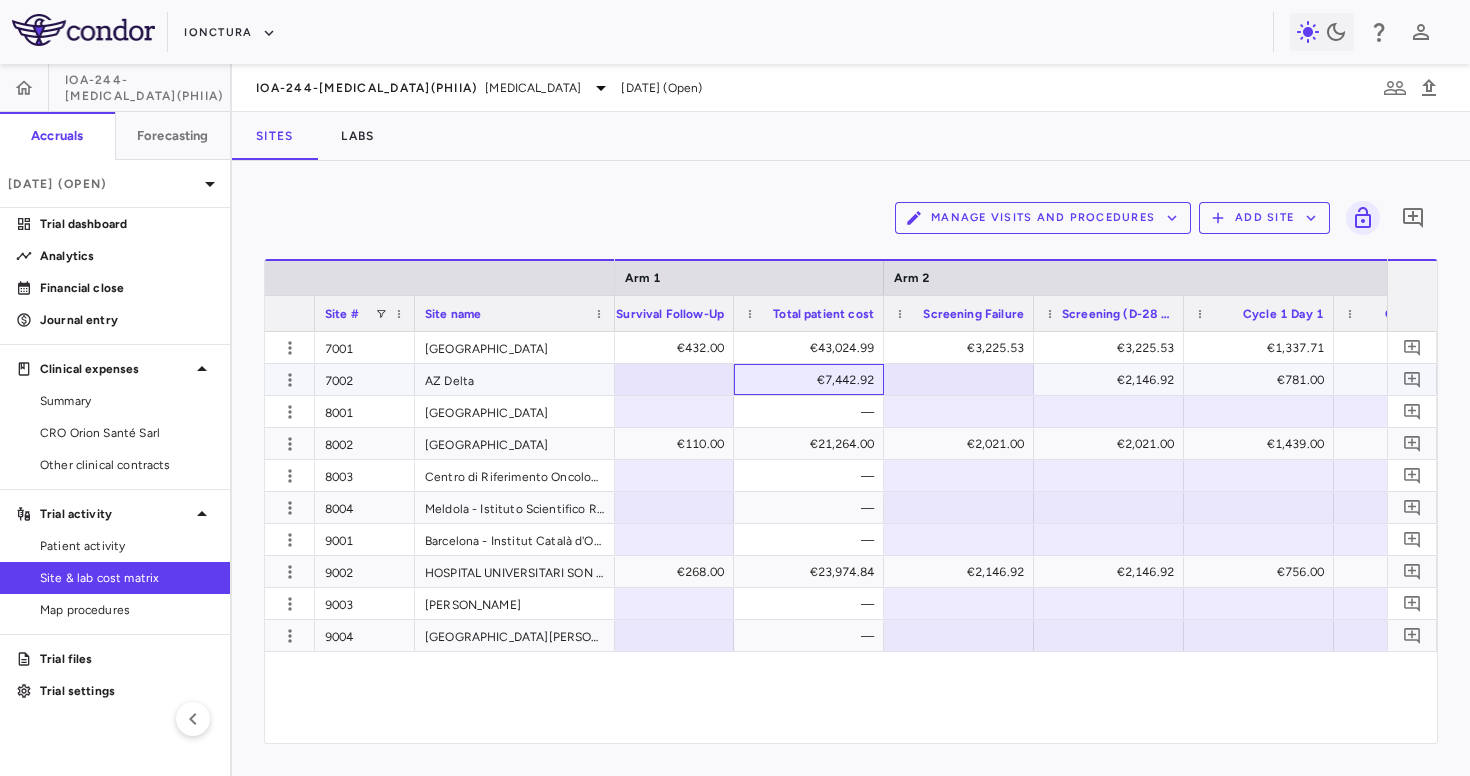 click on "€7,442.92" at bounding box center (809, 379) 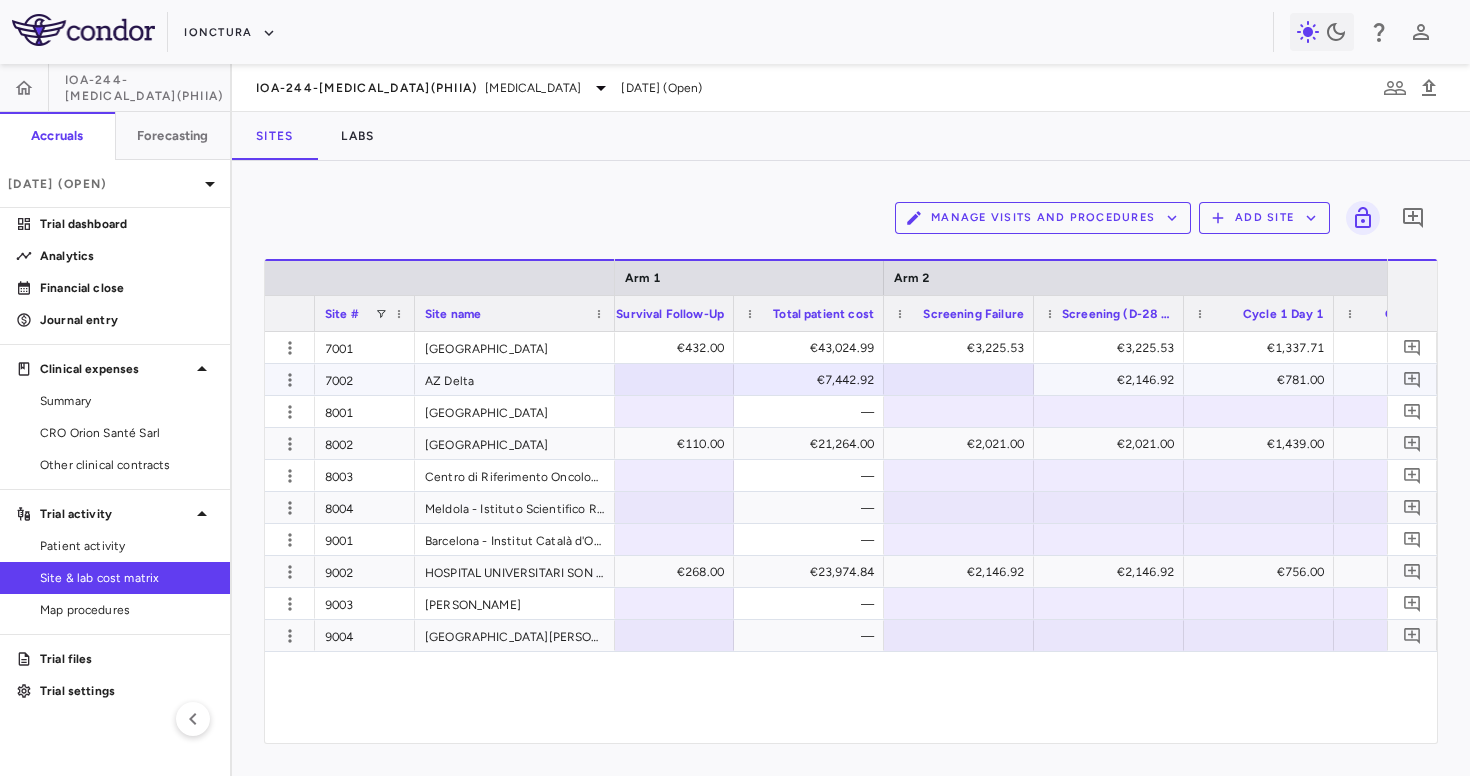 click at bounding box center (959, 379) 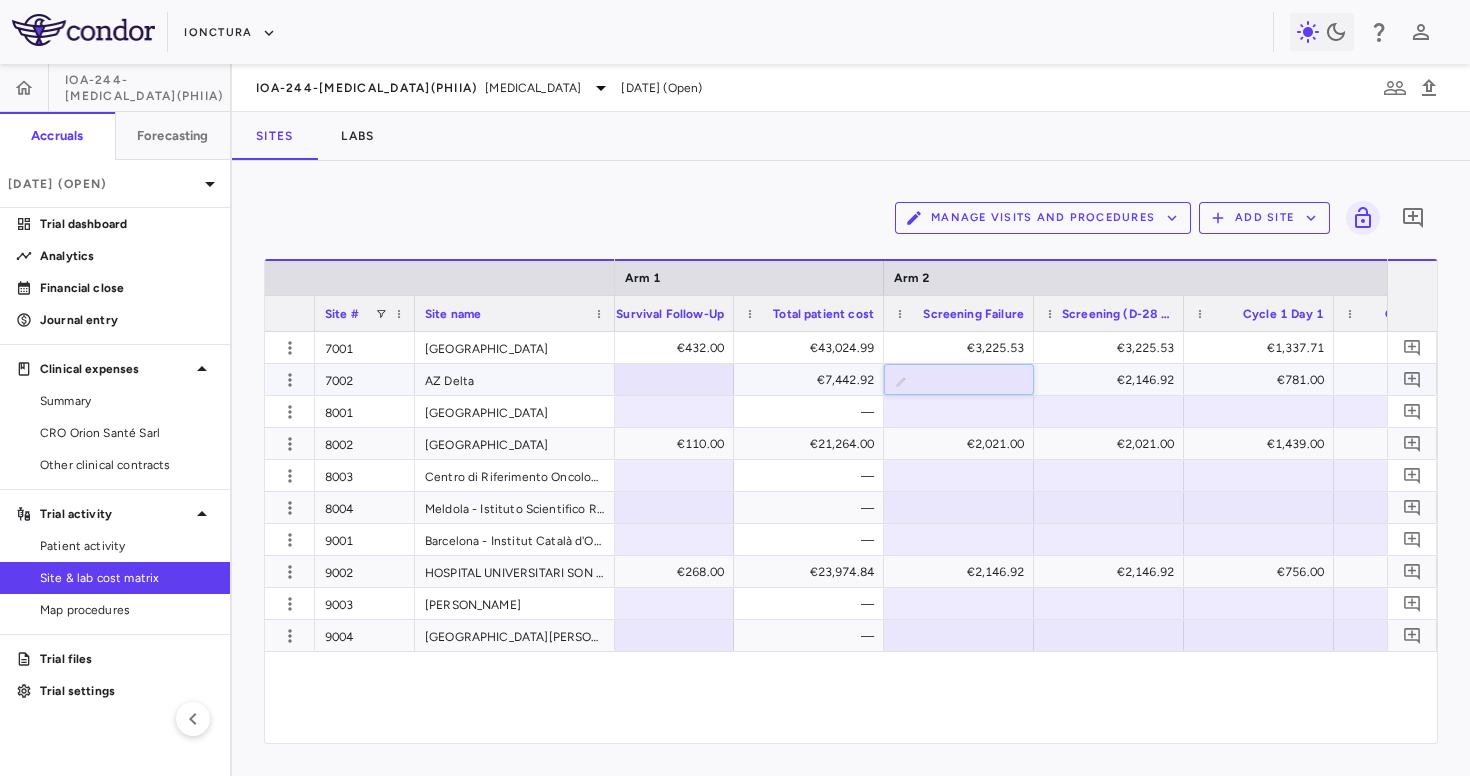 type on "*******" 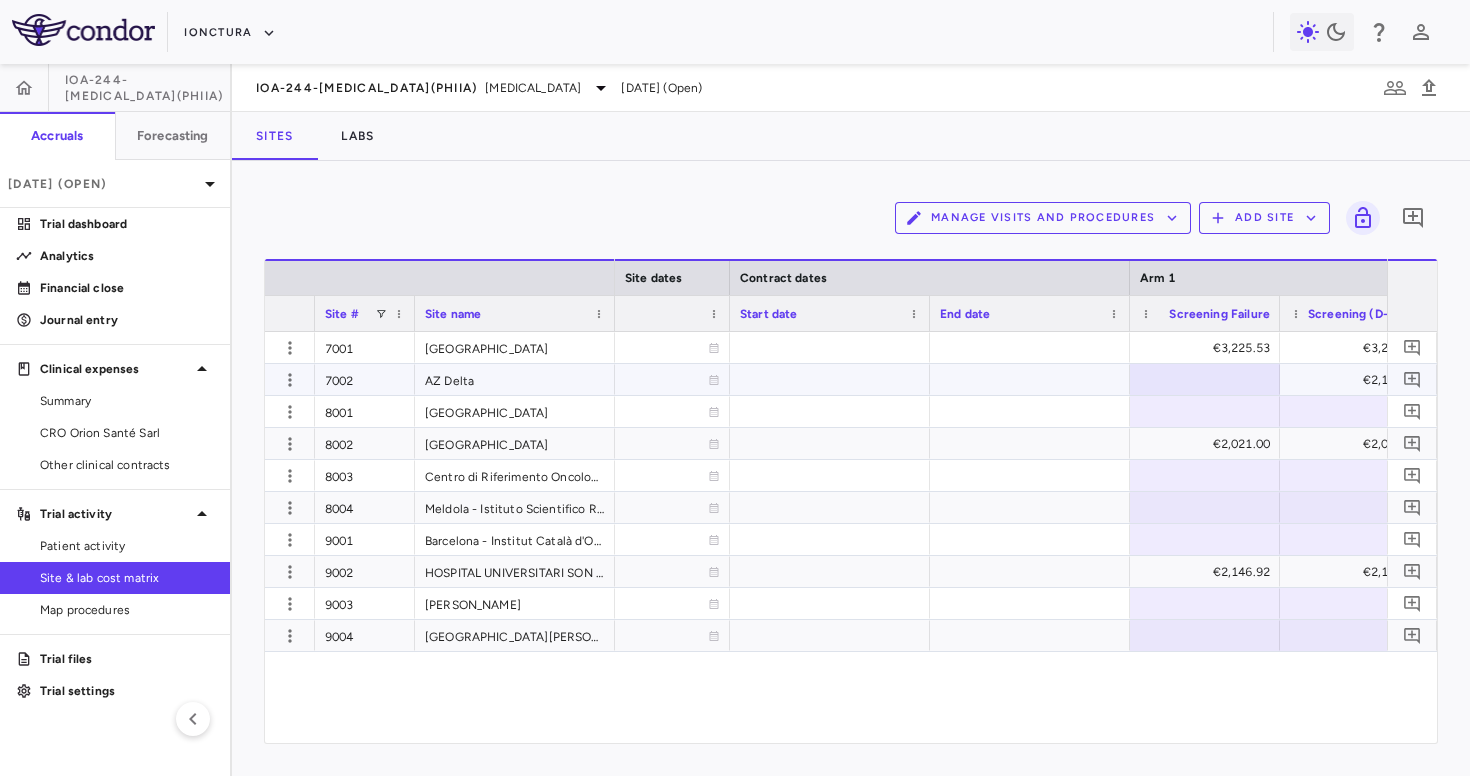 click at bounding box center (1205, 379) 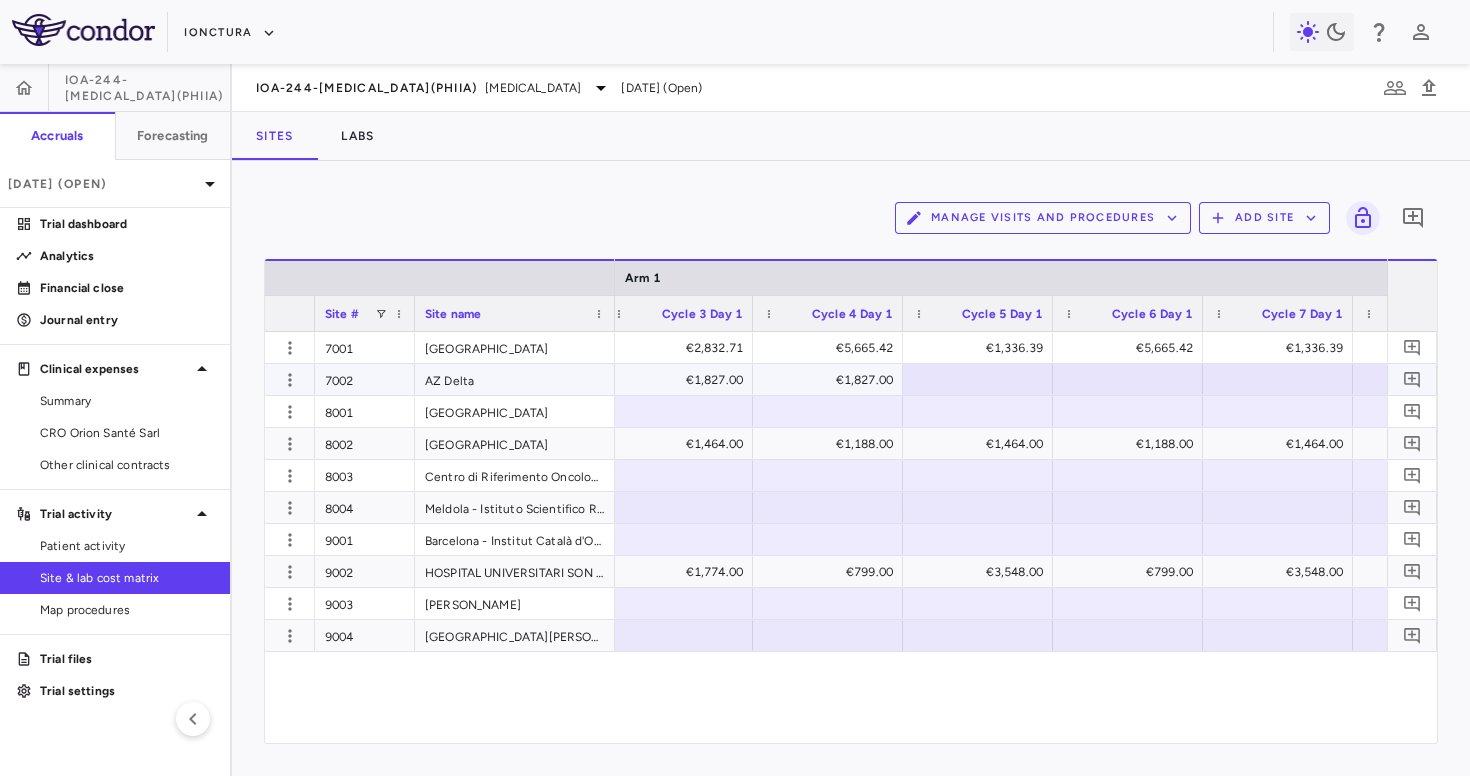 click on "€1,827.00" at bounding box center [832, 380] 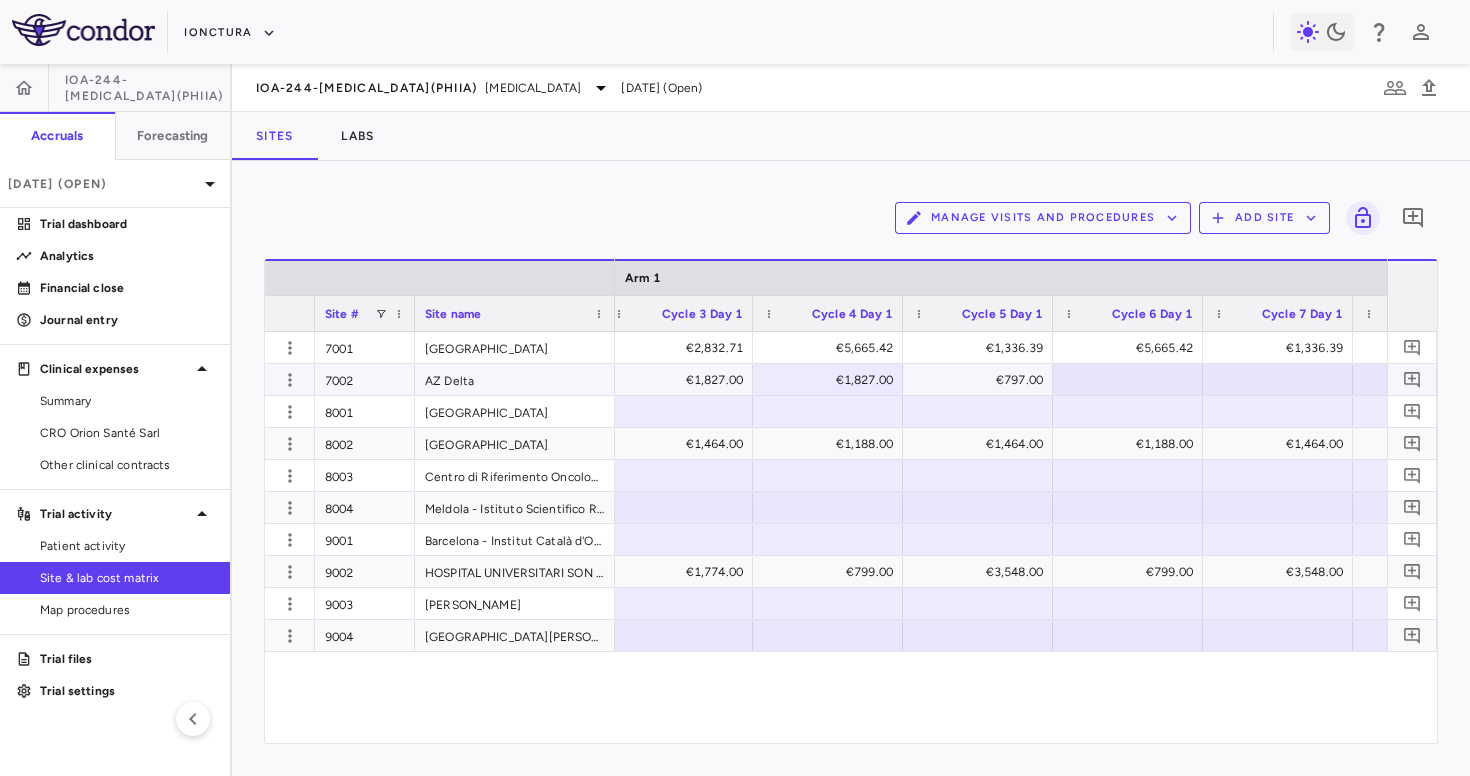 scroll, scrollTop: 0, scrollLeft: 3041, axis: horizontal 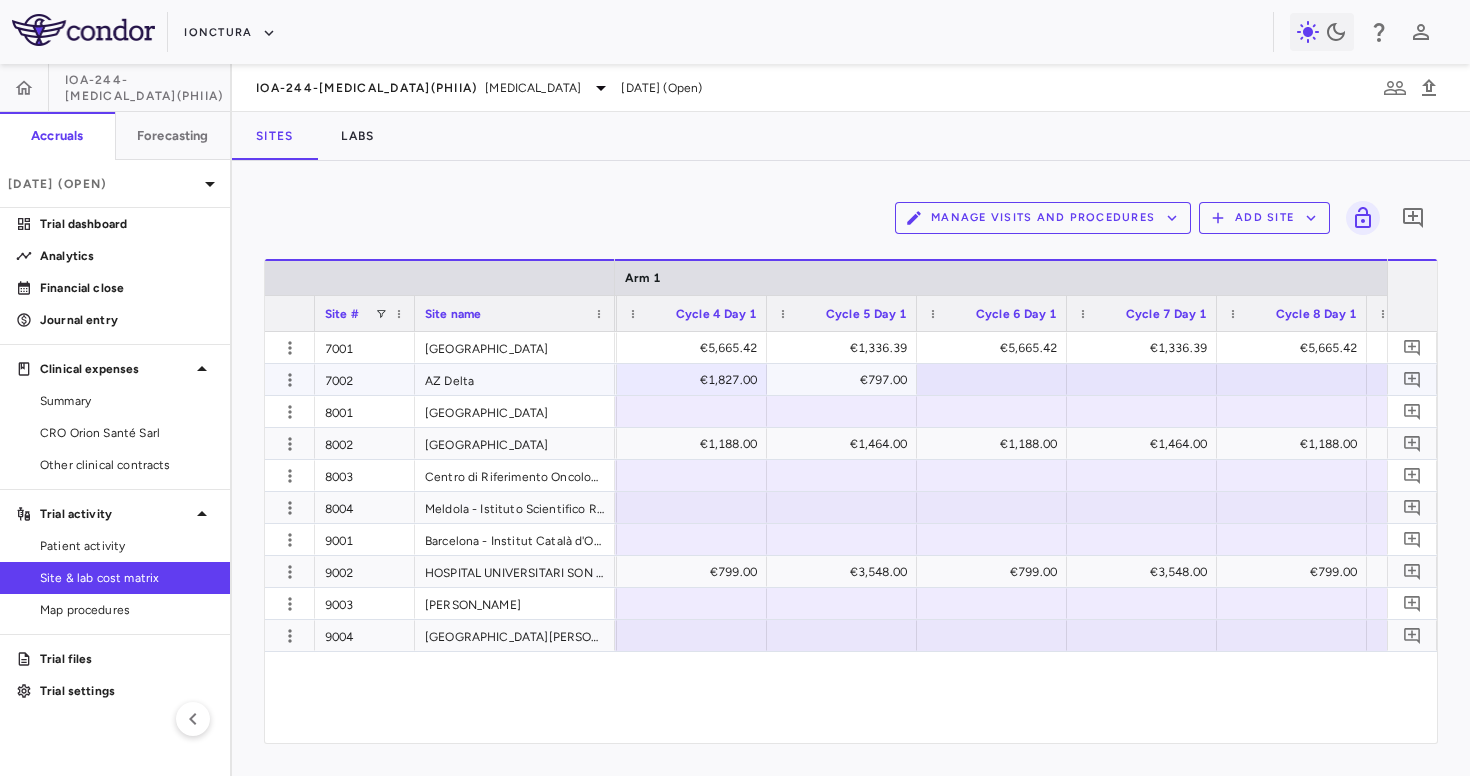 click at bounding box center (992, 379) 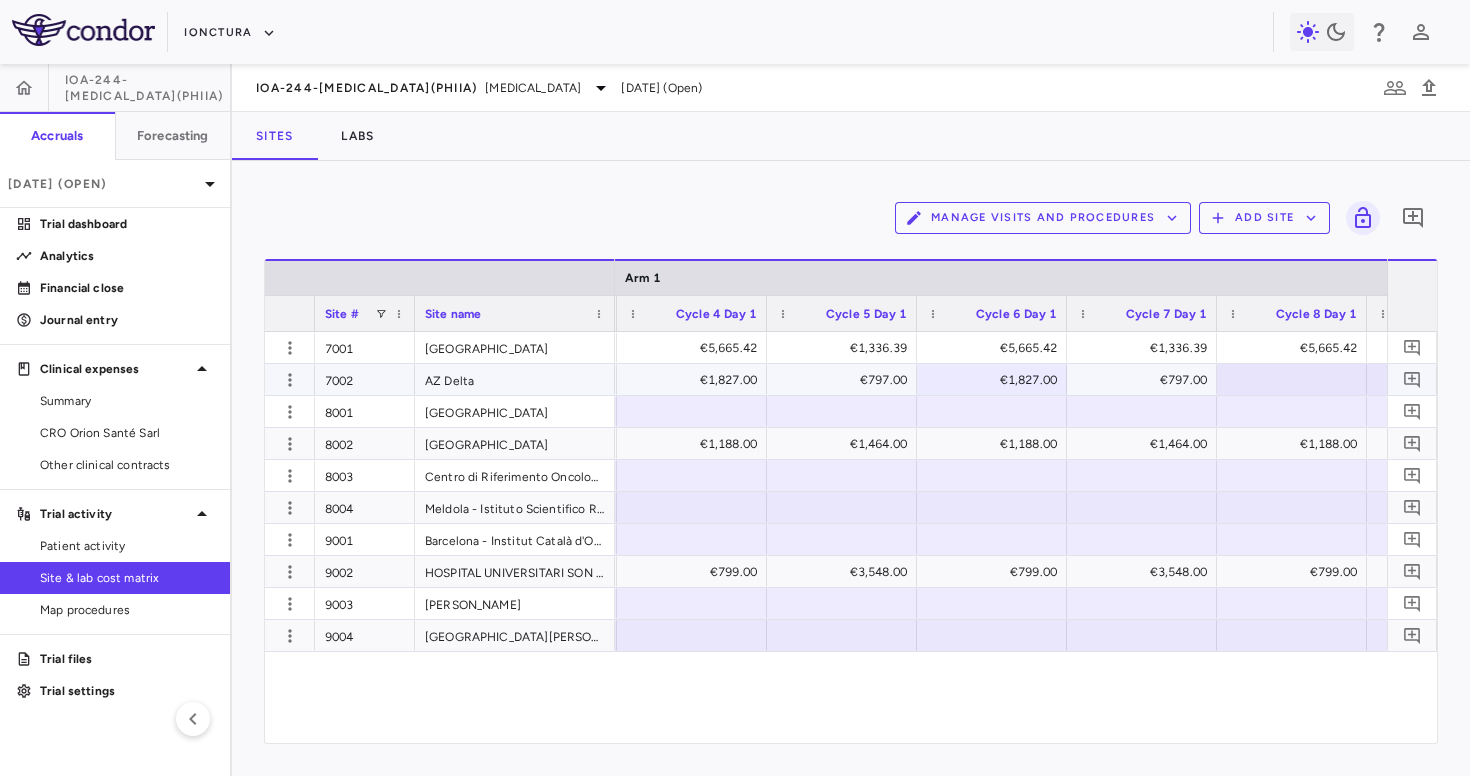 scroll, scrollTop: 0, scrollLeft: 3413, axis: horizontal 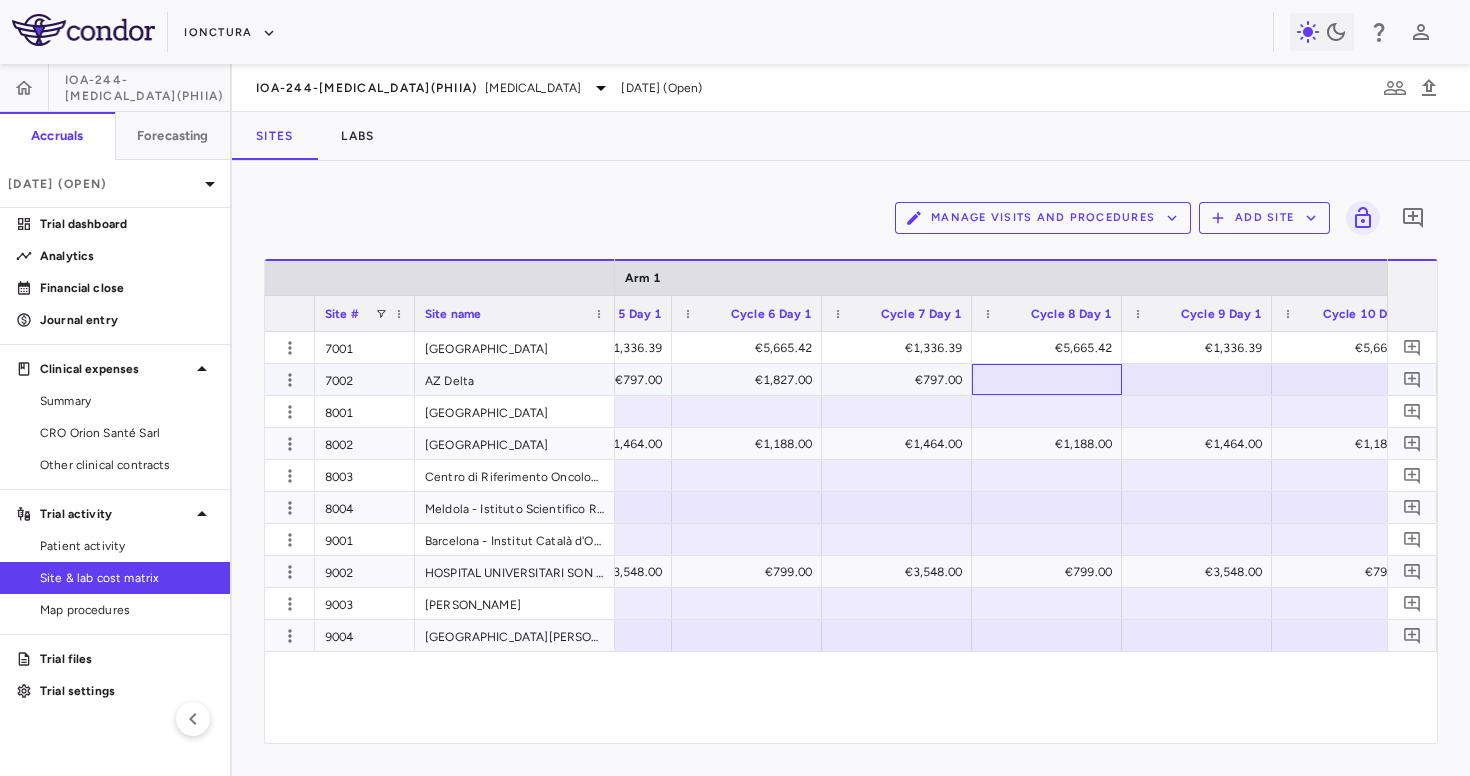 click at bounding box center (1047, 379) 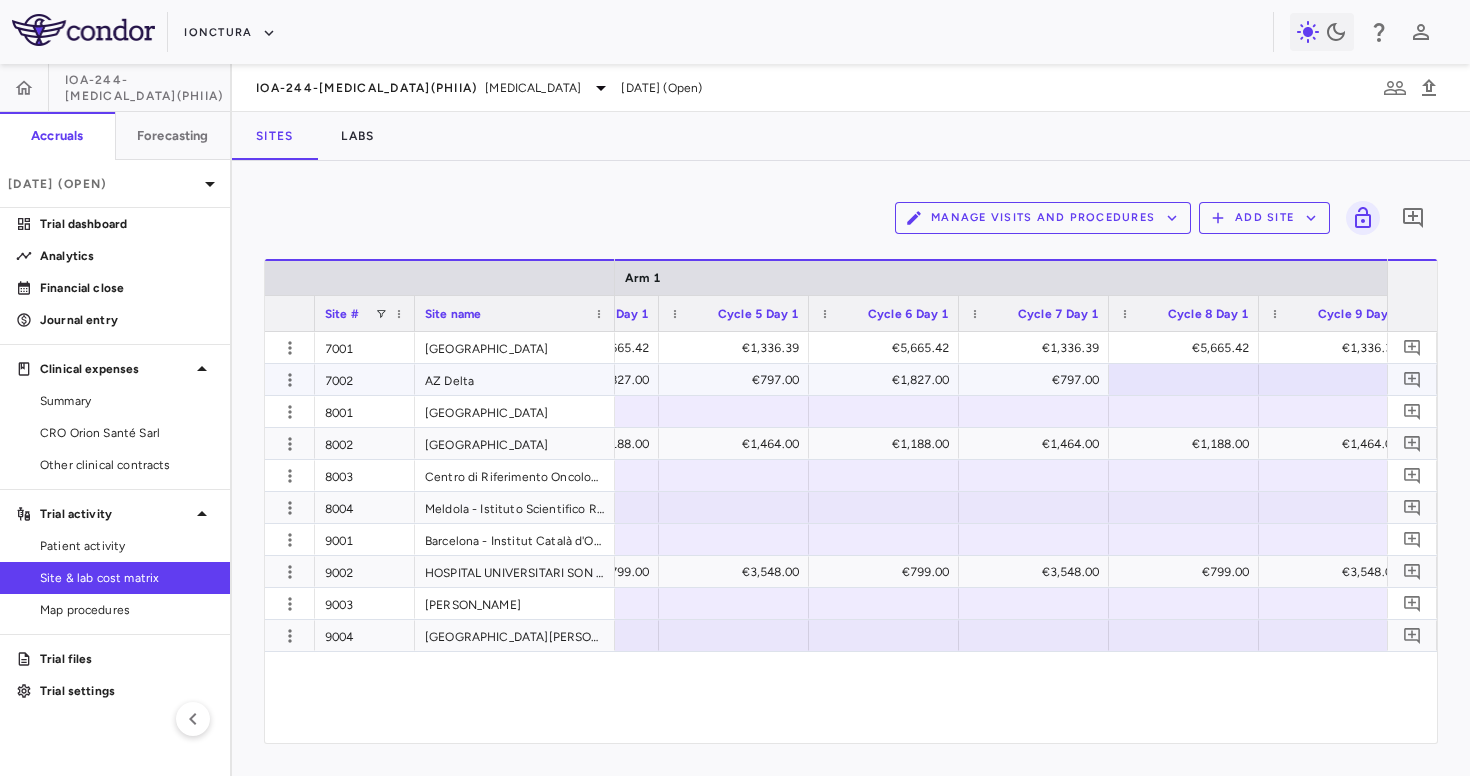 scroll, scrollTop: 0, scrollLeft: 3218, axis: horizontal 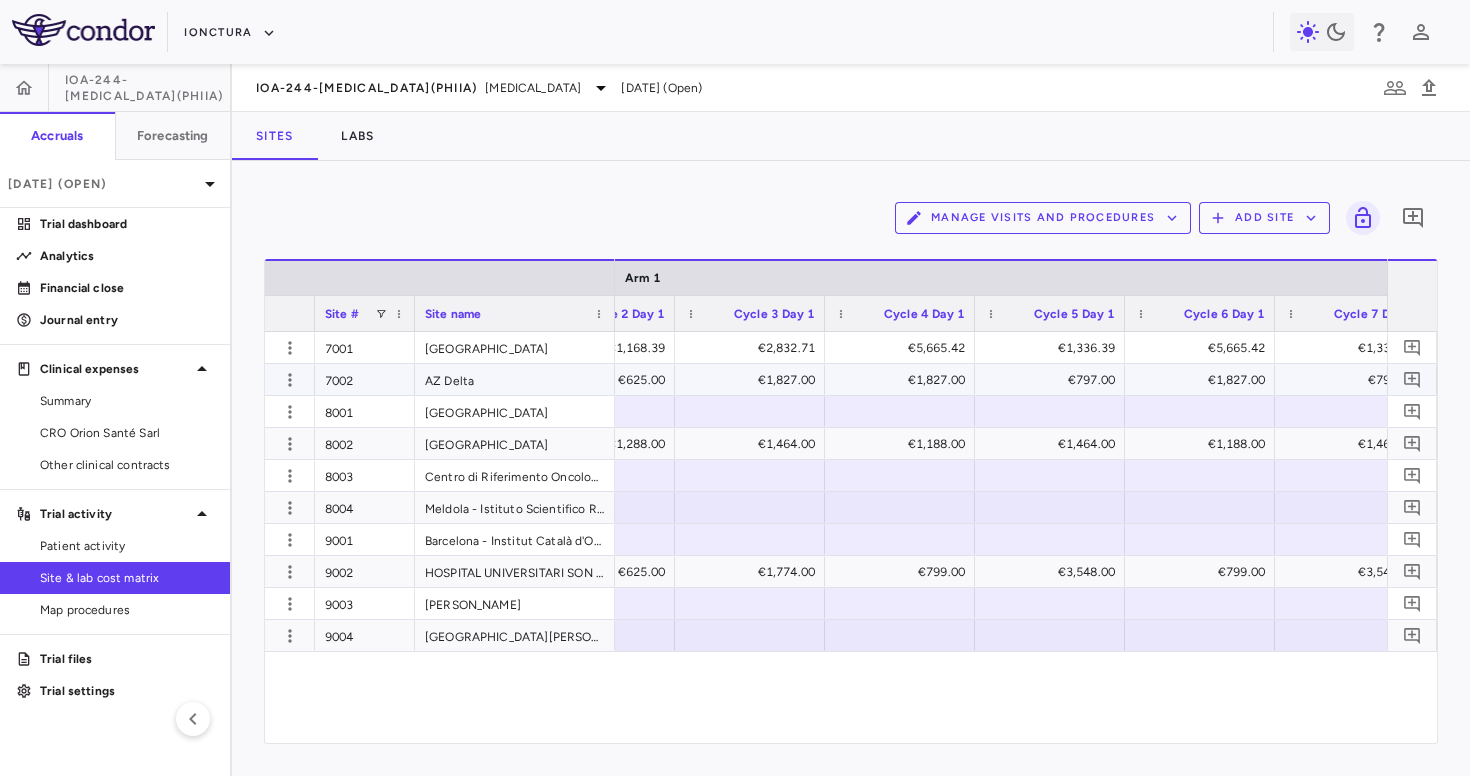 click on "€1,827.00" at bounding box center (904, 380) 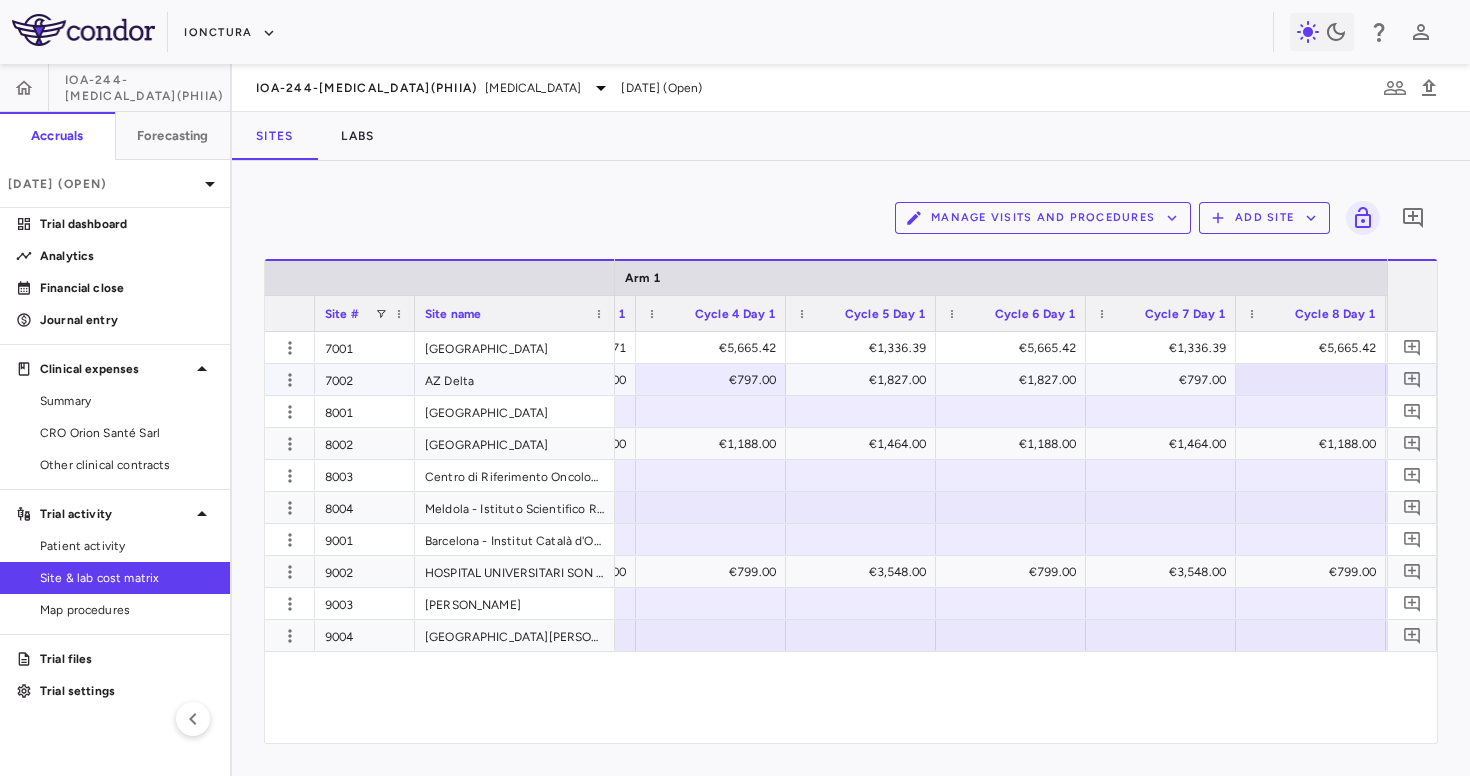 click on "€1,827.00" at bounding box center (1015, 380) 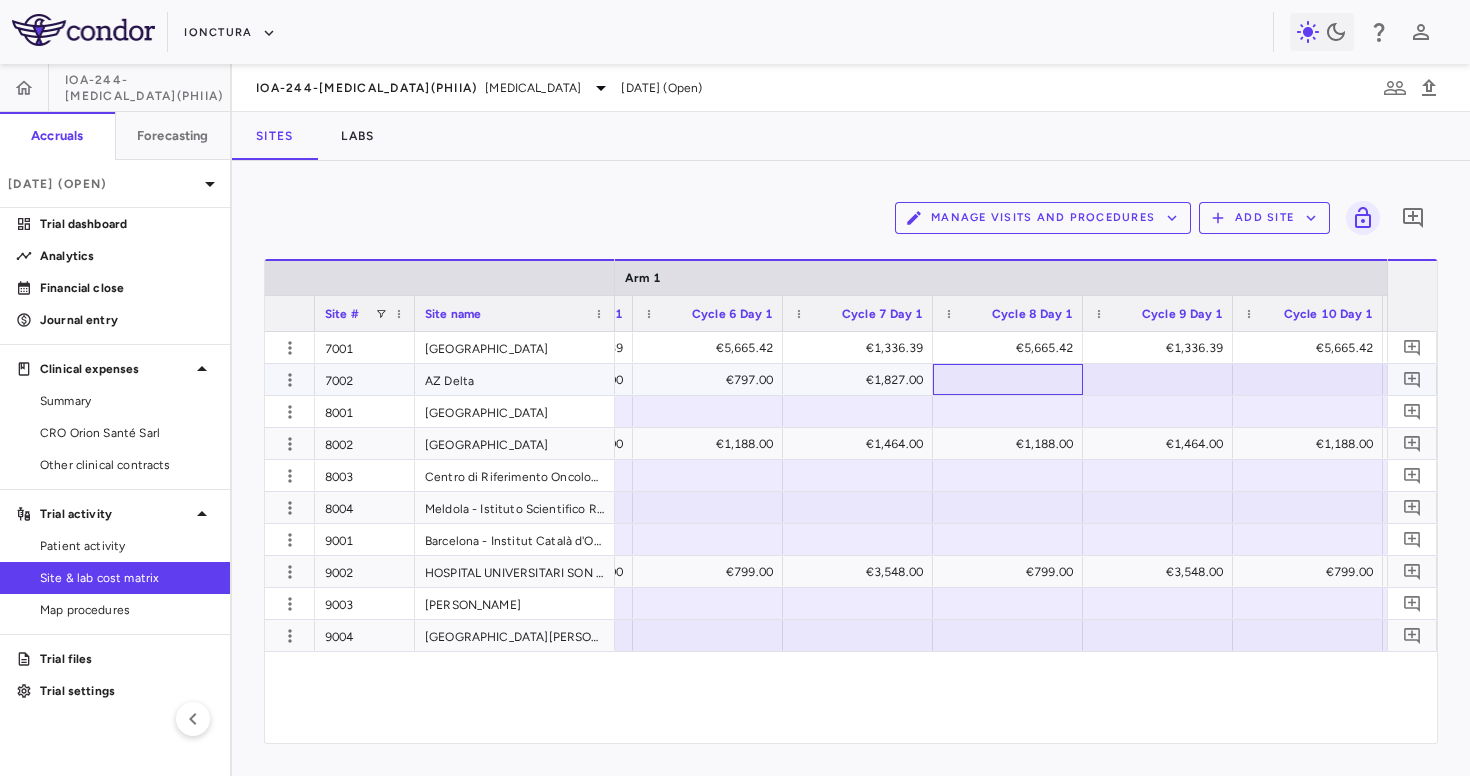 click at bounding box center (1008, 379) 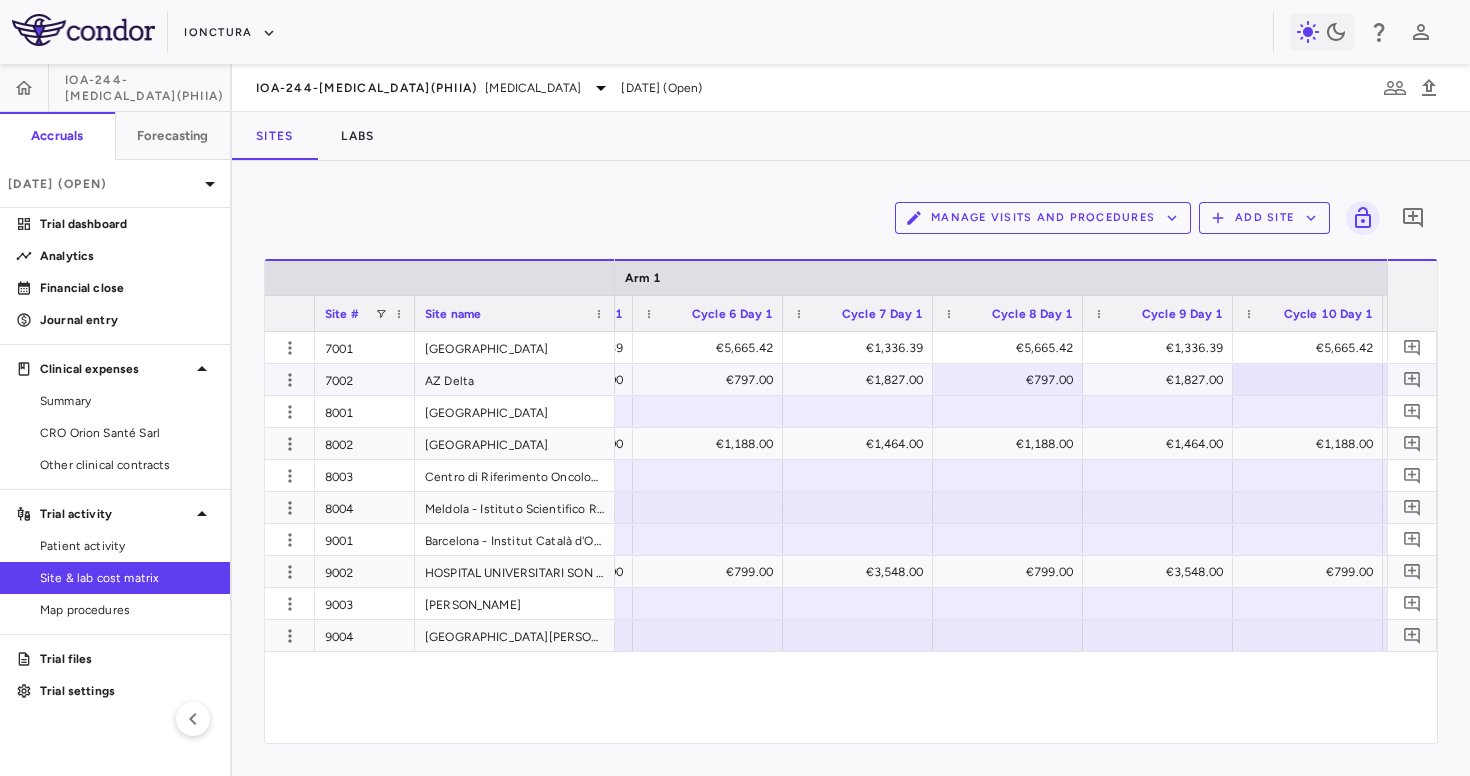 click at bounding box center (1308, 379) 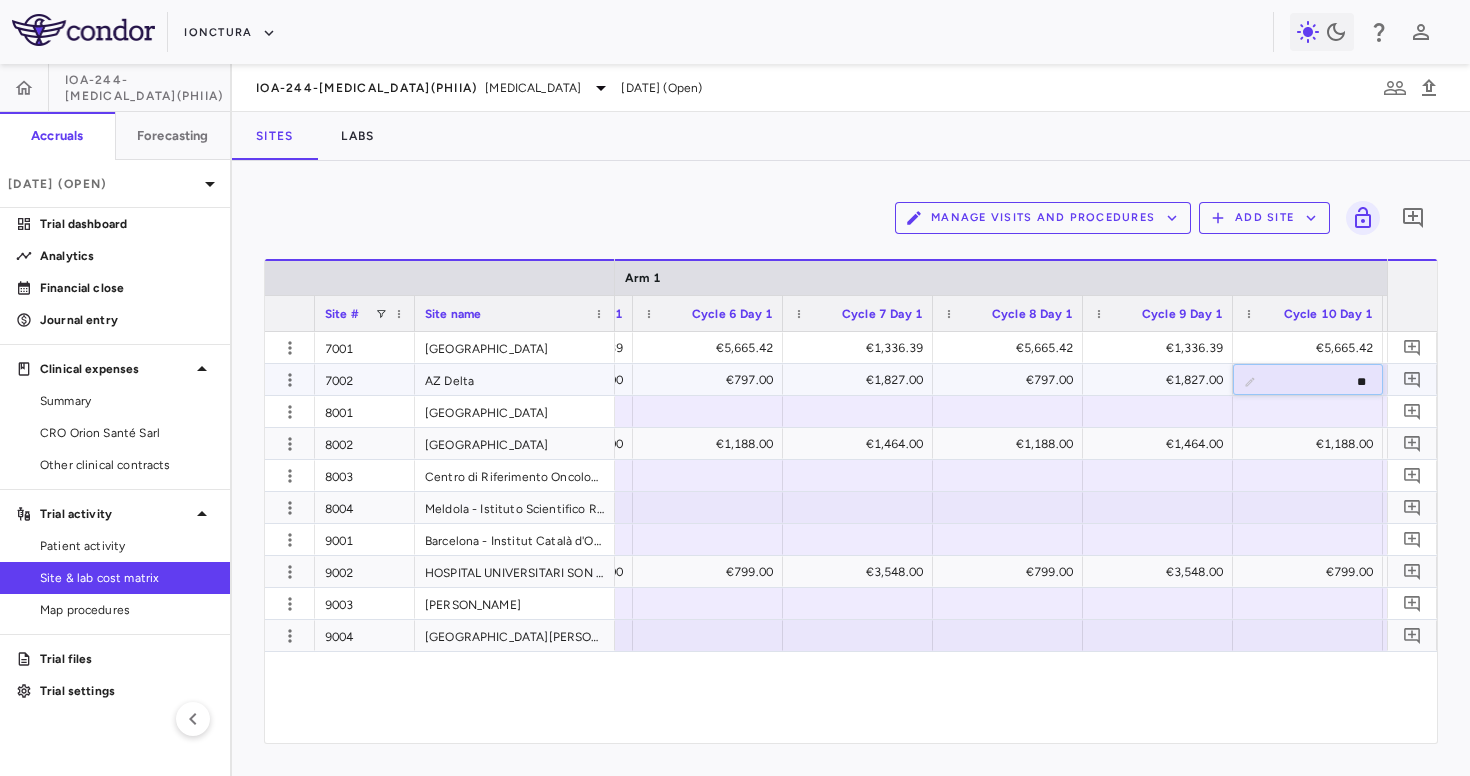 type on "***" 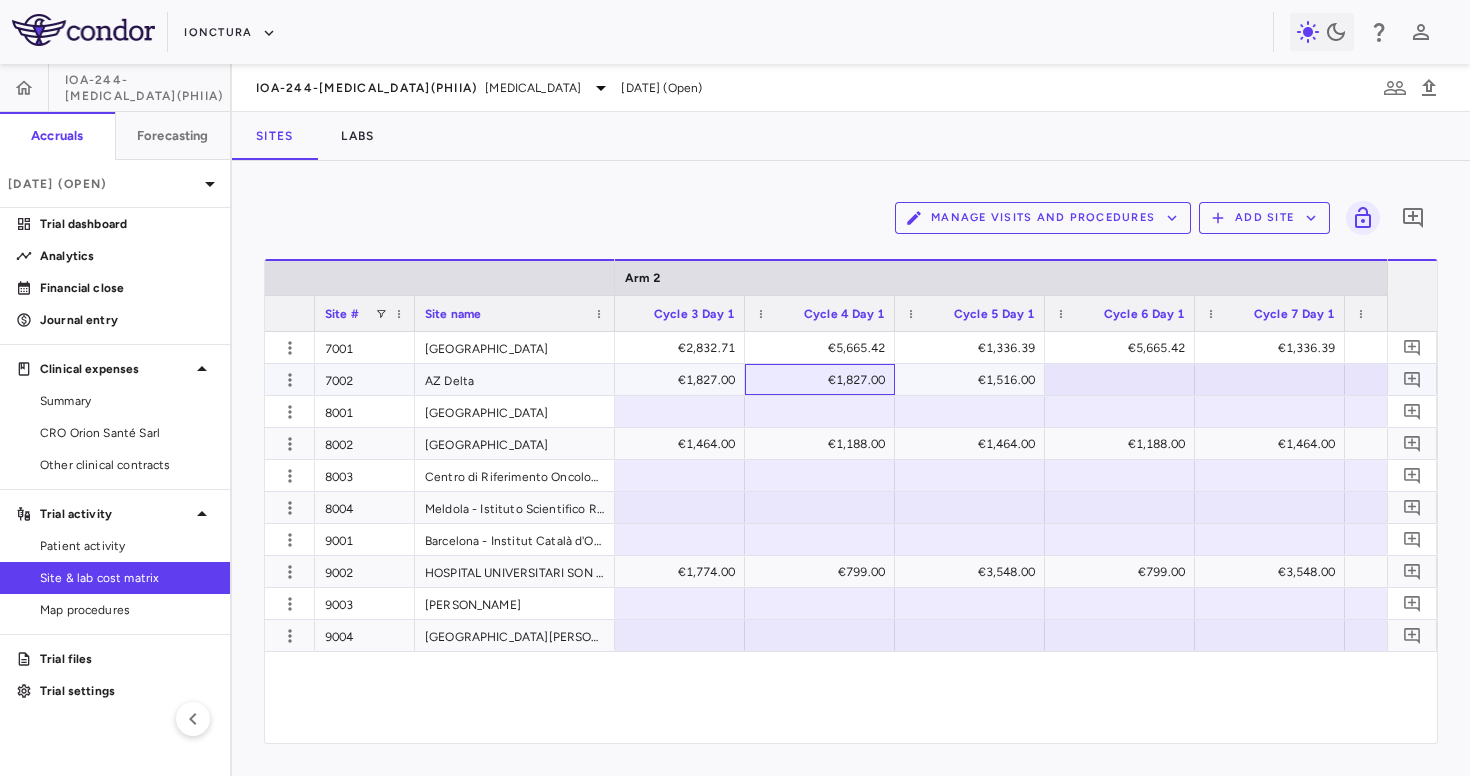 click on "€1,827.00" at bounding box center [824, 380] 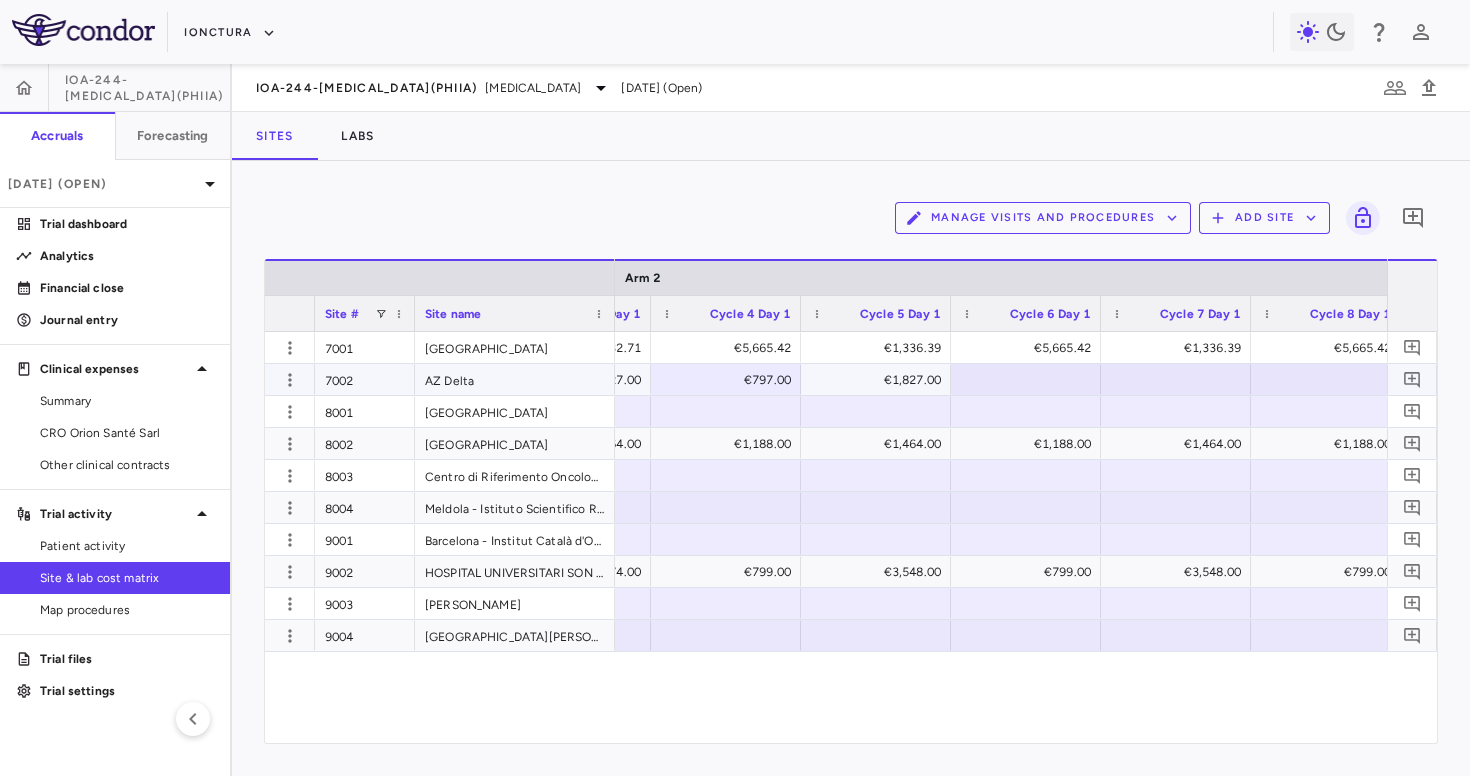 click at bounding box center [1026, 379] 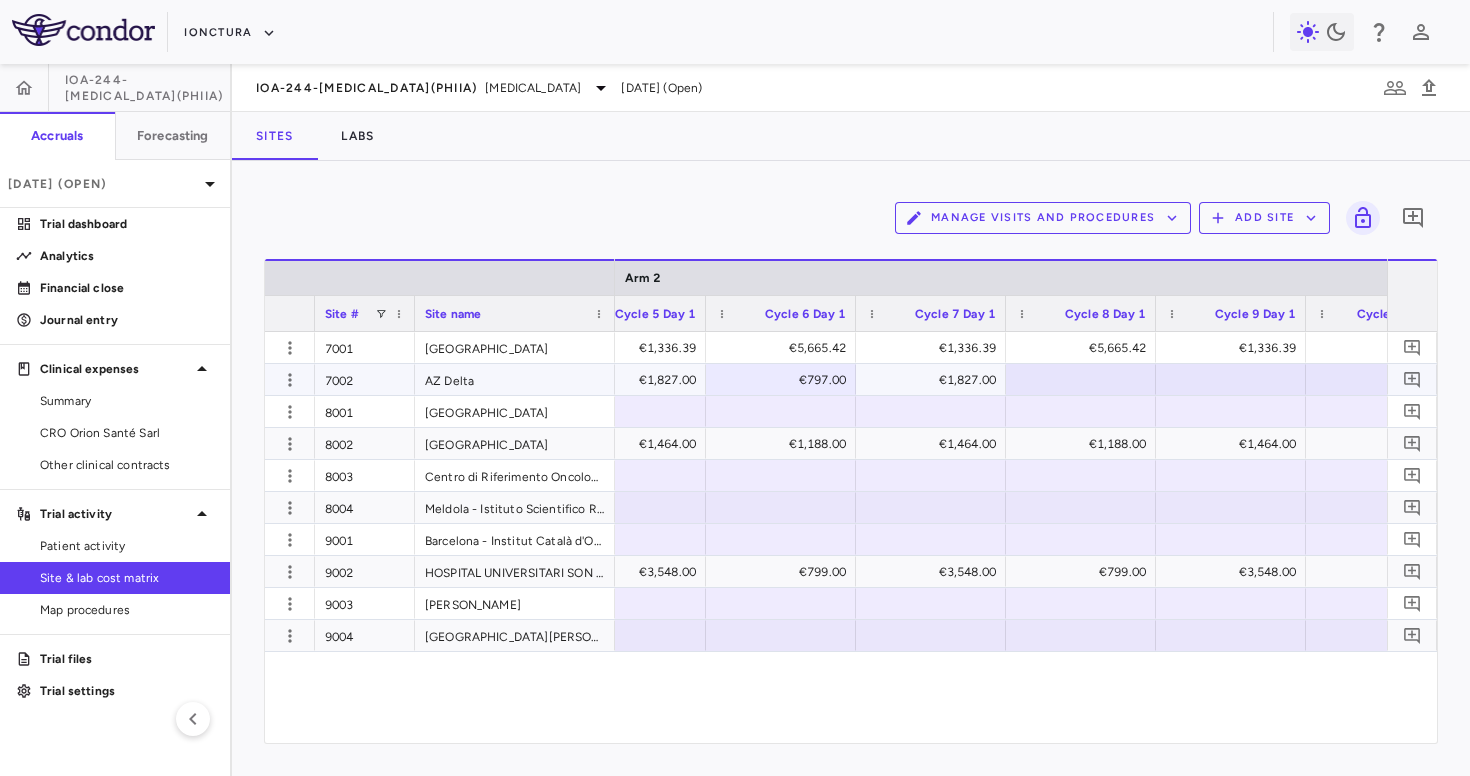 click at bounding box center (1081, 379) 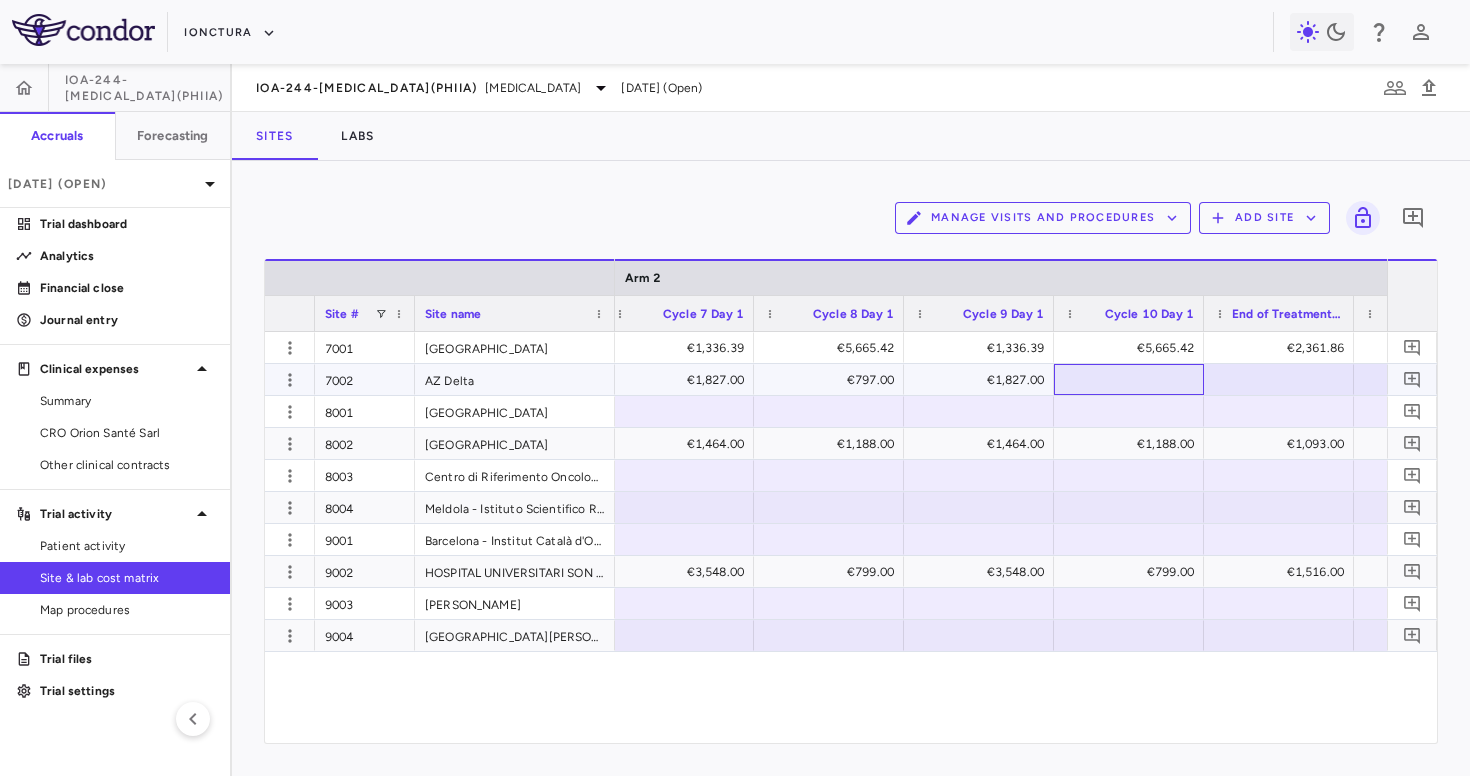 click at bounding box center (1129, 379) 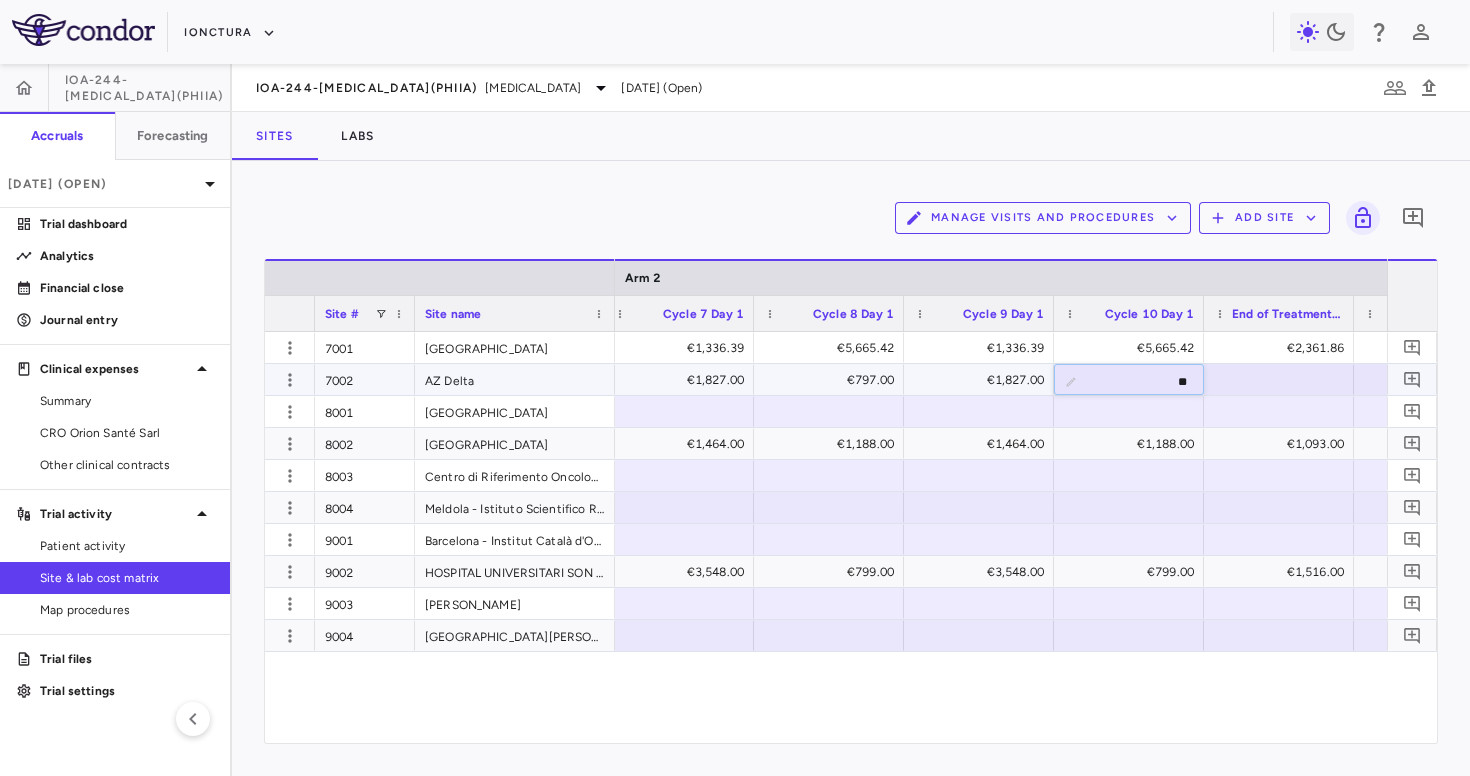 type on "***" 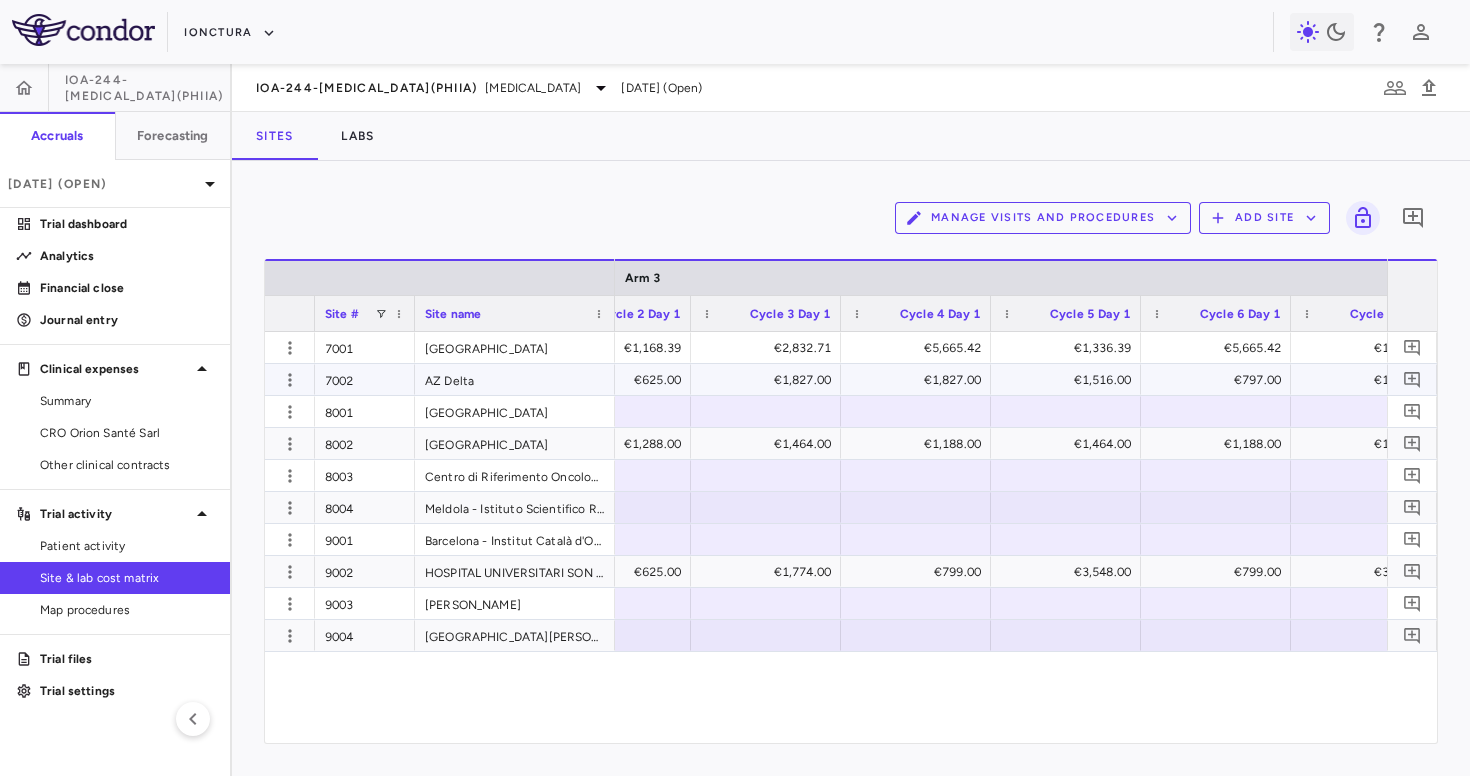 click on "€1,827.00" at bounding box center (920, 380) 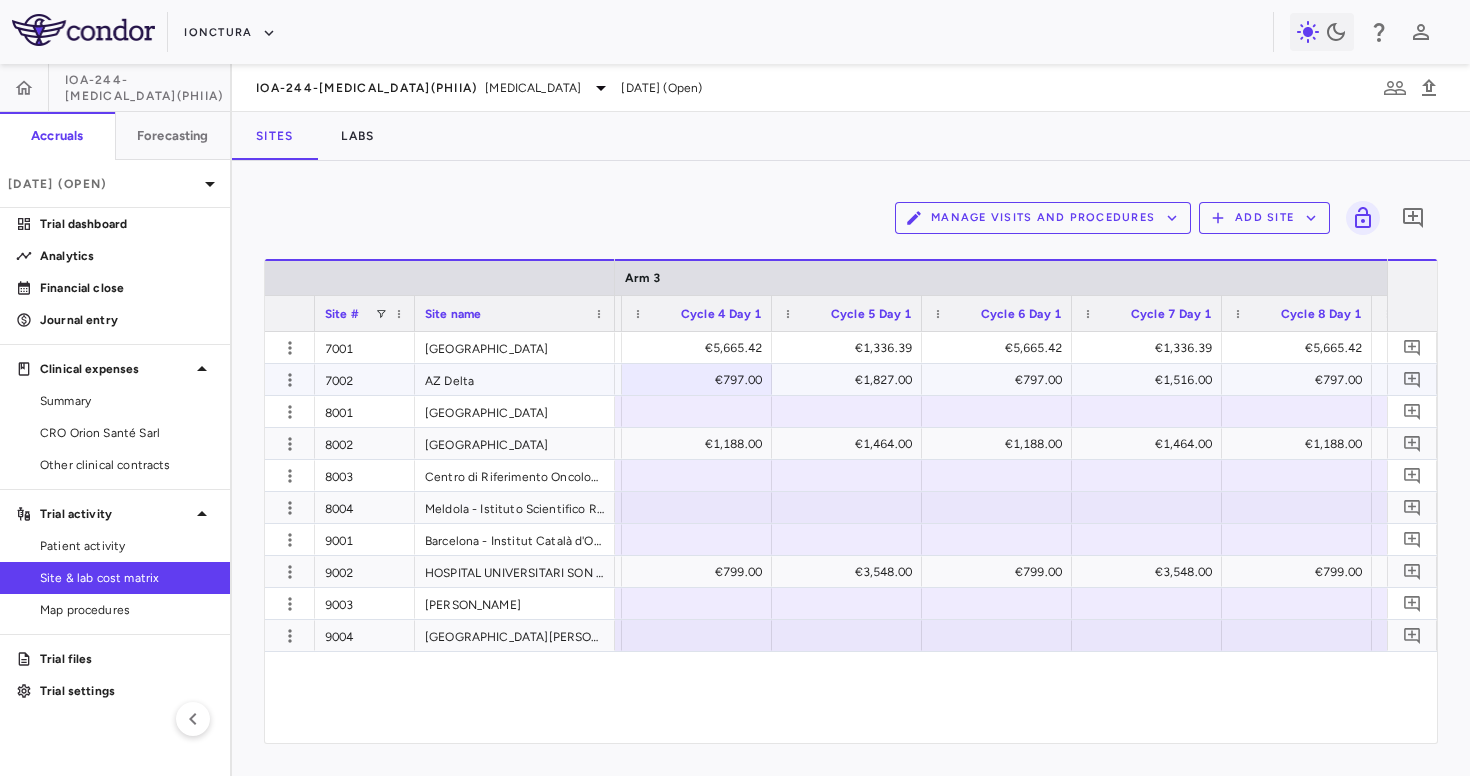 click on "€797.00" at bounding box center (1001, 380) 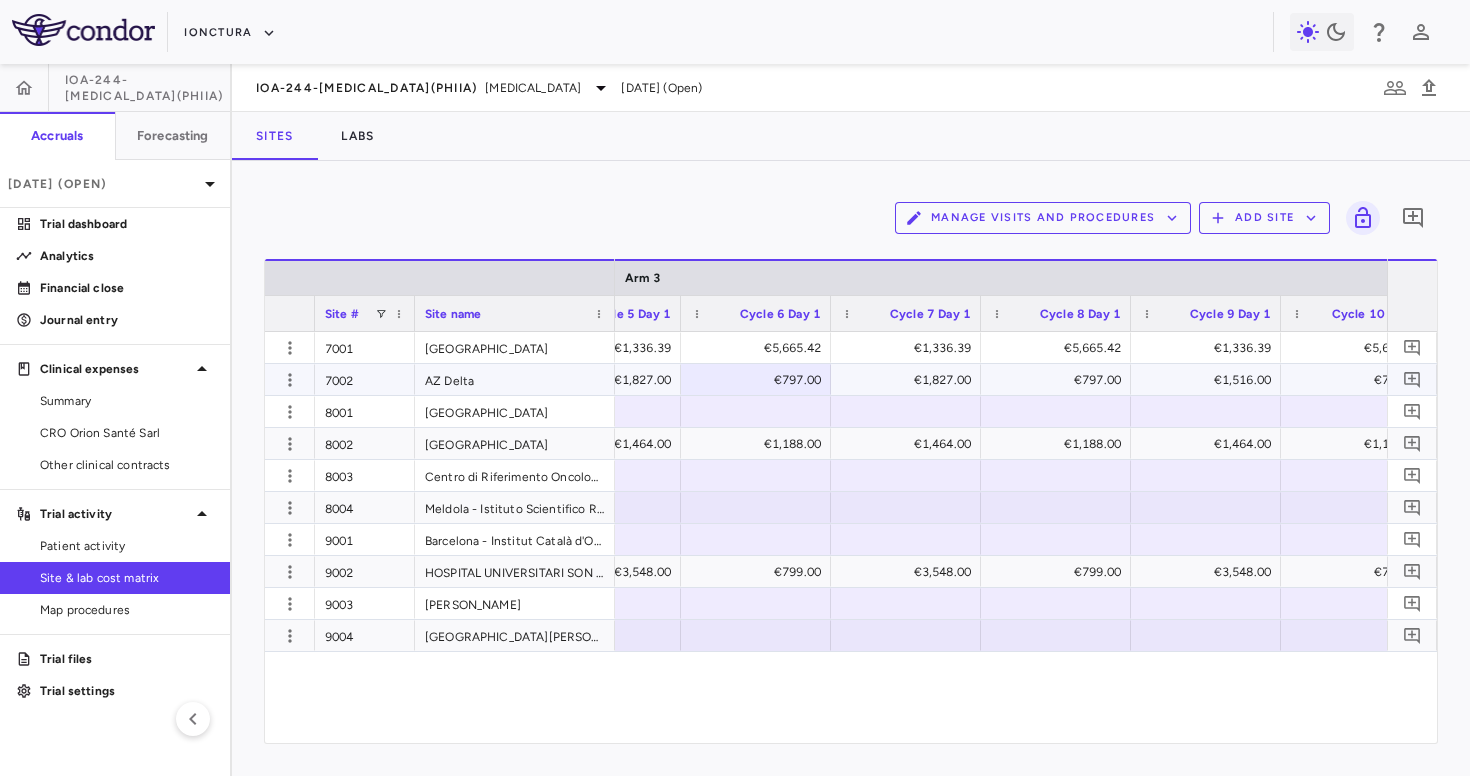 click on "€797.00" at bounding box center [1060, 380] 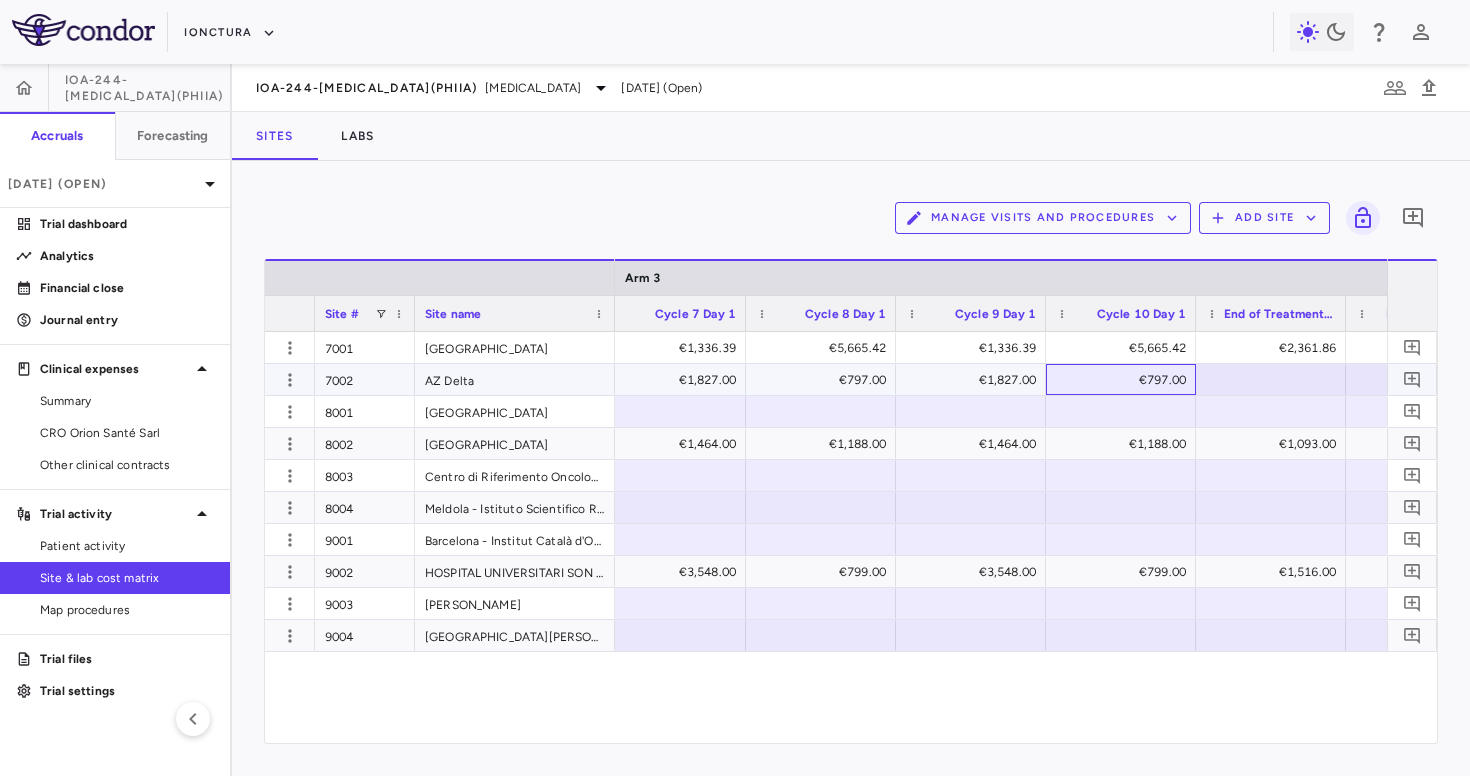 click on "€797.00" at bounding box center (1125, 380) 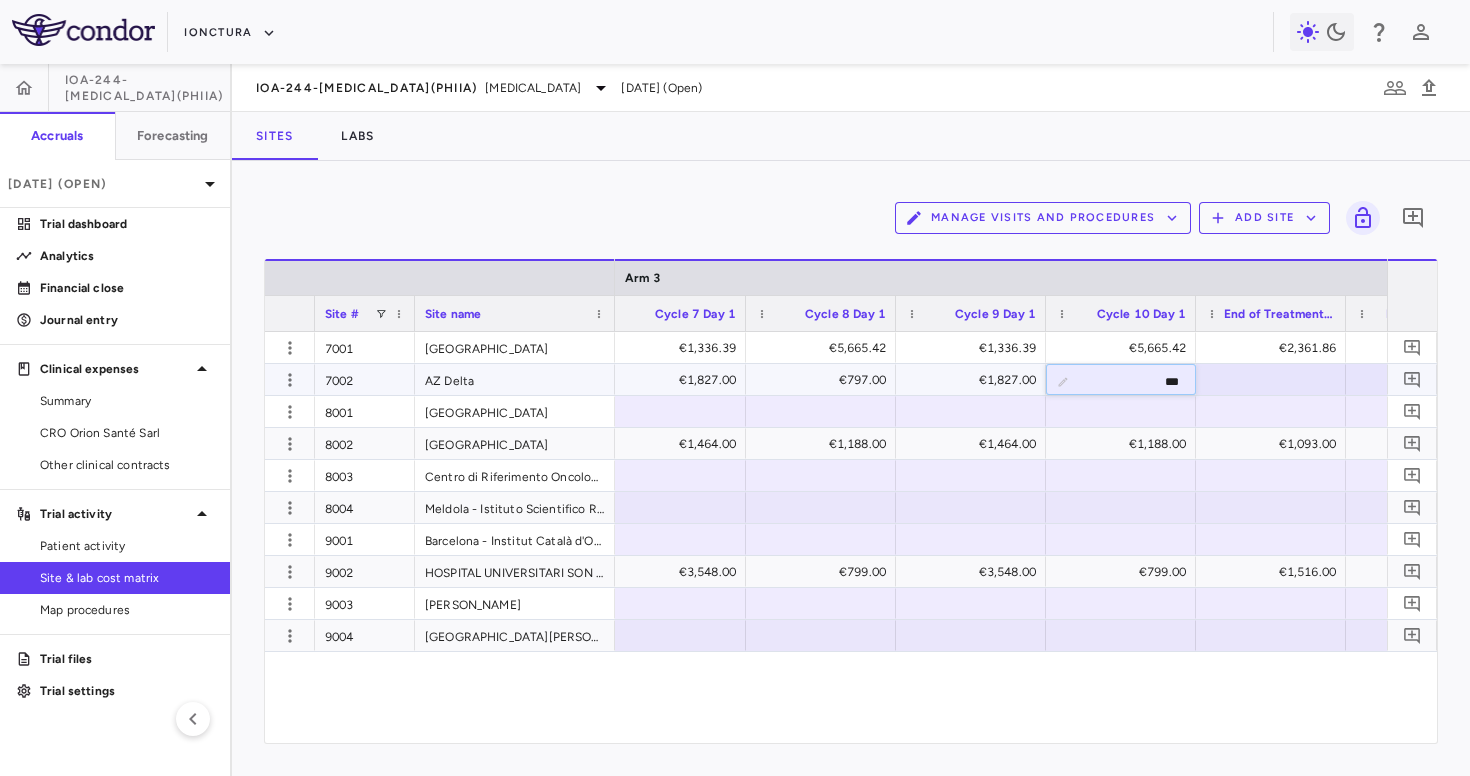 click on "***" at bounding box center (1136, 381) 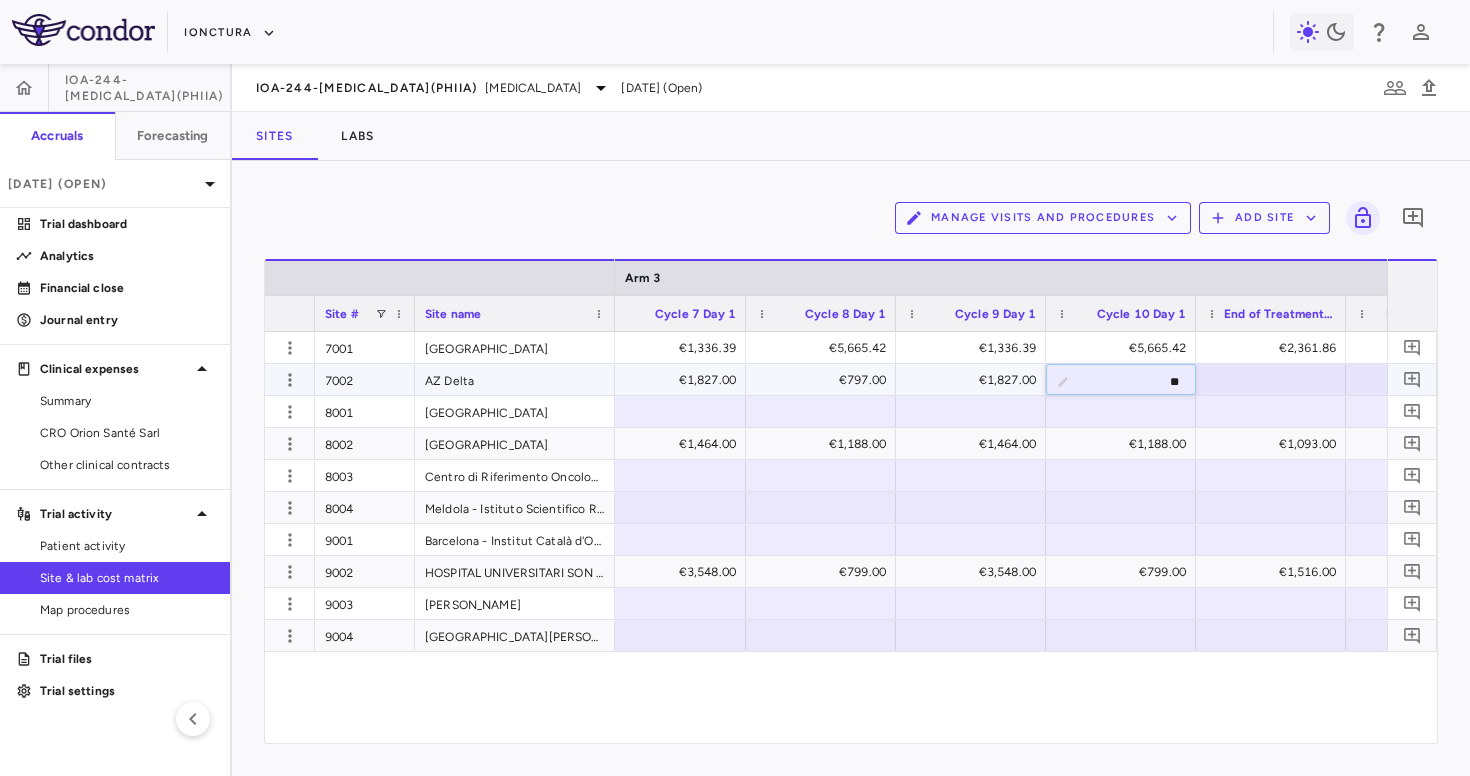 type on "***" 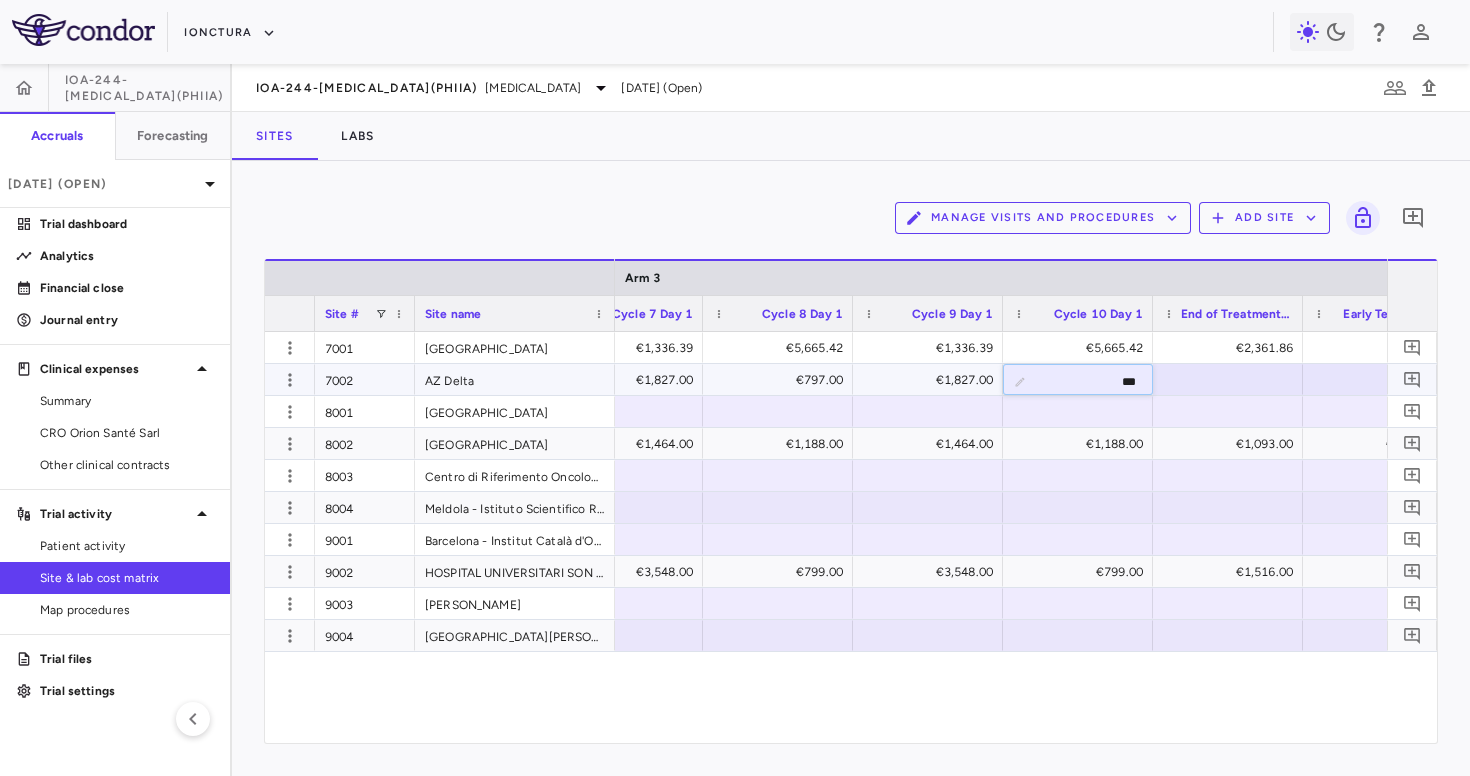 click at bounding box center (1228, 379) 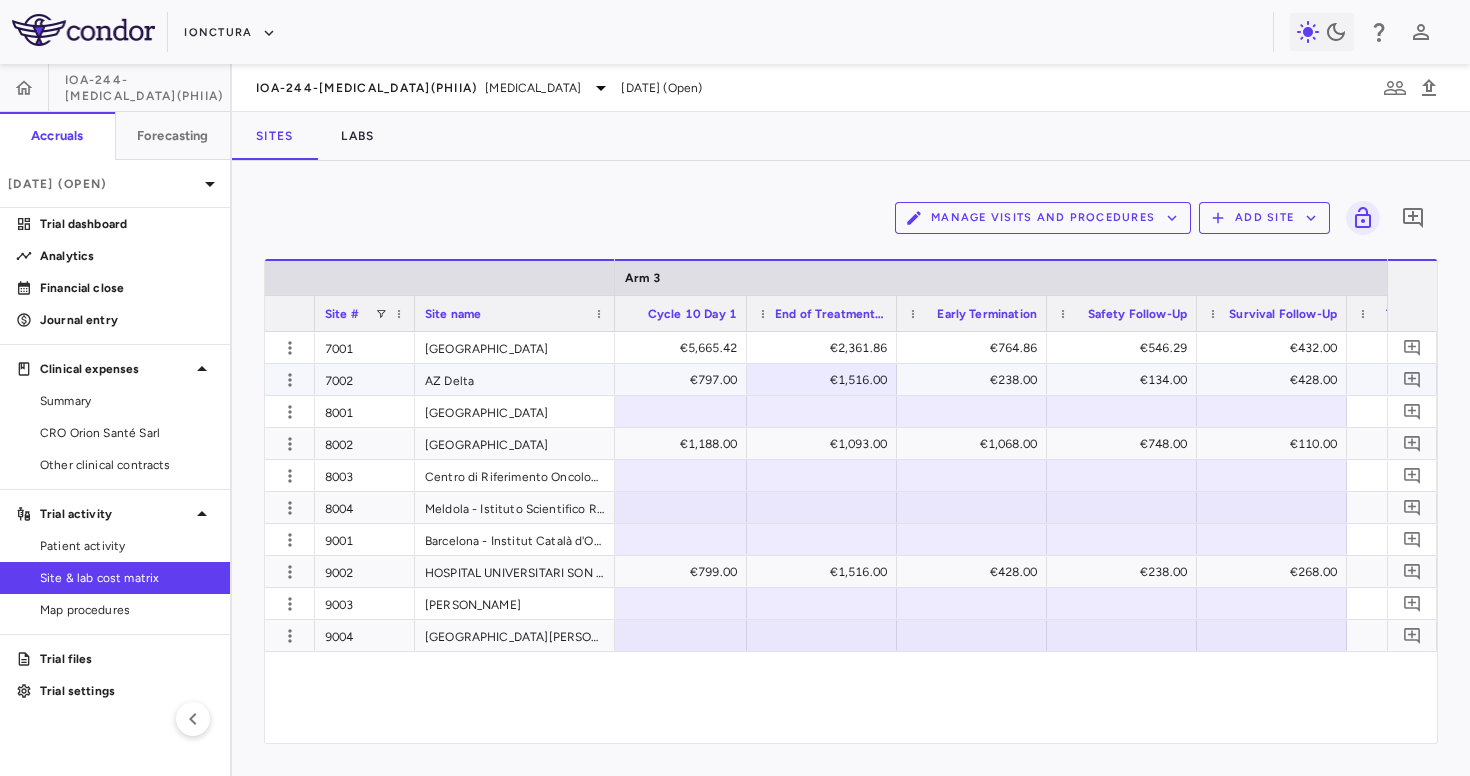 click on "€238.00" at bounding box center (976, 380) 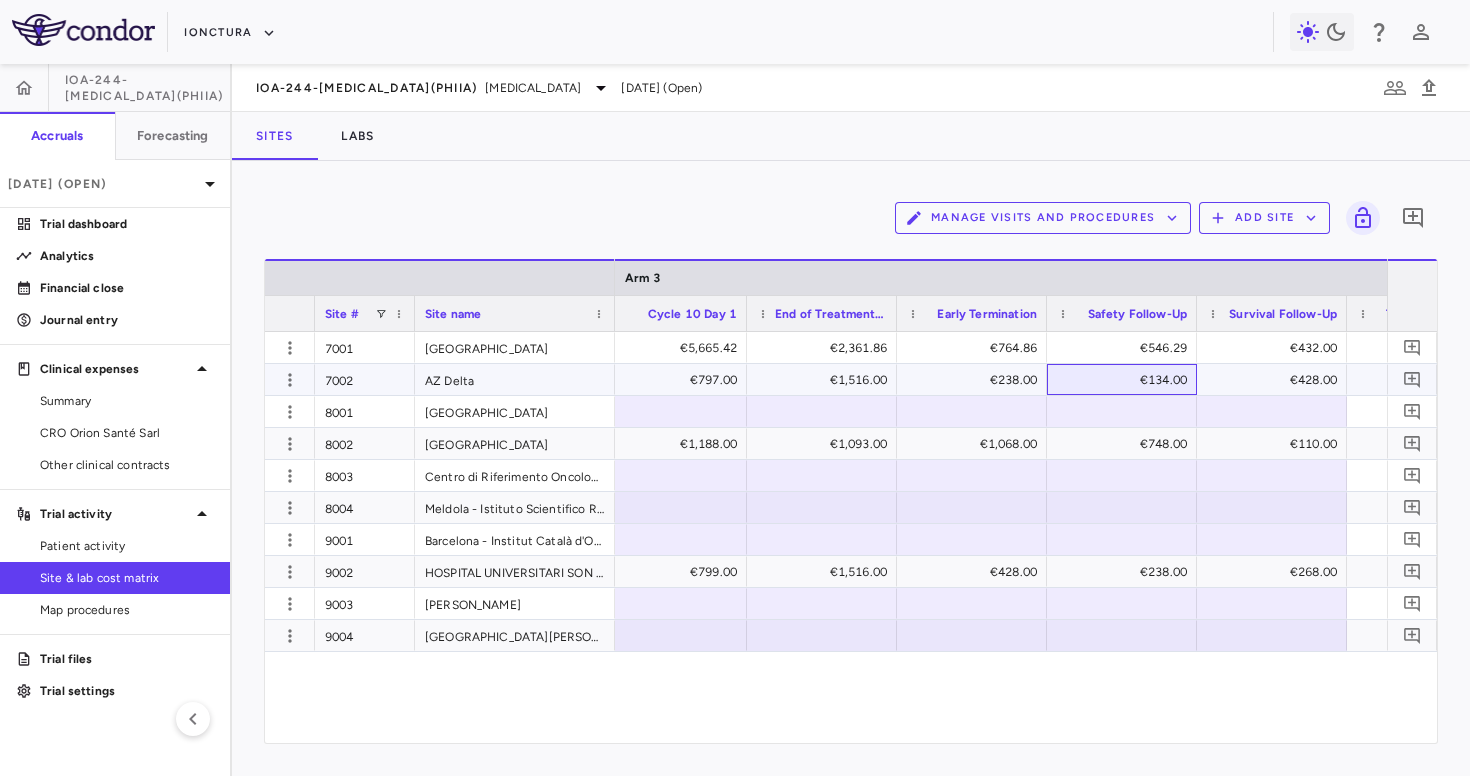 click on "€134.00" at bounding box center [1126, 380] 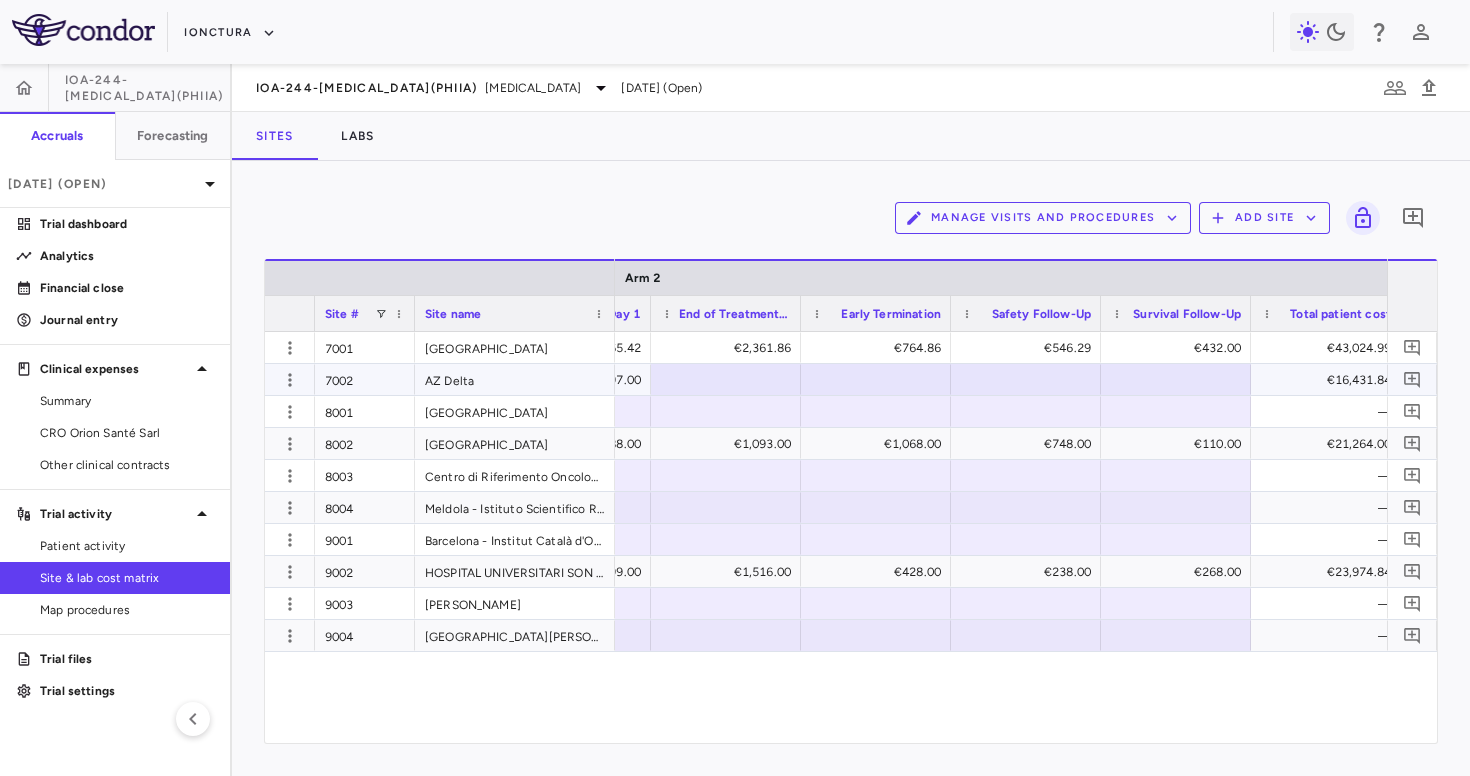 click at bounding box center [726, 379] 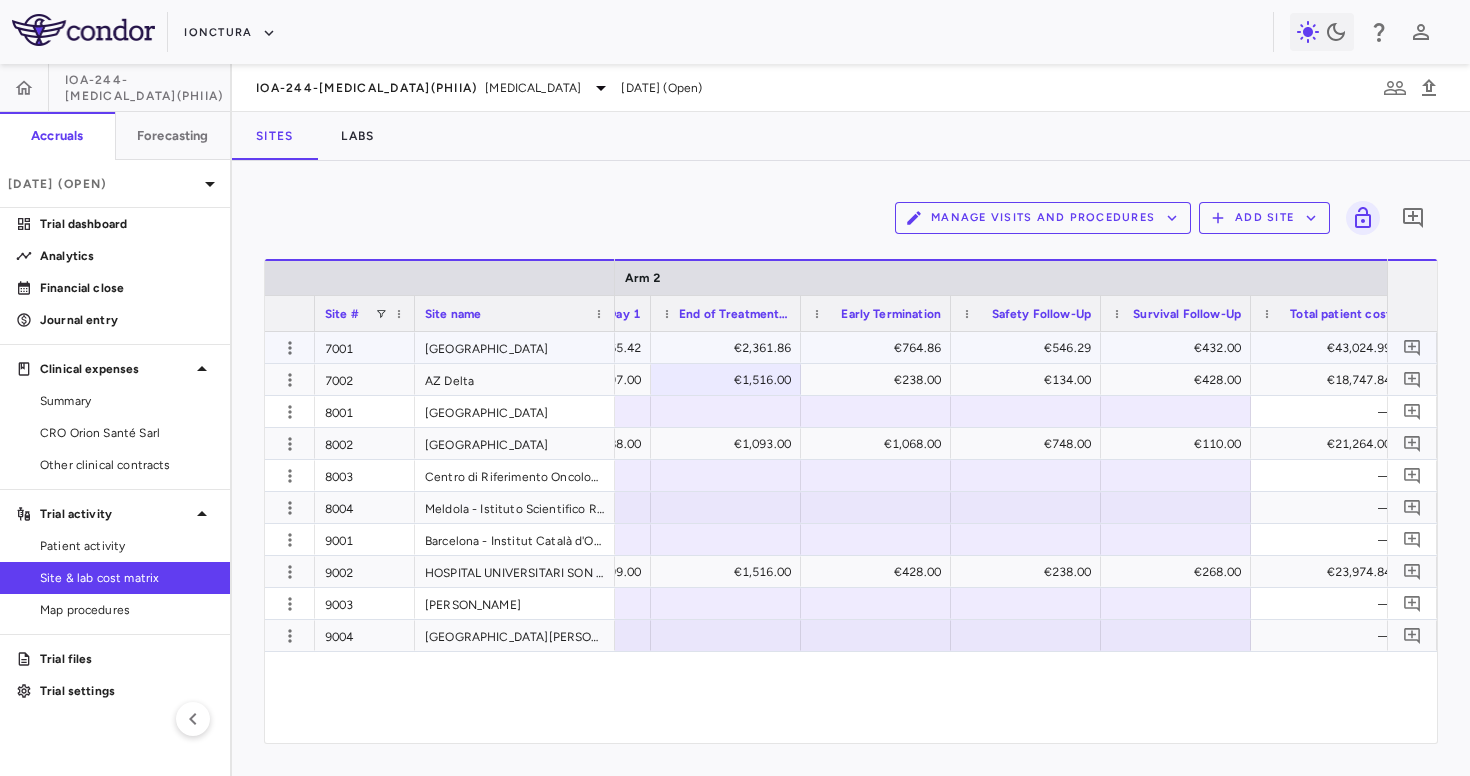 click on "€238.00" at bounding box center (880, 380) 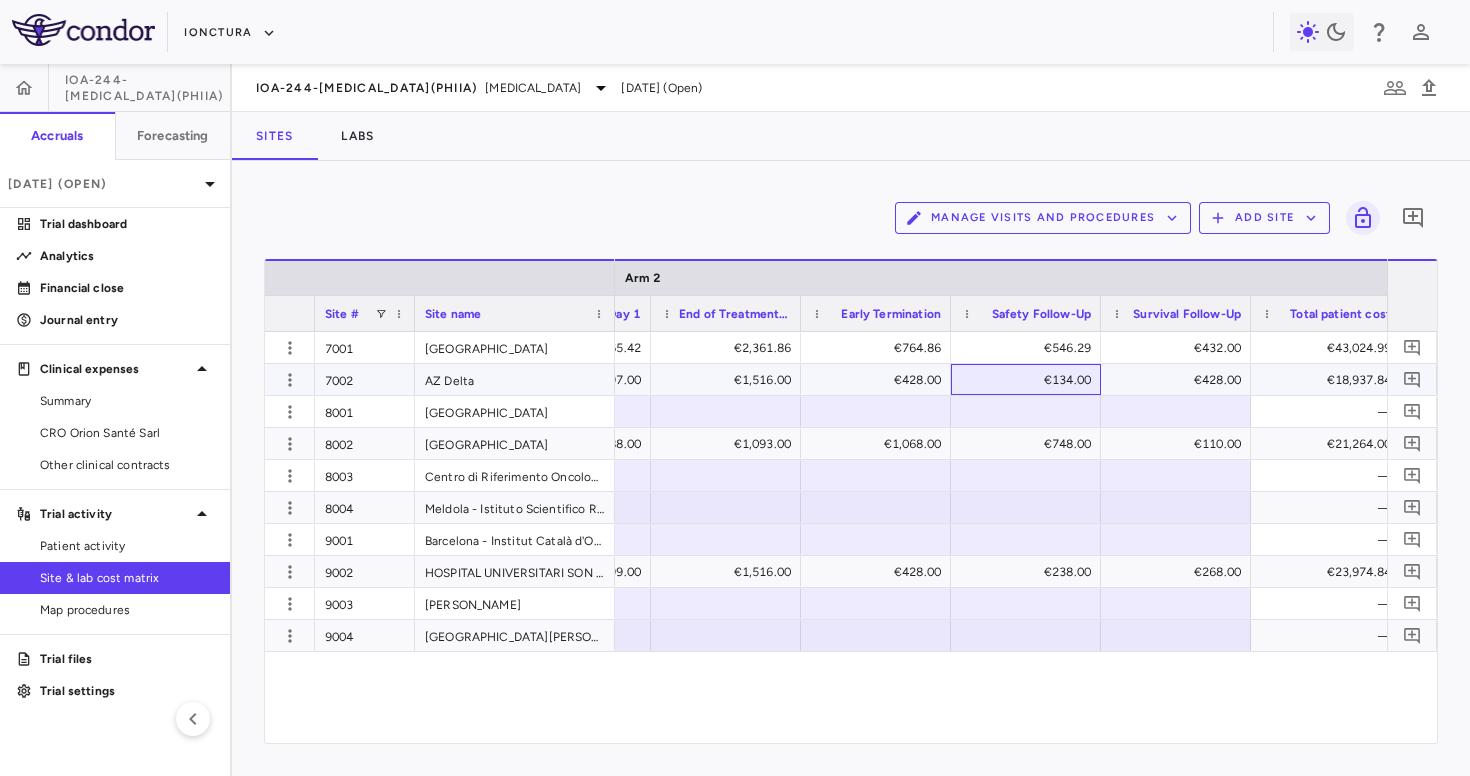 click on "€134.00" at bounding box center (1030, 380) 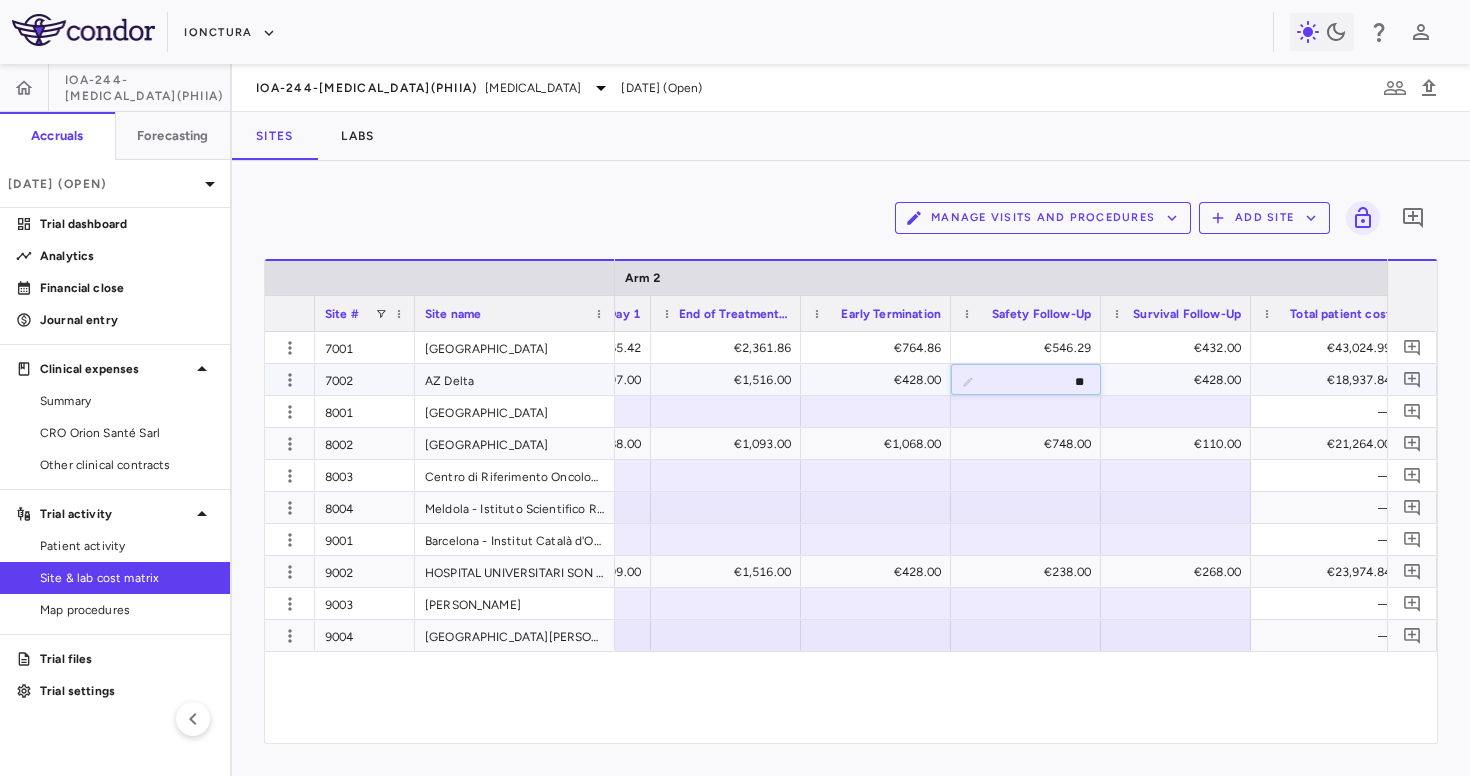 type on "*" 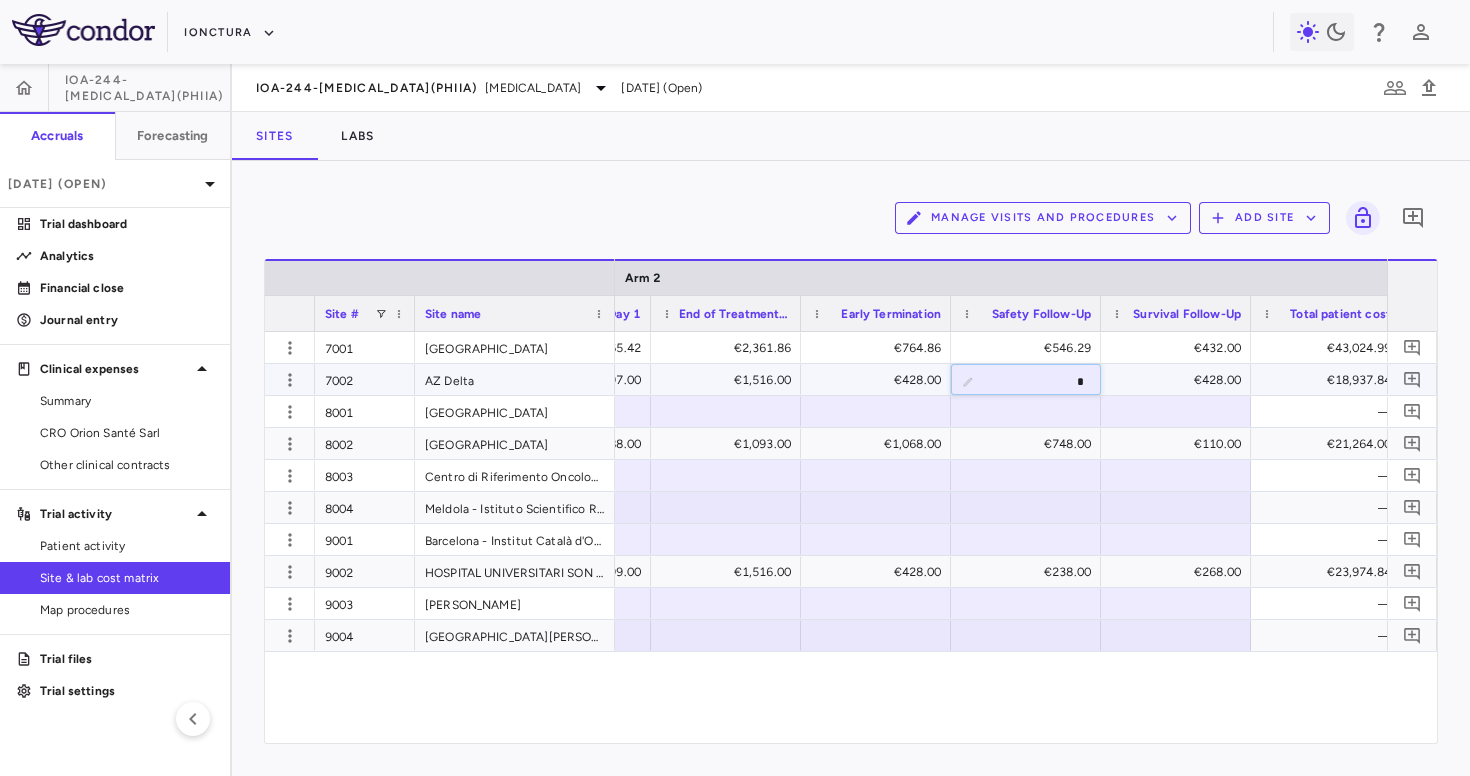 type 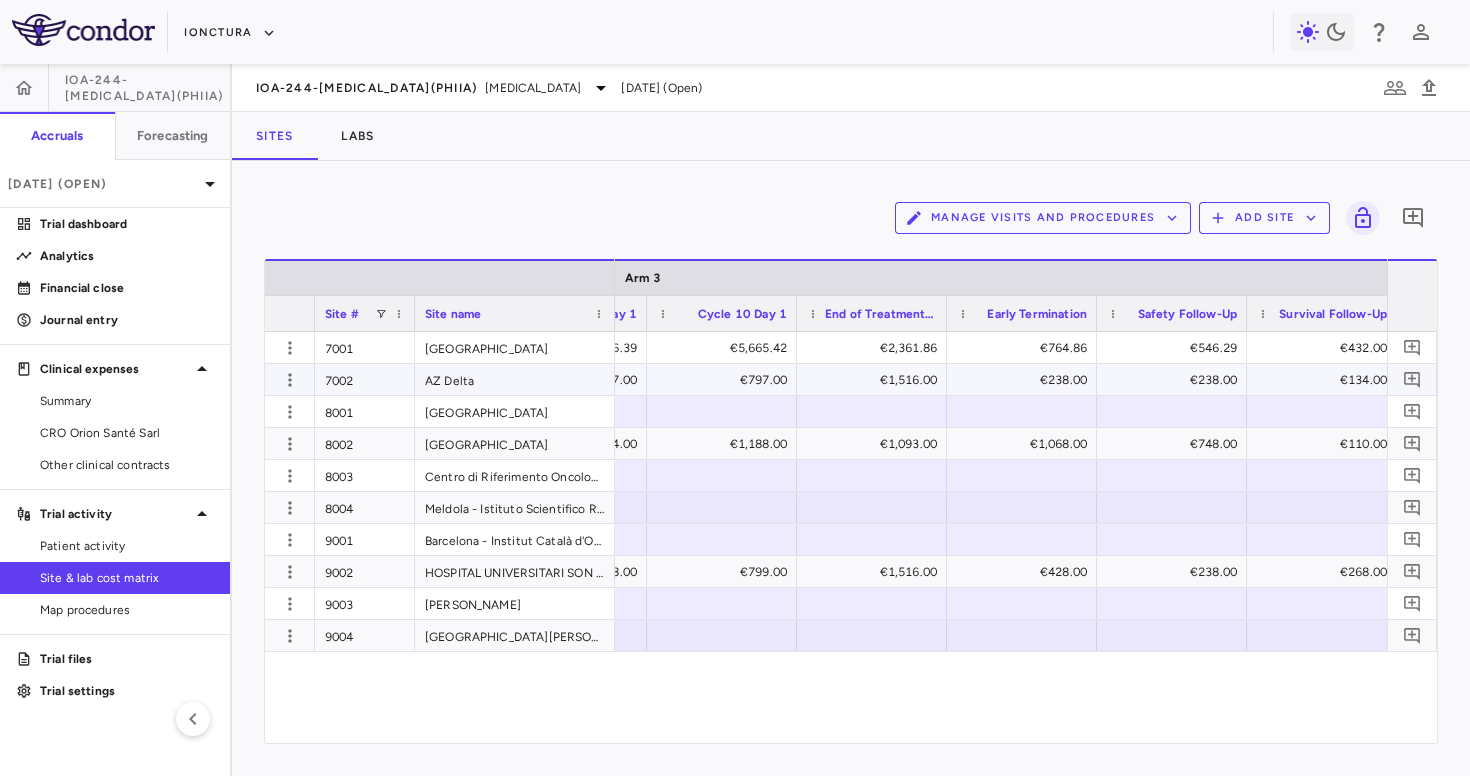click on "€238.00" at bounding box center [1026, 380] 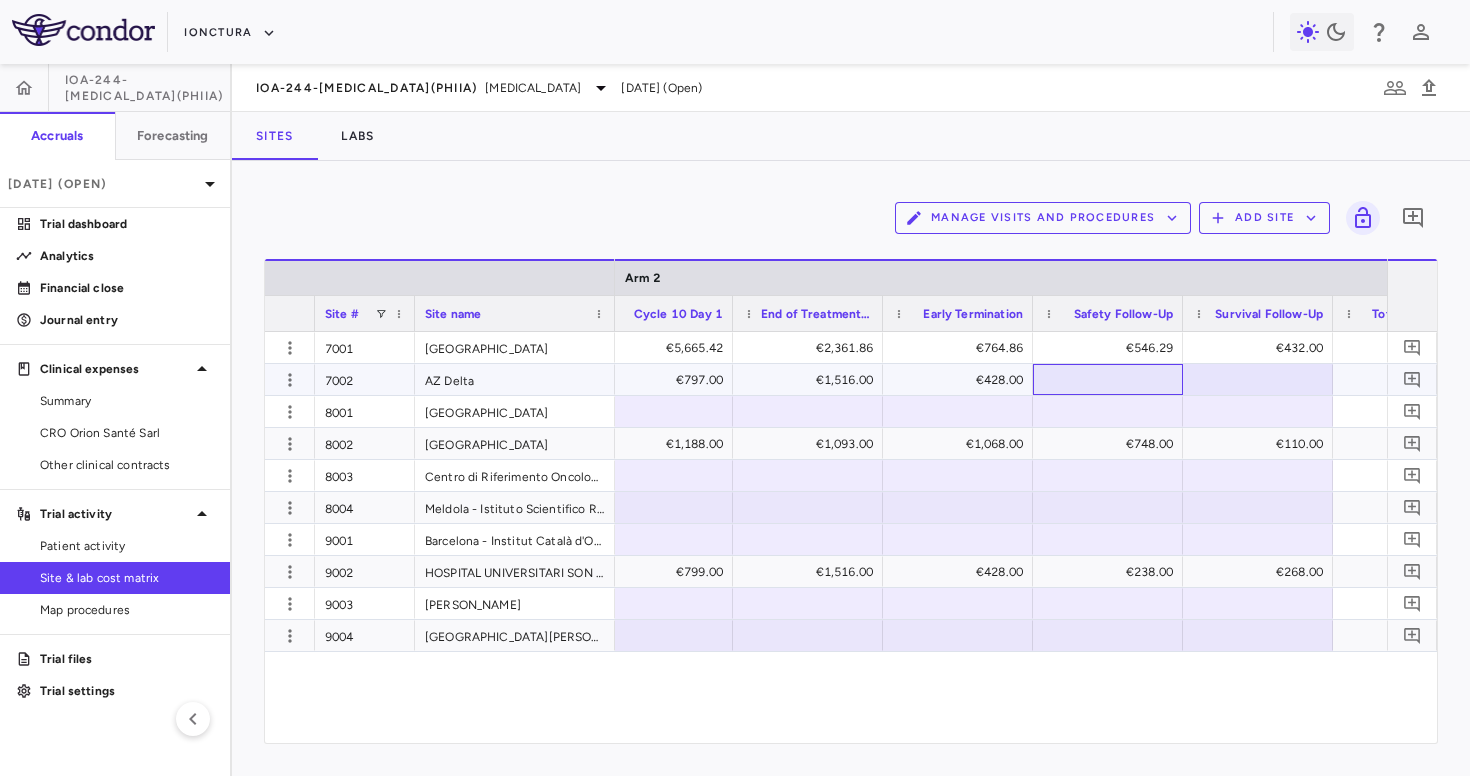 click at bounding box center (1108, 379) 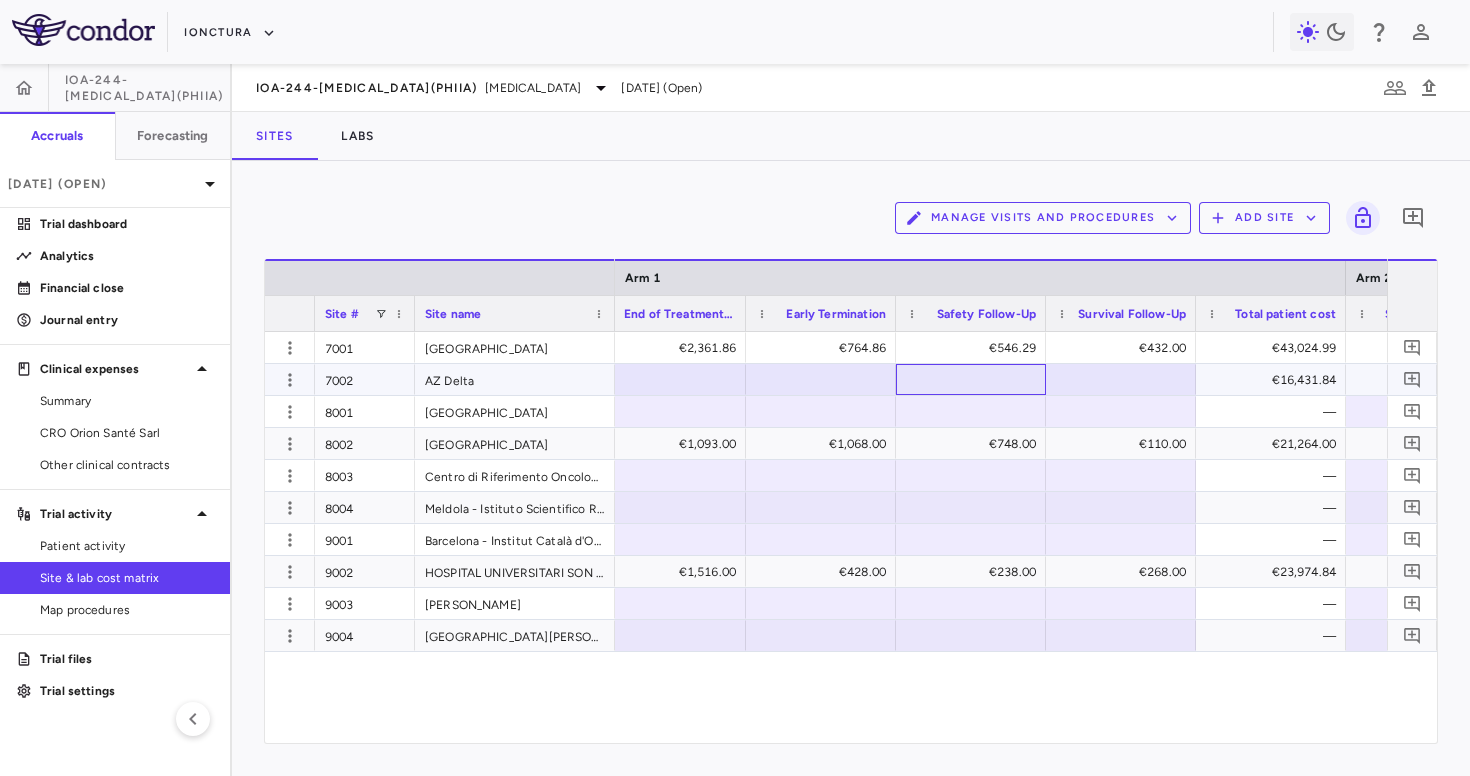 click at bounding box center (971, 379) 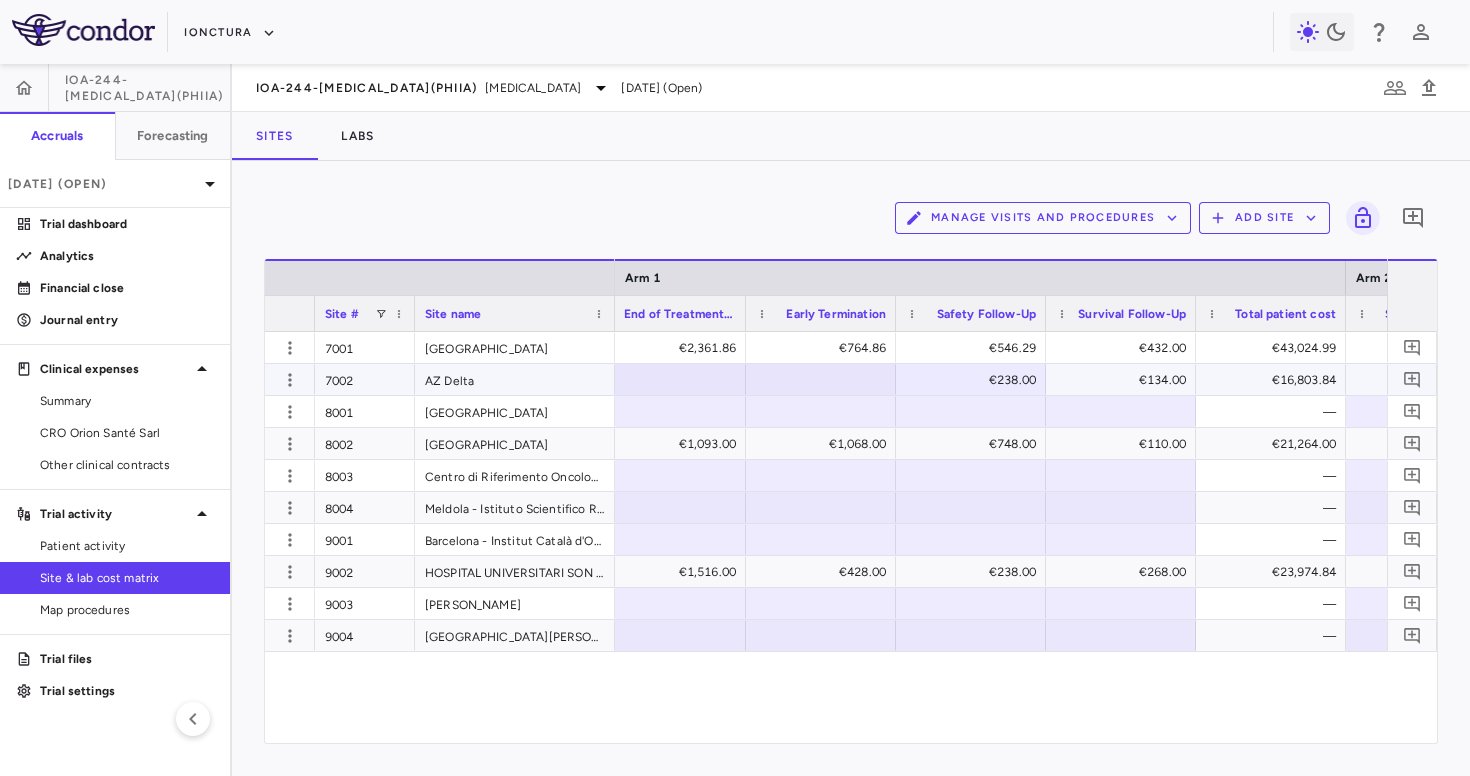 click at bounding box center (671, 379) 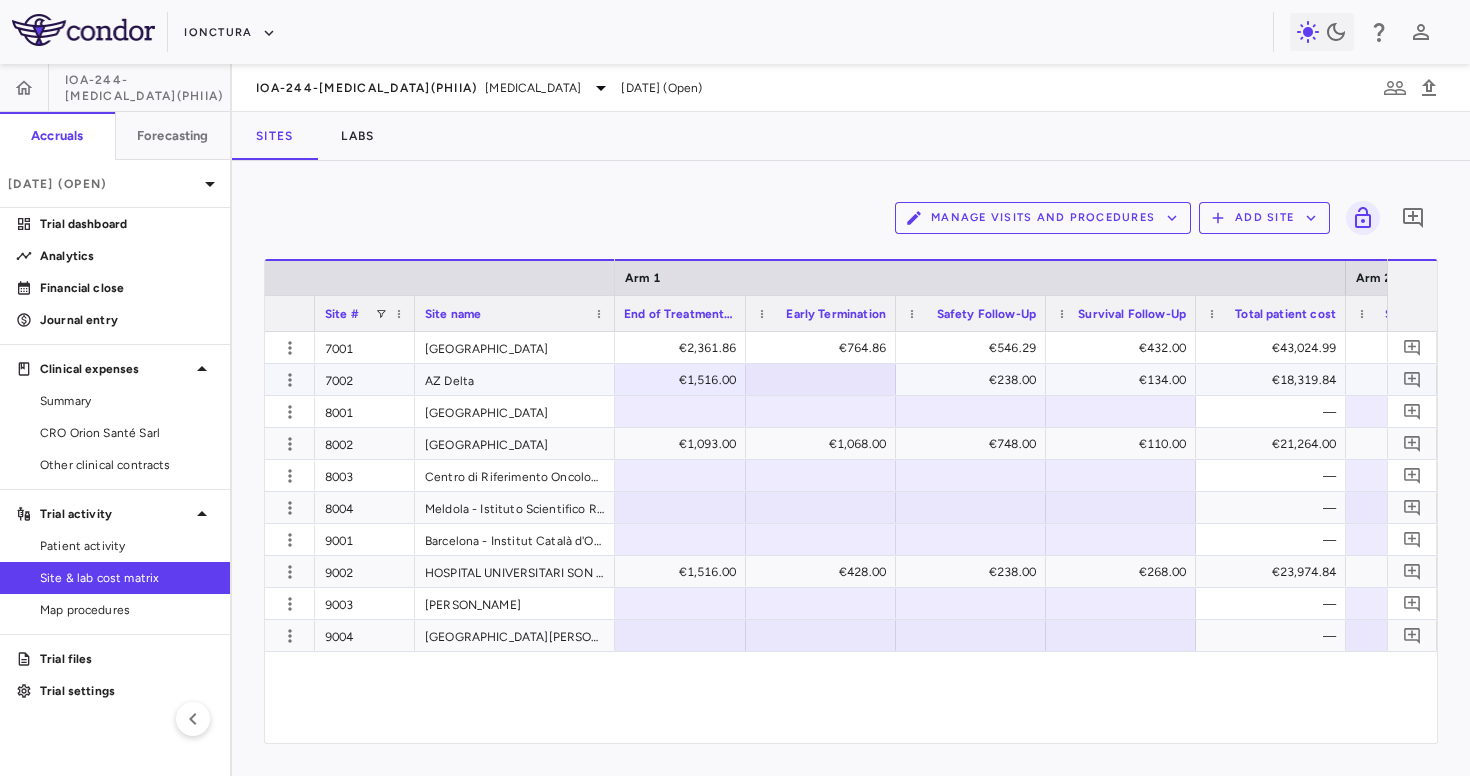 click at bounding box center [821, 379] 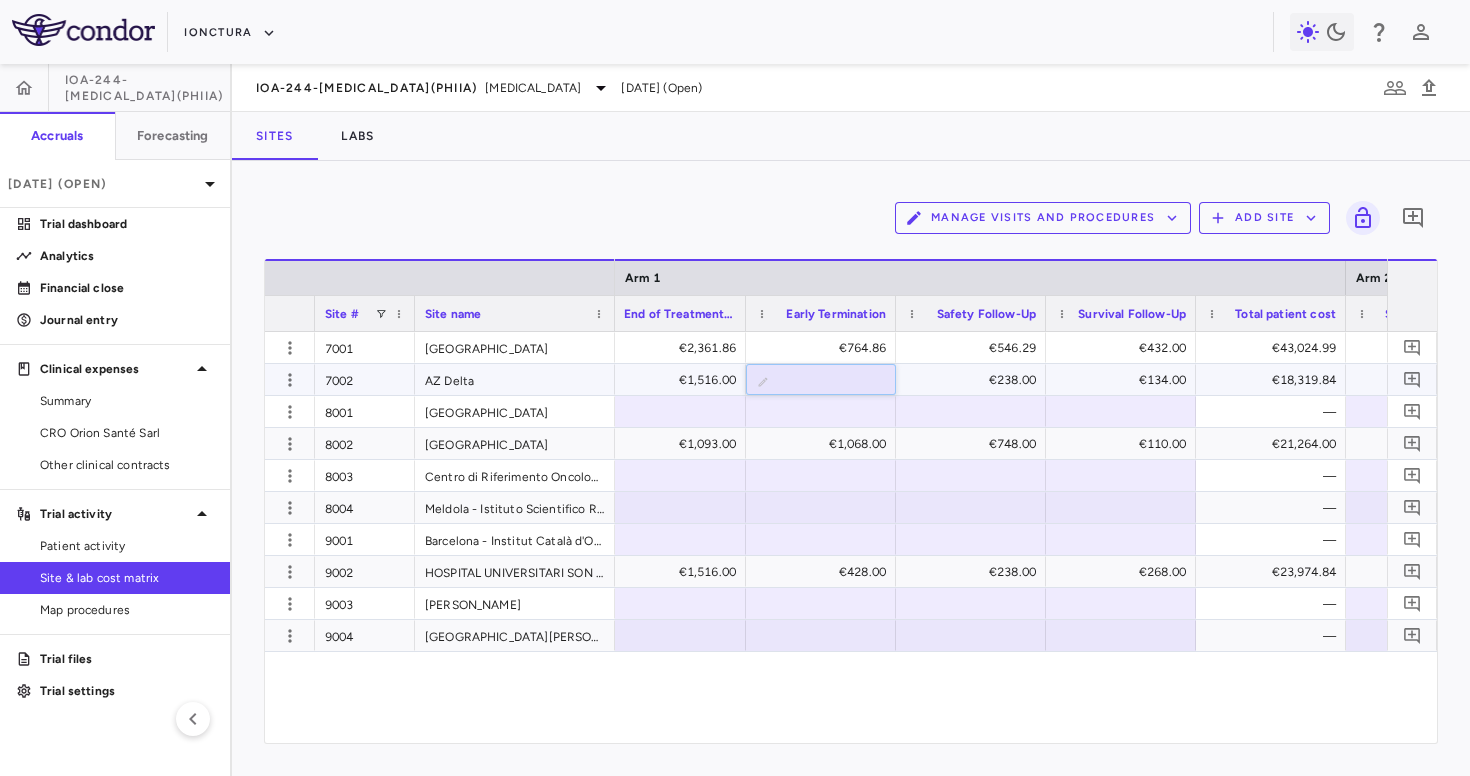 click at bounding box center [836, 381] 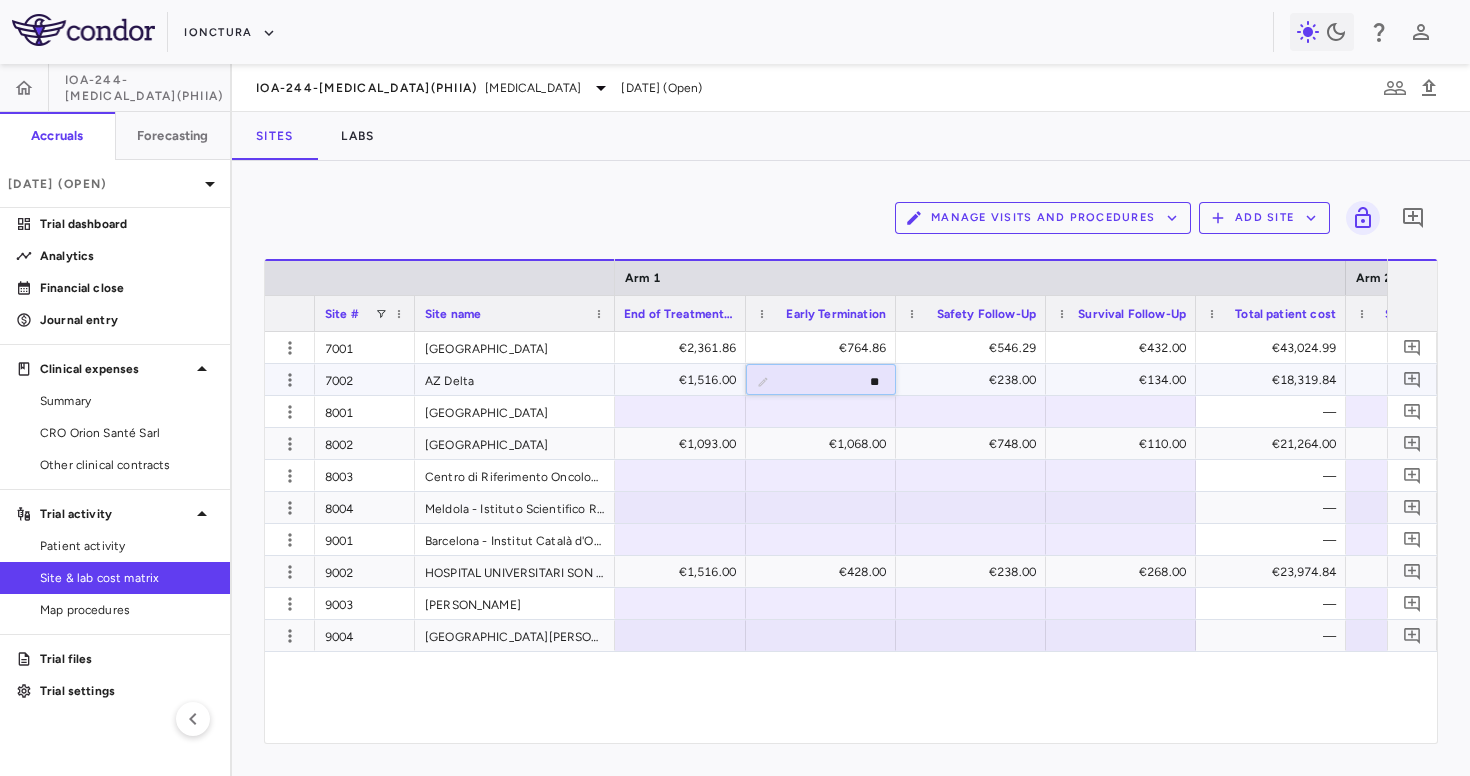 type on "***" 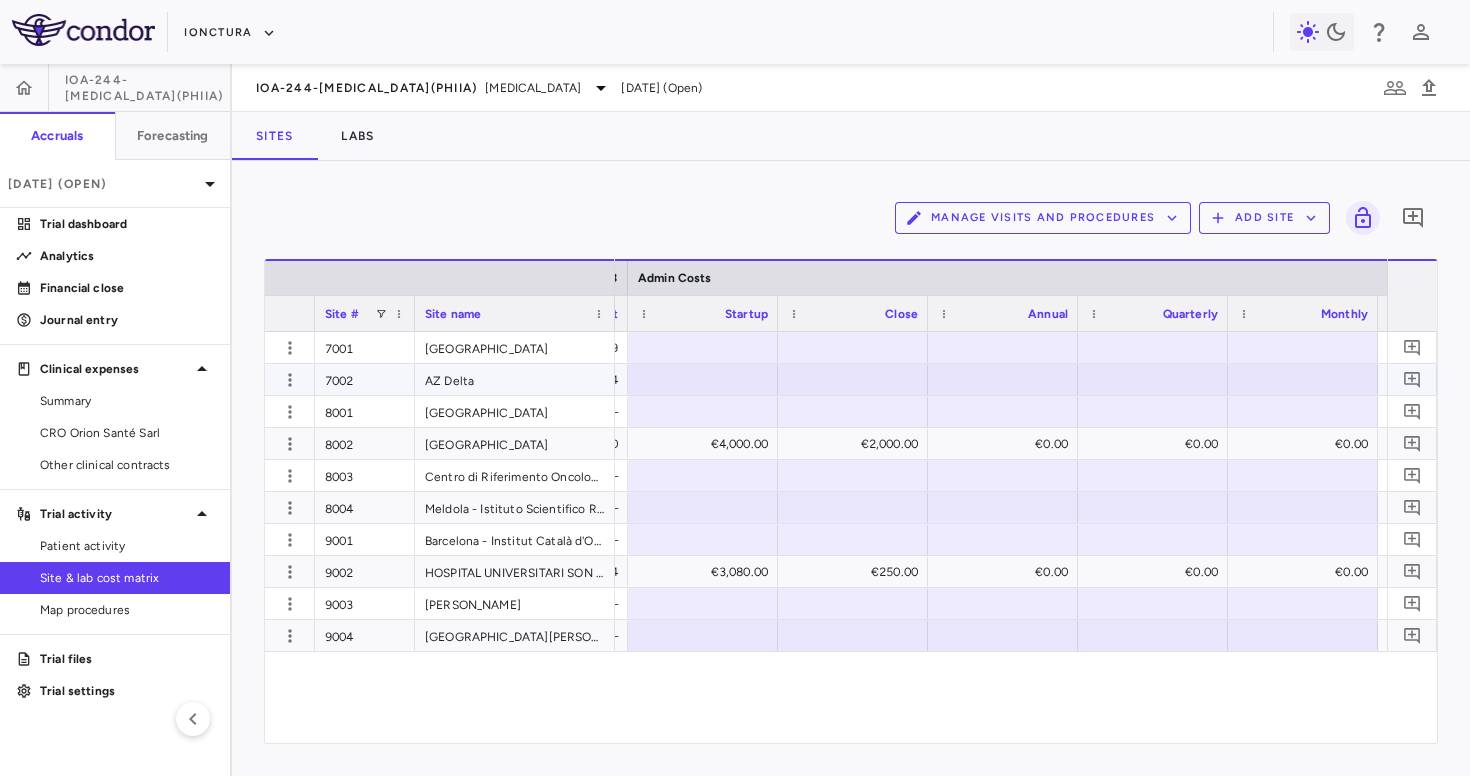 click at bounding box center [703, 379] 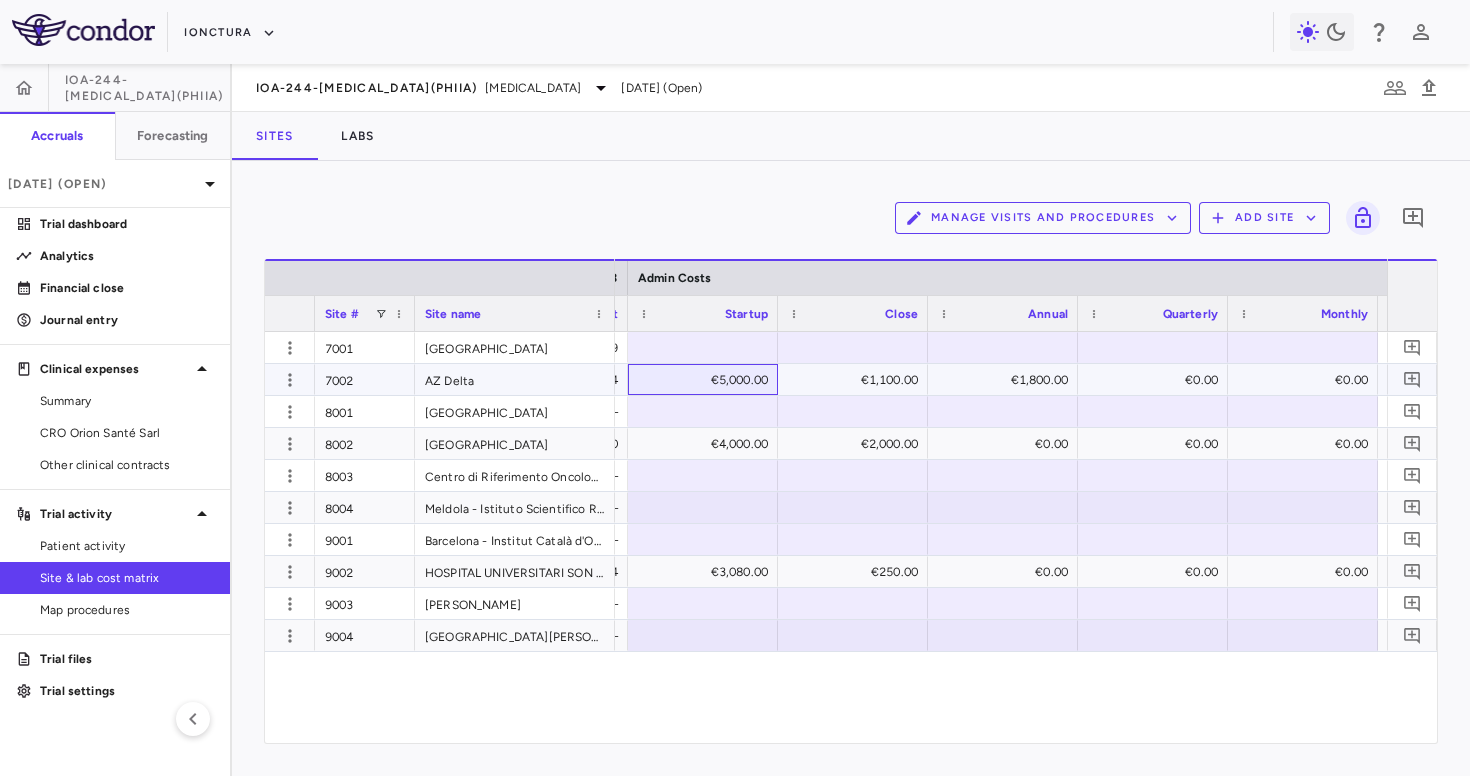 click on "€5,000.00" at bounding box center (707, 380) 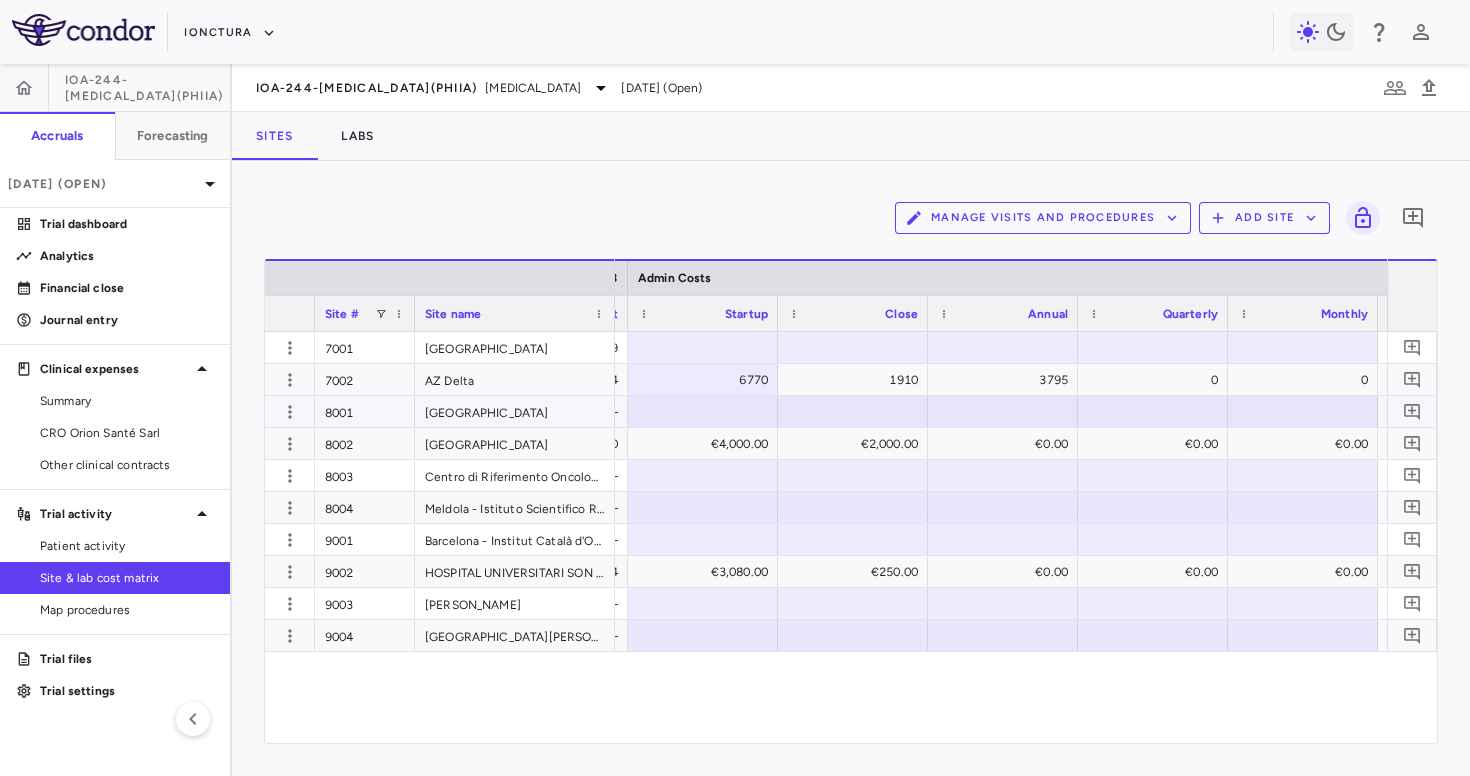 scroll, scrollTop: 0, scrollLeft: 10606, axis: horizontal 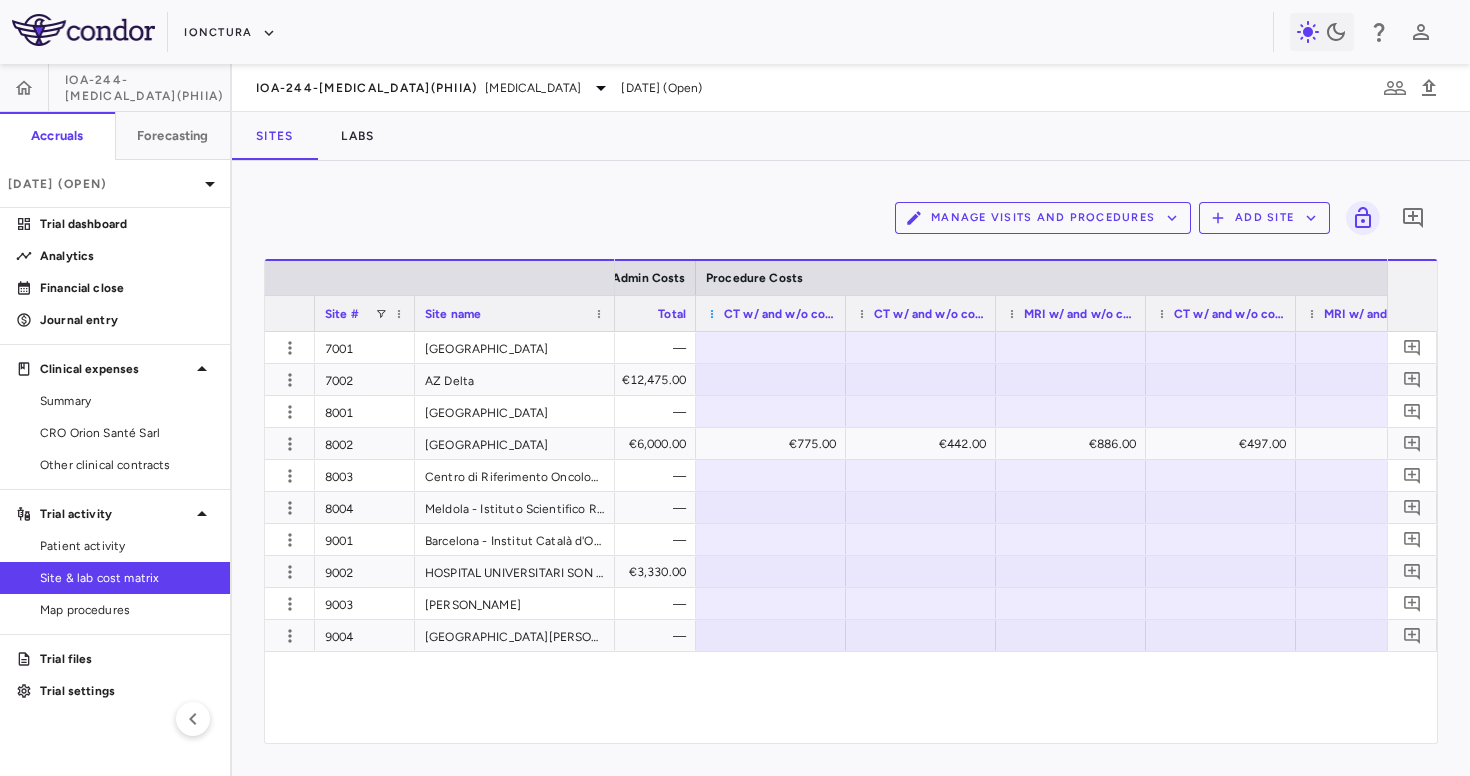 click at bounding box center [712, 314] 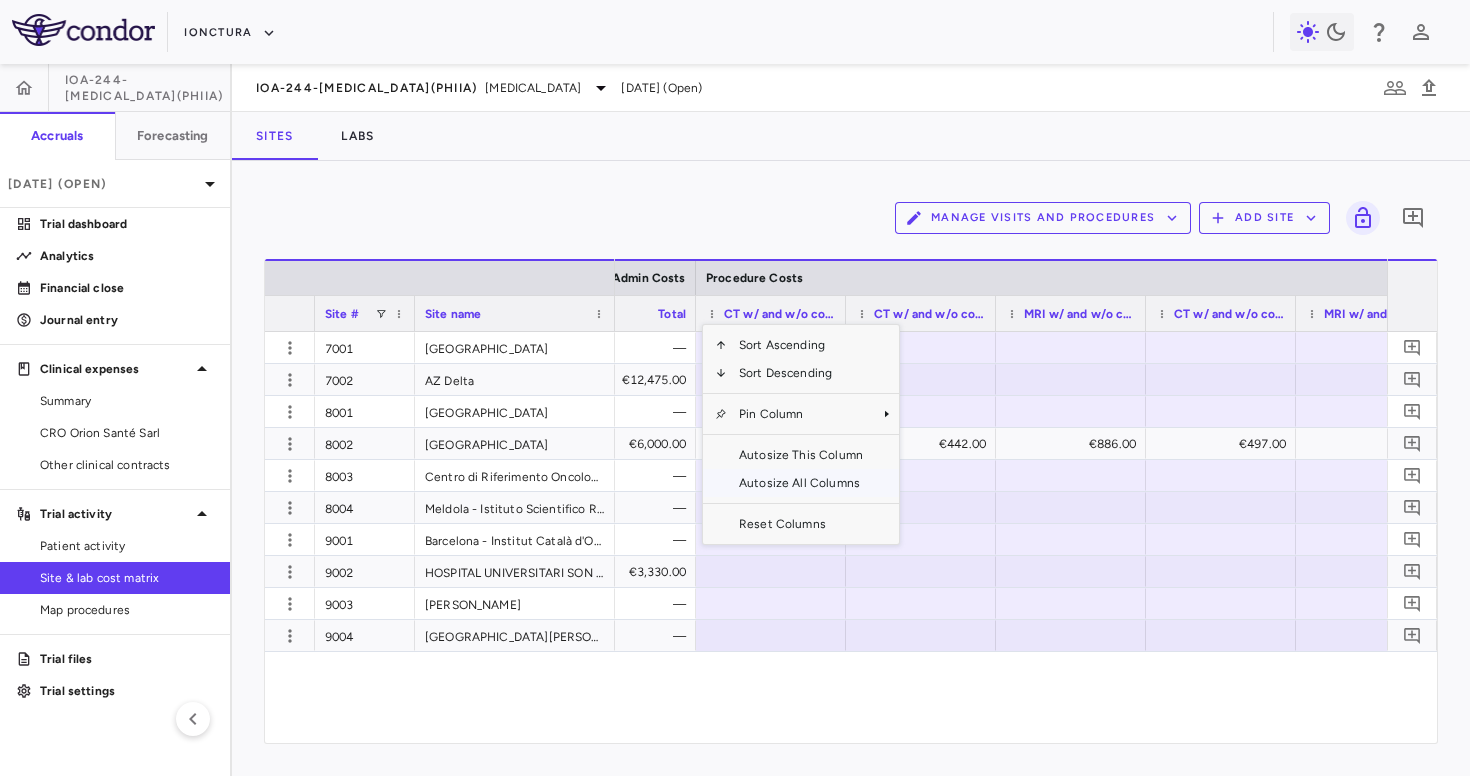 click on "Autosize All Columns" at bounding box center [801, 483] 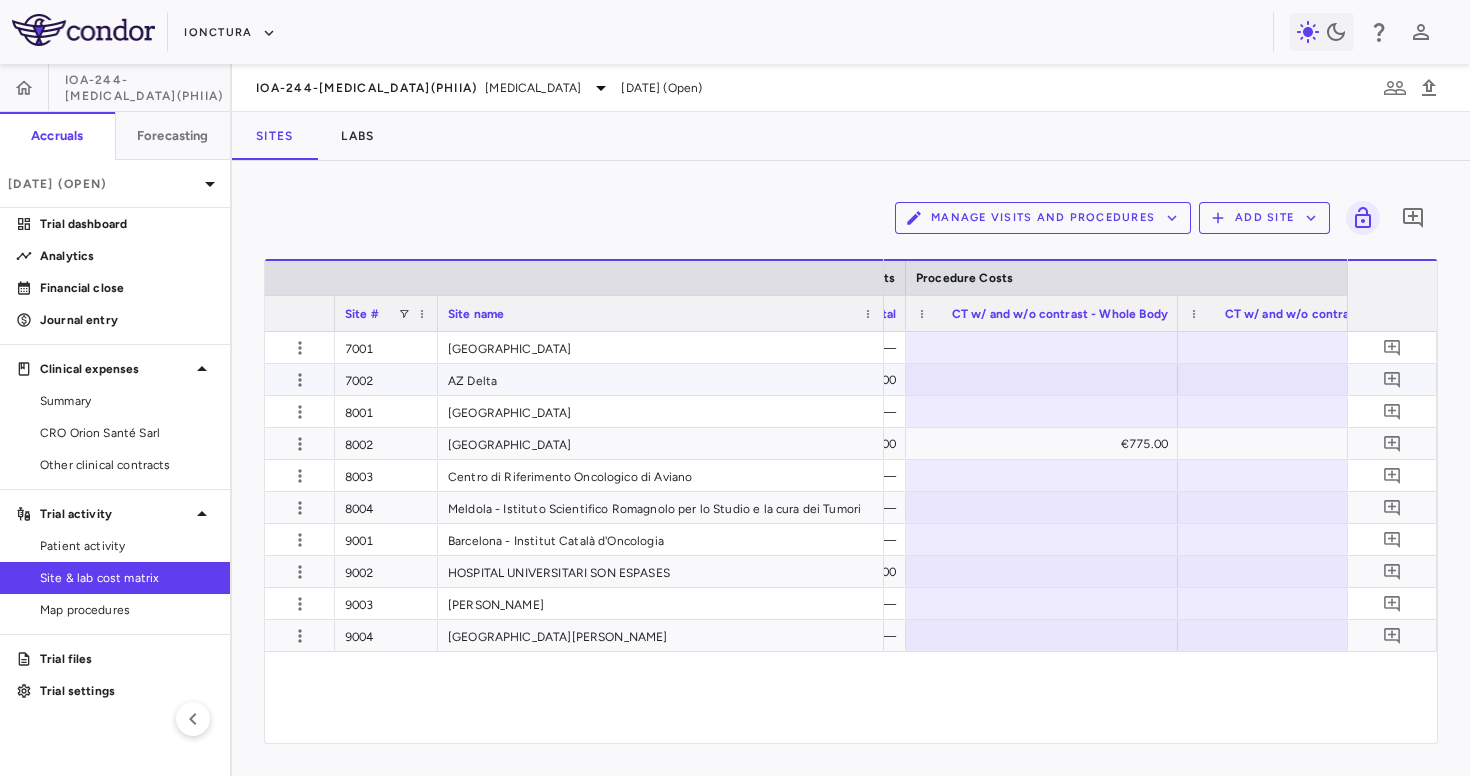 click at bounding box center [1042, 379] 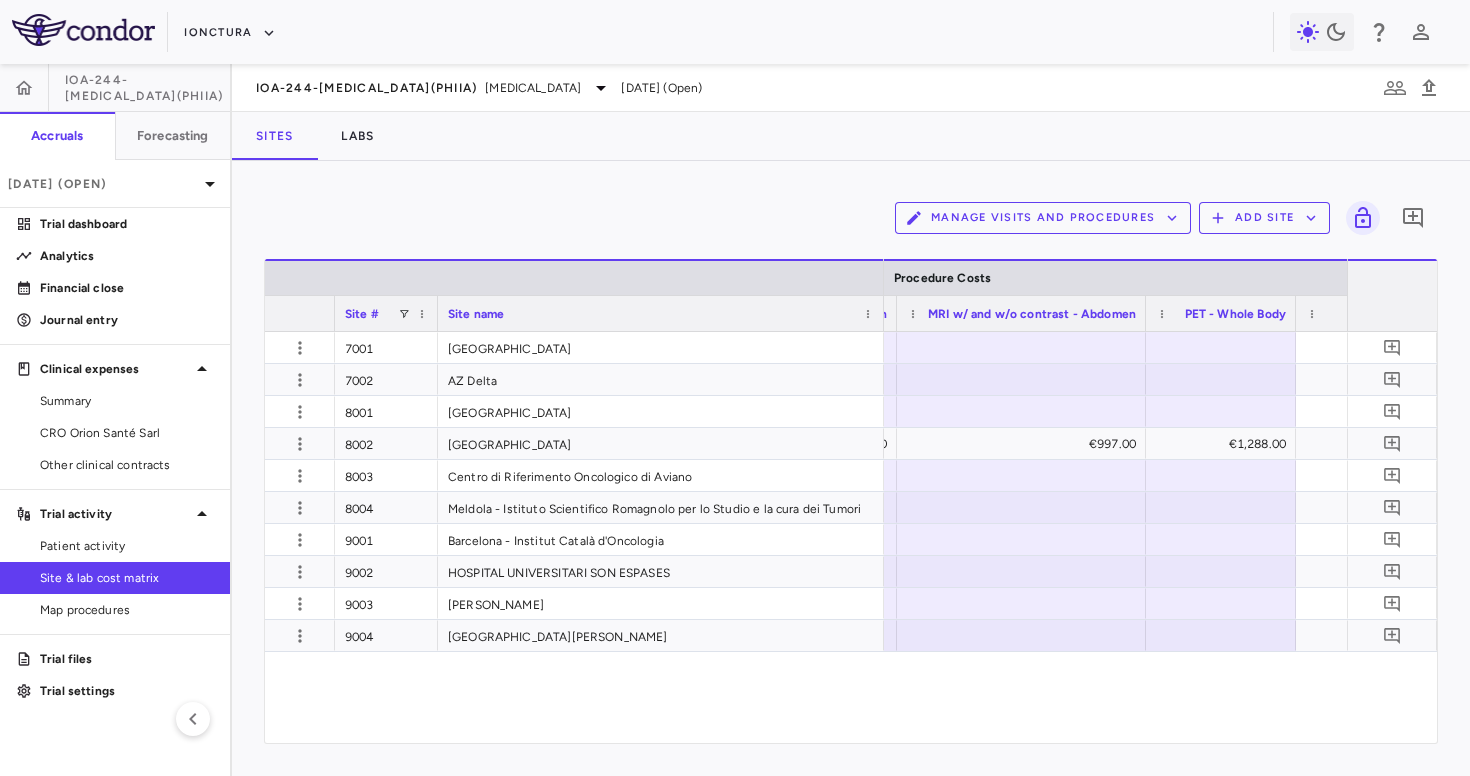 drag, startPoint x: 1046, startPoint y: 315, endPoint x: 1193, endPoint y: 315, distance: 147 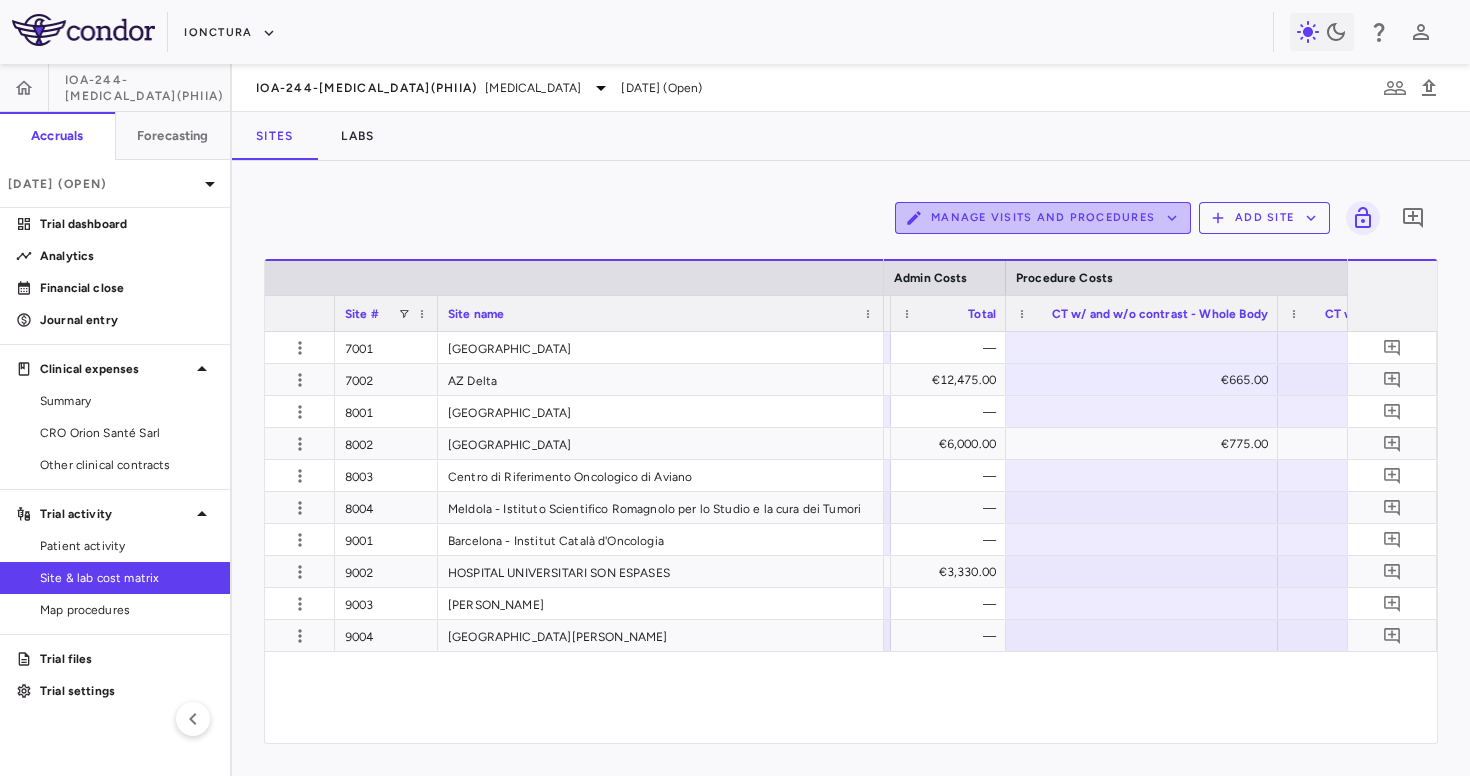 click on "Manage Visits and Procedures" at bounding box center (1043, 218) 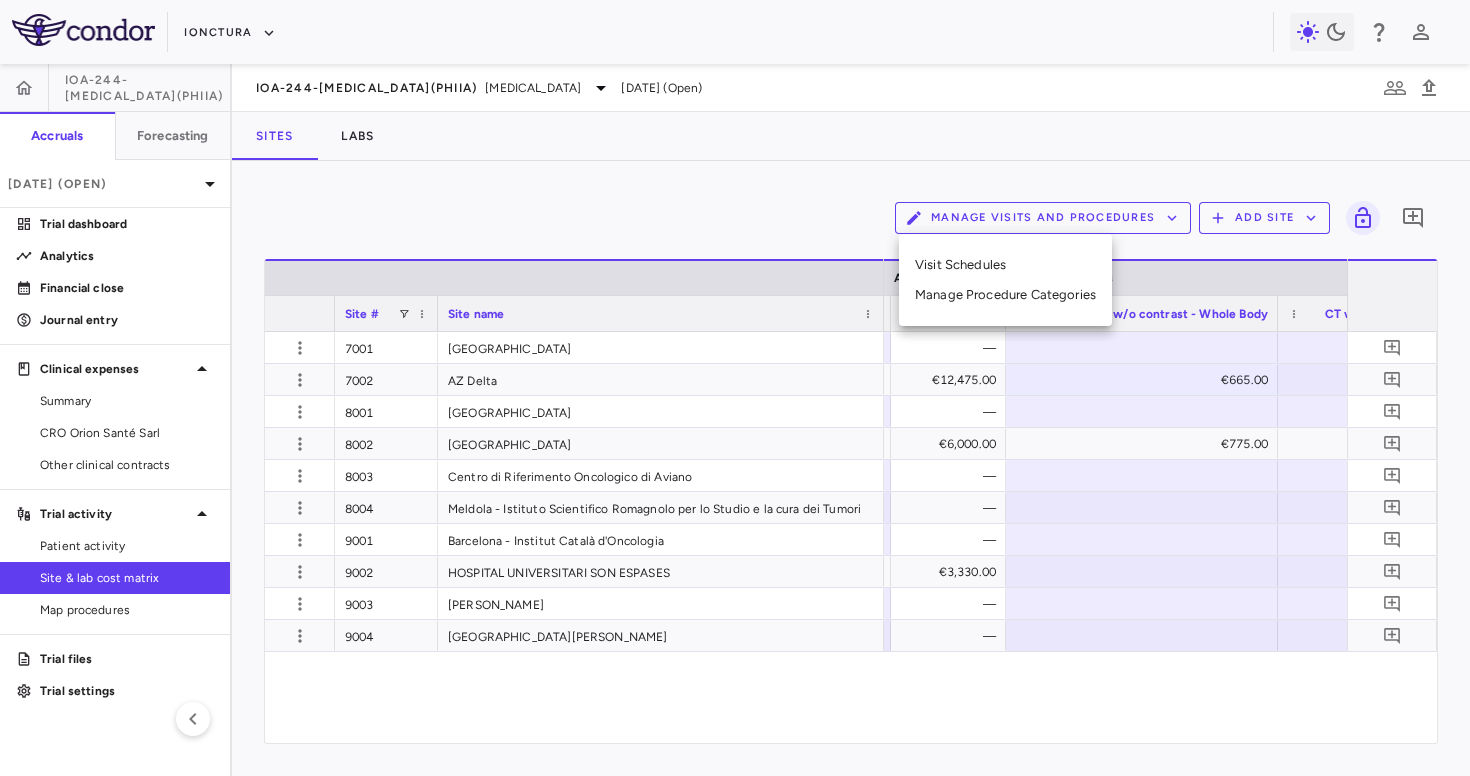 click on "Manage Procedure Categories" at bounding box center (1005, 295) 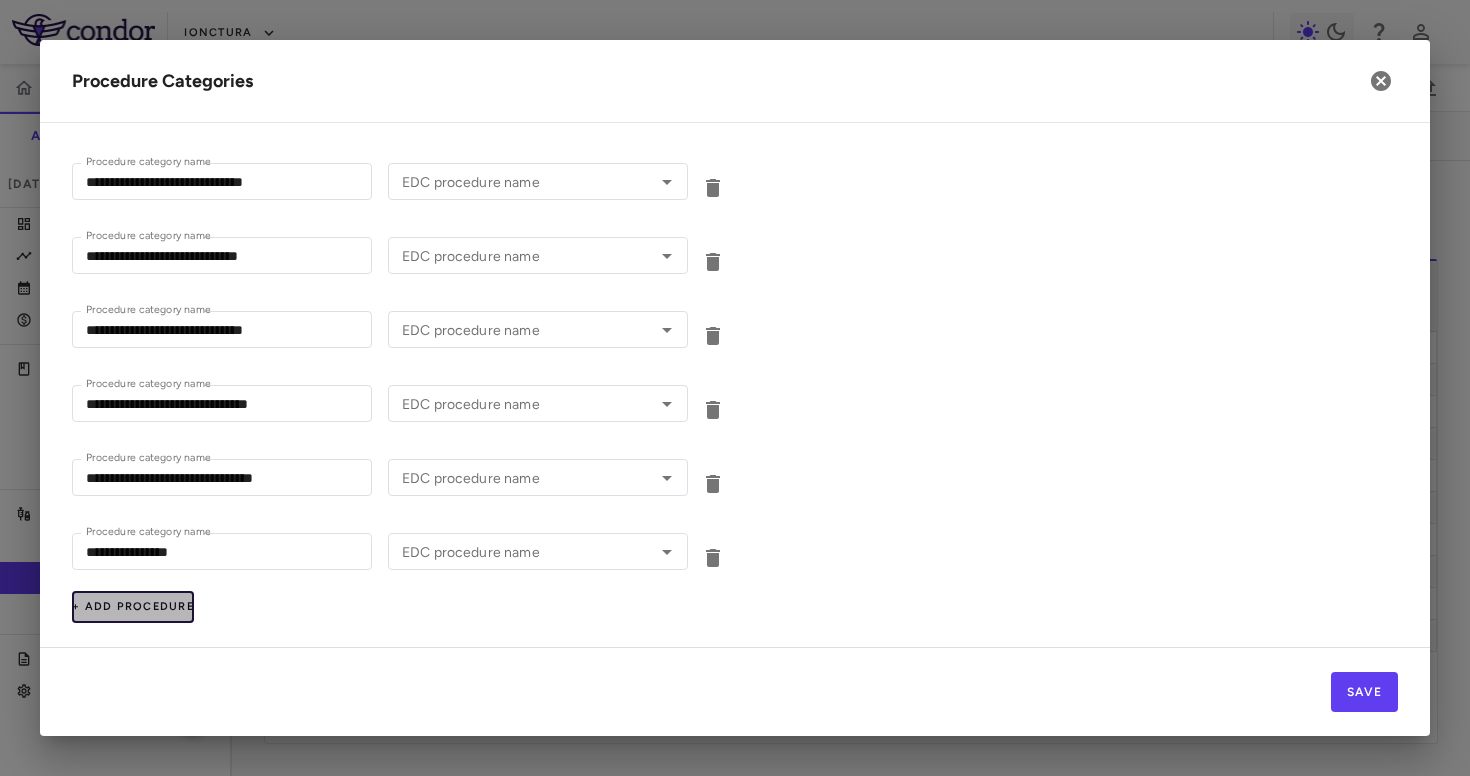click on "+ Add Procedure" at bounding box center [133, 607] 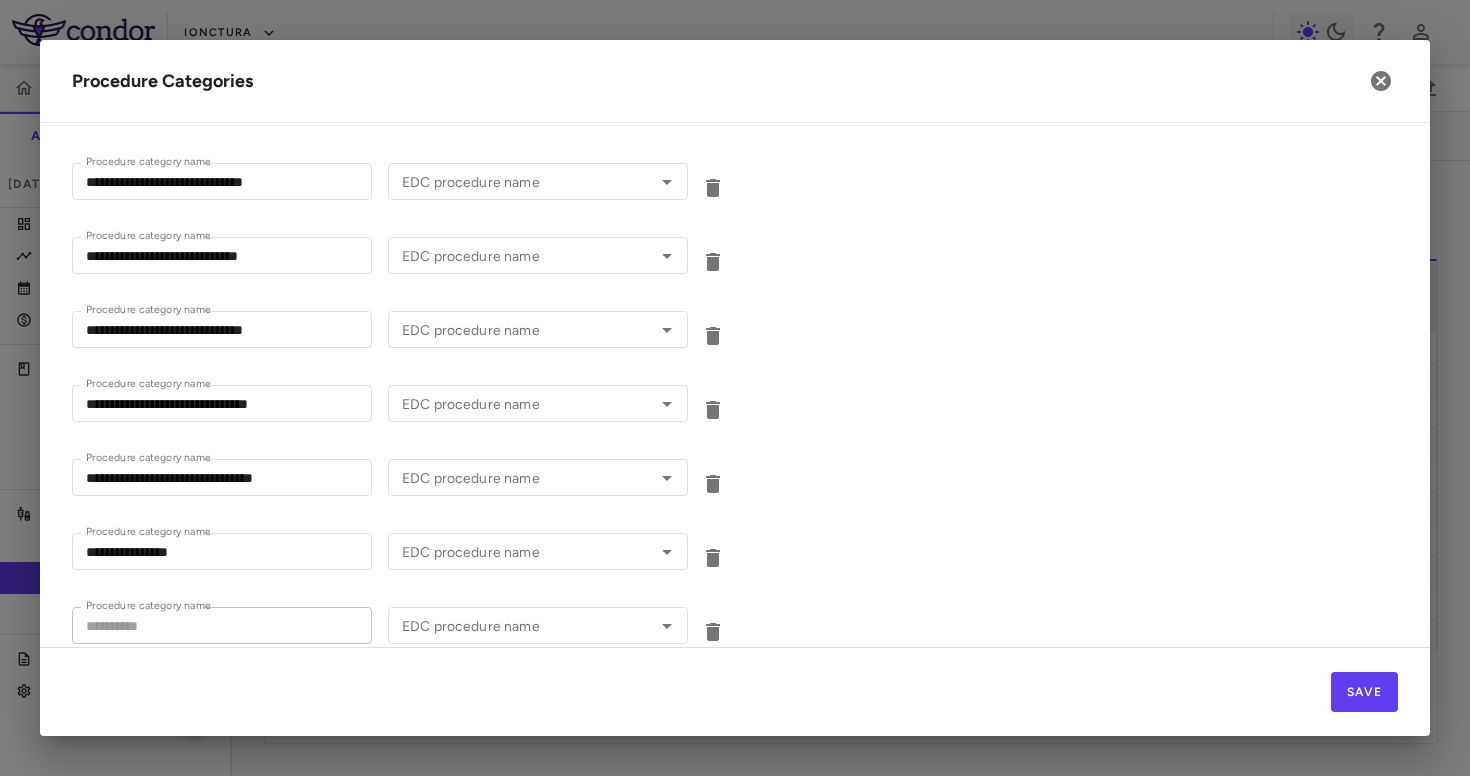 click on "Procedure category name" at bounding box center (222, 625) 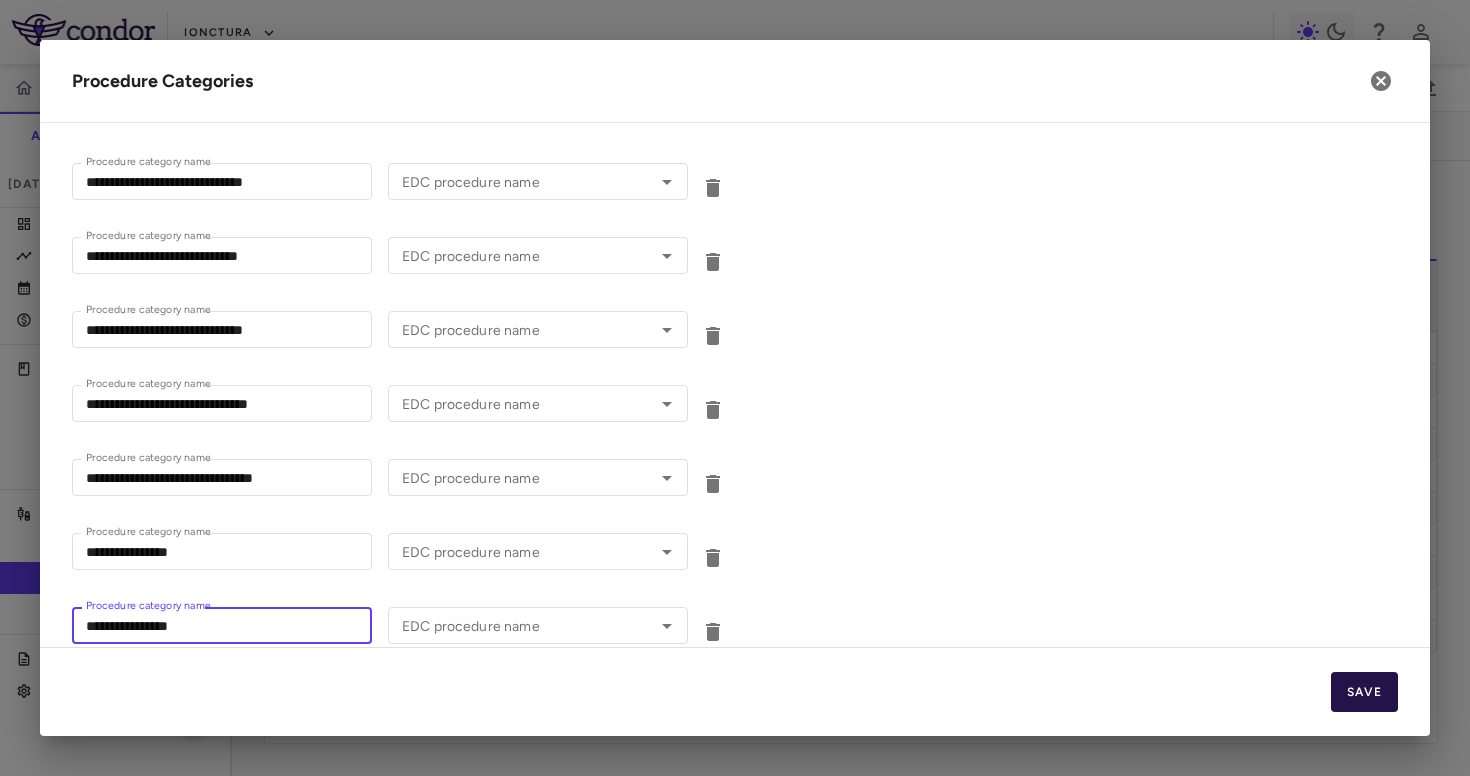 type on "**********" 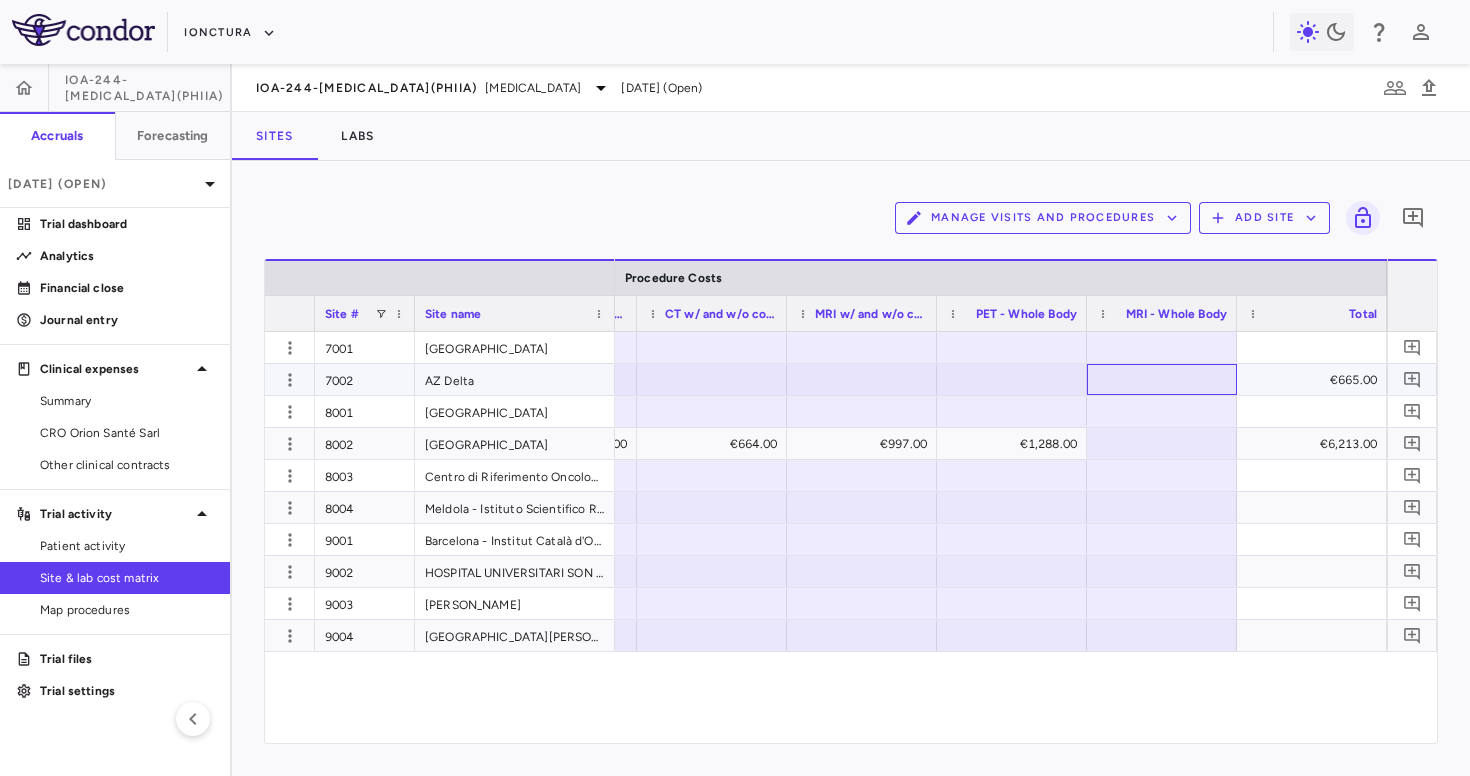 click at bounding box center [1162, 379] 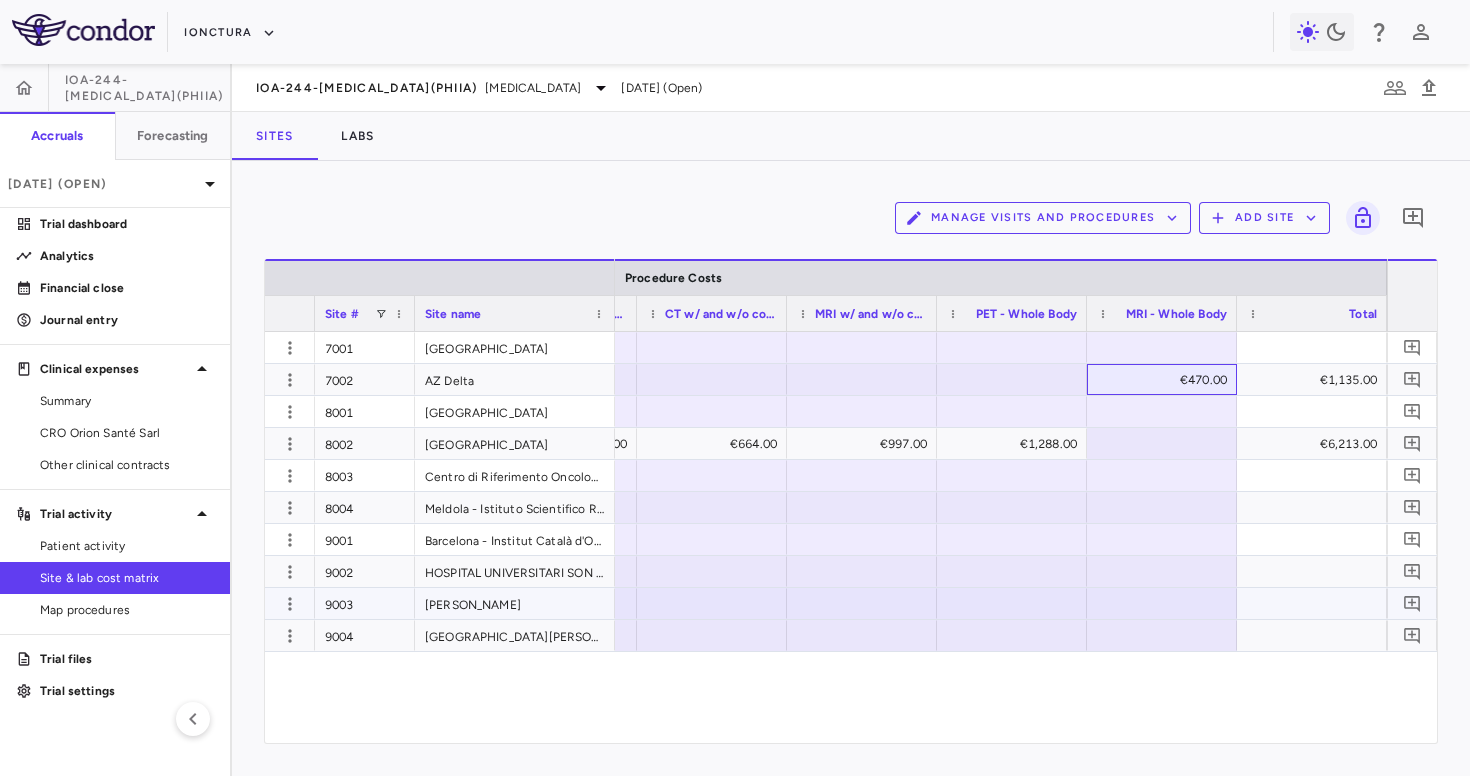 scroll, scrollTop: 0, scrollLeft: 11054, axis: horizontal 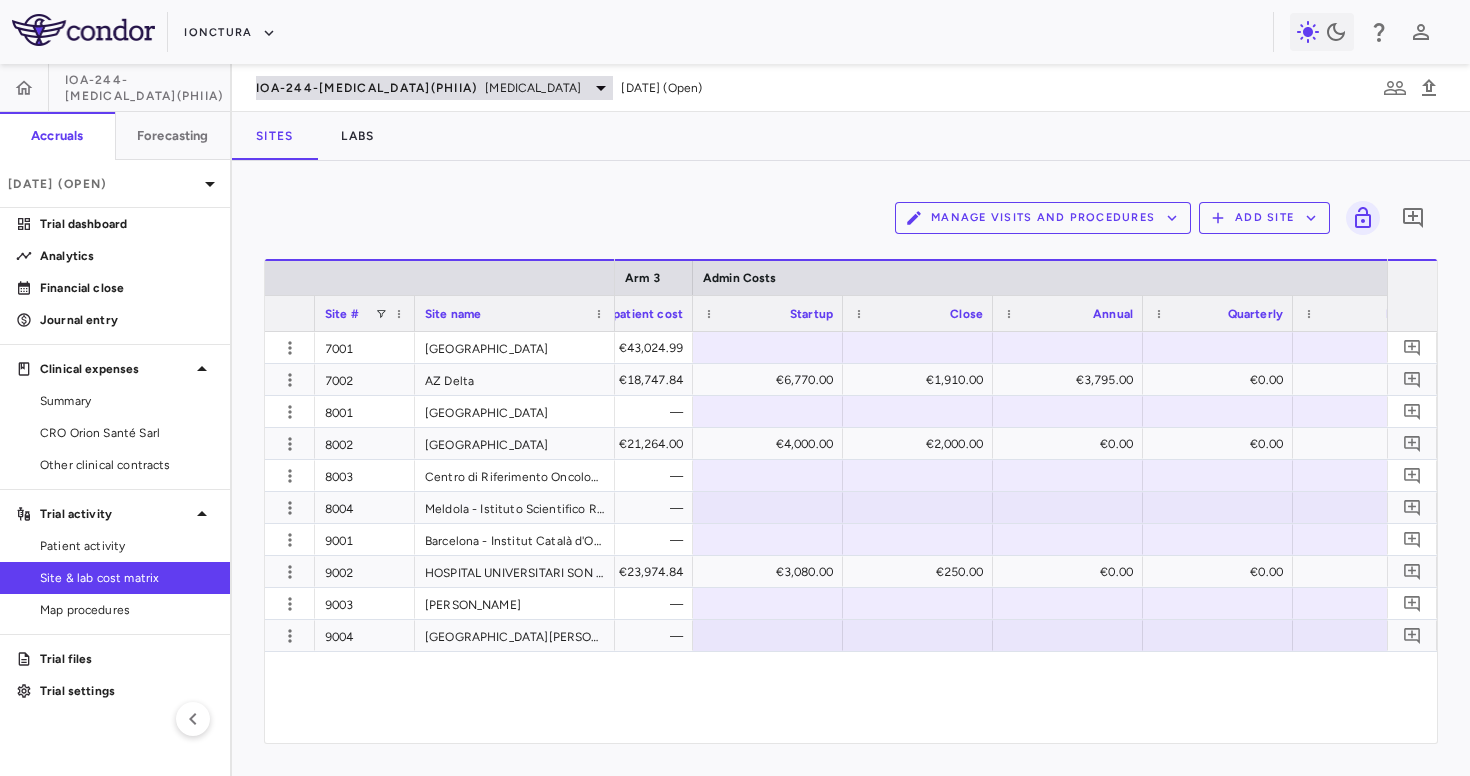 click on "IOA-244-[MEDICAL_DATA](PhIIa) [MEDICAL_DATA]" at bounding box center [434, 88] 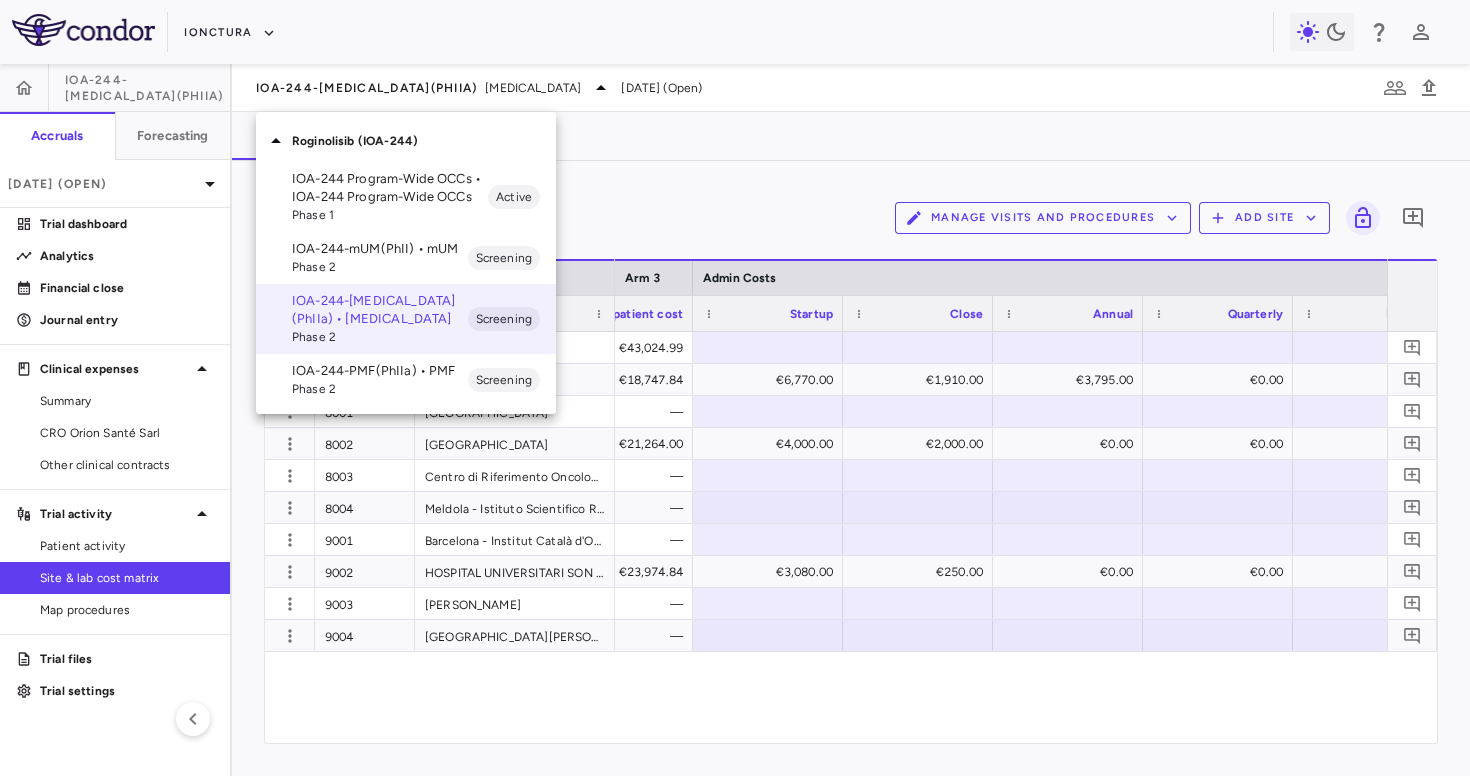 click on "IOA-244-mUM(PhII) • mUM" at bounding box center (380, 249) 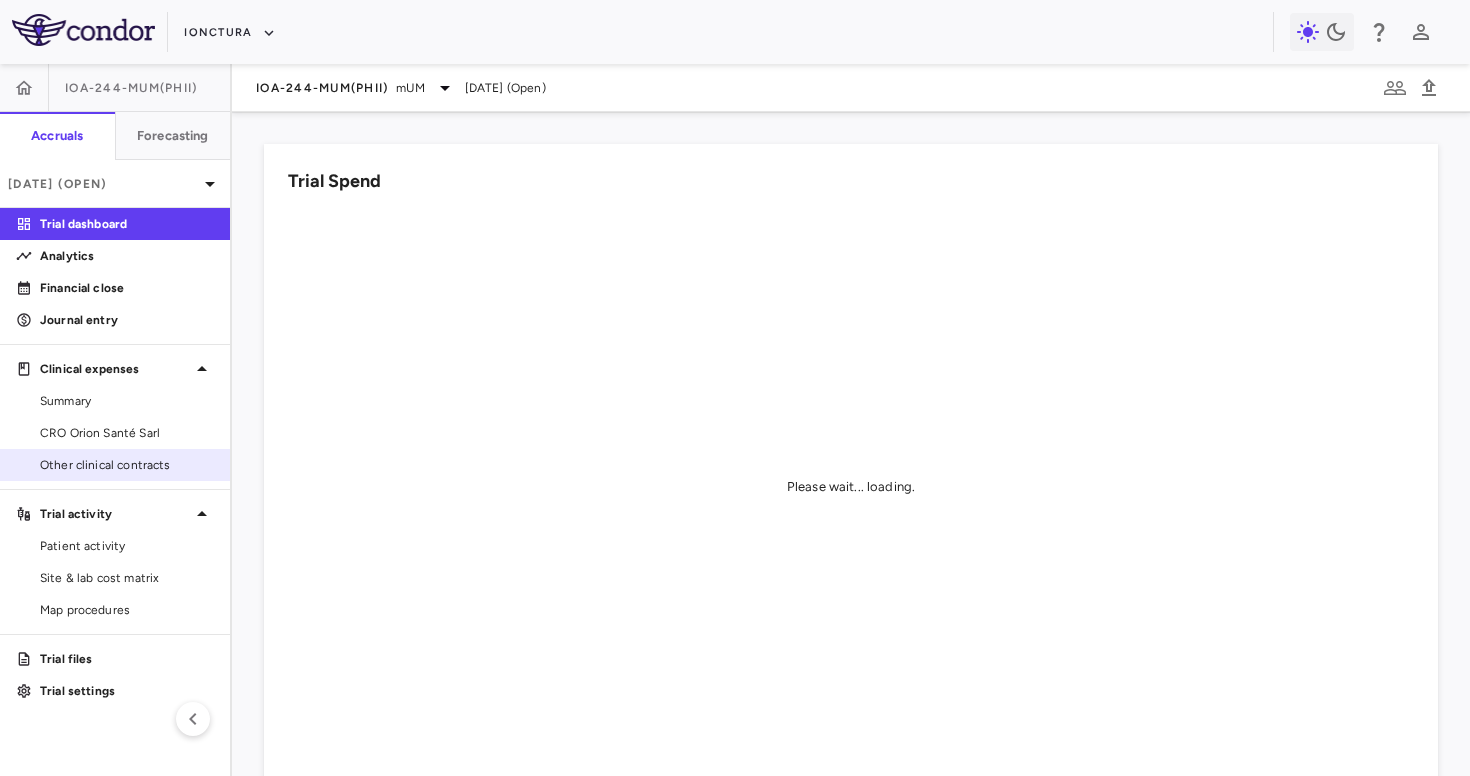 click on "Other clinical contracts" at bounding box center (127, 465) 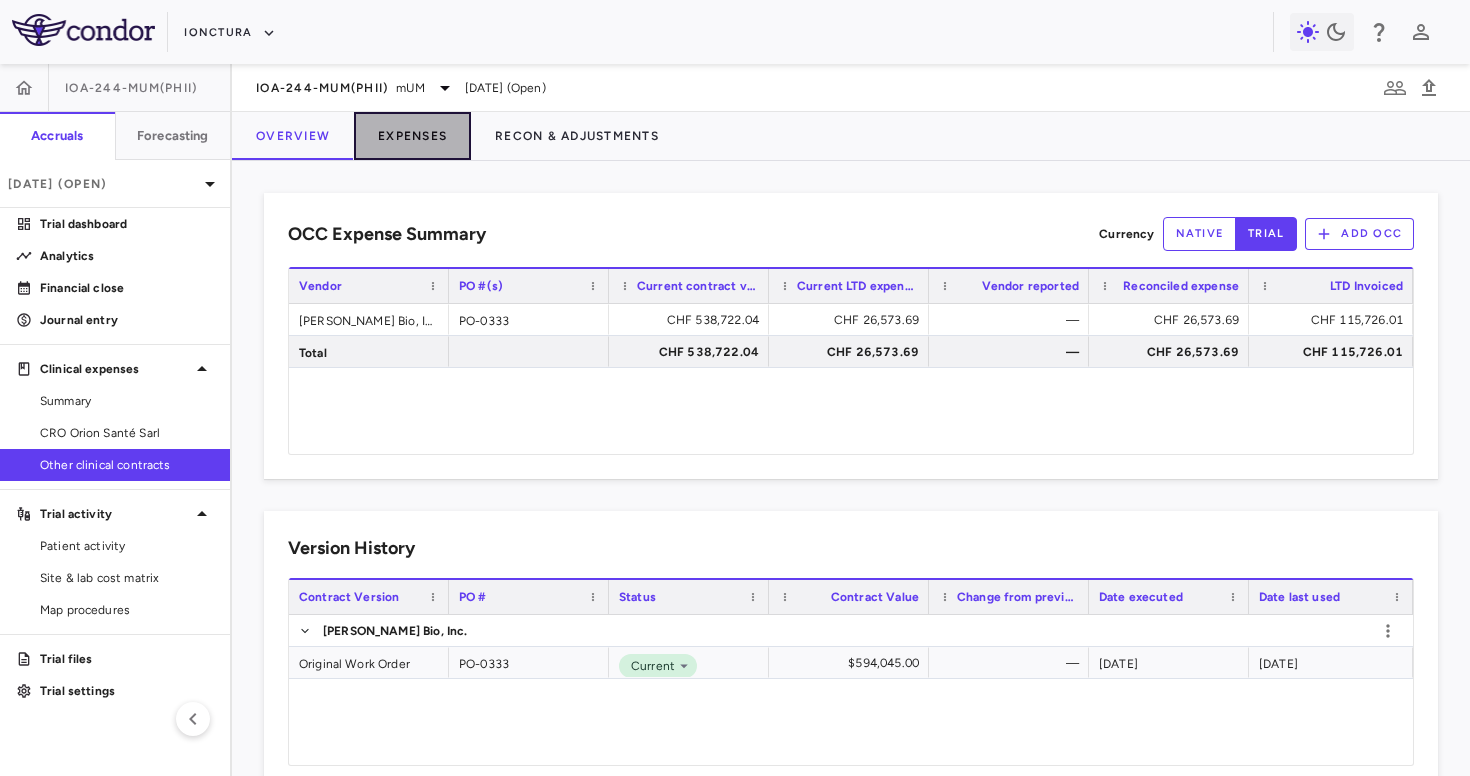 click on "Expenses" at bounding box center (412, 136) 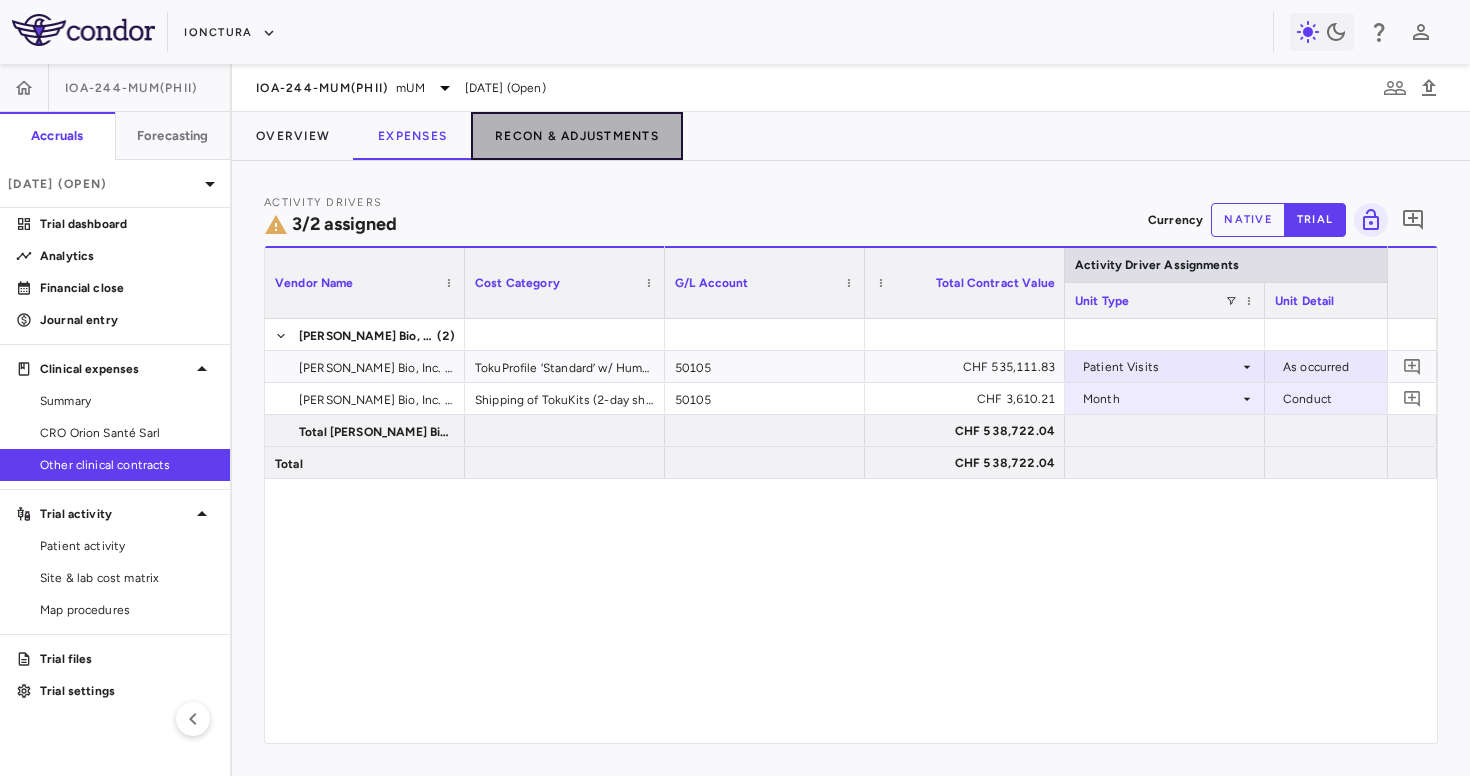 click on "Recon & Adjustments" at bounding box center (577, 136) 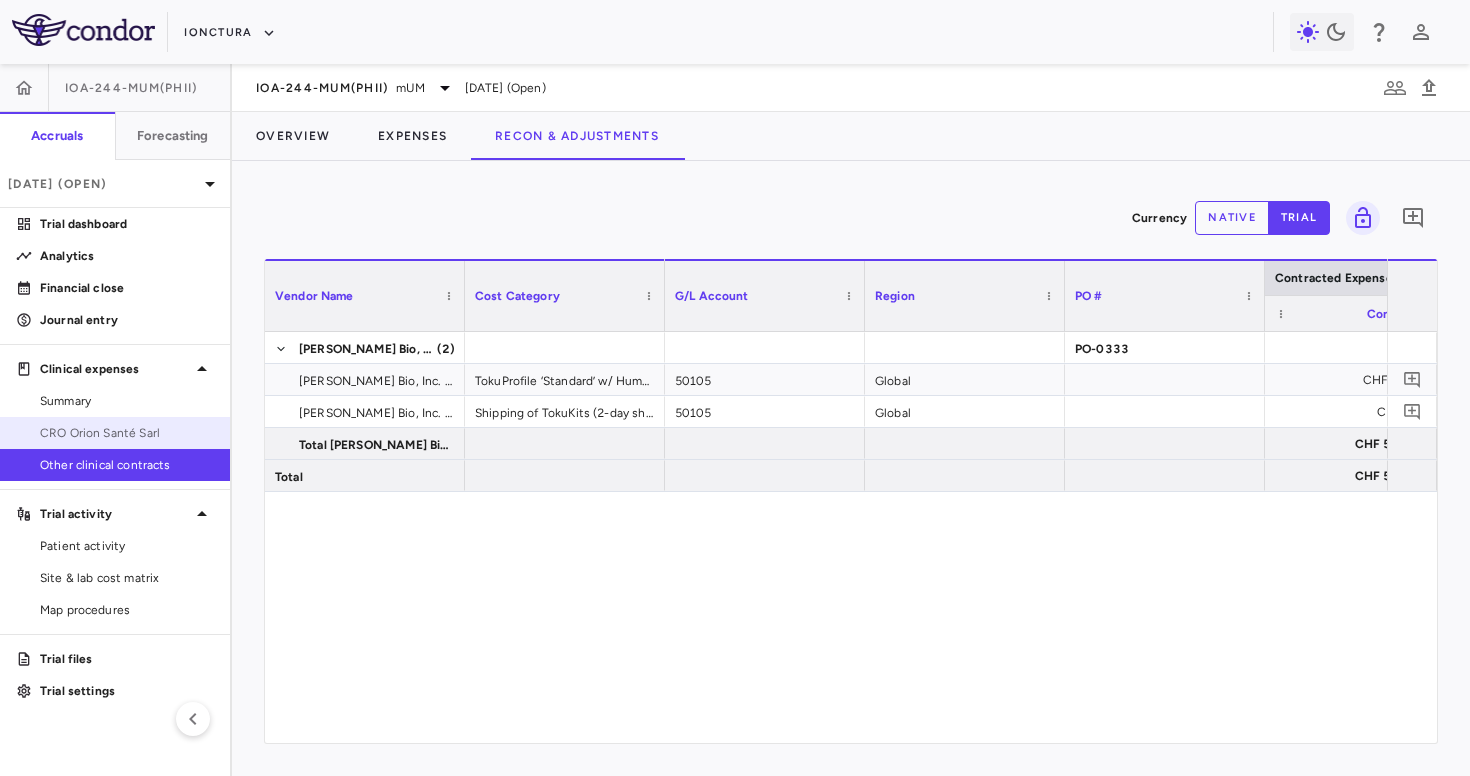 click on "CRO Orion Santé Sarl" at bounding box center [127, 433] 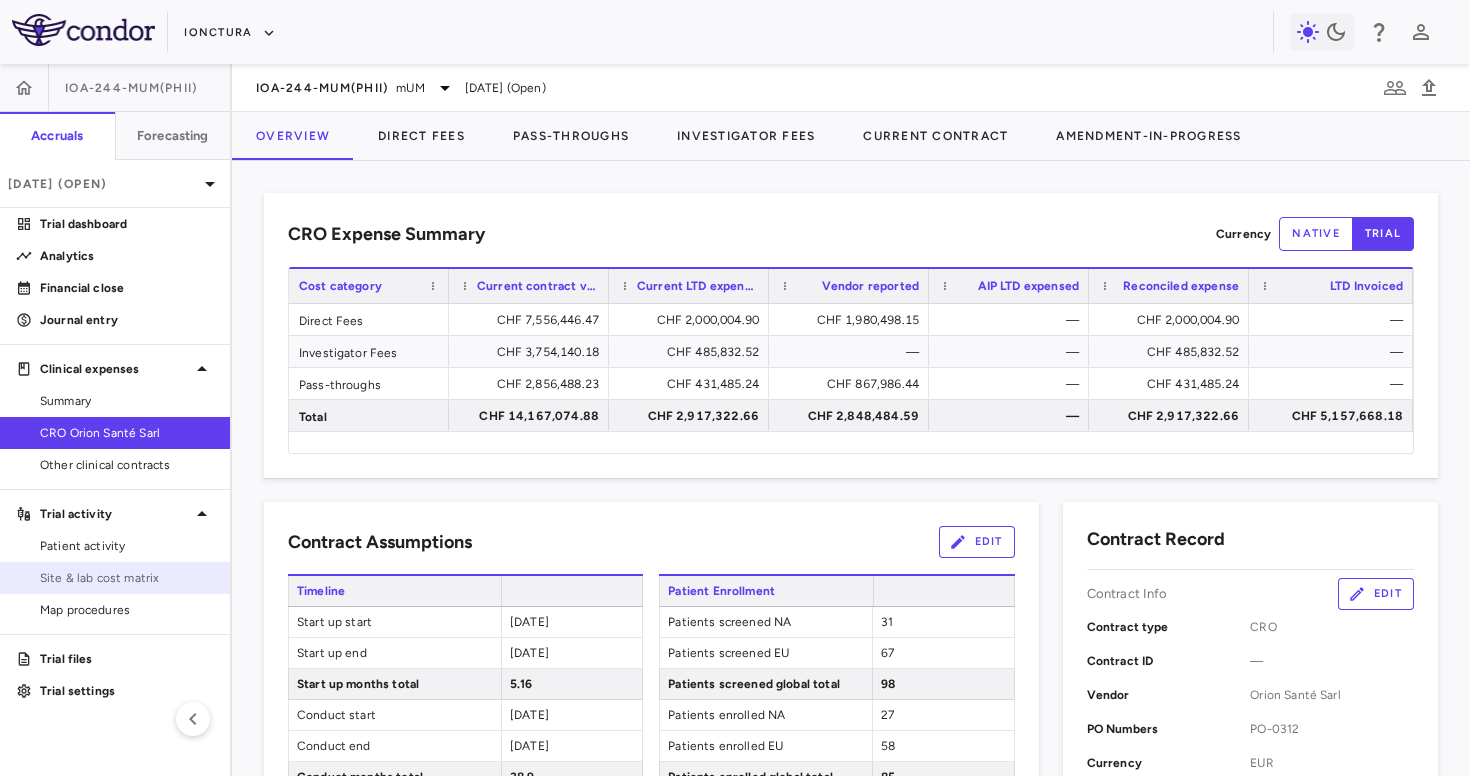 click on "Site & lab cost matrix" at bounding box center (127, 578) 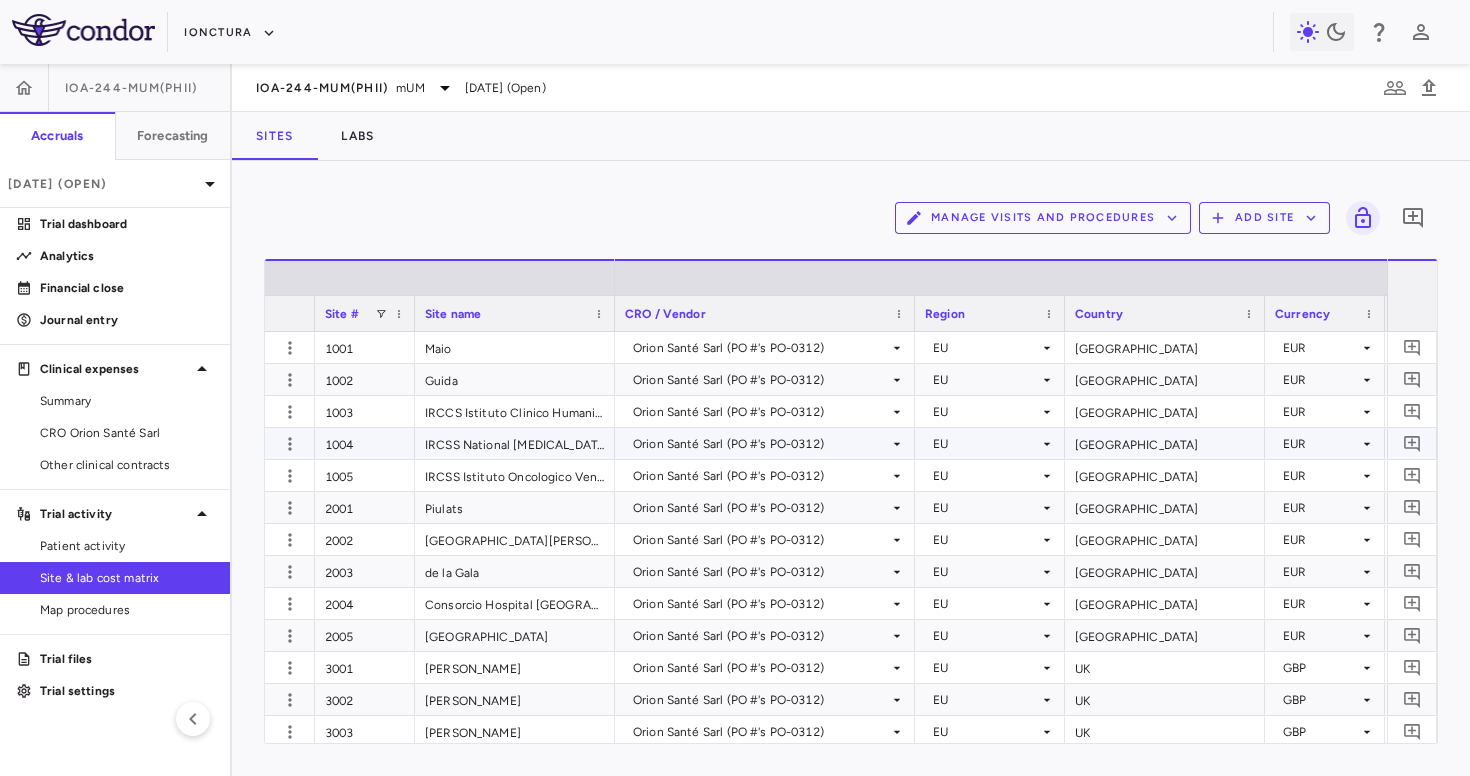 scroll, scrollTop: 0, scrollLeft: 2585, axis: horizontal 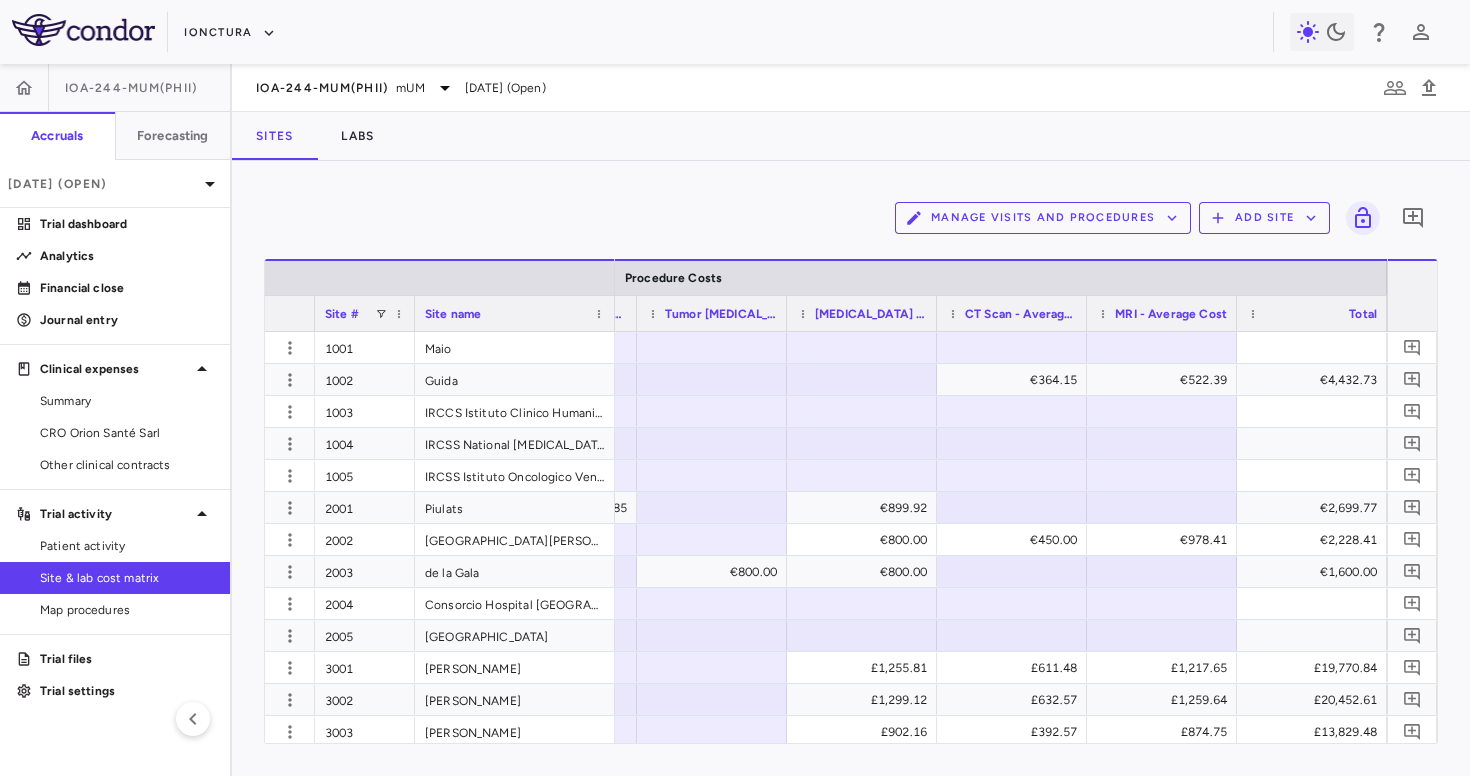 click on "[MEDICAL_DATA] - Average Cost" at bounding box center (871, 314) 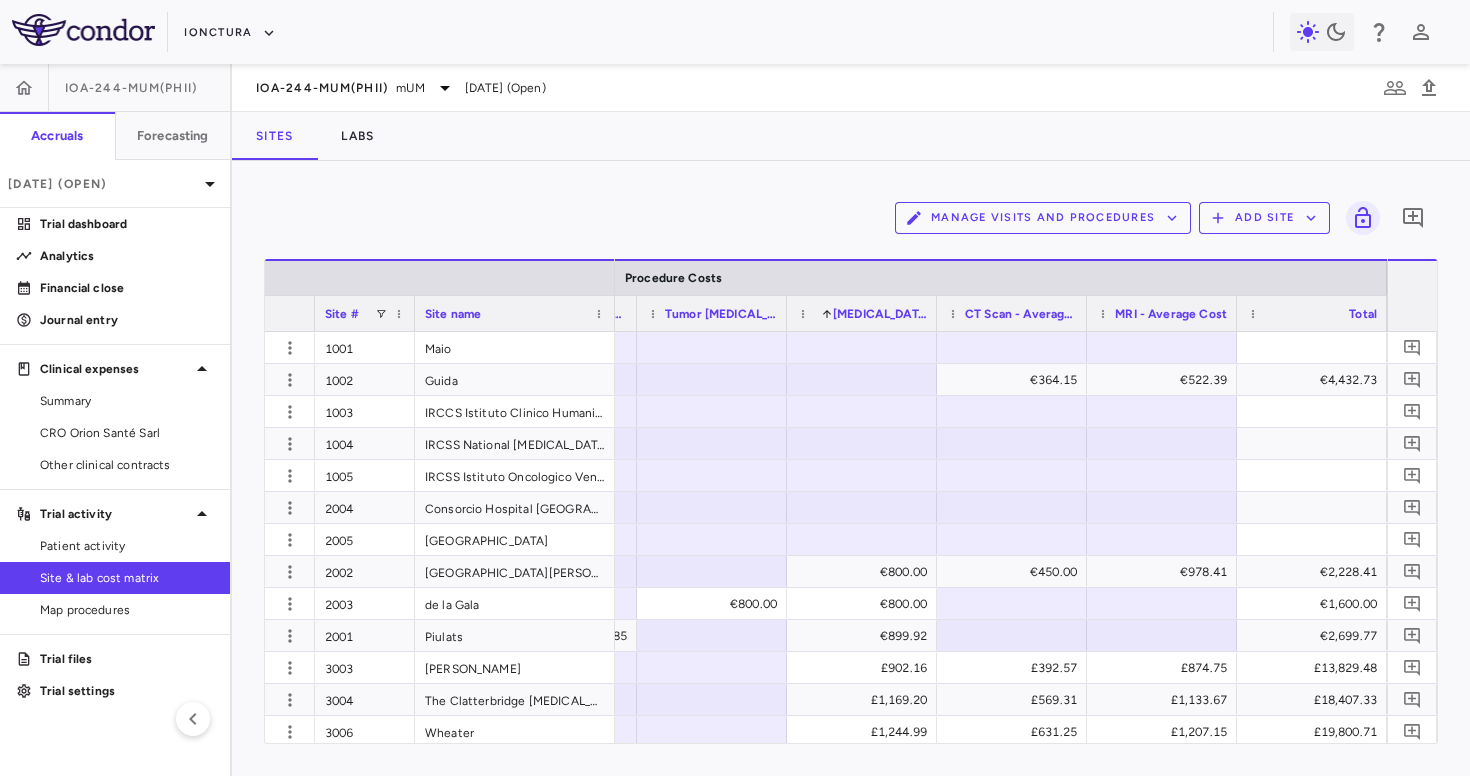 click on "[MEDICAL_DATA] - Average Cost" at bounding box center (880, 314) 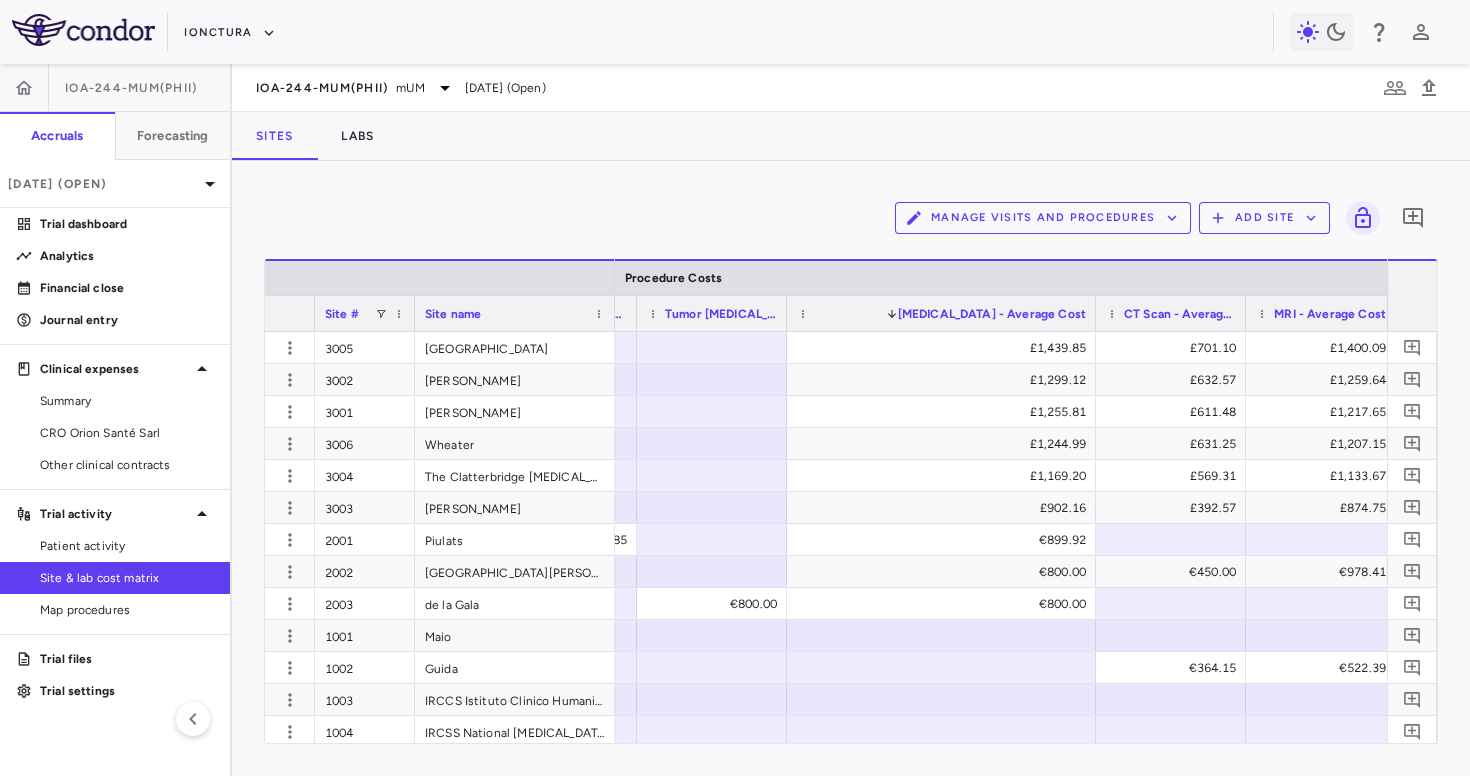 drag, startPoint x: 935, startPoint y: 314, endPoint x: 1094, endPoint y: 334, distance: 160.25293 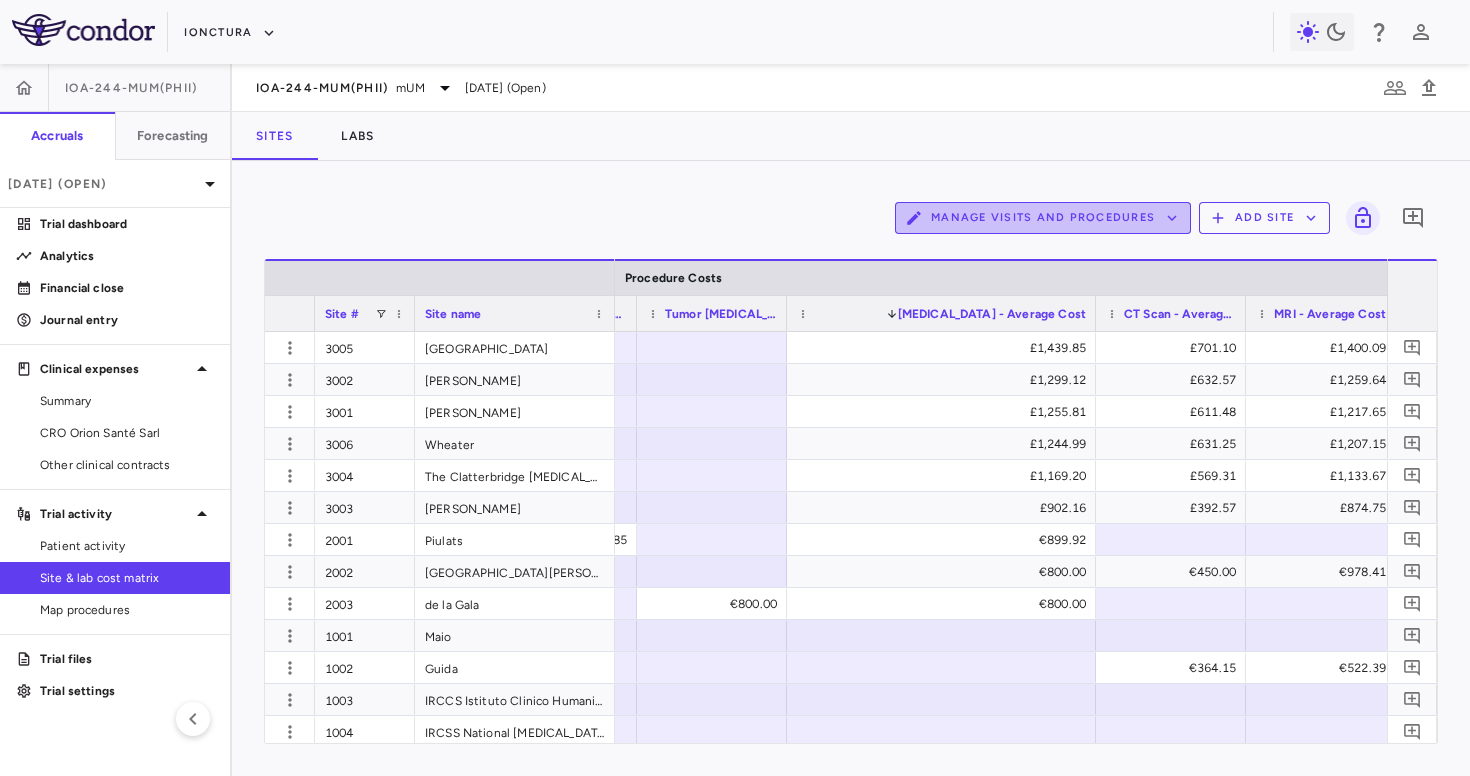 click on "Manage Visits and Procedures" at bounding box center [1043, 218] 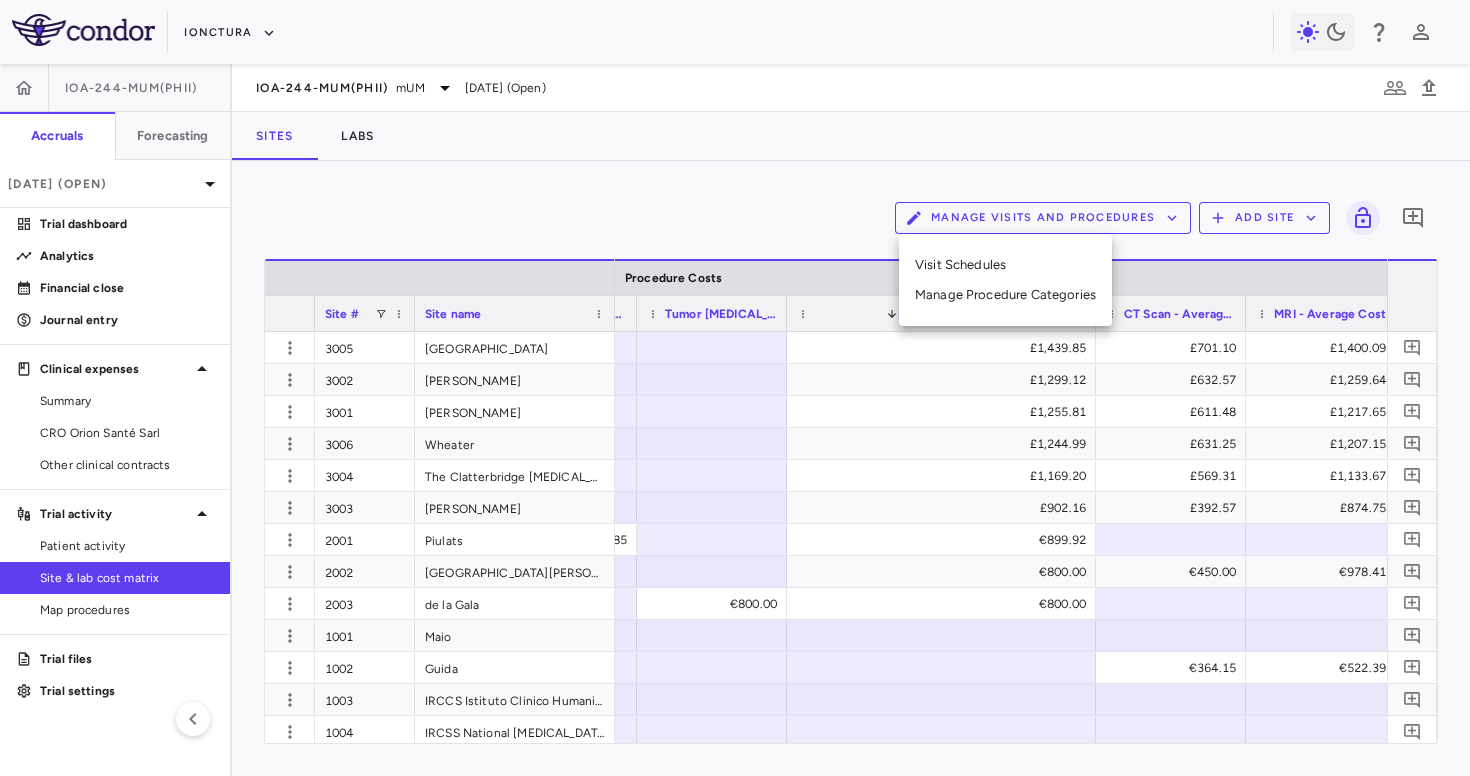 click at bounding box center (735, 388) 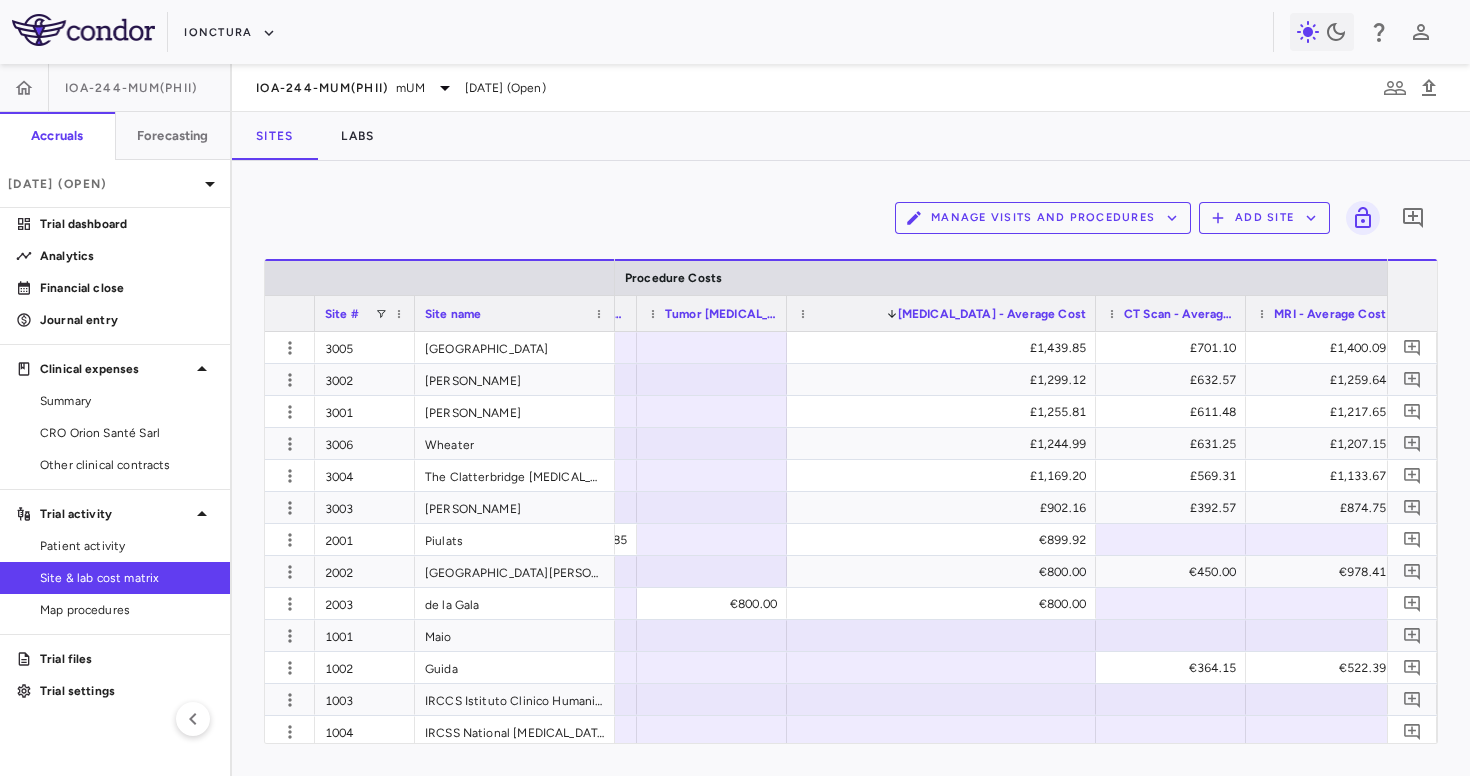 click on "Manage Visits and Procedures" at bounding box center [1043, 218] 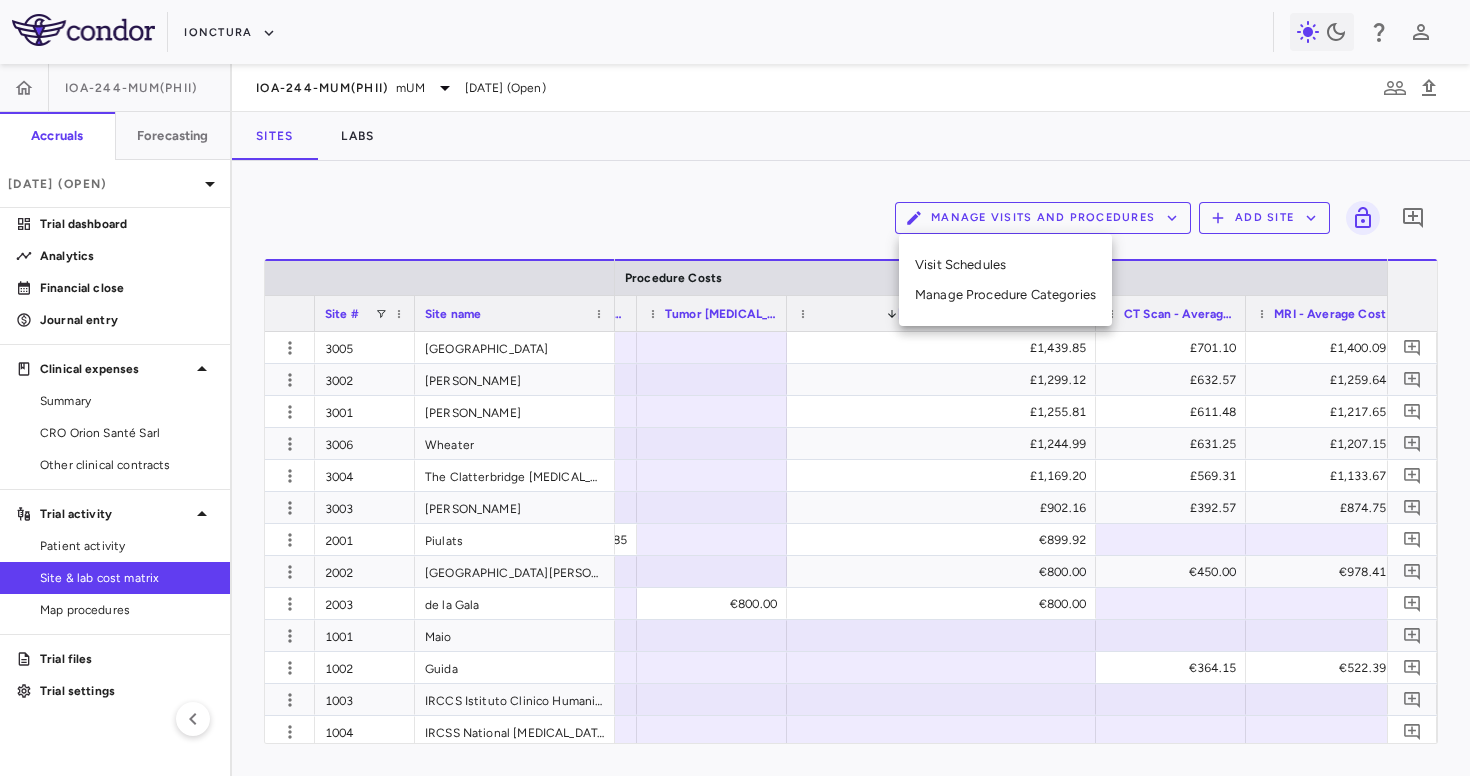 click on "Manage Procedure Categories" at bounding box center [1005, 295] 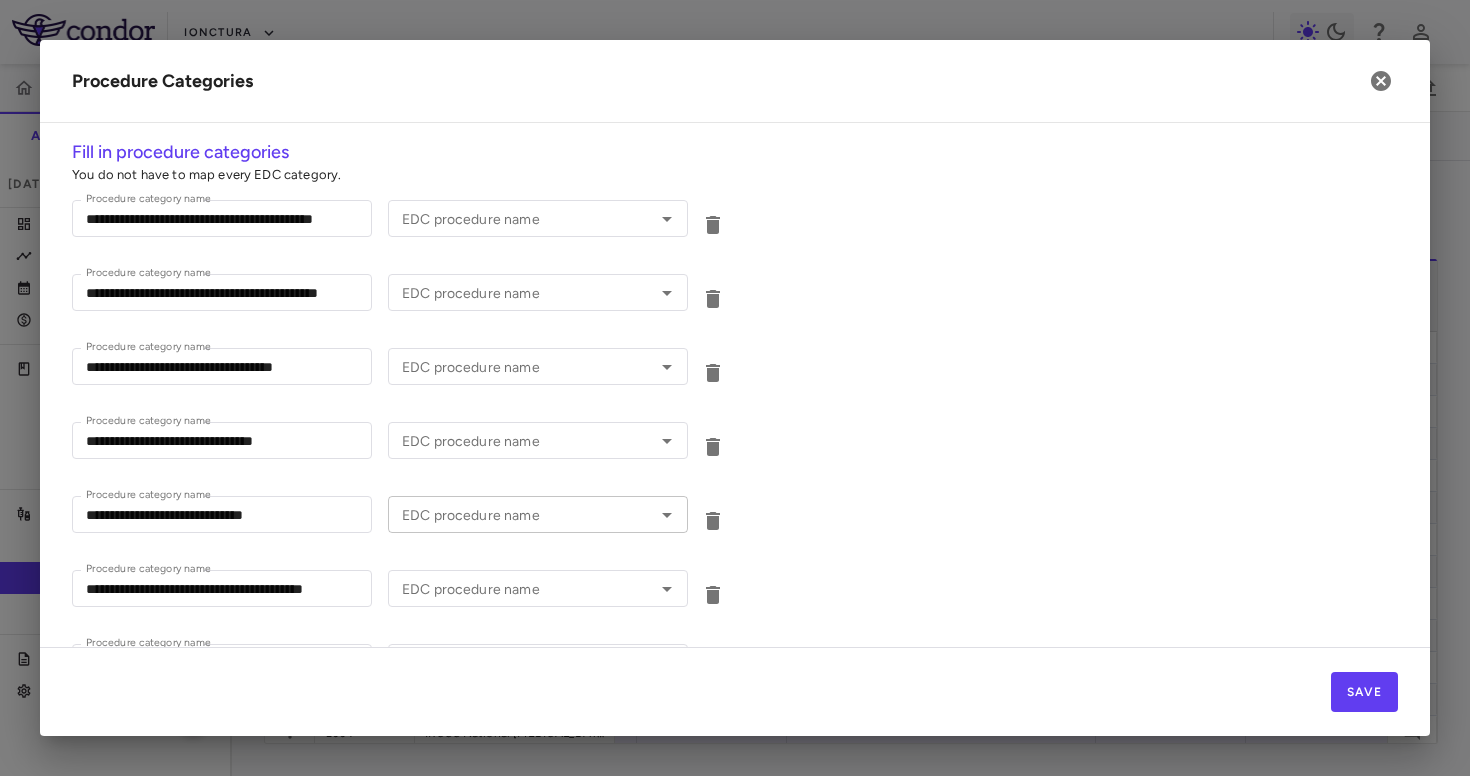 scroll, scrollTop: 1221, scrollLeft: 0, axis: vertical 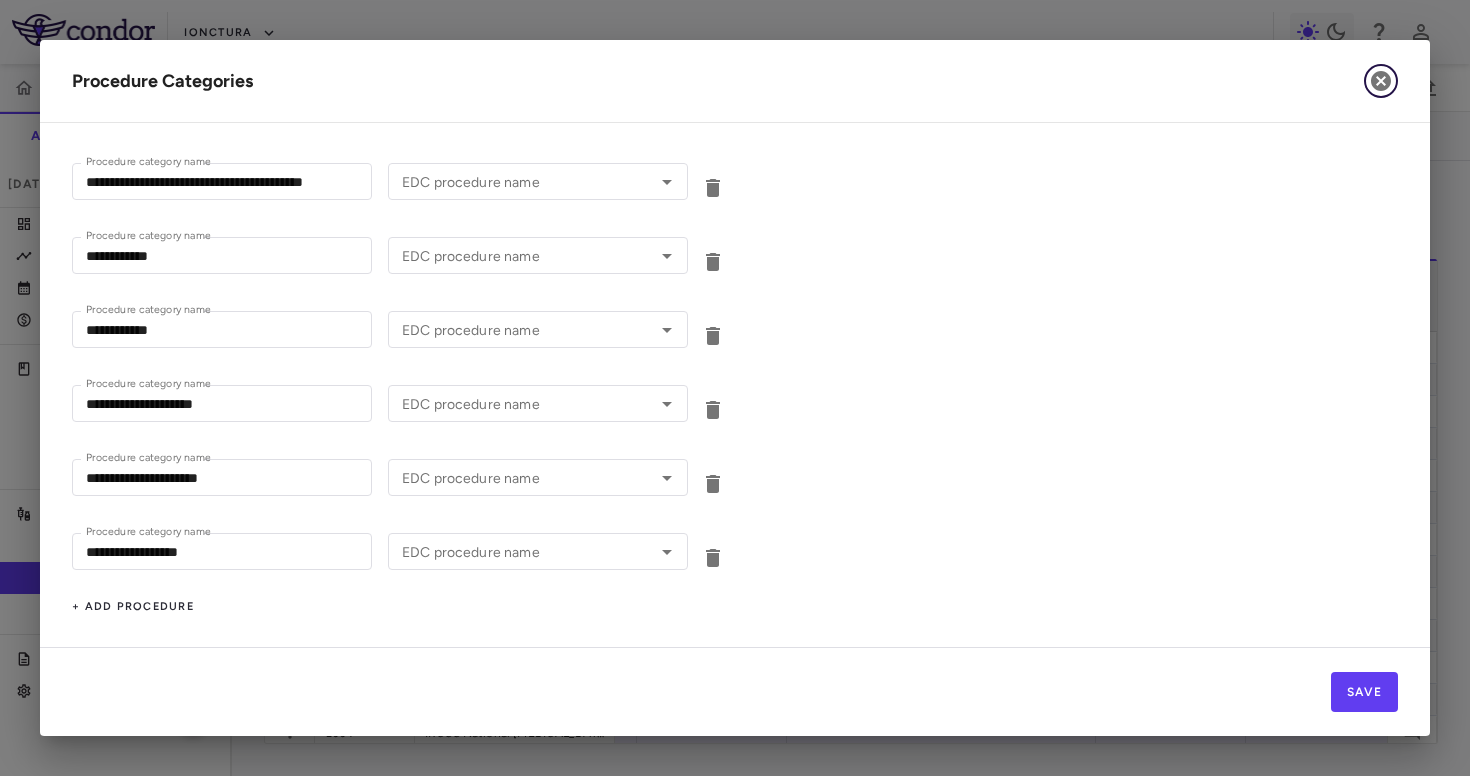 click 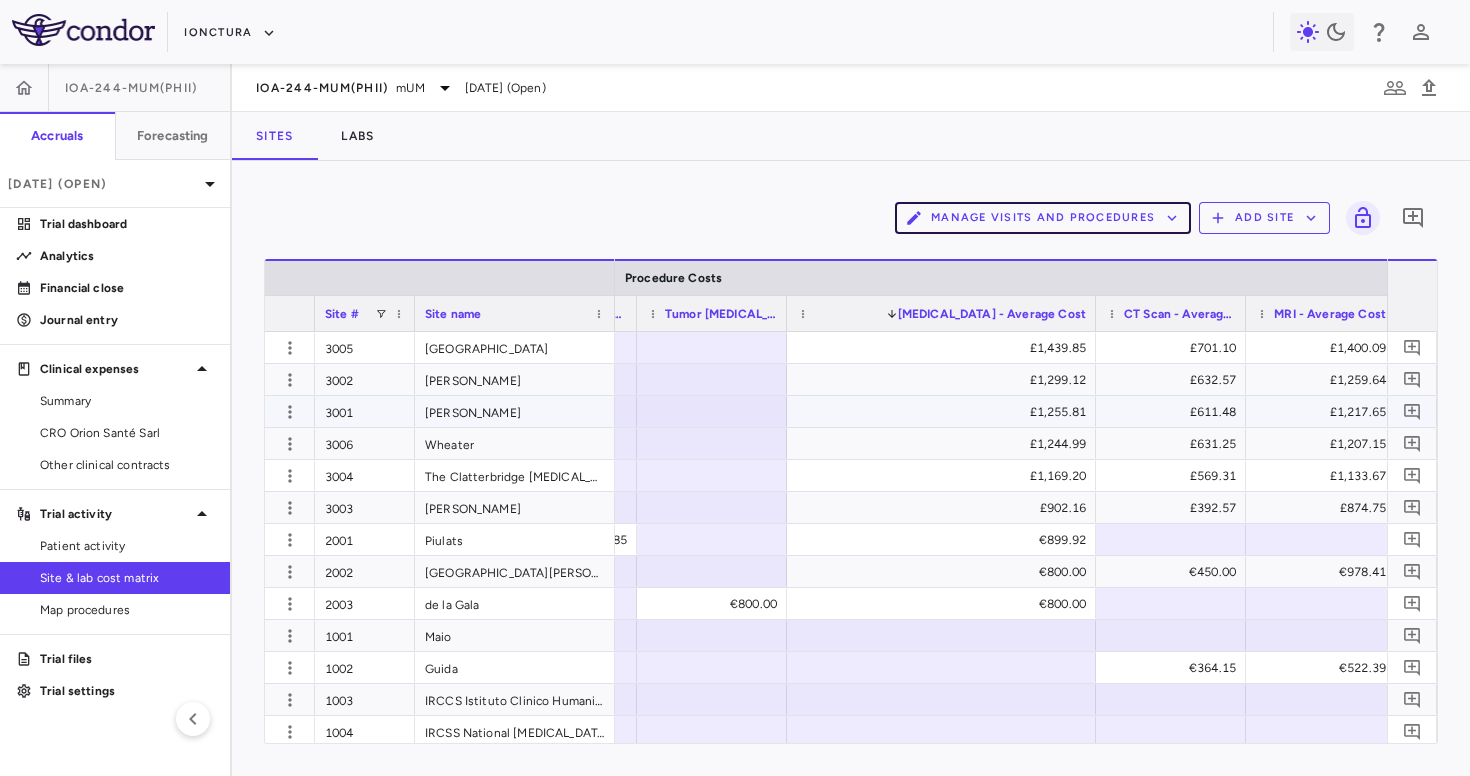 scroll, scrollTop: 0, scrollLeft: 18493, axis: horizontal 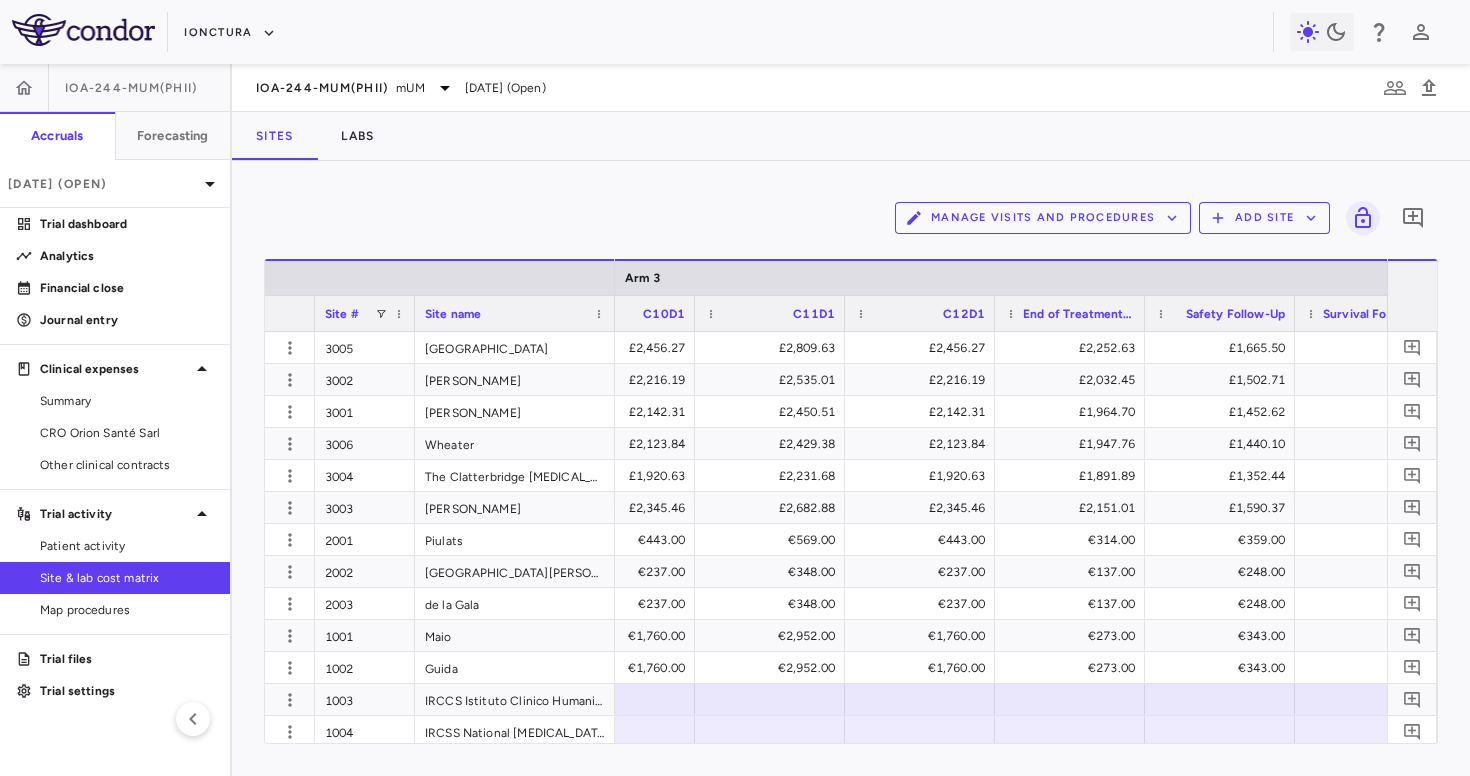 click on "Site #" at bounding box center (365, 313) 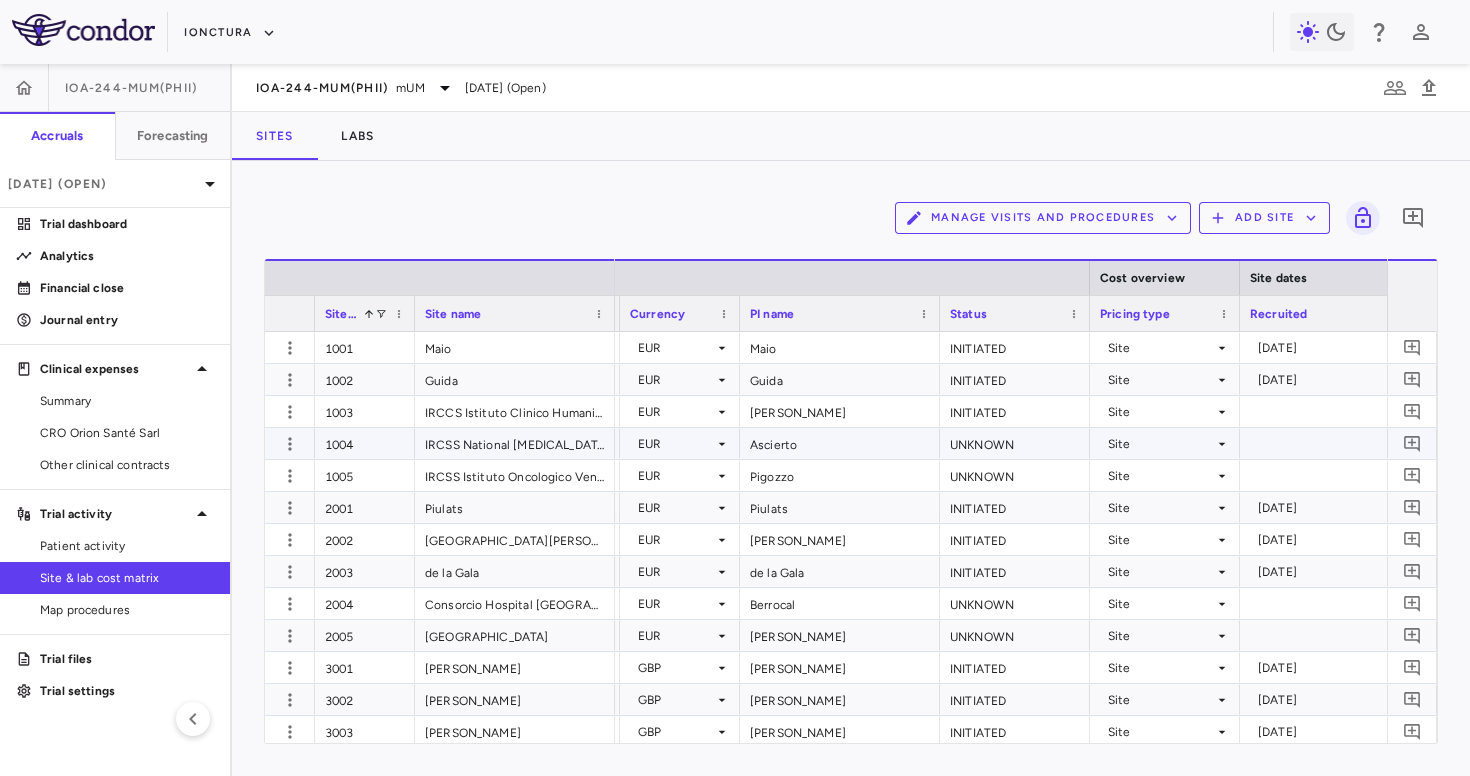 scroll, scrollTop: 0, scrollLeft: 477, axis: horizontal 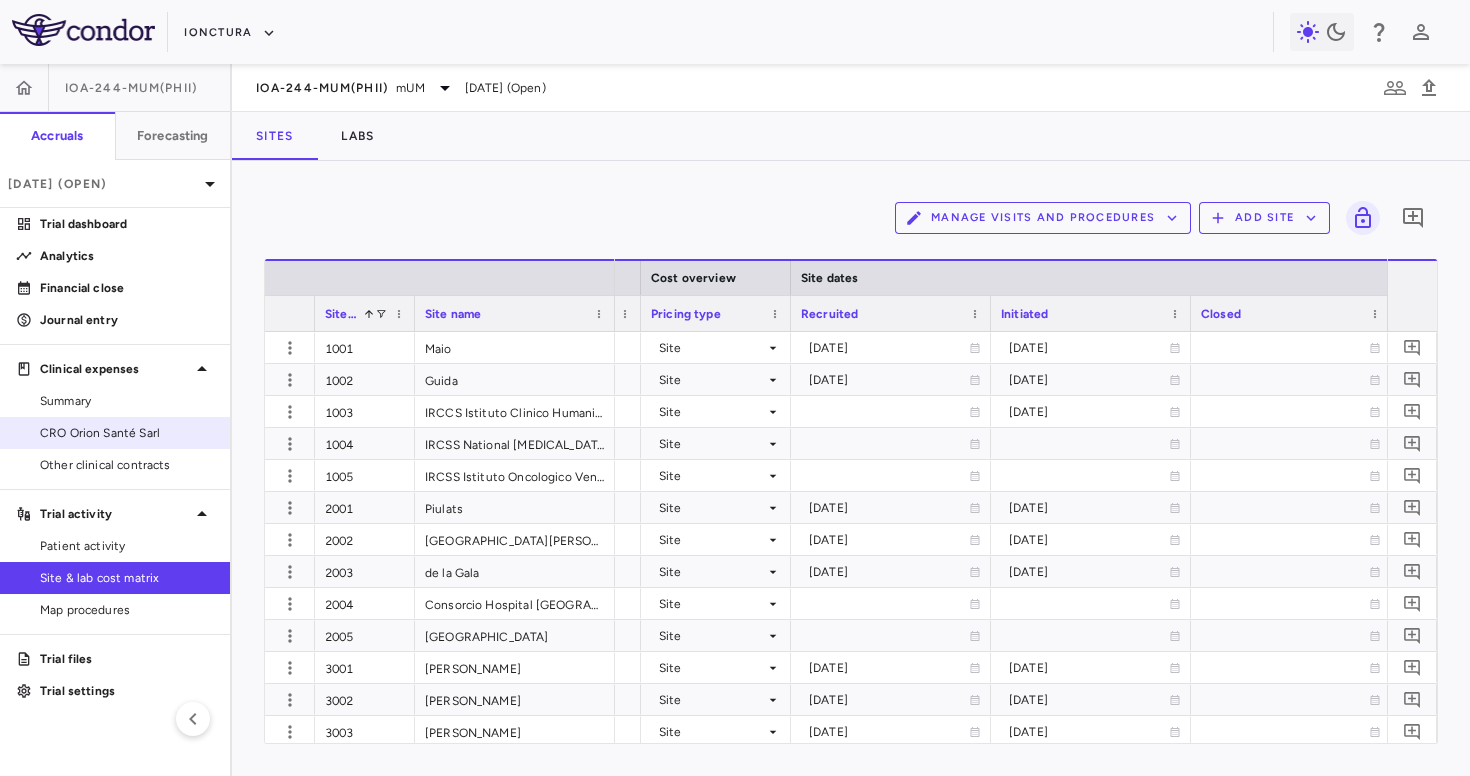 click on "CRO Orion Santé Sarl" at bounding box center (127, 433) 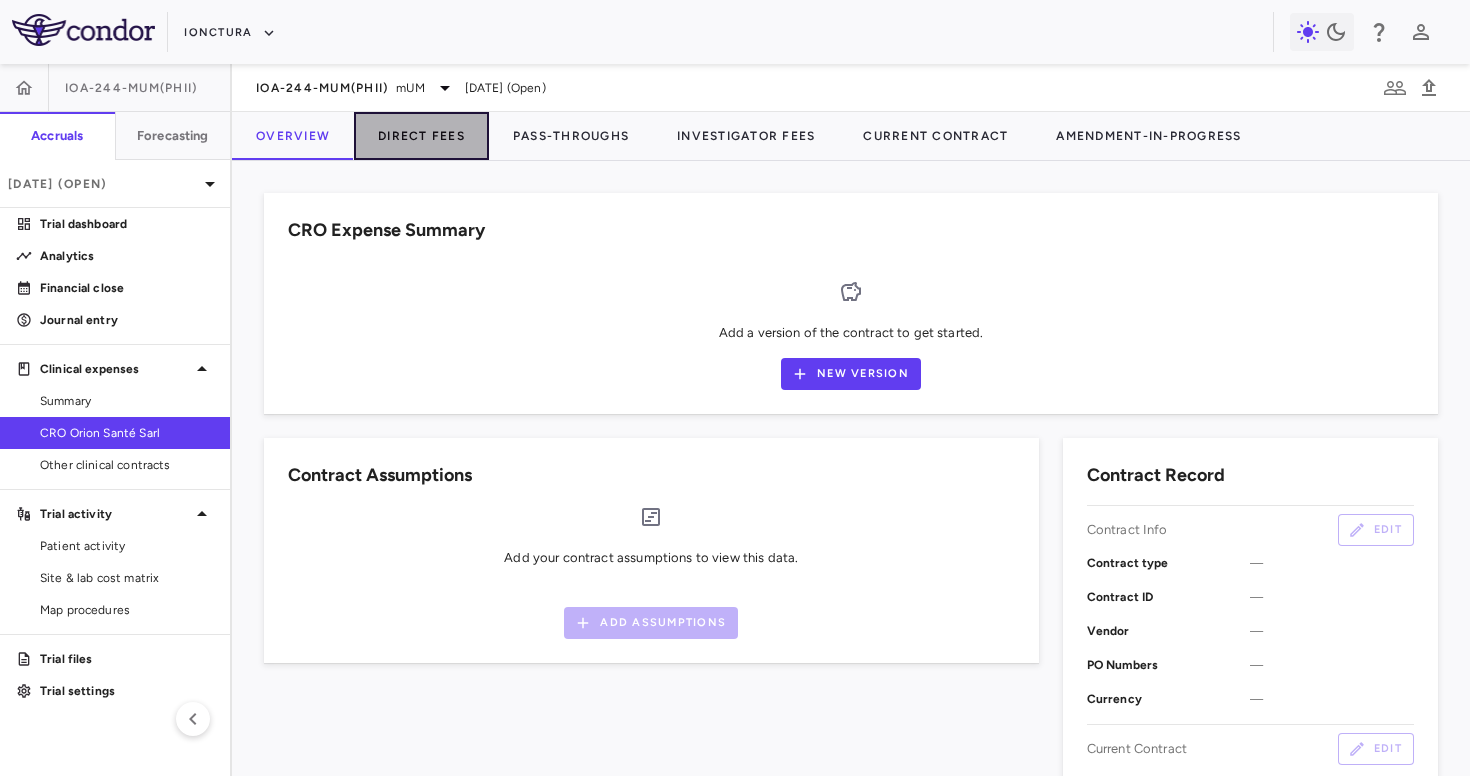 click on "Direct Fees" at bounding box center [421, 136] 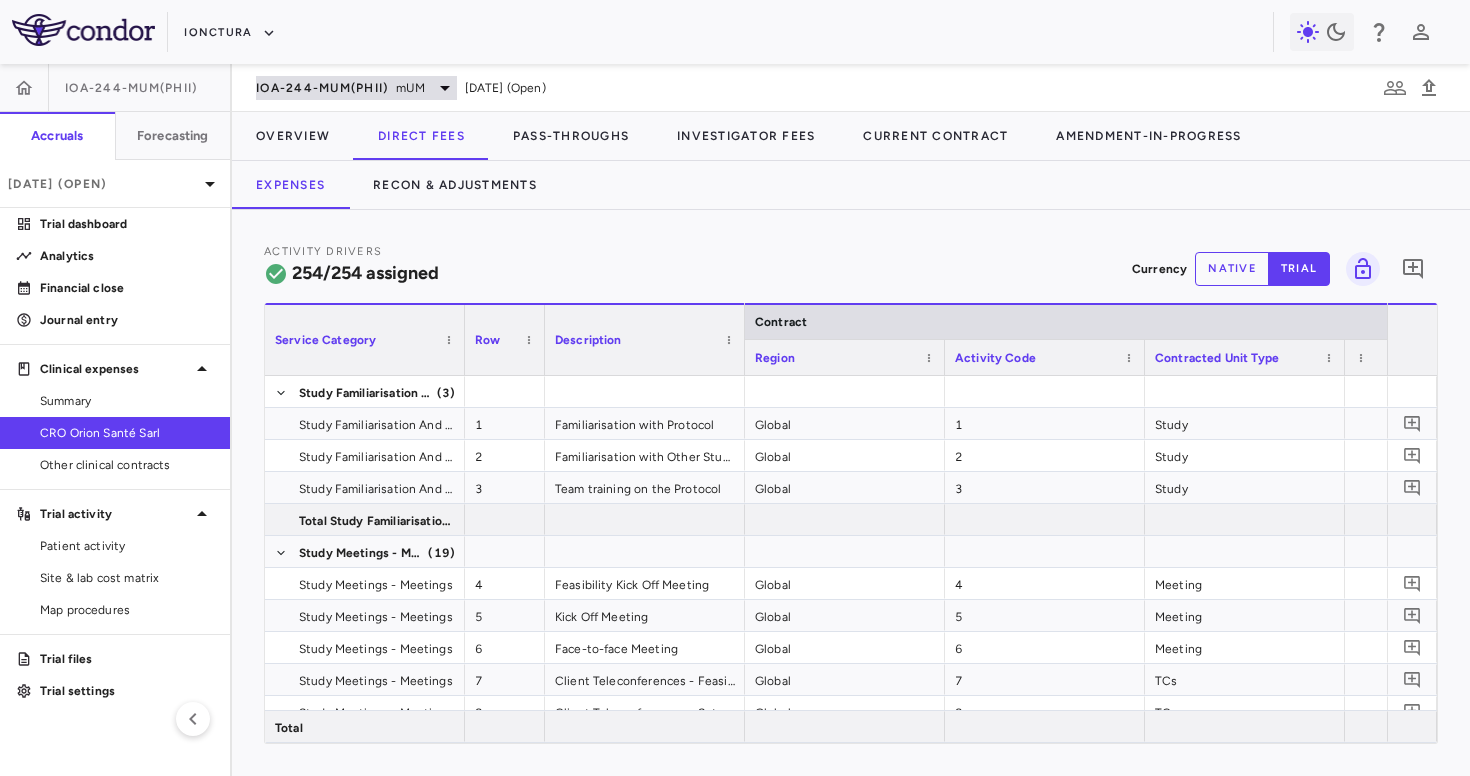 click on "IOA-244-mUM(PhII)" at bounding box center (322, 88) 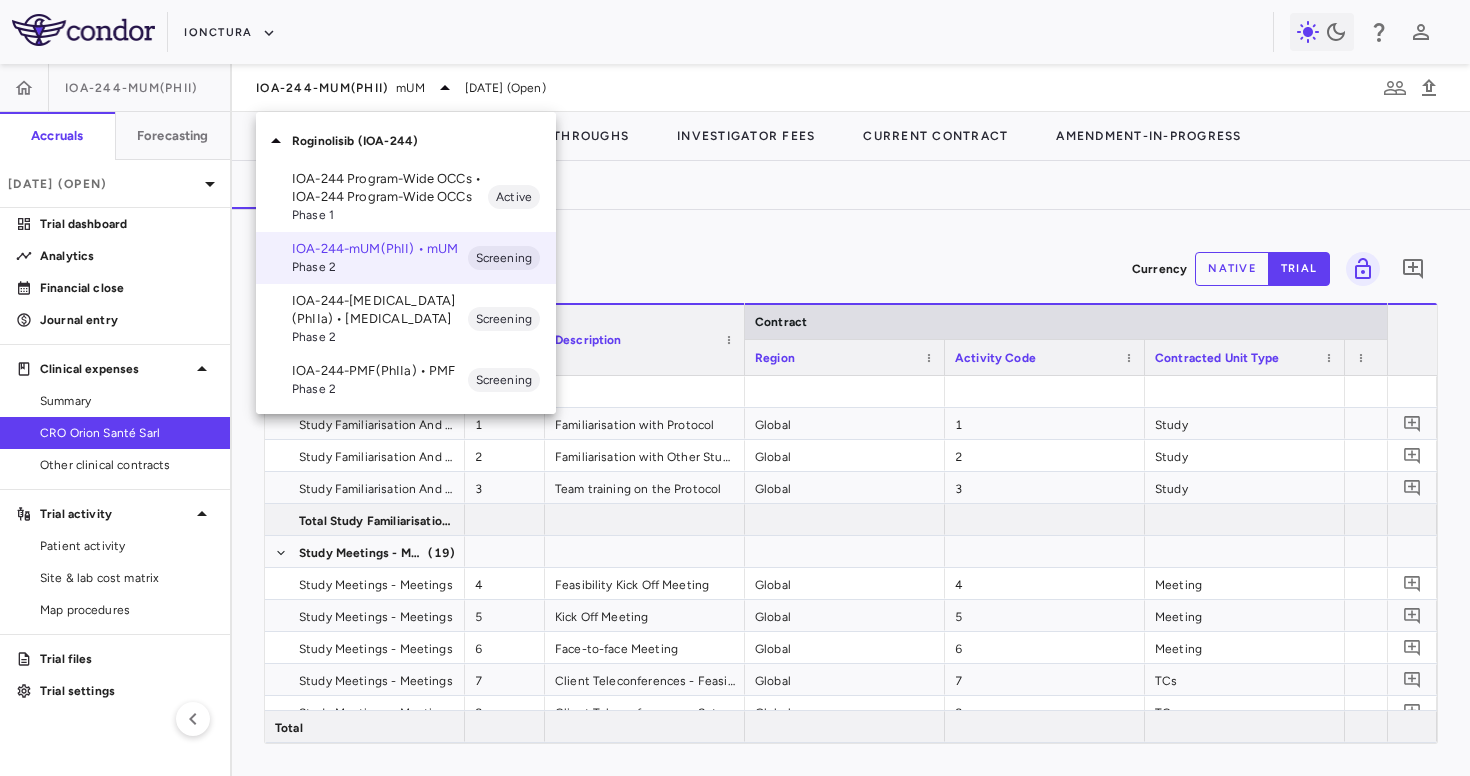 click on "IOA-244-[MEDICAL_DATA](PhIIa) • [MEDICAL_DATA]" at bounding box center [380, 310] 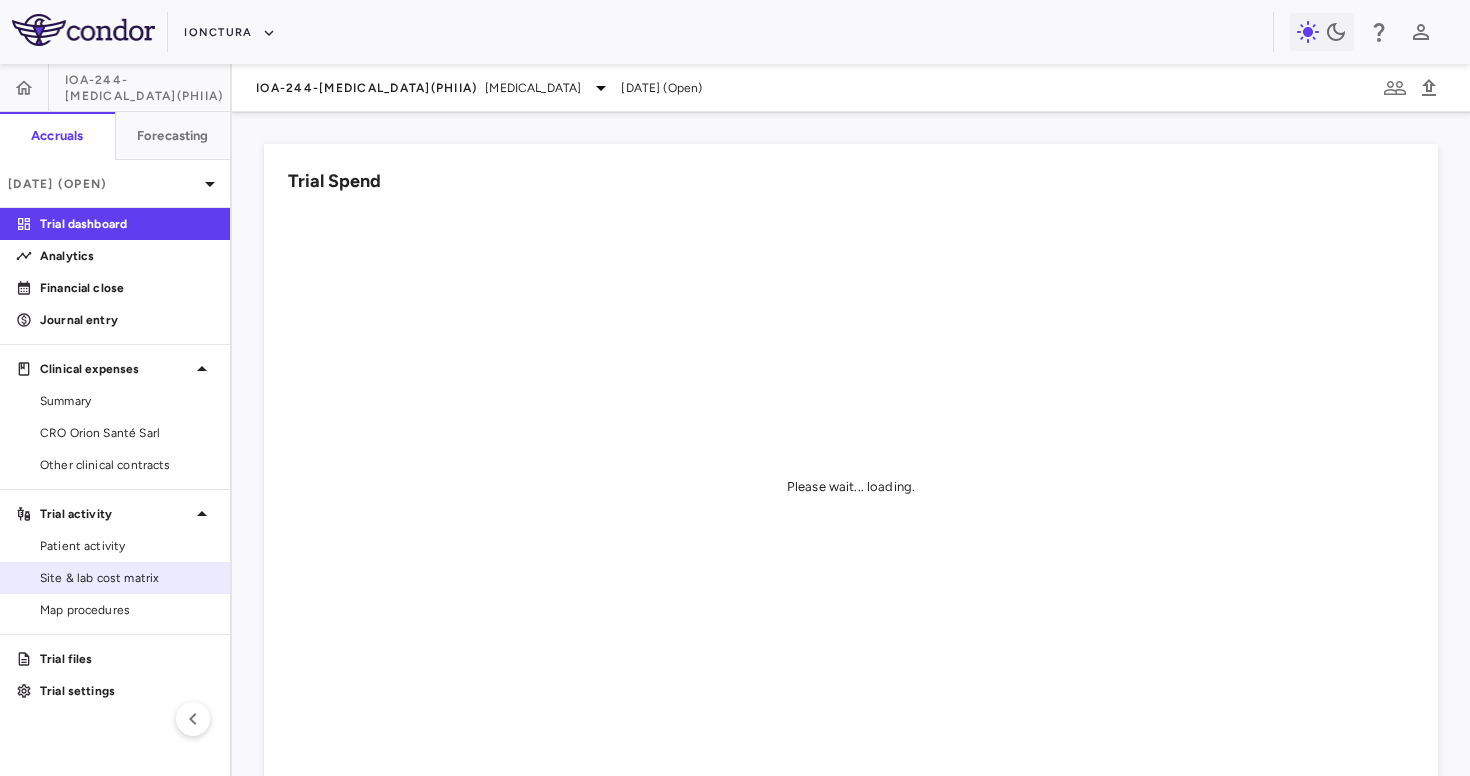 click on "Site & lab cost matrix" at bounding box center (127, 578) 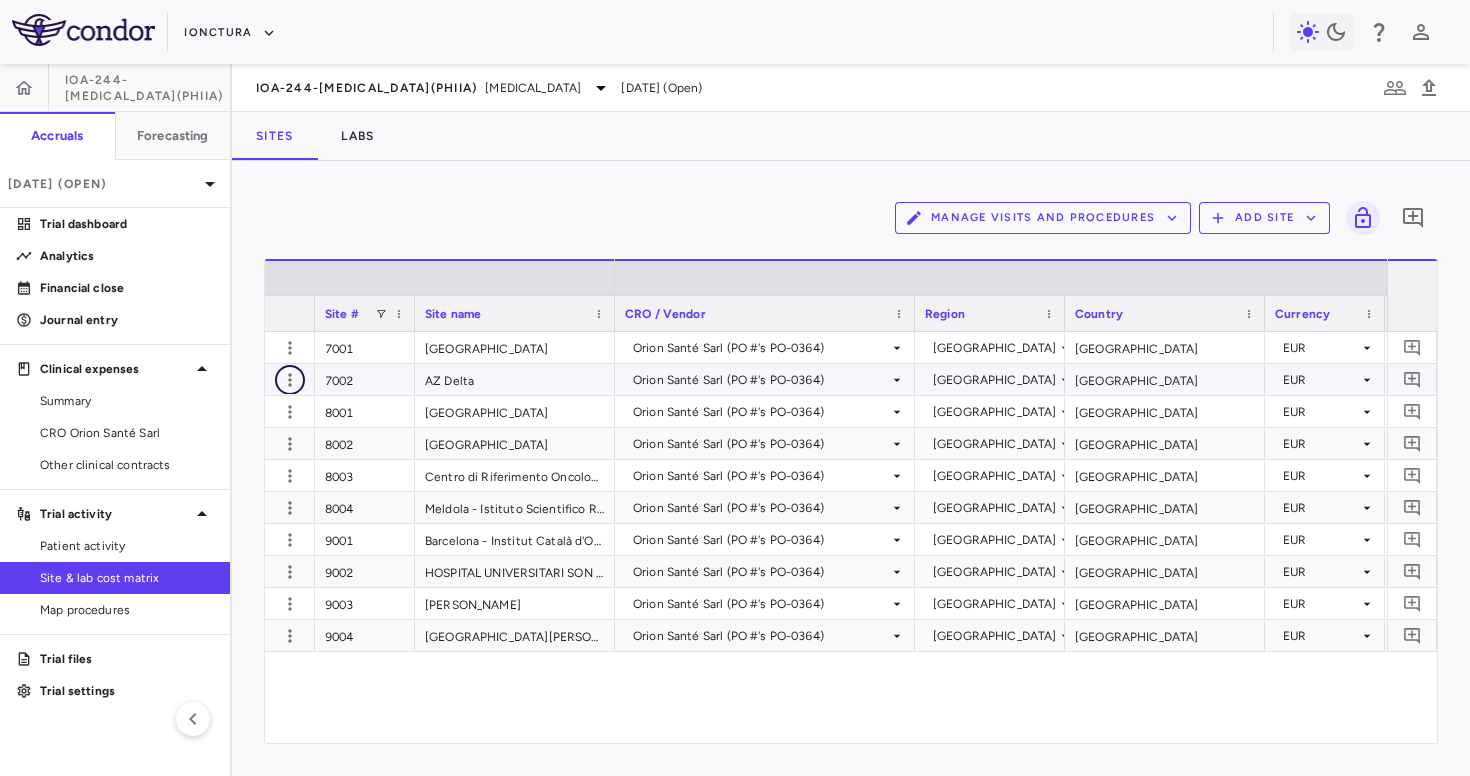 click 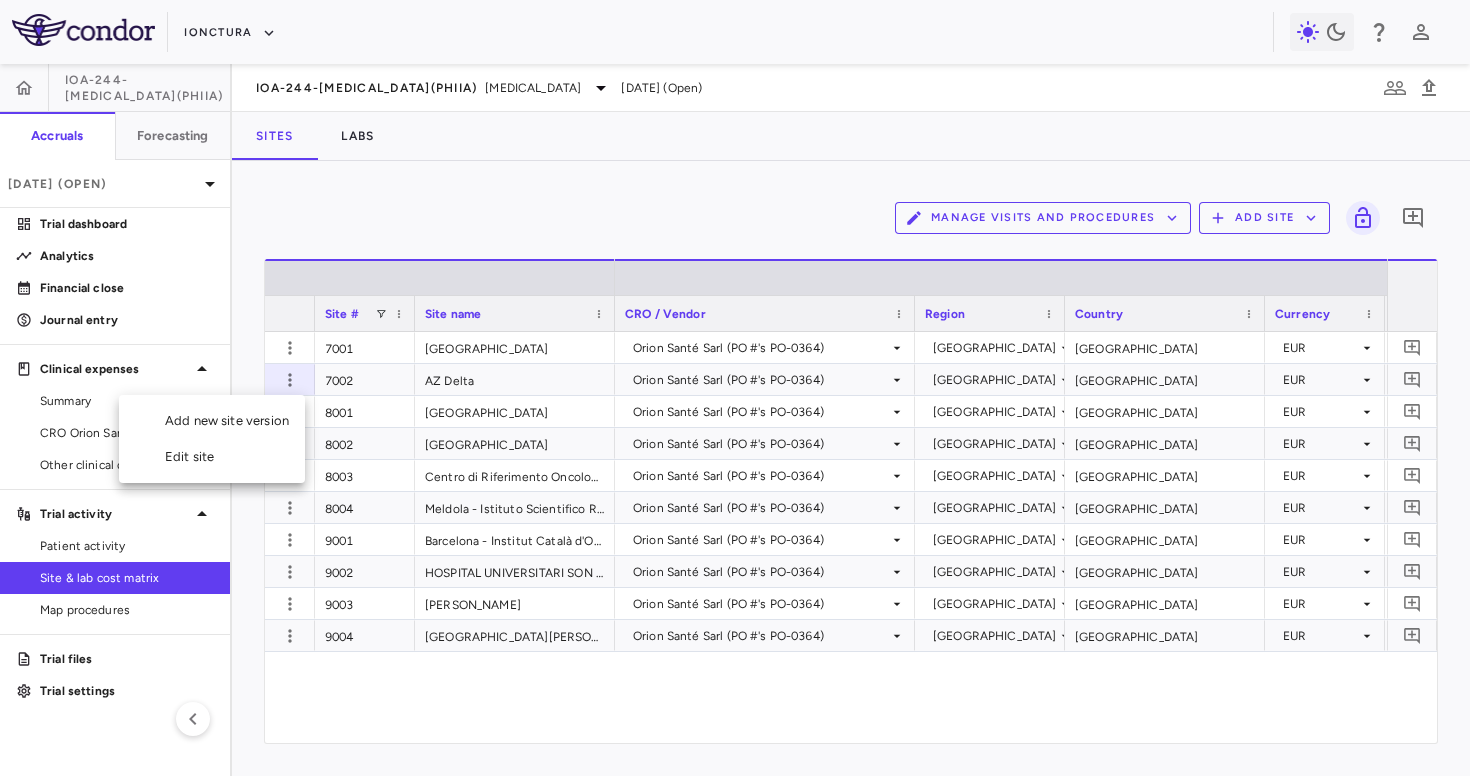 click on "Edit site" at bounding box center [212, 457] 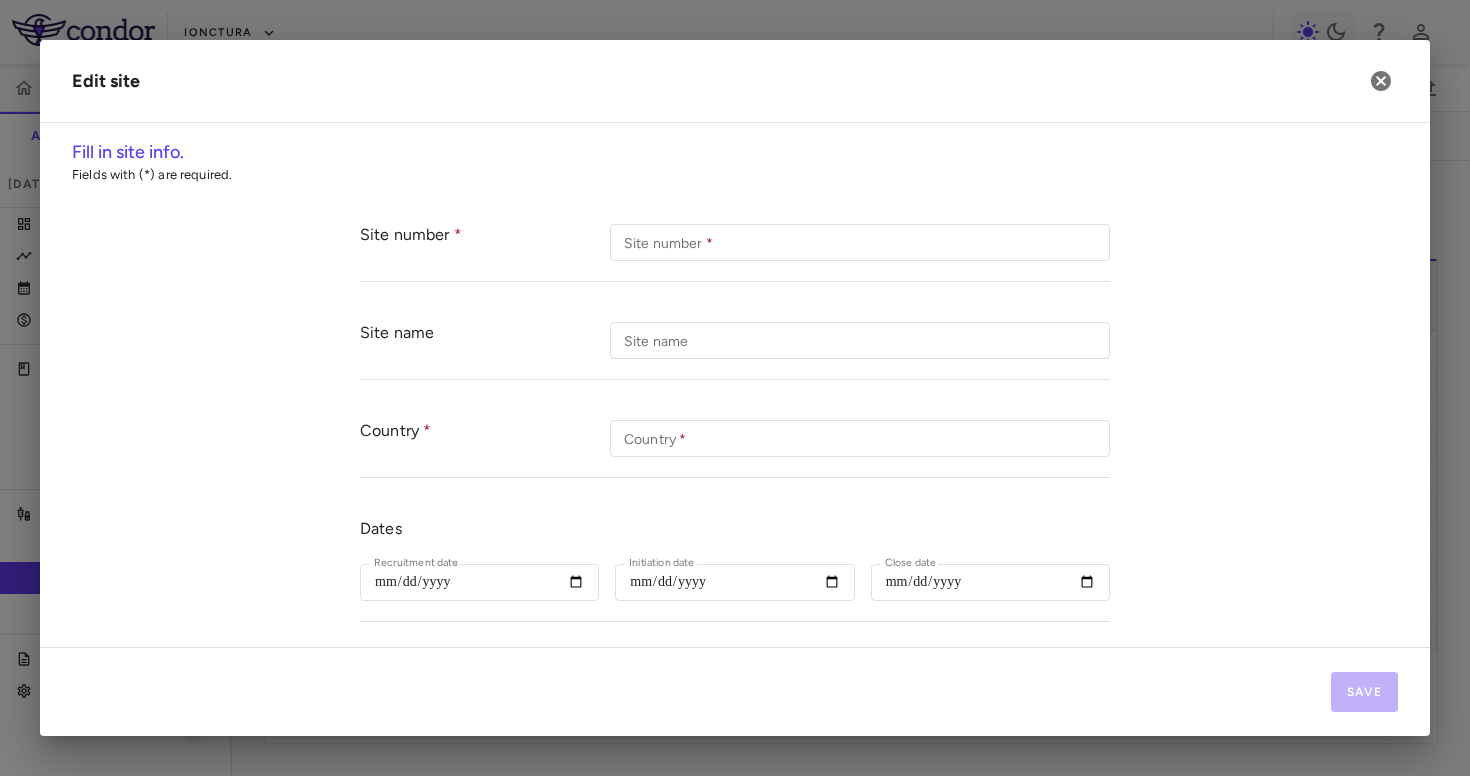 type on "****" 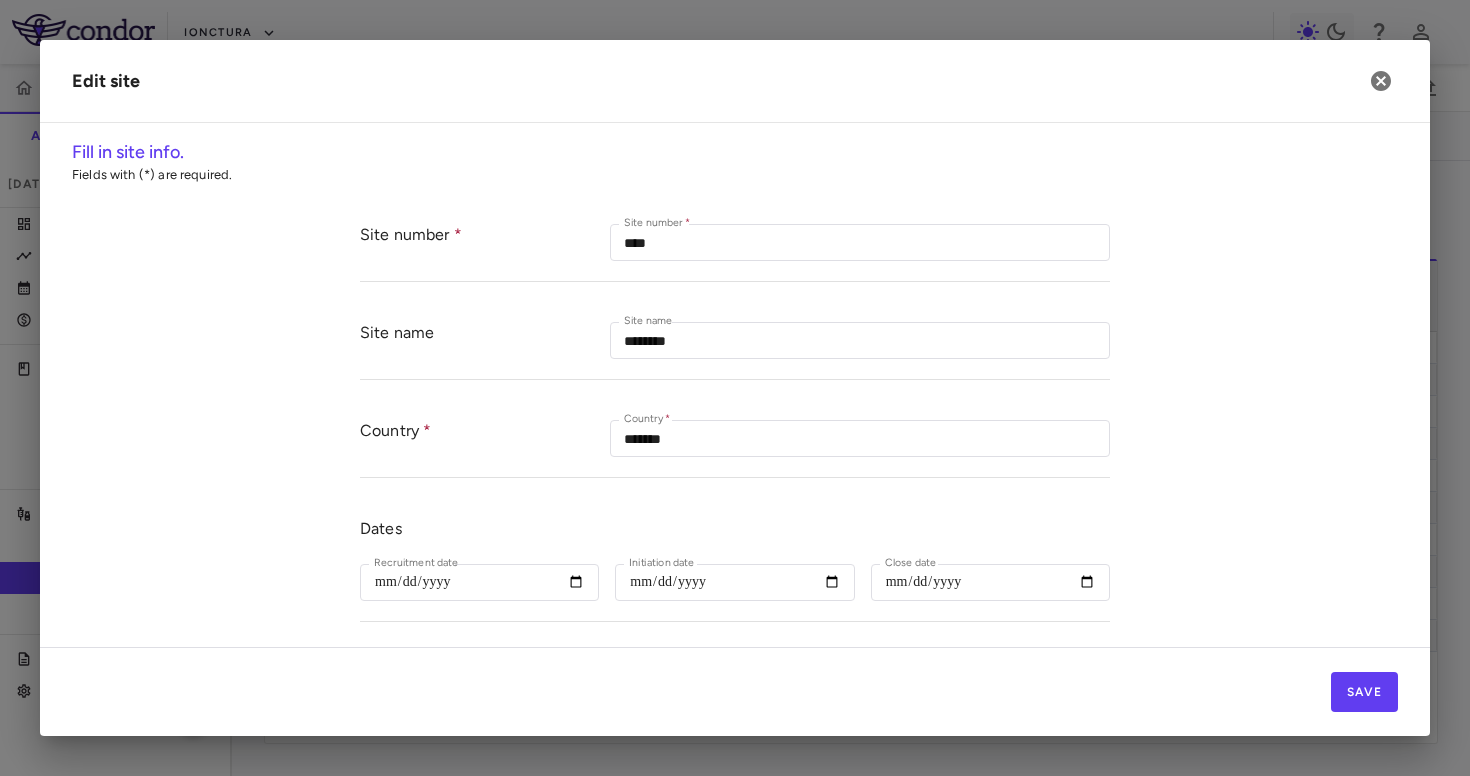 scroll, scrollTop: 545, scrollLeft: 0, axis: vertical 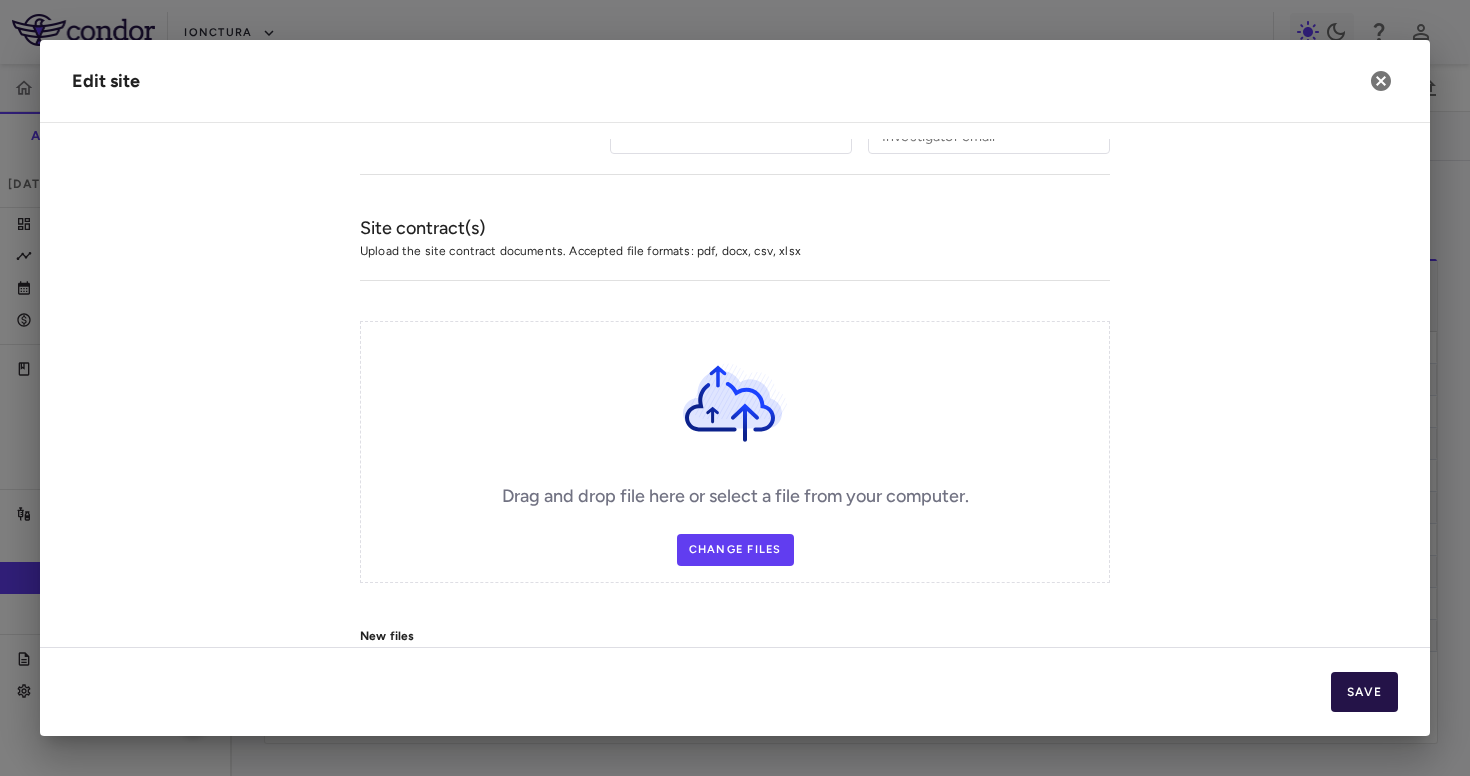 click on "Save" at bounding box center (1364, 692) 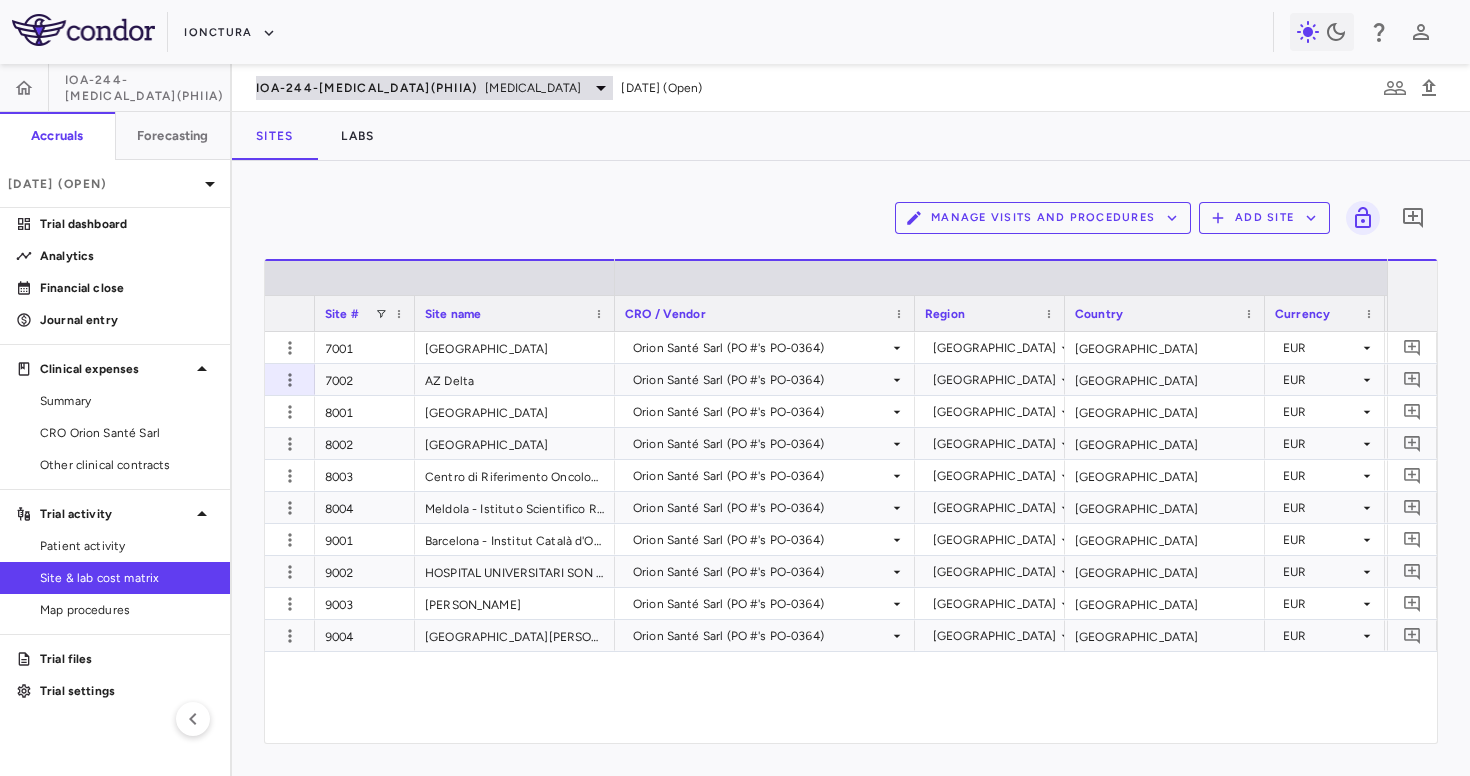 click on "IOA-244-[MEDICAL_DATA](PhIIa)" at bounding box center (366, 88) 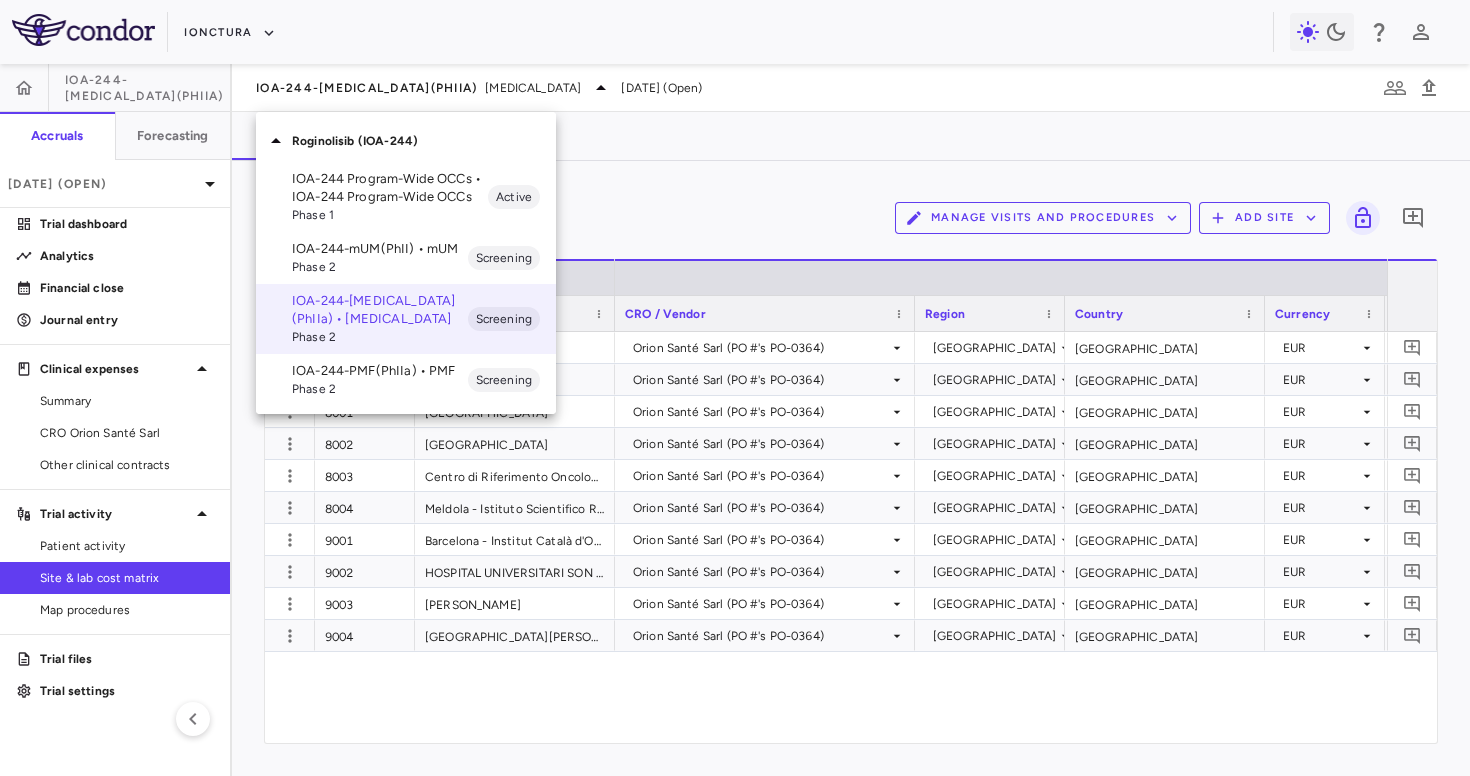 click on "IOA-244-mUM(PhII) • mUM" at bounding box center (380, 249) 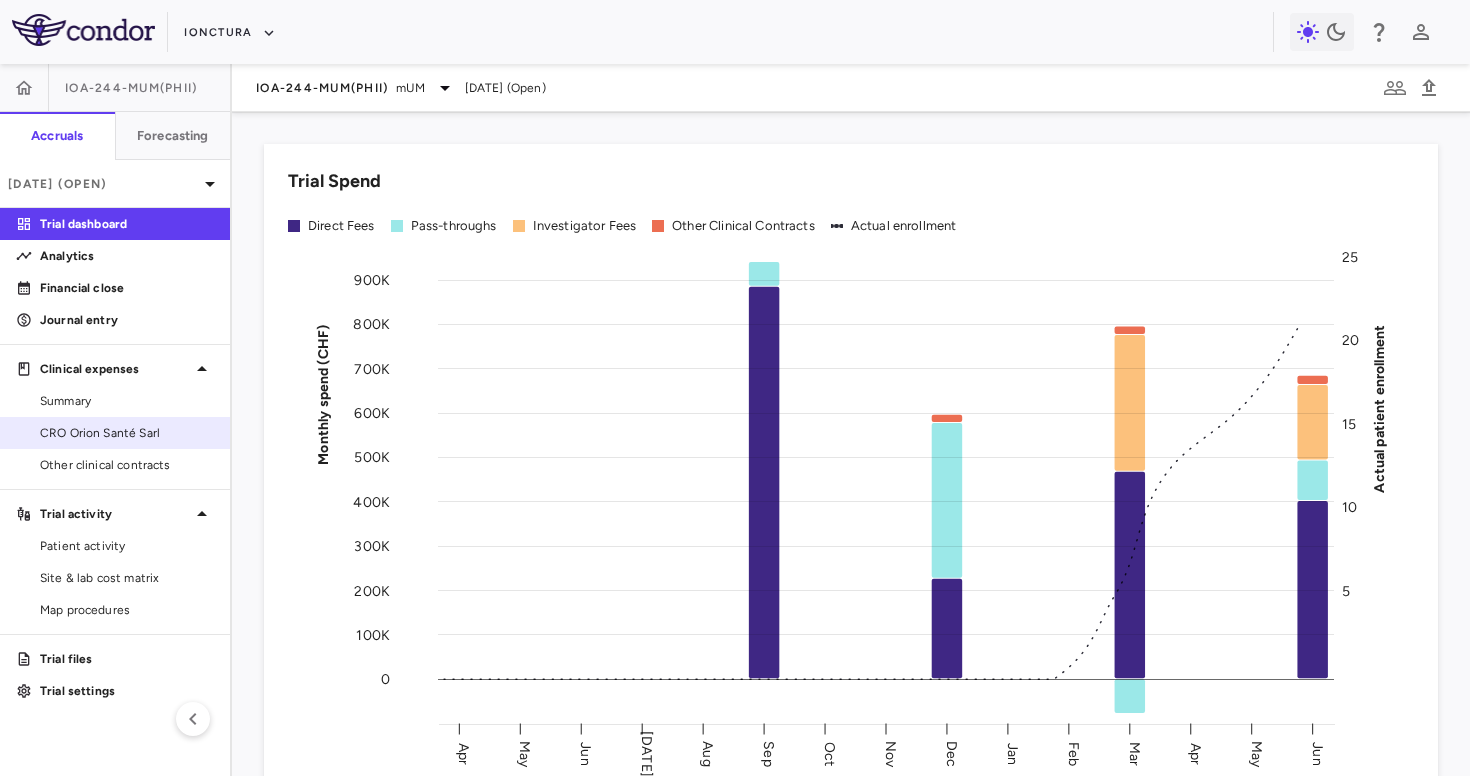 click on "CRO Orion Santé Sarl" at bounding box center [127, 433] 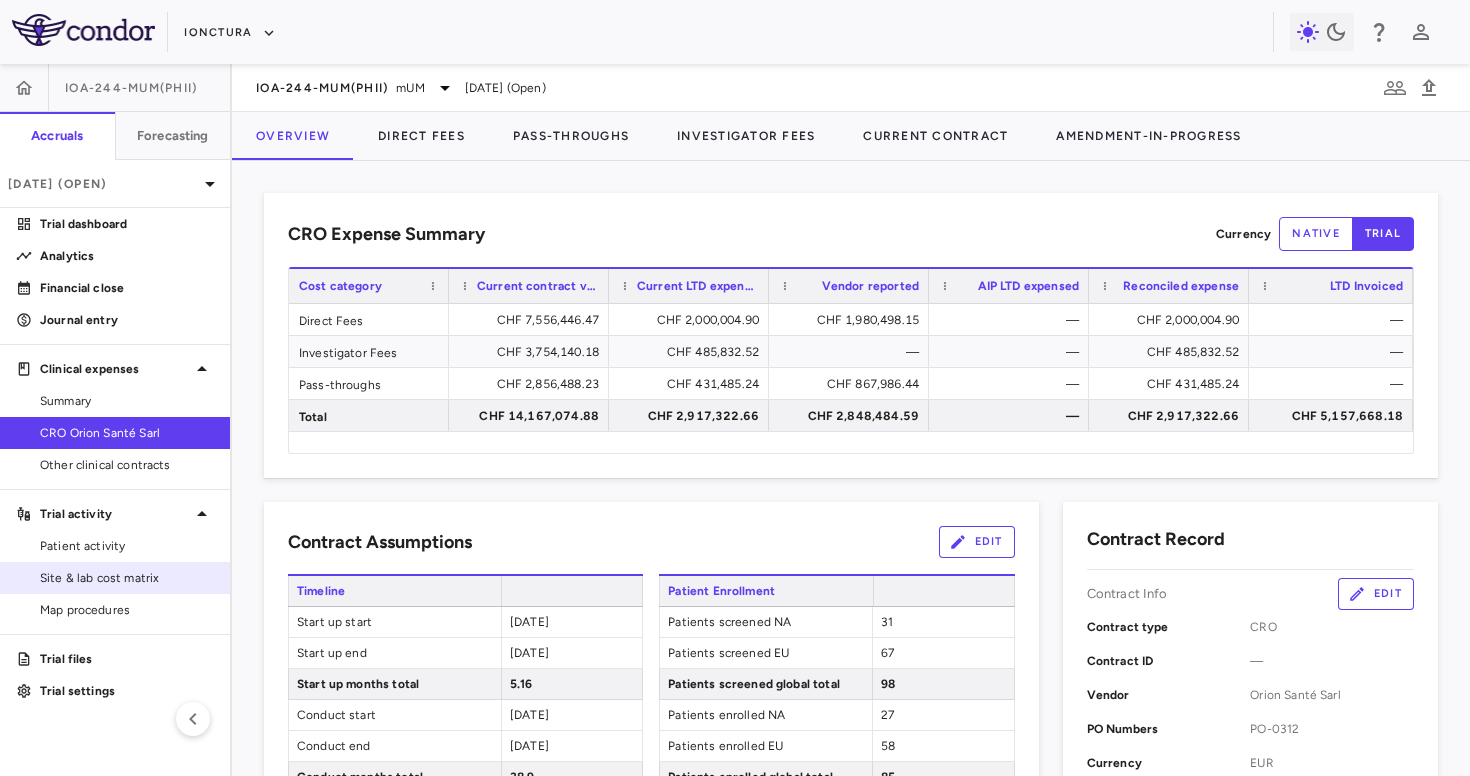 click on "Site & lab cost matrix" at bounding box center (127, 578) 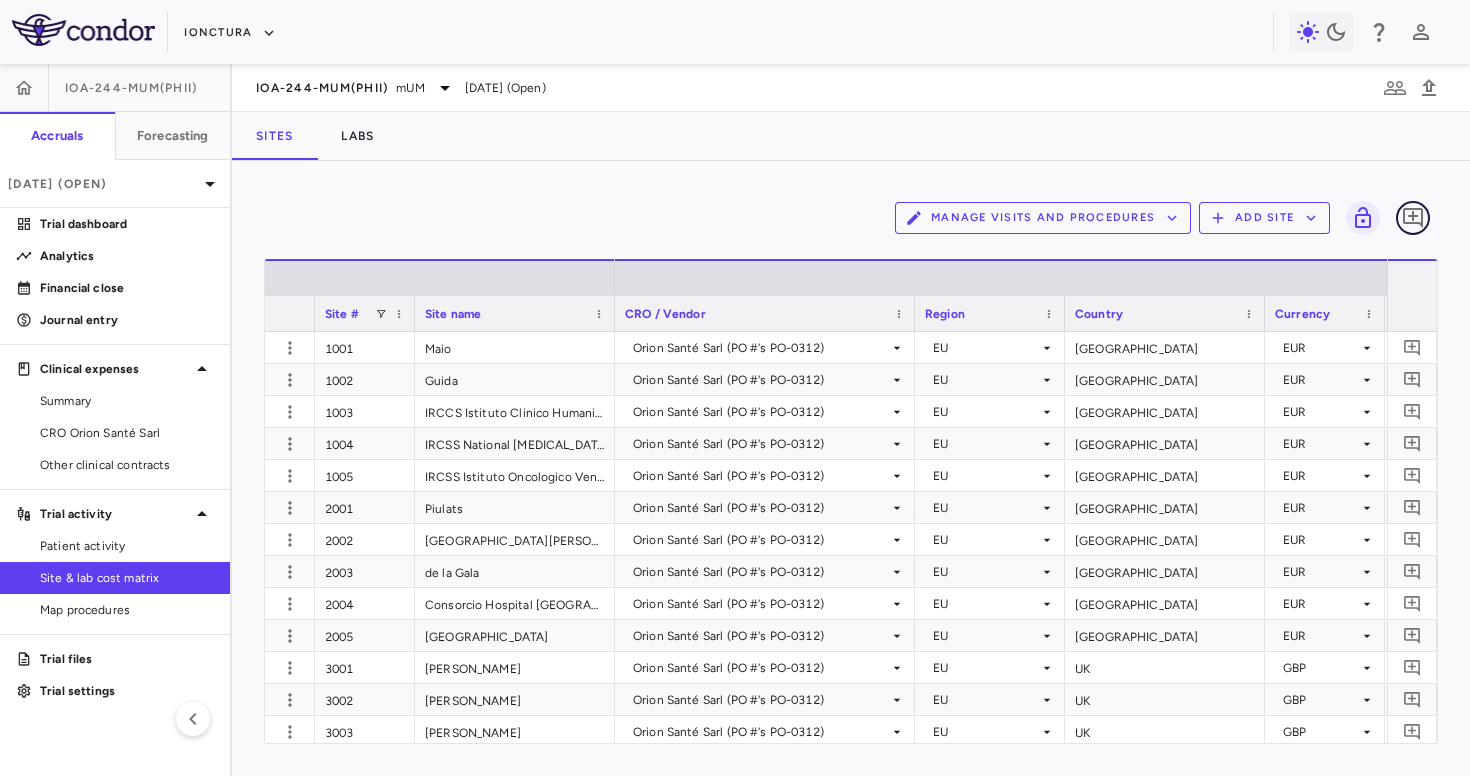 click 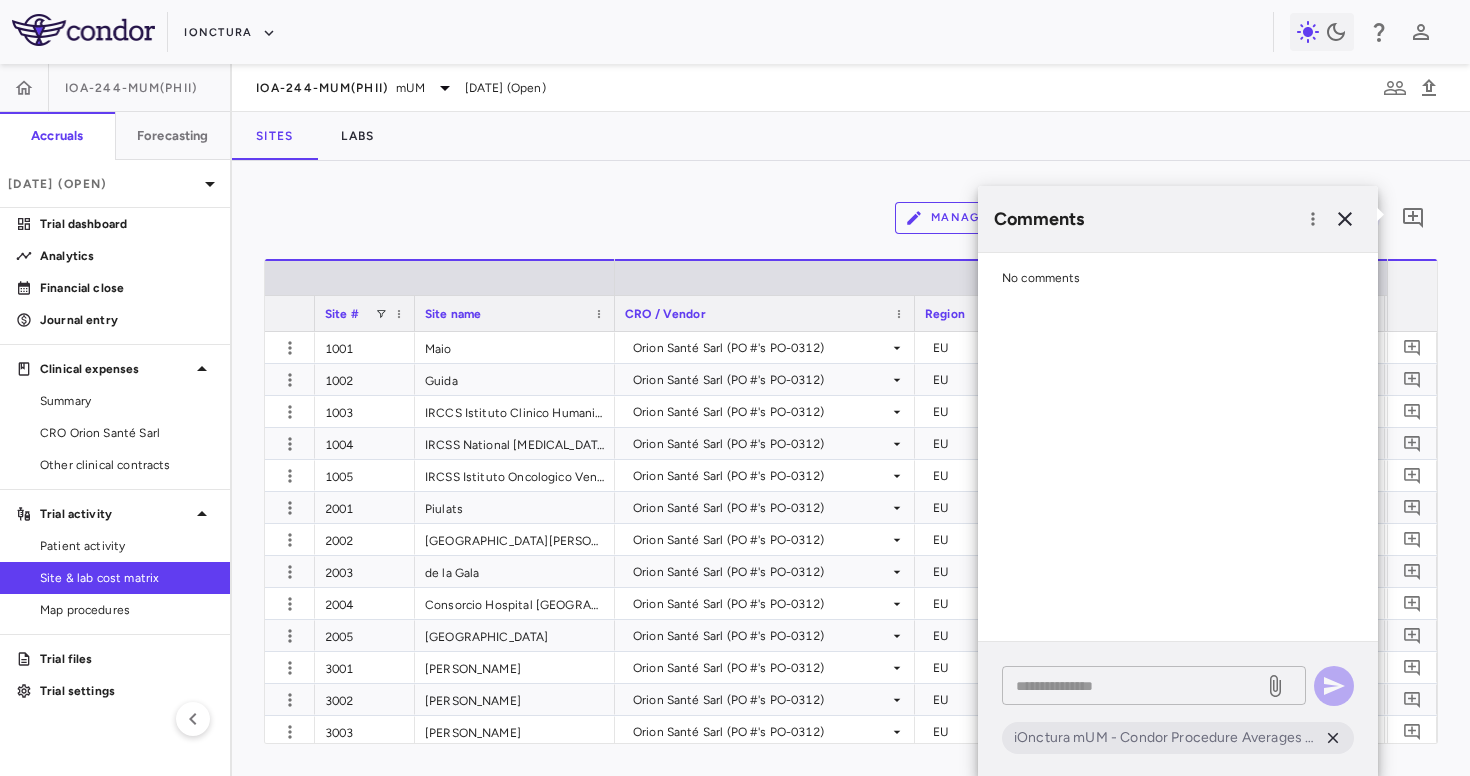 click at bounding box center (1133, 686) 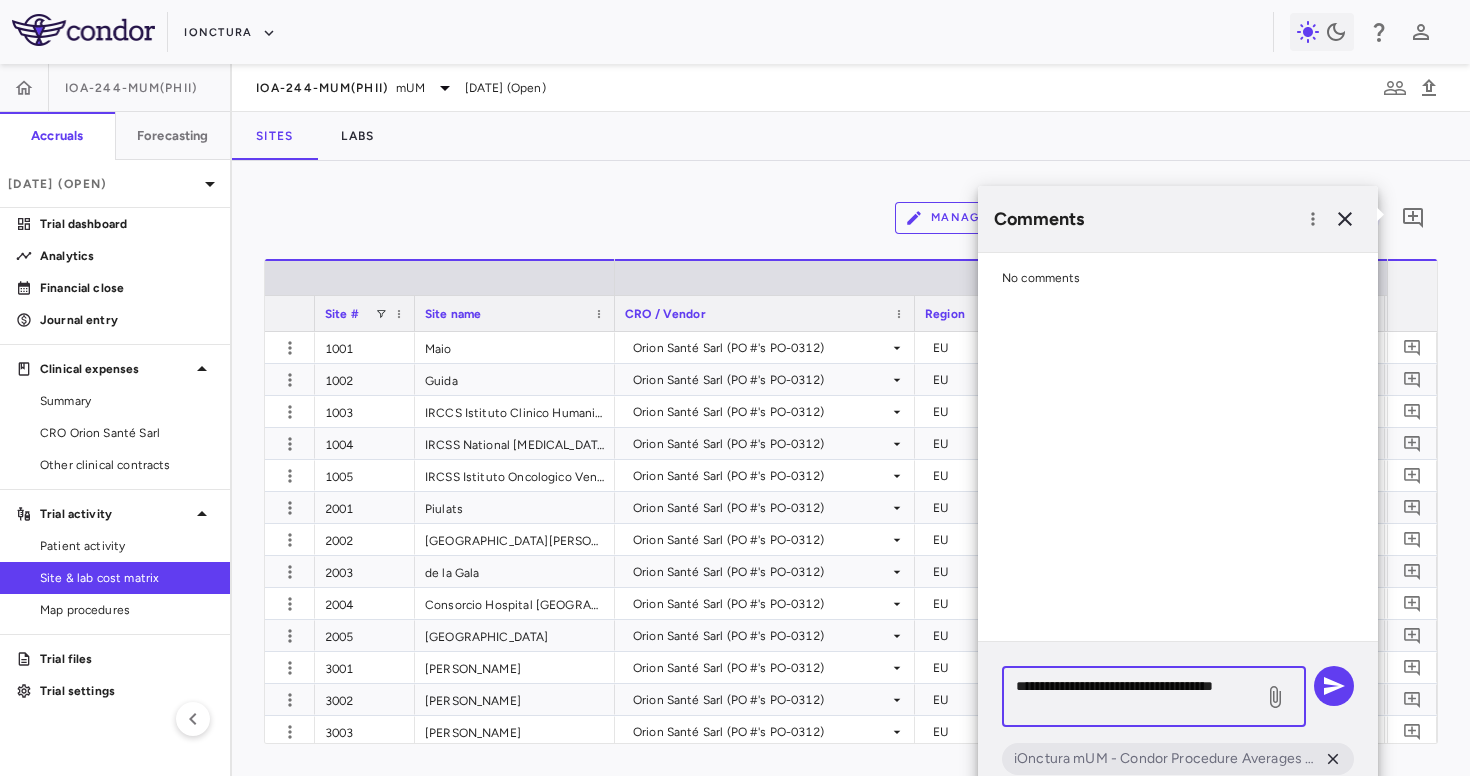 click on "**********" at bounding box center [1133, 697] 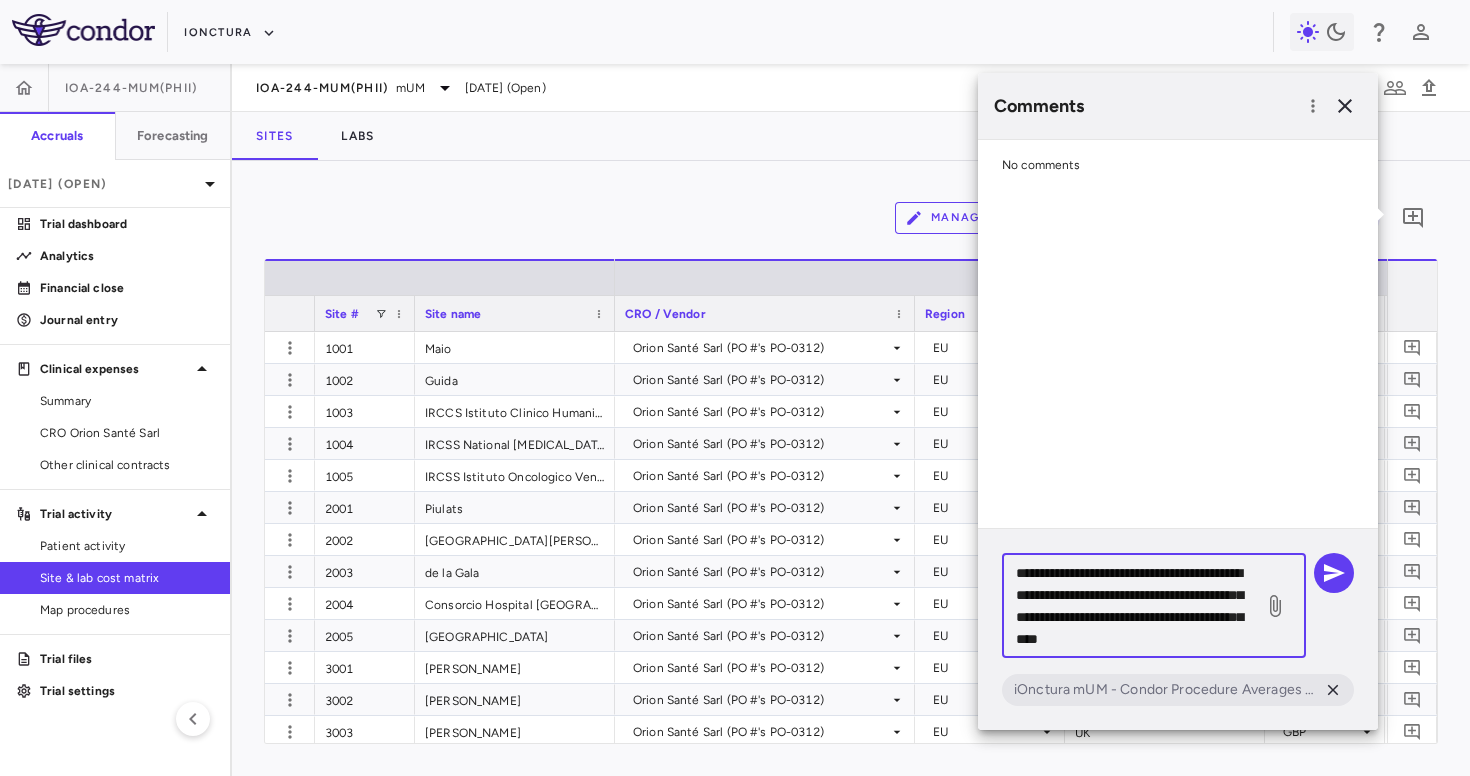 scroll, scrollTop: 6, scrollLeft: 0, axis: vertical 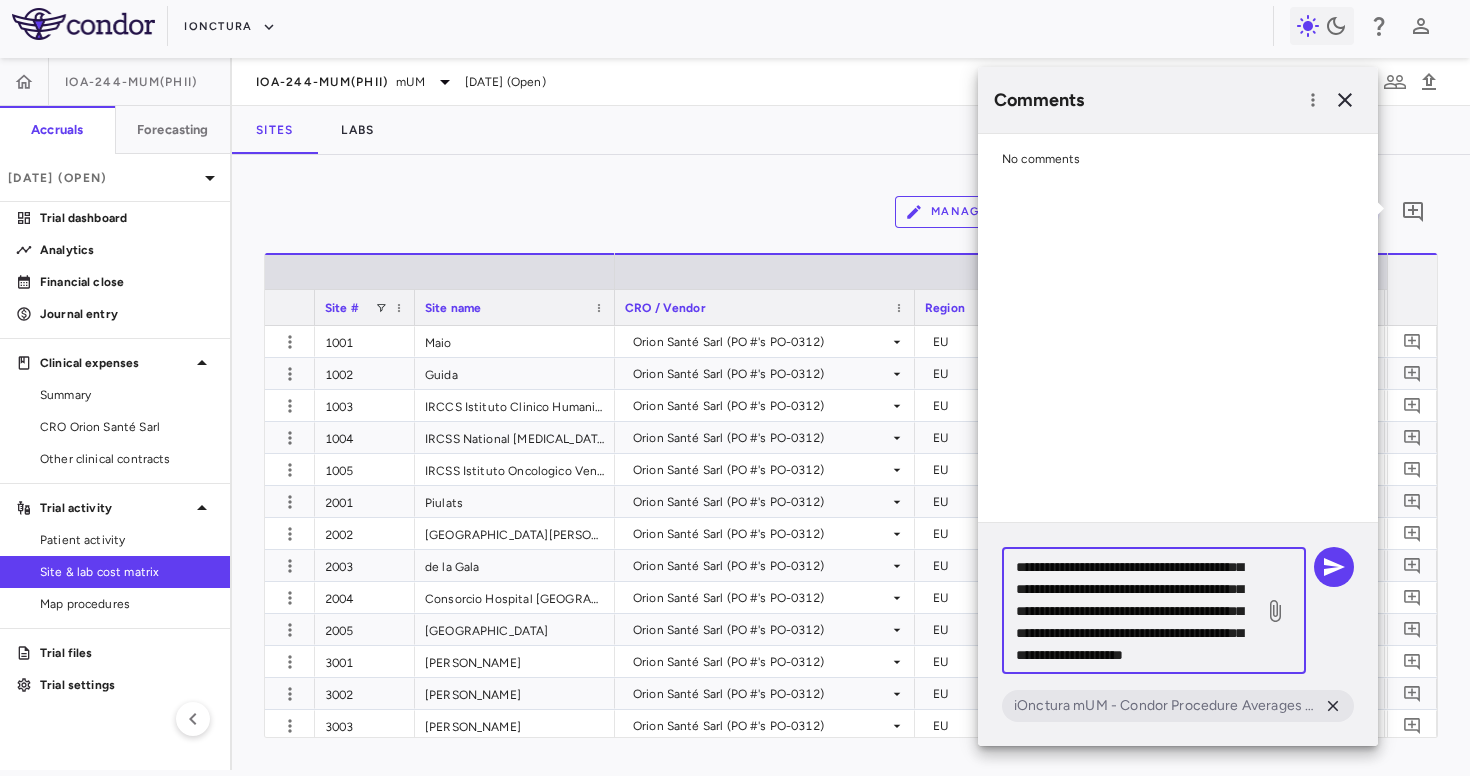 type on "**********" 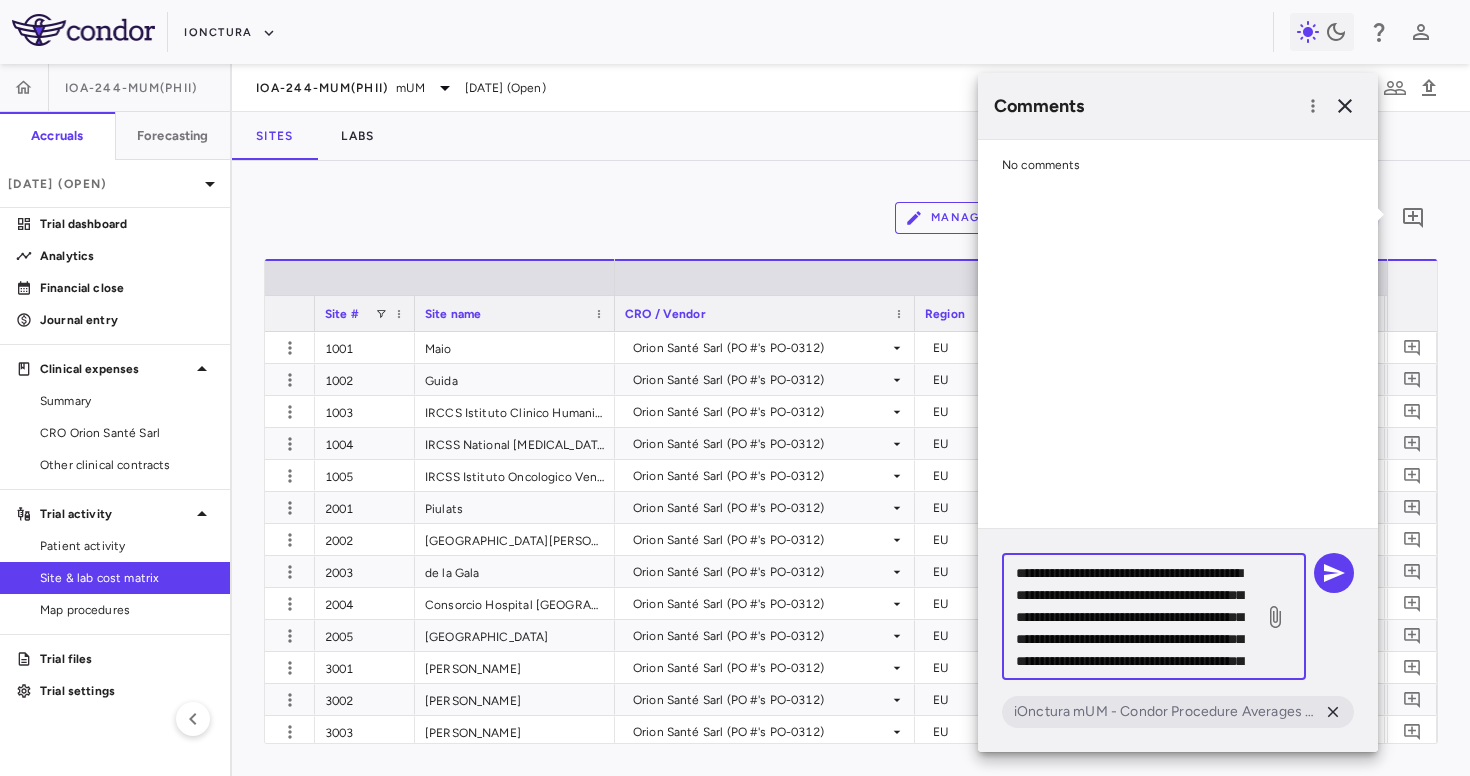 scroll, scrollTop: 6, scrollLeft: 0, axis: vertical 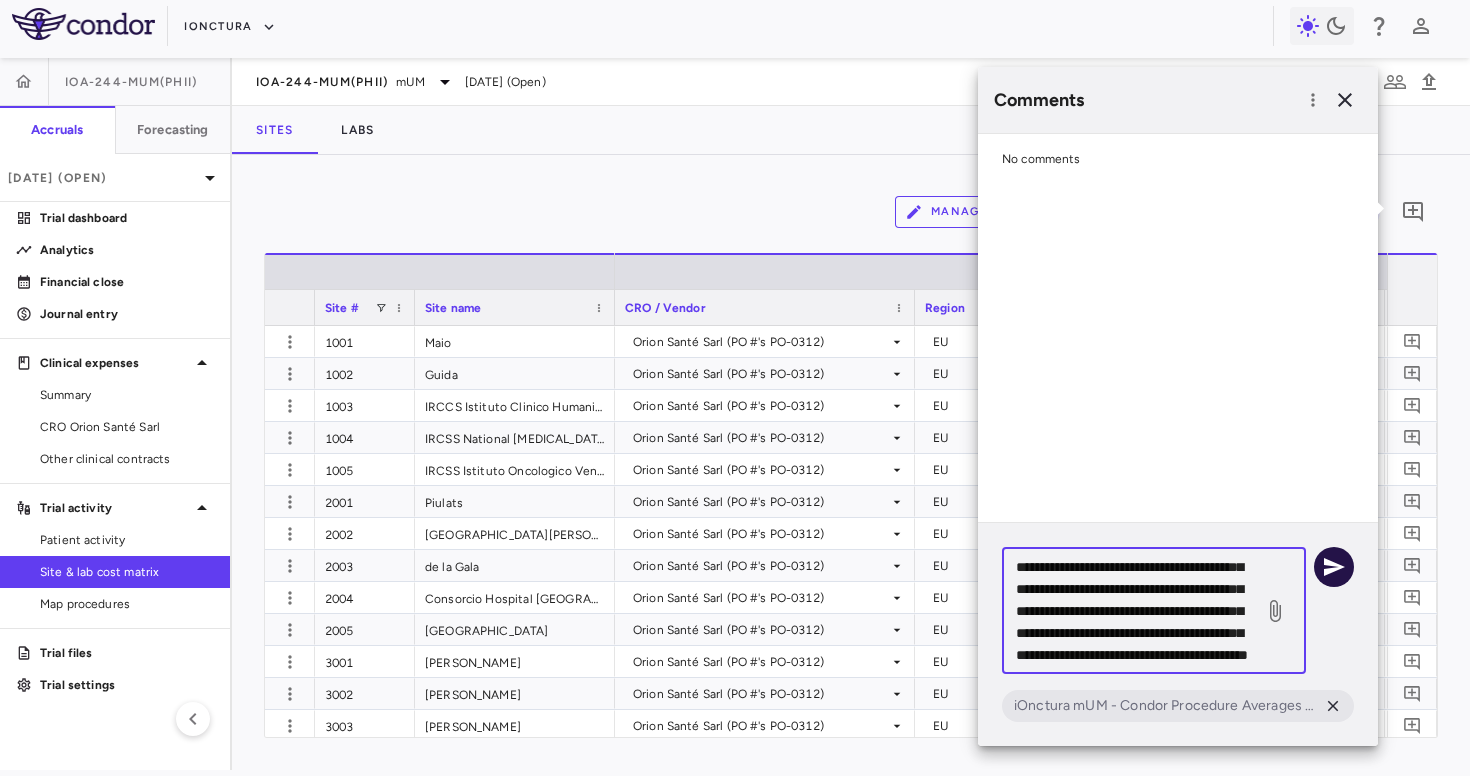 type on "**********" 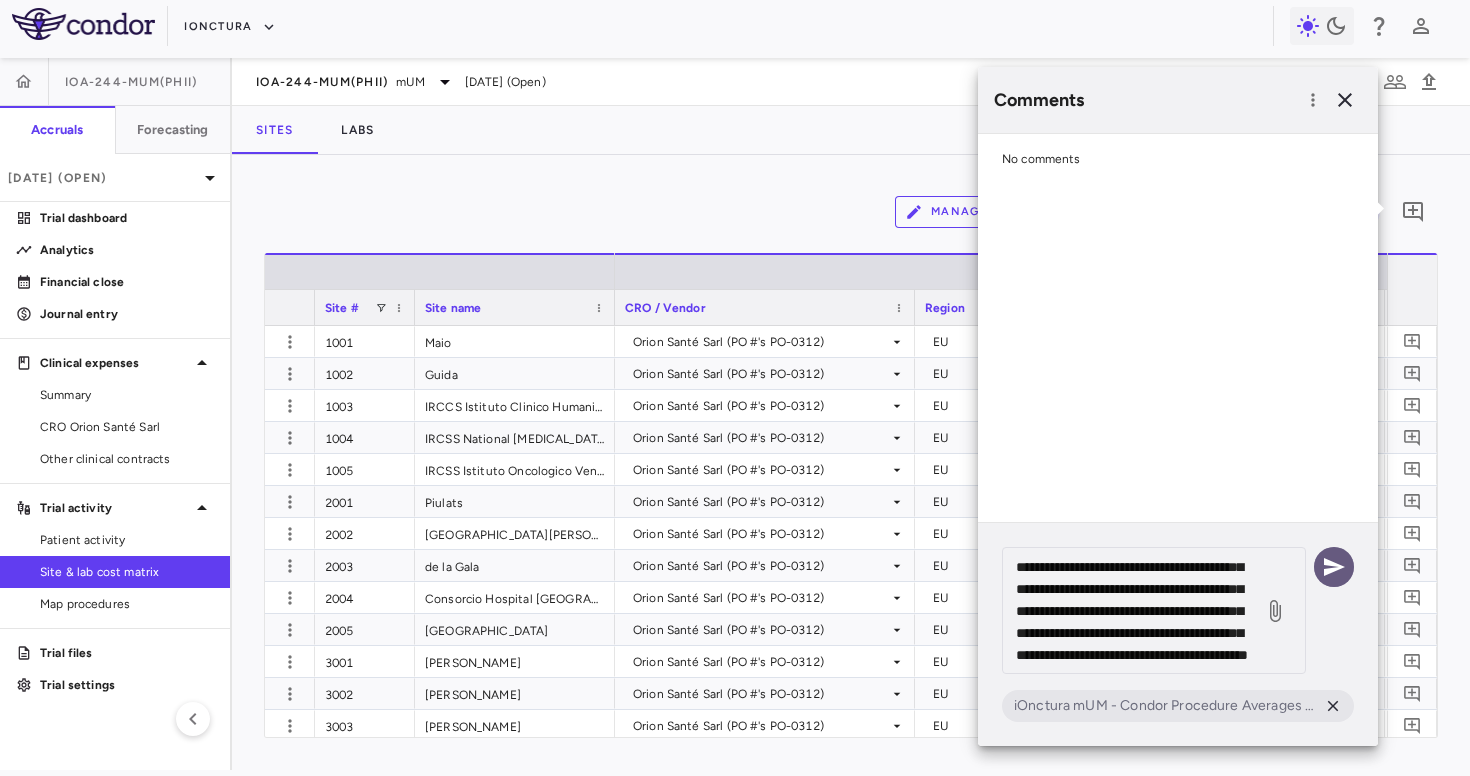 click 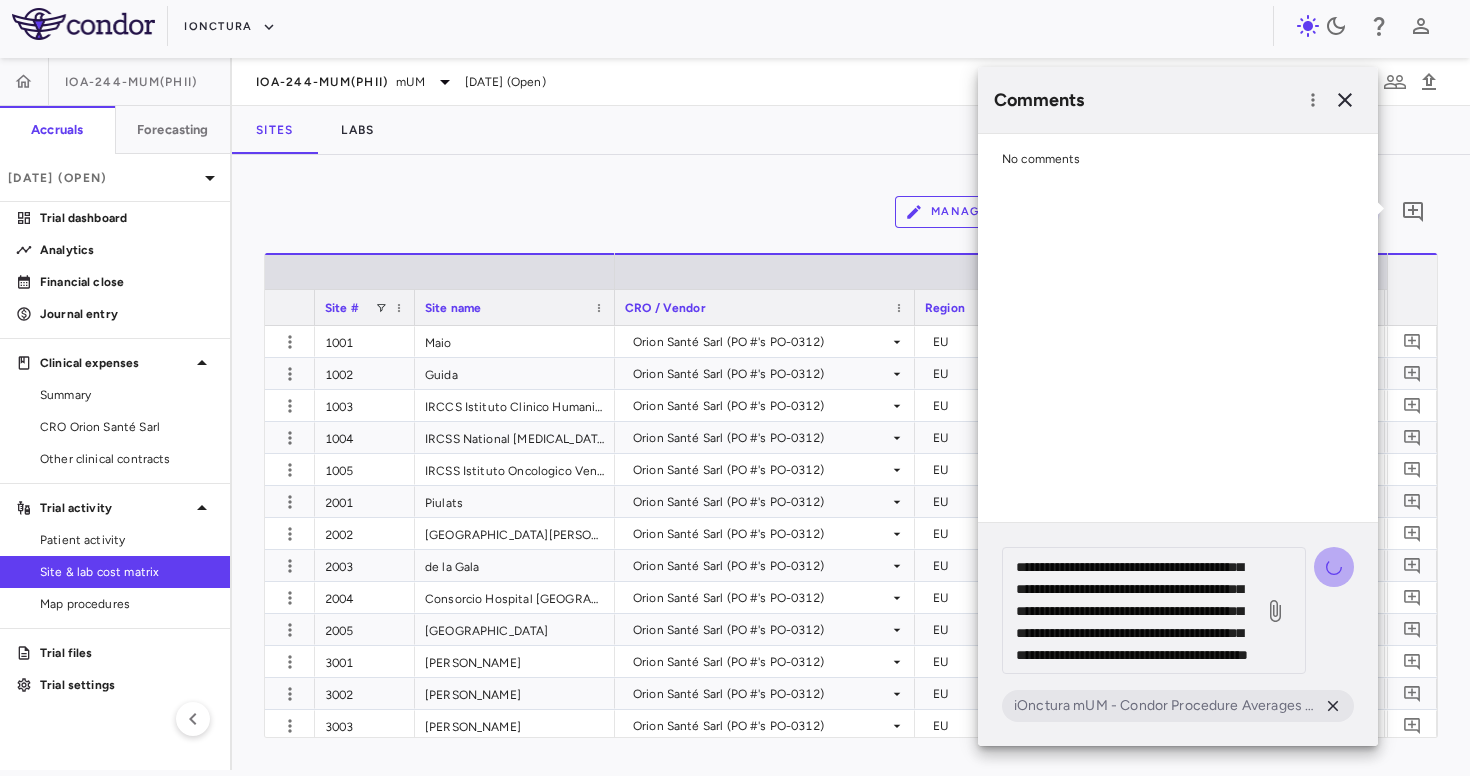 scroll, scrollTop: 0, scrollLeft: 0, axis: both 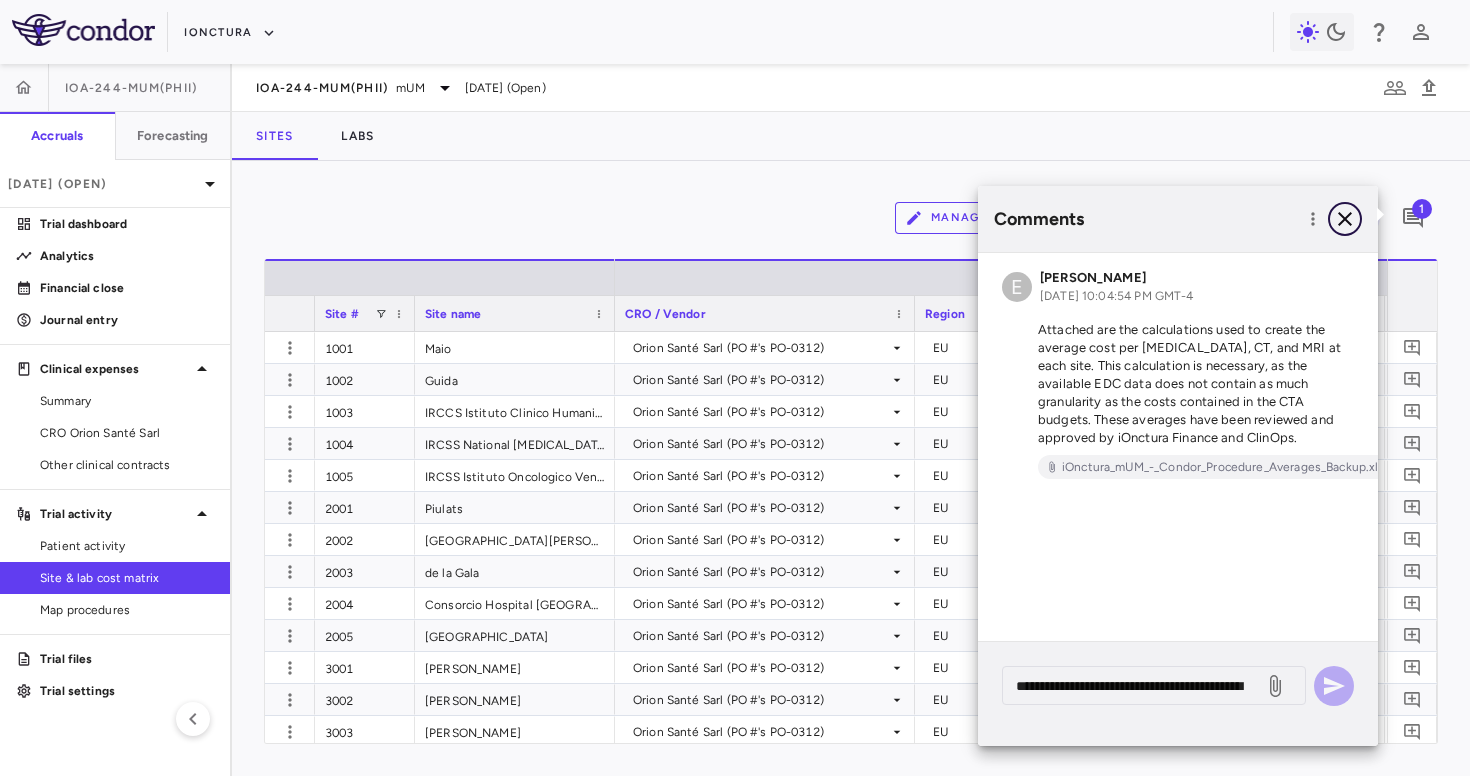click 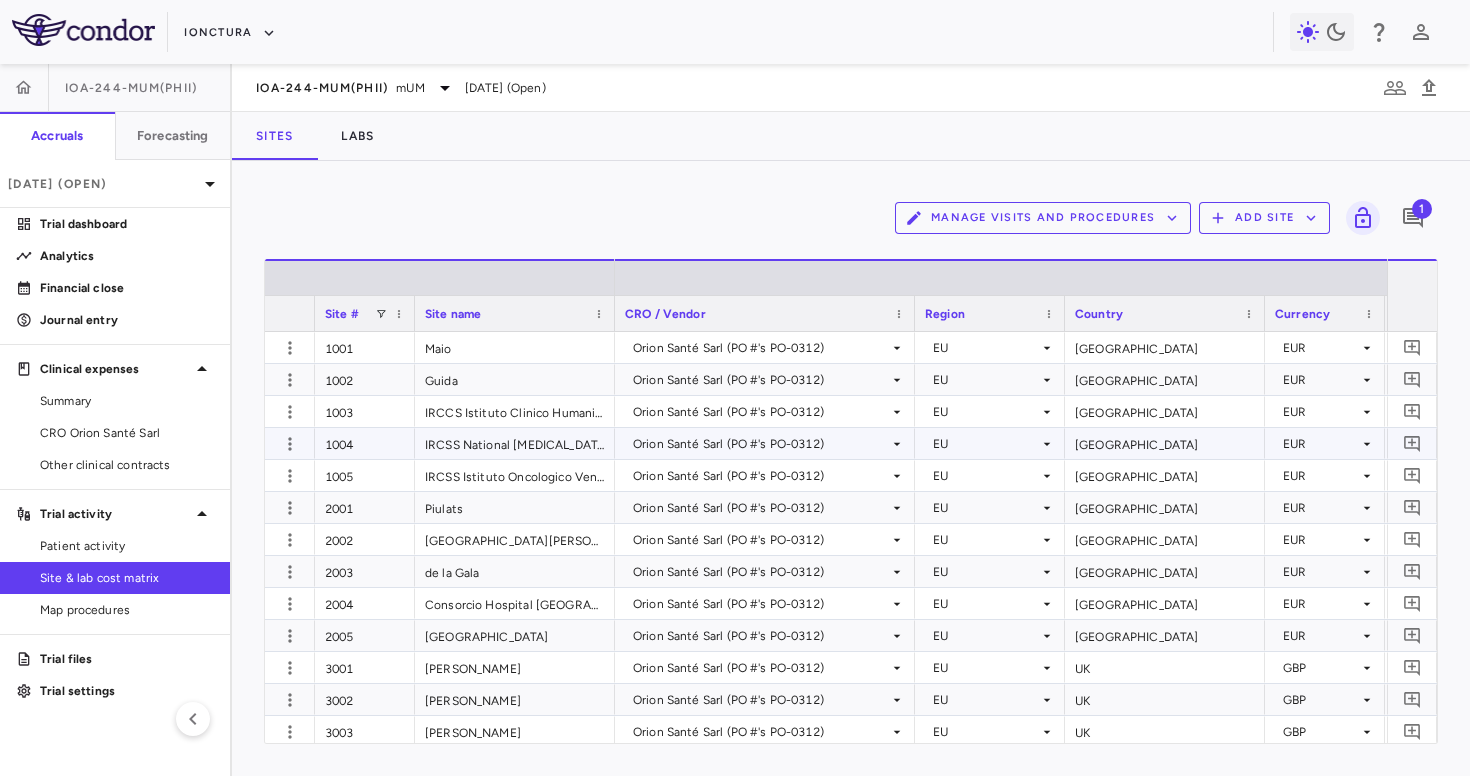 scroll, scrollTop: 0, scrollLeft: 598, axis: horizontal 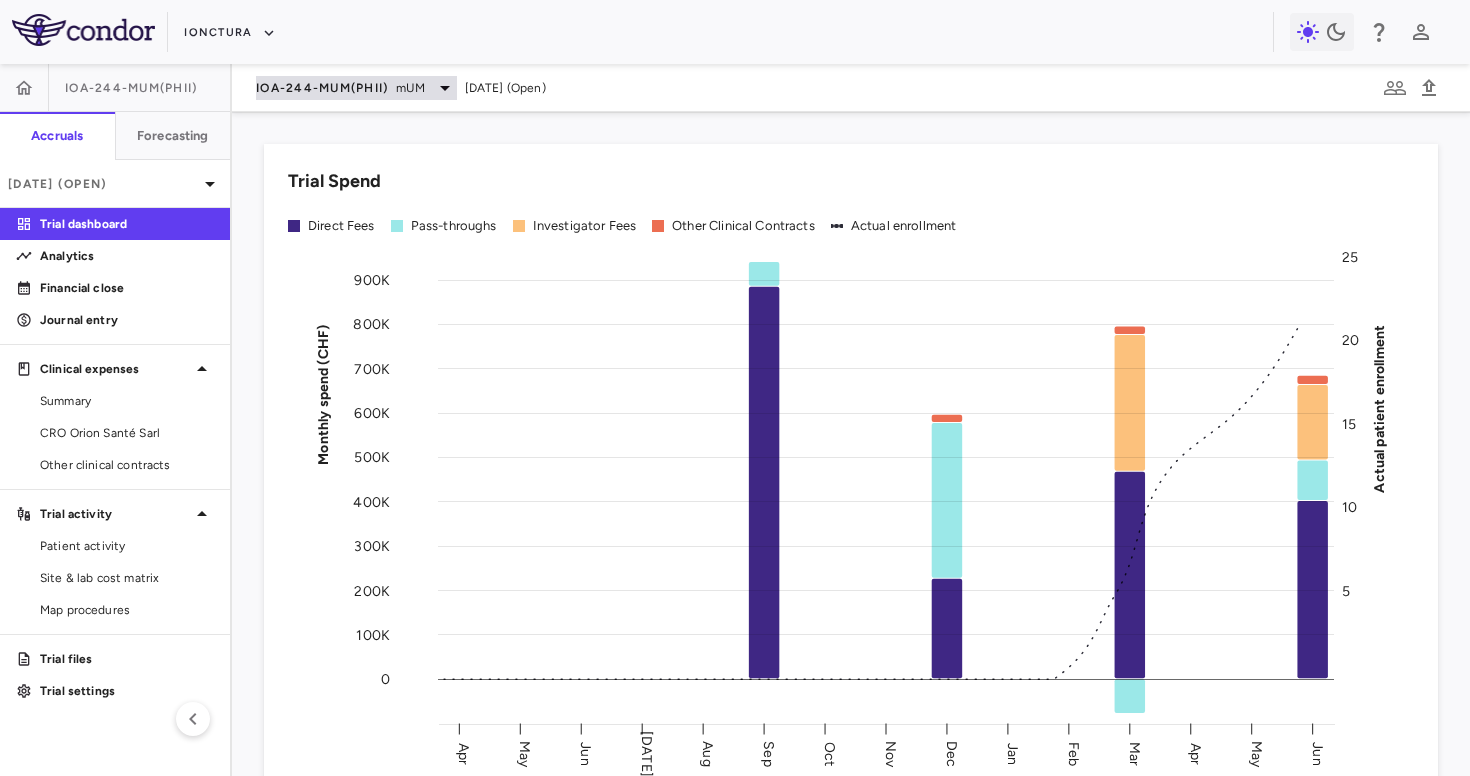 click on "IOA-244-mUM(PhII)" at bounding box center (322, 88) 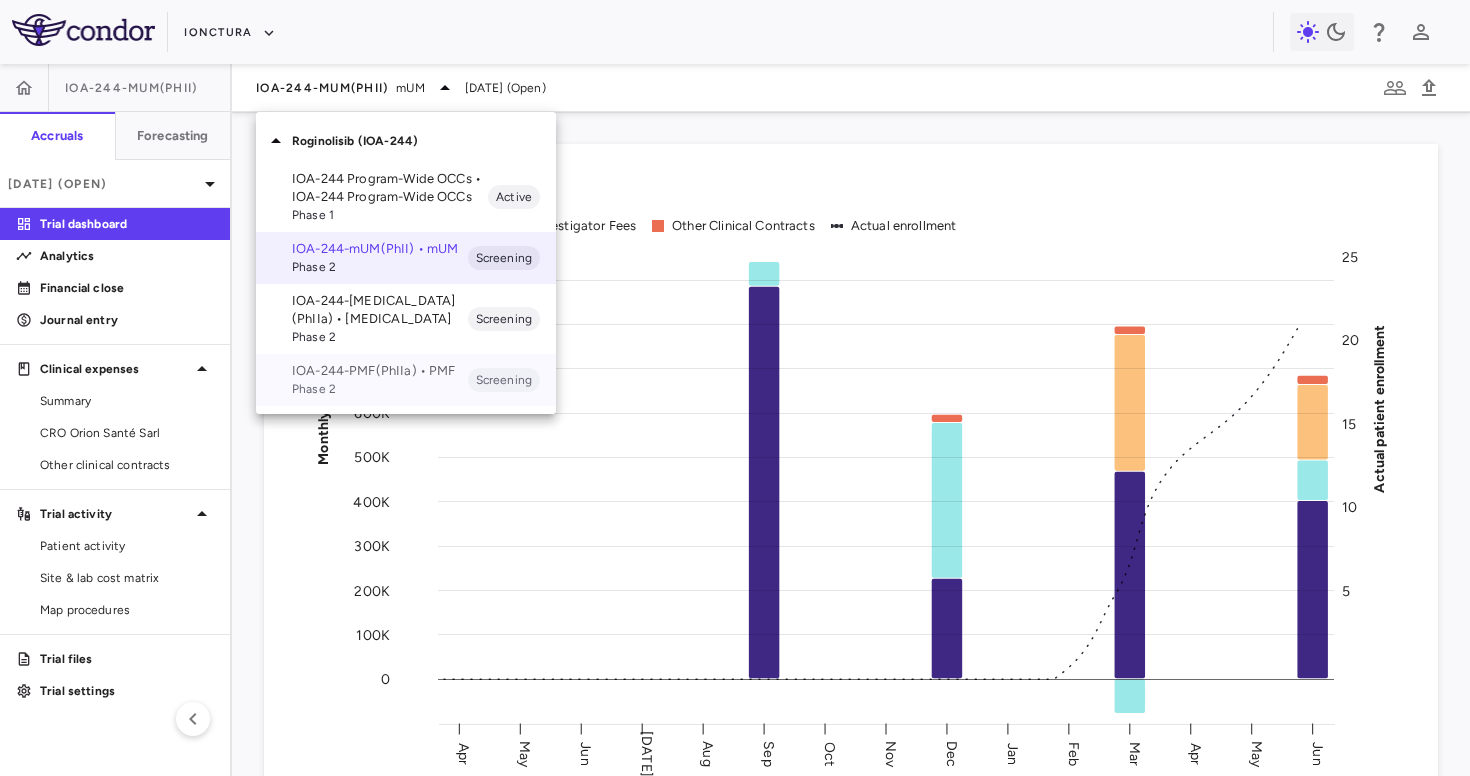 click on "IOA-244-PMF(PhIIa) • PMF" at bounding box center [380, 371] 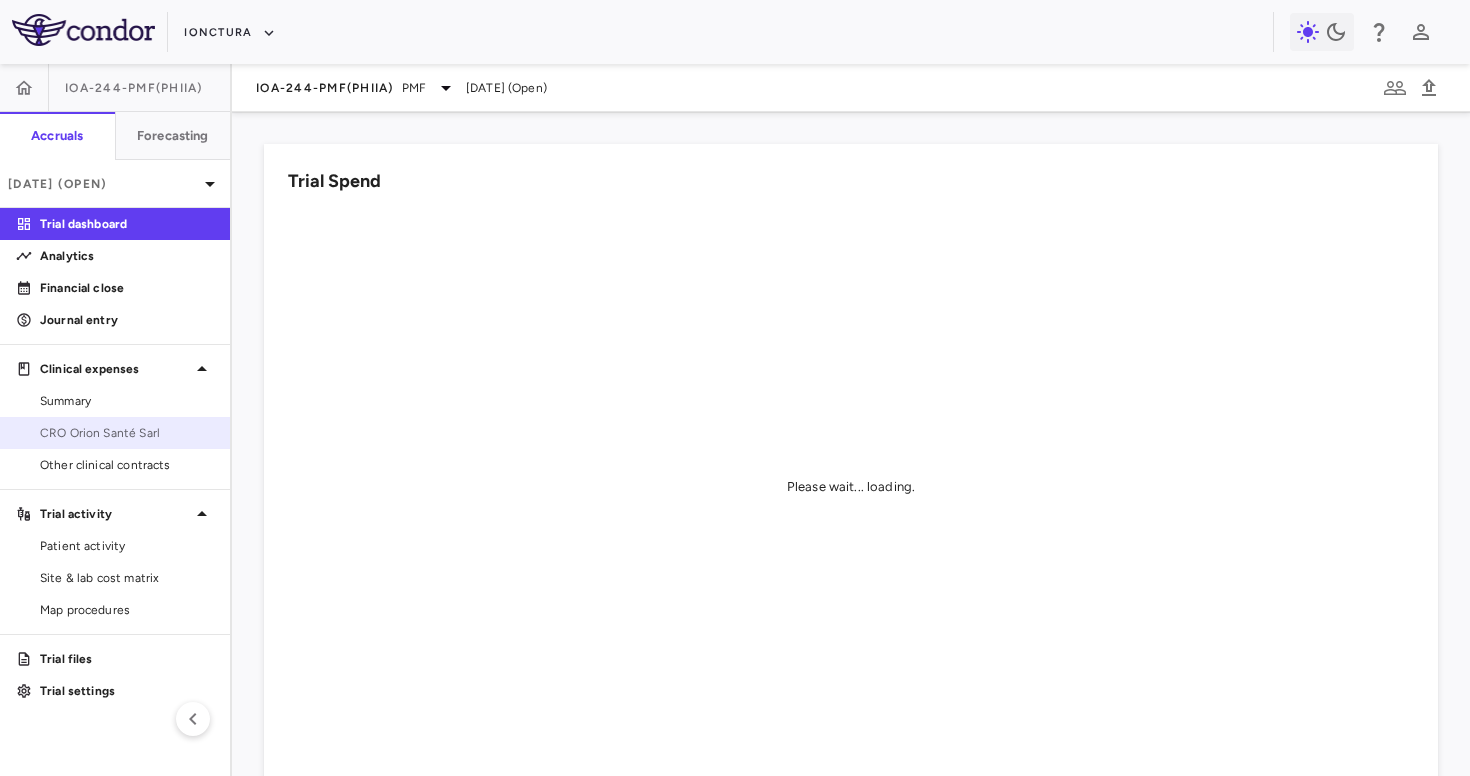 click on "CRO Orion Santé Sarl" at bounding box center [115, 433] 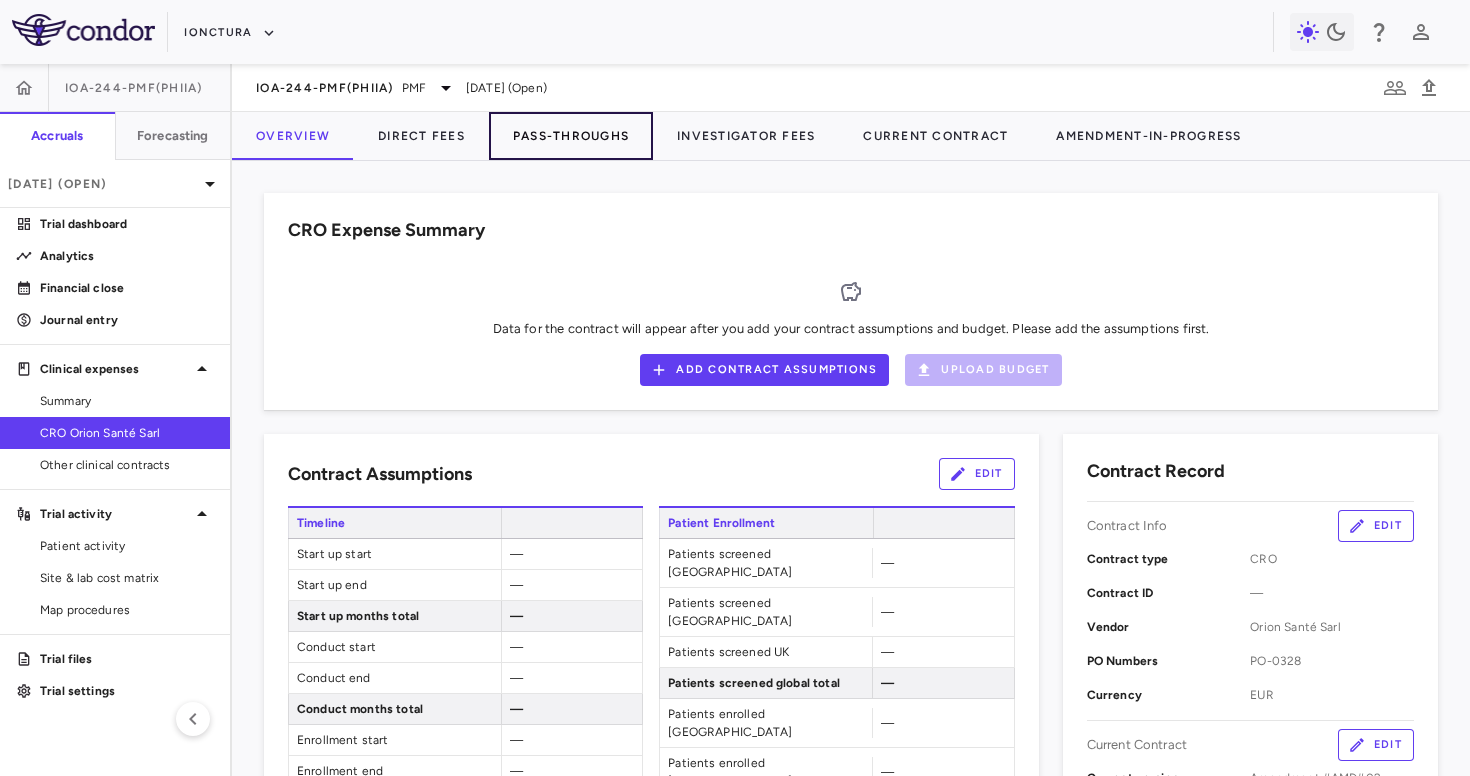 click on "Pass-Throughs" at bounding box center [571, 136] 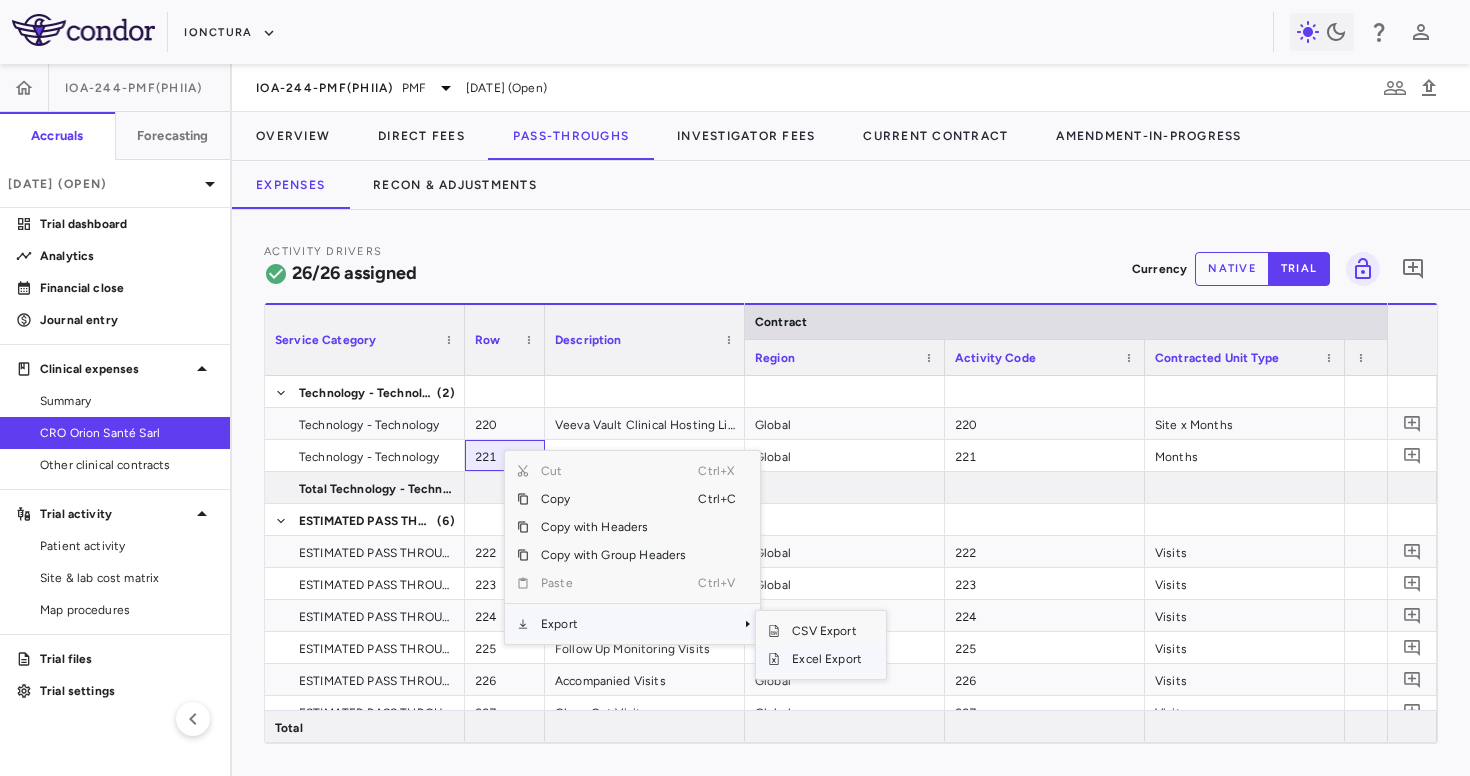 click on "Excel Export" at bounding box center (827, 659) 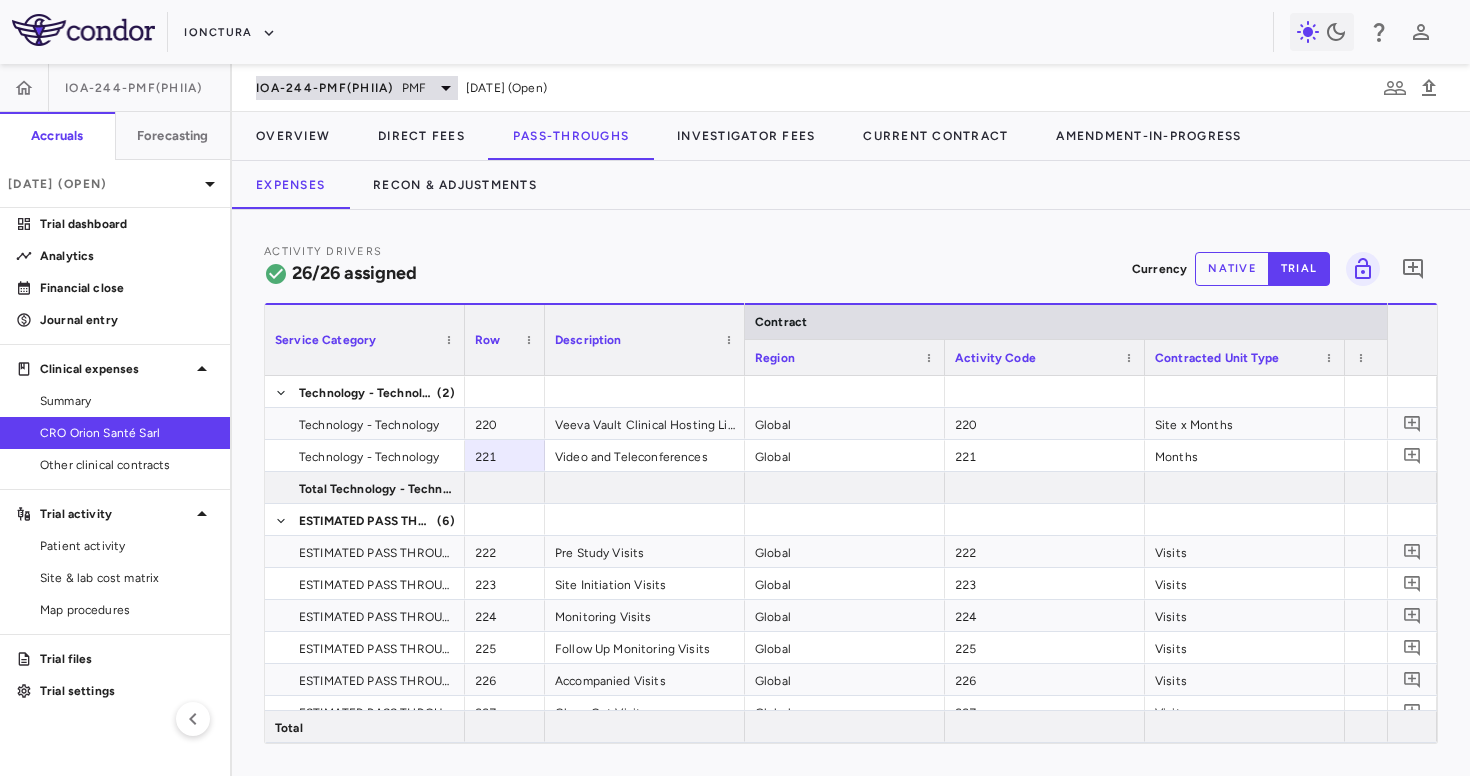 click on "IOA-244-PMF(PhIIa) PMF" at bounding box center [357, 88] 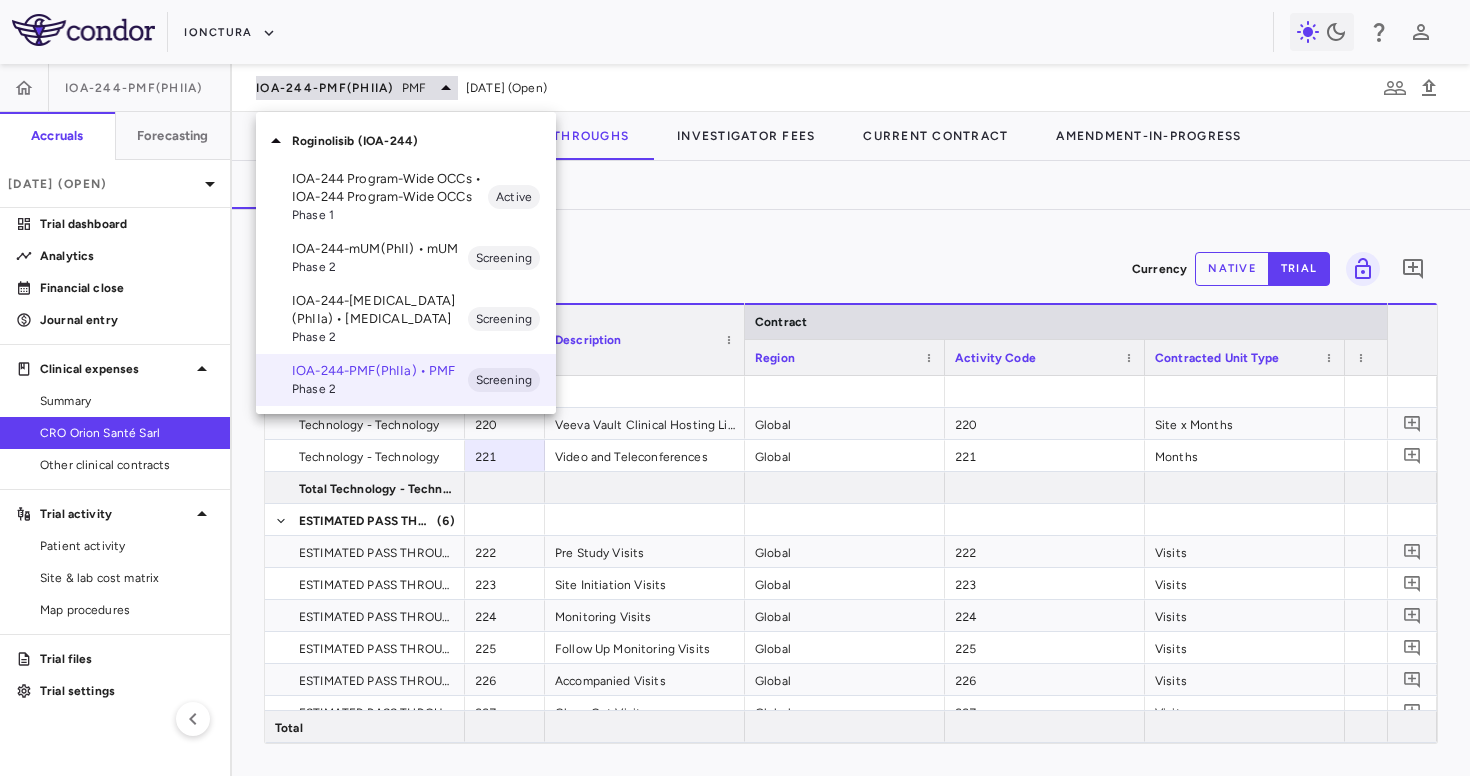 click at bounding box center [735, 388] 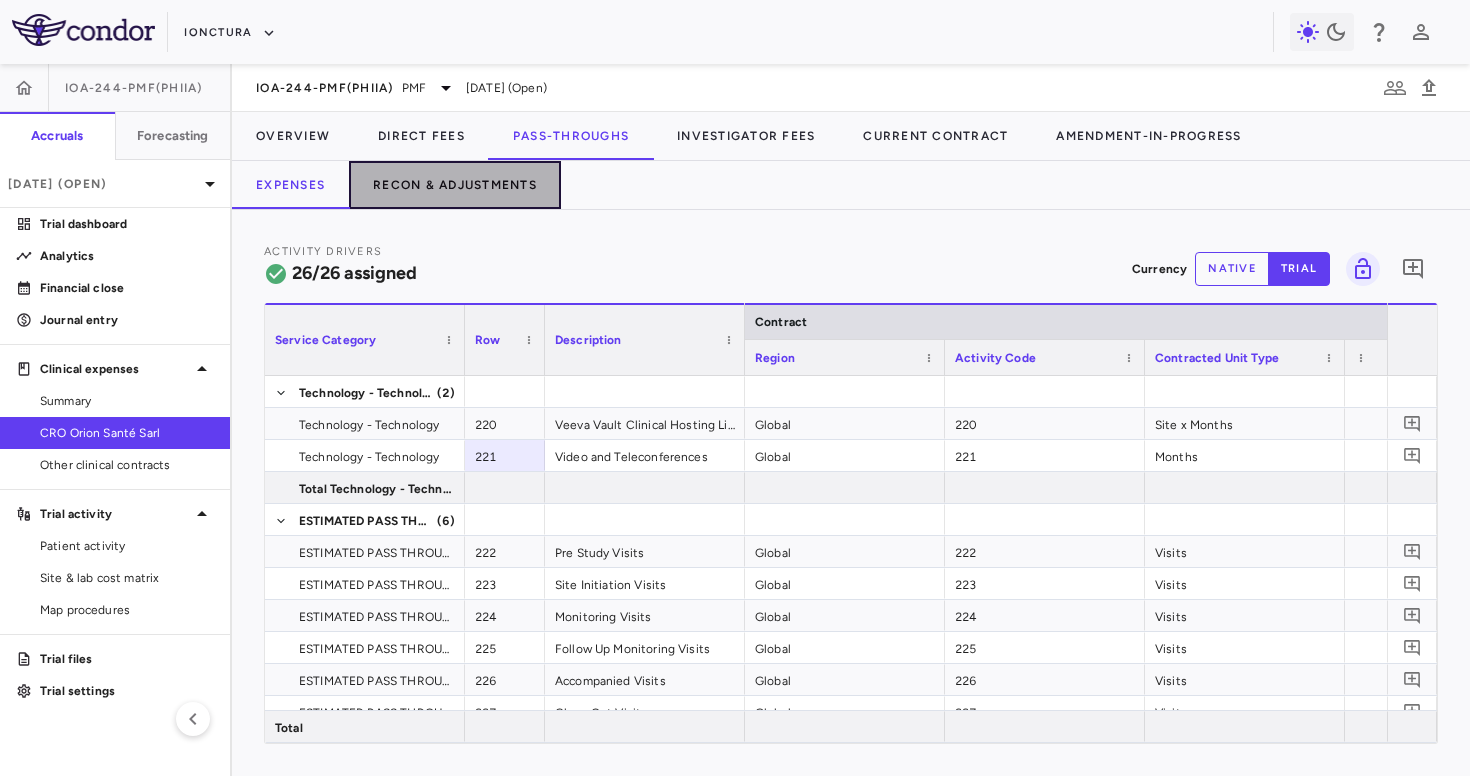 click on "Recon & Adjustments" at bounding box center (455, 185) 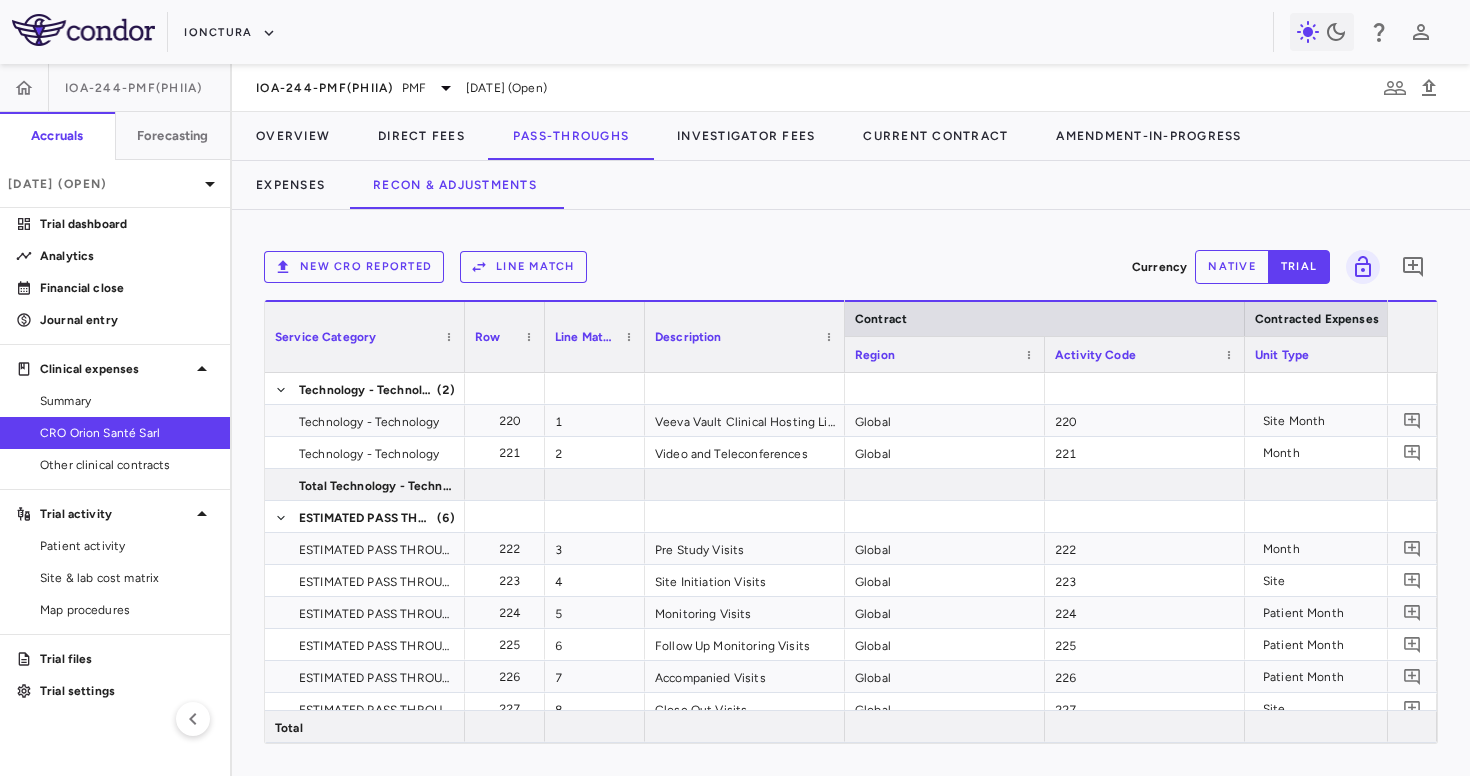 click on "New CRO reported" at bounding box center [354, 267] 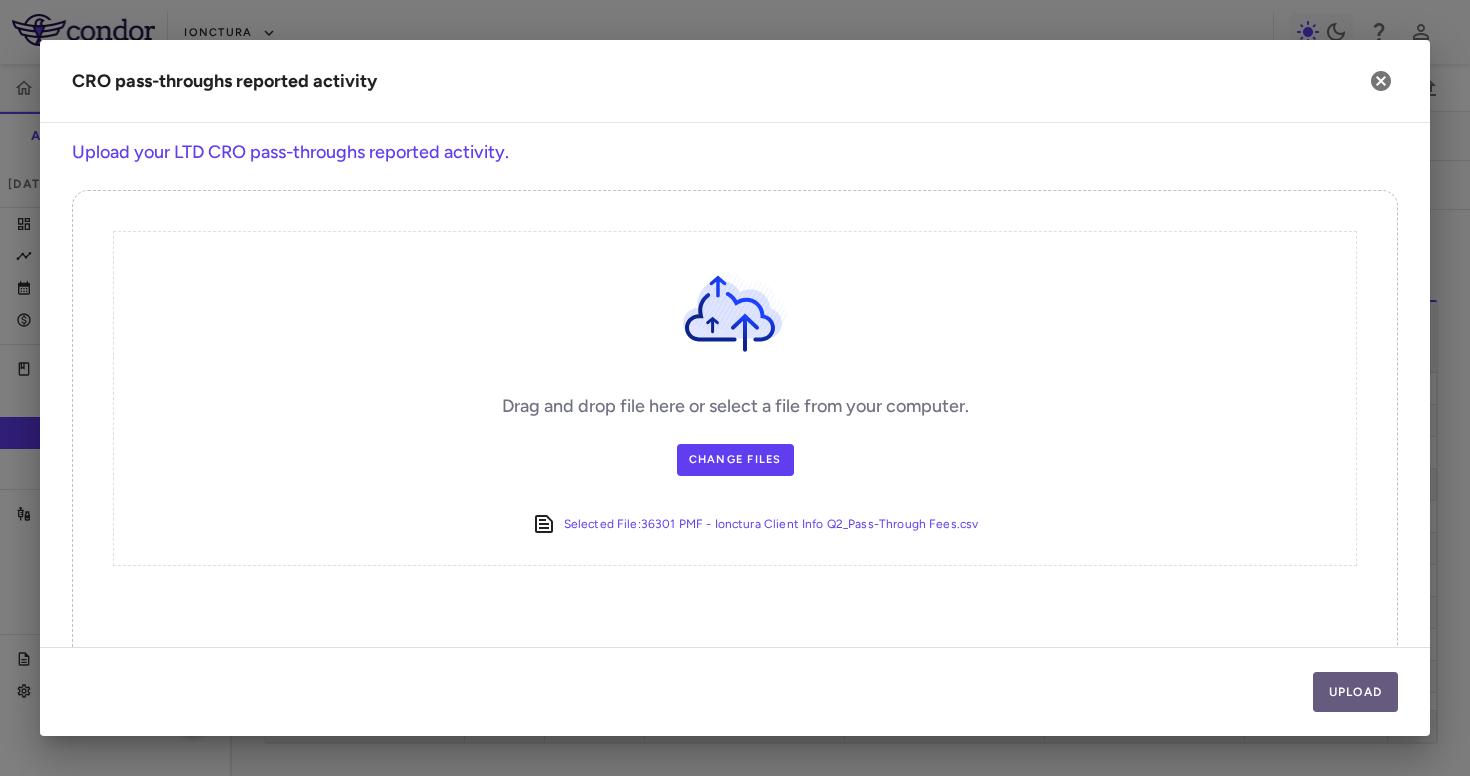 click on "Upload" at bounding box center (1356, 692) 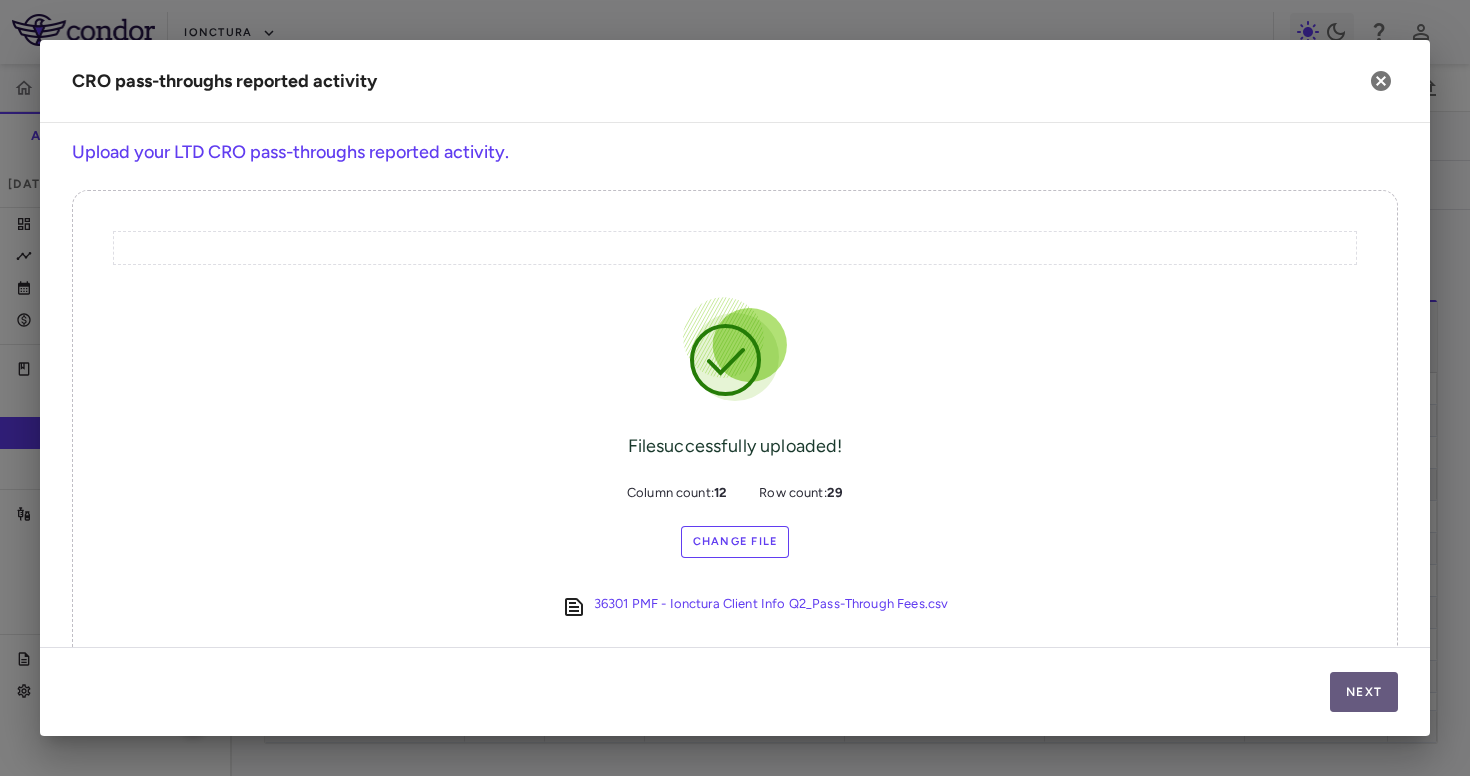 click on "Next" at bounding box center (1364, 692) 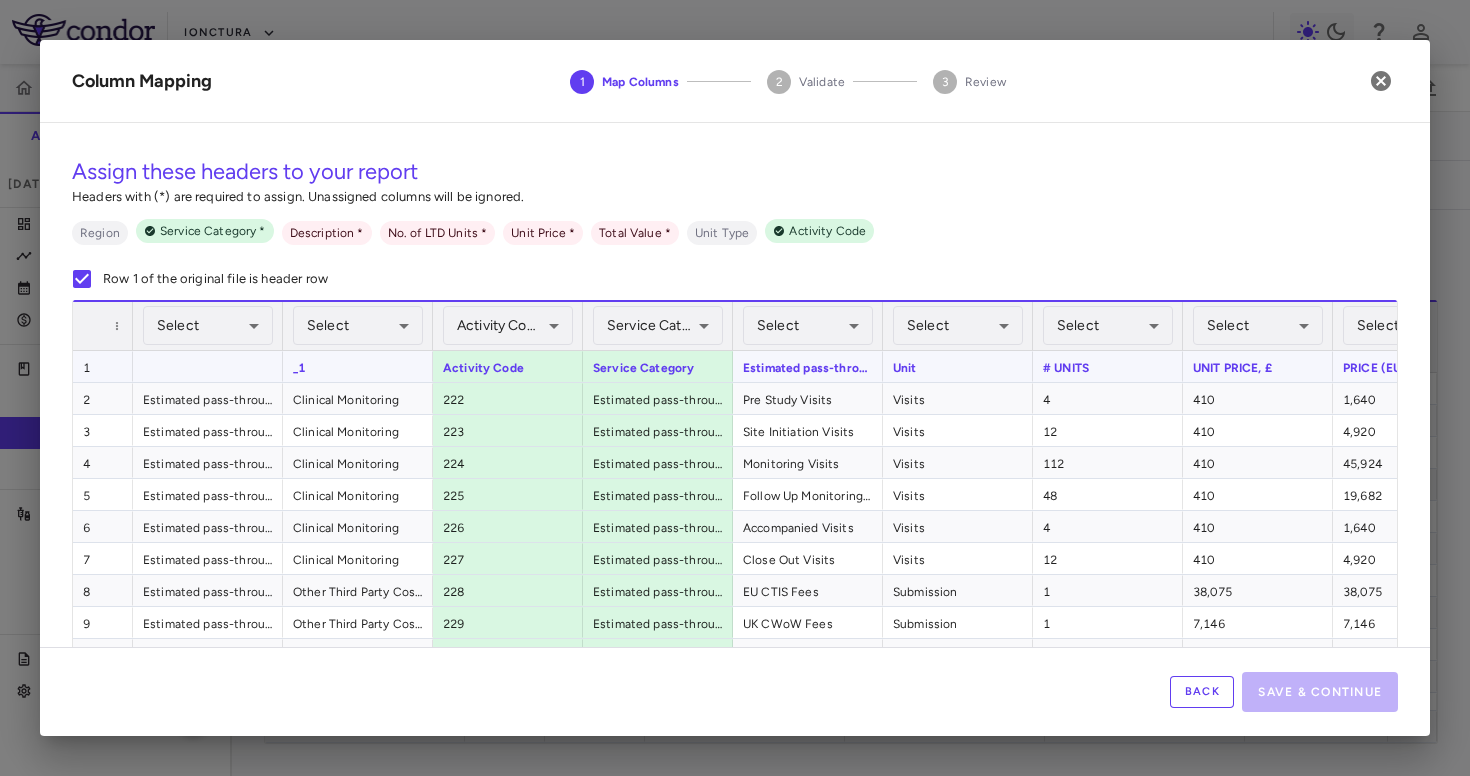 scroll, scrollTop: 0, scrollLeft: 192, axis: horizontal 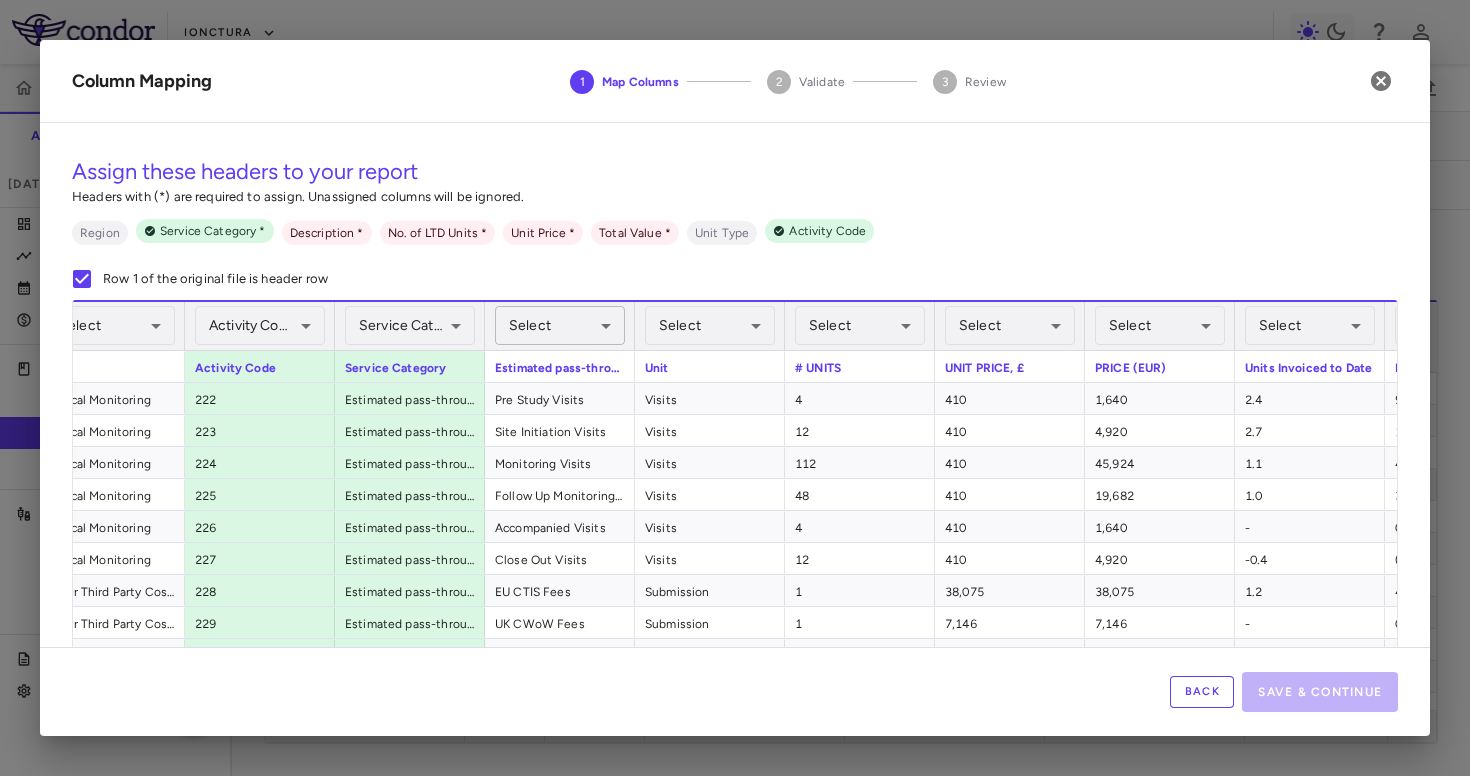click on "Skip to sidebar Skip to main content iOnctura IOA-244-PMF(PhIIa) Accruals Forecasting Jun 2025 (Open) Trial dashboard Analytics Financial close Journal entry Clinical expenses Summary CRO Orion Santé Sarl Other clinical contracts Trial activity Patient activity Site & lab cost matrix Map procedures Trial files Trial settings IOA-244-PMF(PhIIa) PMF Jun 2025 (Open) Overview Direct Fees Pass-Throughs Investigator Fees Current Contract Amendment-In-Progress Expenses Recon & Adjustments New CRO reported Line Match Currency native trial 0
Service Category
Drag here to set column labels" at bounding box center [735, 388] 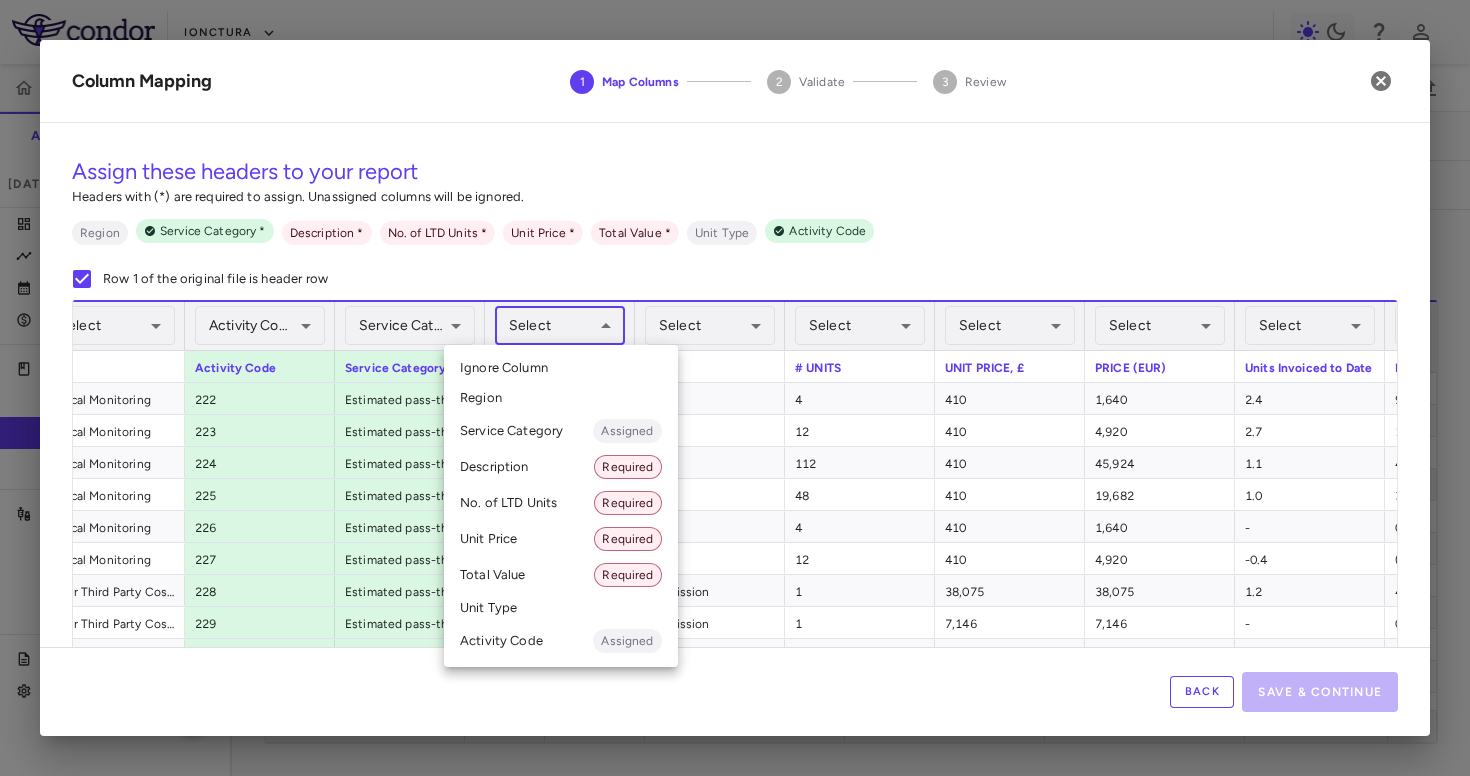click on "Description Required" at bounding box center (561, 467) 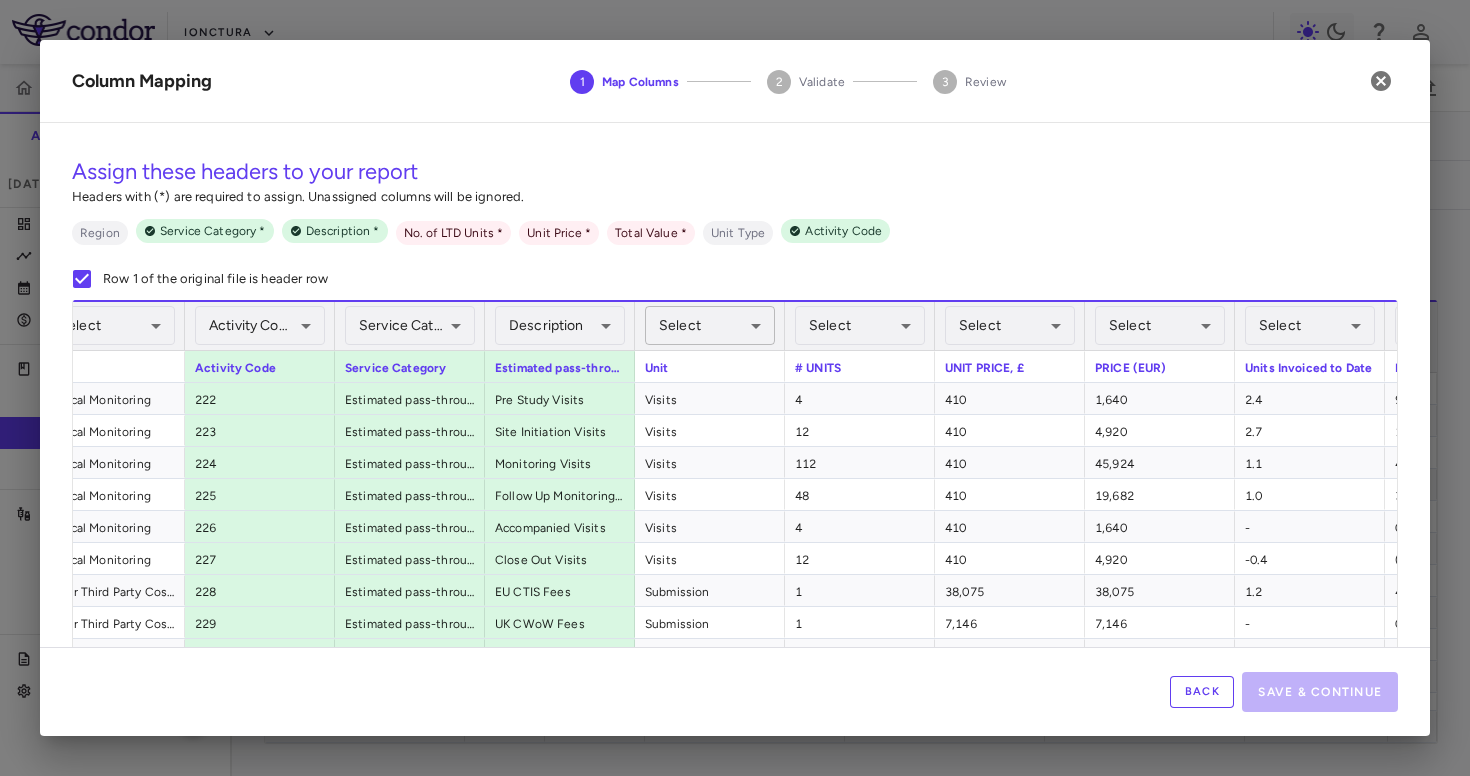 click on "Skip to sidebar Skip to main content iOnctura IOA-244-PMF(PhIIa) Accruals Forecasting Jun 2025 (Open) Trial dashboard Analytics Financial close Journal entry Clinical expenses Summary CRO Orion Santé Sarl Other clinical contracts Trial activity Patient activity Site & lab cost matrix Map procedures Trial files Trial settings IOA-244-PMF(PhIIa) PMF Jun 2025 (Open) Overview Direct Fees Pass-Throughs Investigator Fees Current Contract Amendment-In-Progress Expenses Recon & Adjustments New CRO reported Line Match Currency native trial 0
Service Category
Drag here to set column labels" at bounding box center (735, 388) 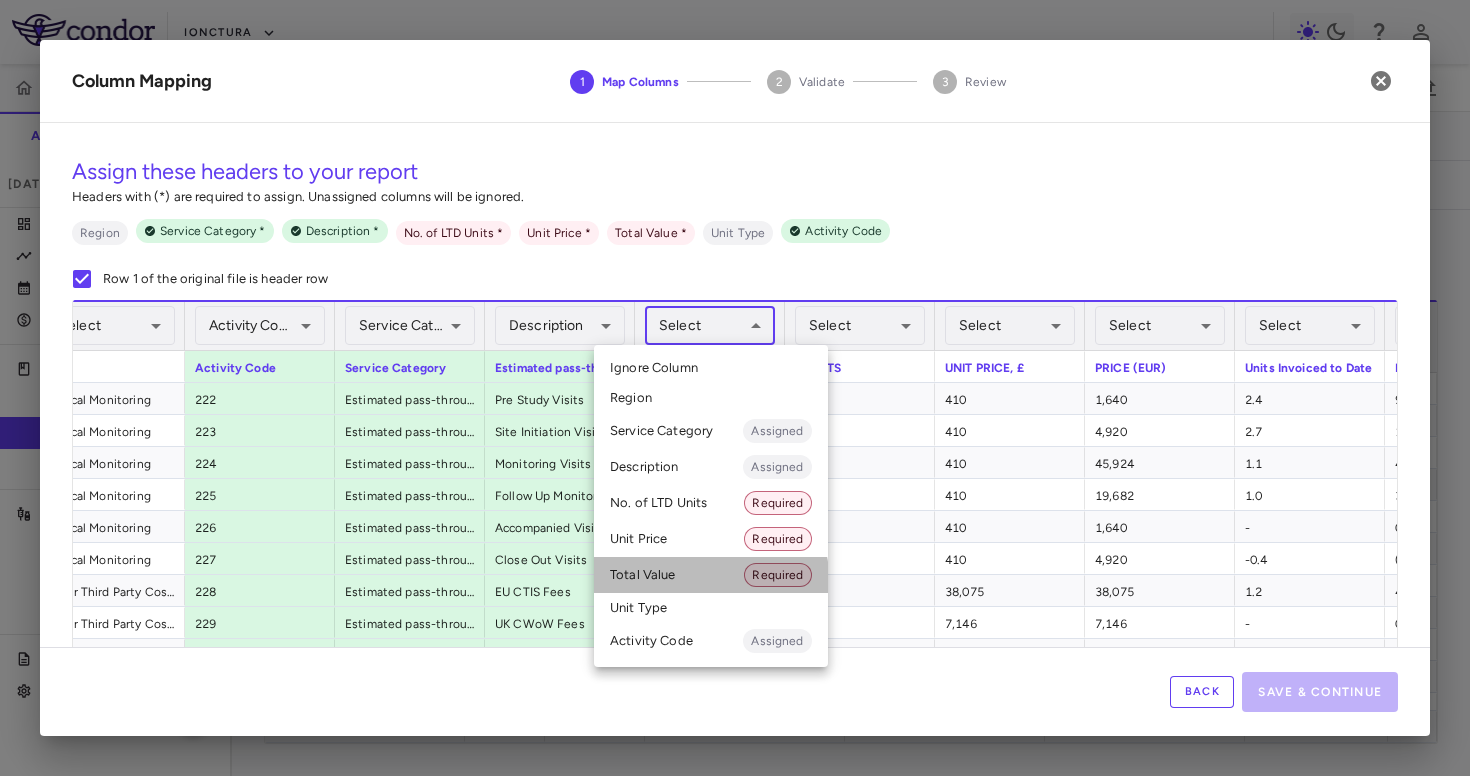 drag, startPoint x: 679, startPoint y: 586, endPoint x: 677, endPoint y: 605, distance: 19.104973 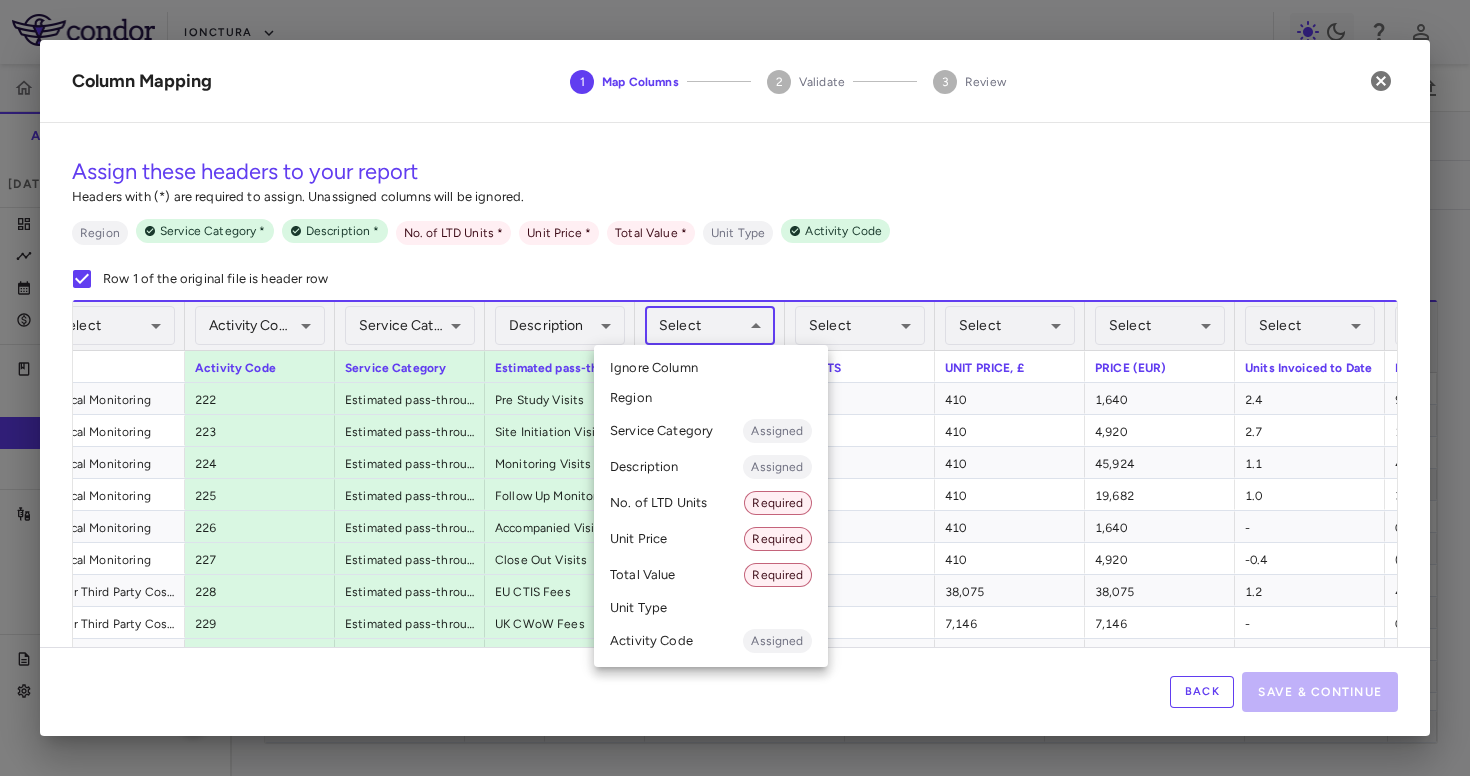 click on "Unit Type" at bounding box center (711, 608) 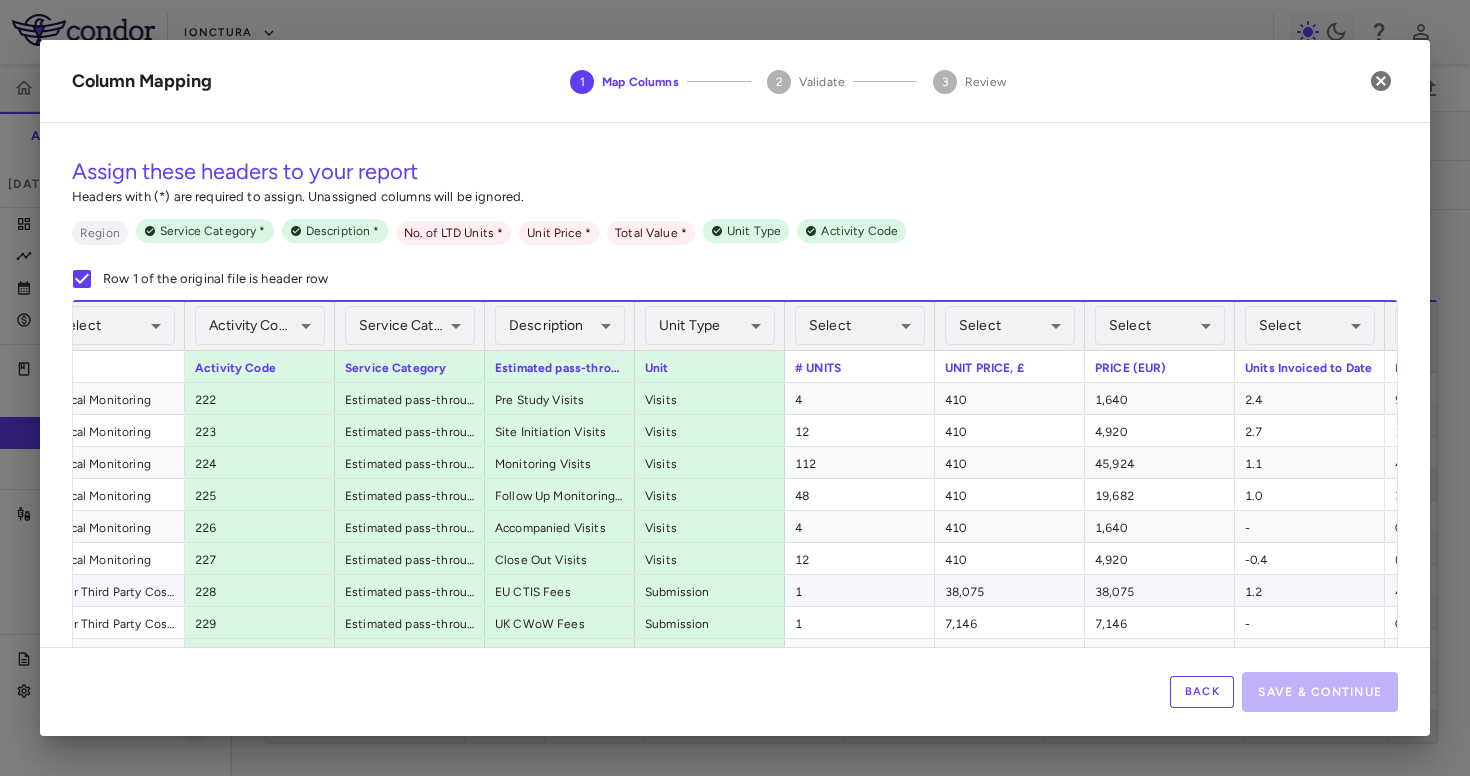 scroll, scrollTop: 0, scrollLeft: 379, axis: horizontal 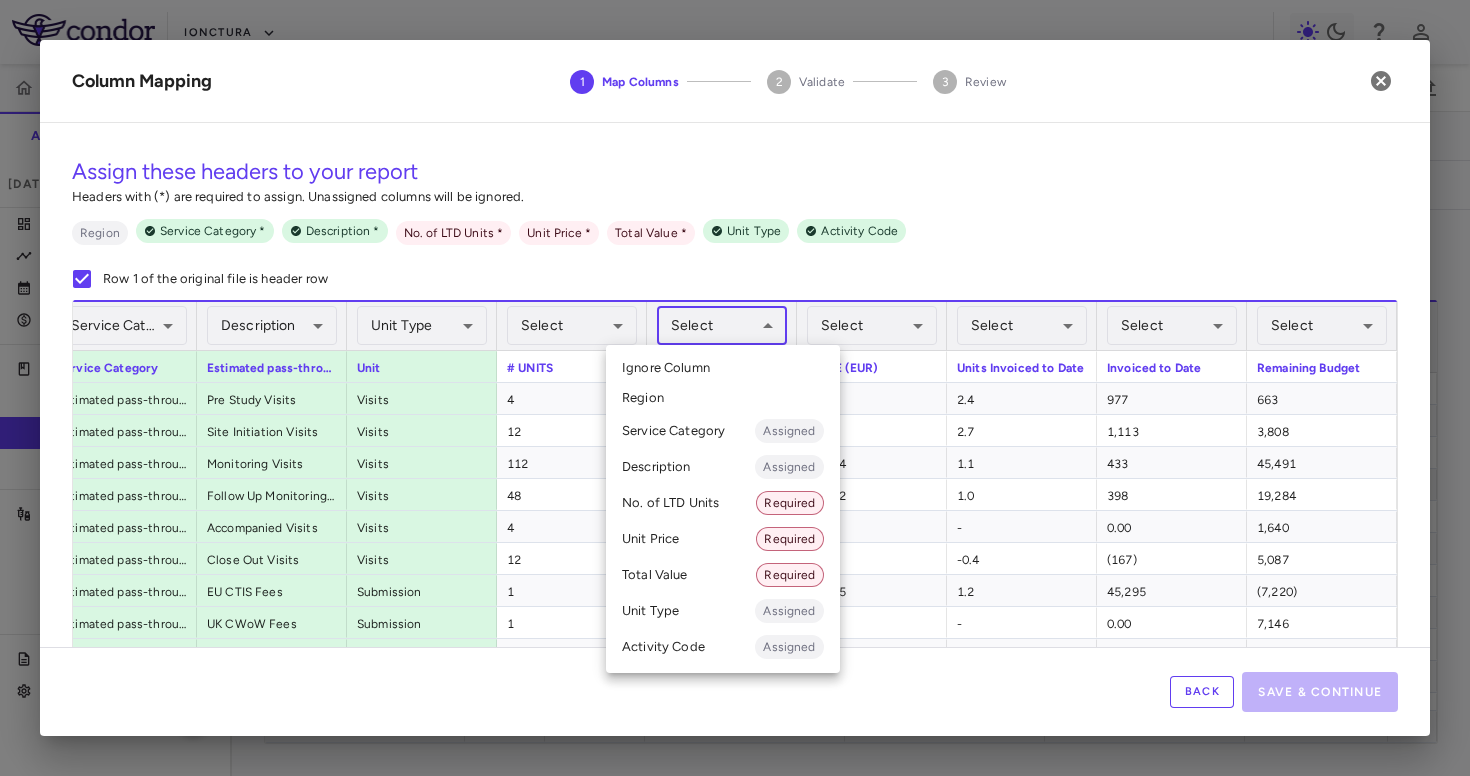 click on "Skip to sidebar Skip to main content iOnctura IOA-244-PMF(PhIIa) Accruals Forecasting Jun 2025 (Open) Trial dashboard Analytics Financial close Journal entry Clinical expenses Summary CRO Orion Santé Sarl Other clinical contracts Trial activity Patient activity Site & lab cost matrix Map procedures Trial files Trial settings IOA-244-PMF(PhIIa) PMF Jun 2025 (Open) Overview Direct Fees Pass-Throughs Investigator Fees Current Contract Amendment-In-Progress Expenses Recon & Adjustments New CRO reported Line Match Currency native trial 0
Service Category
Drag here to set column labels" at bounding box center [735, 388] 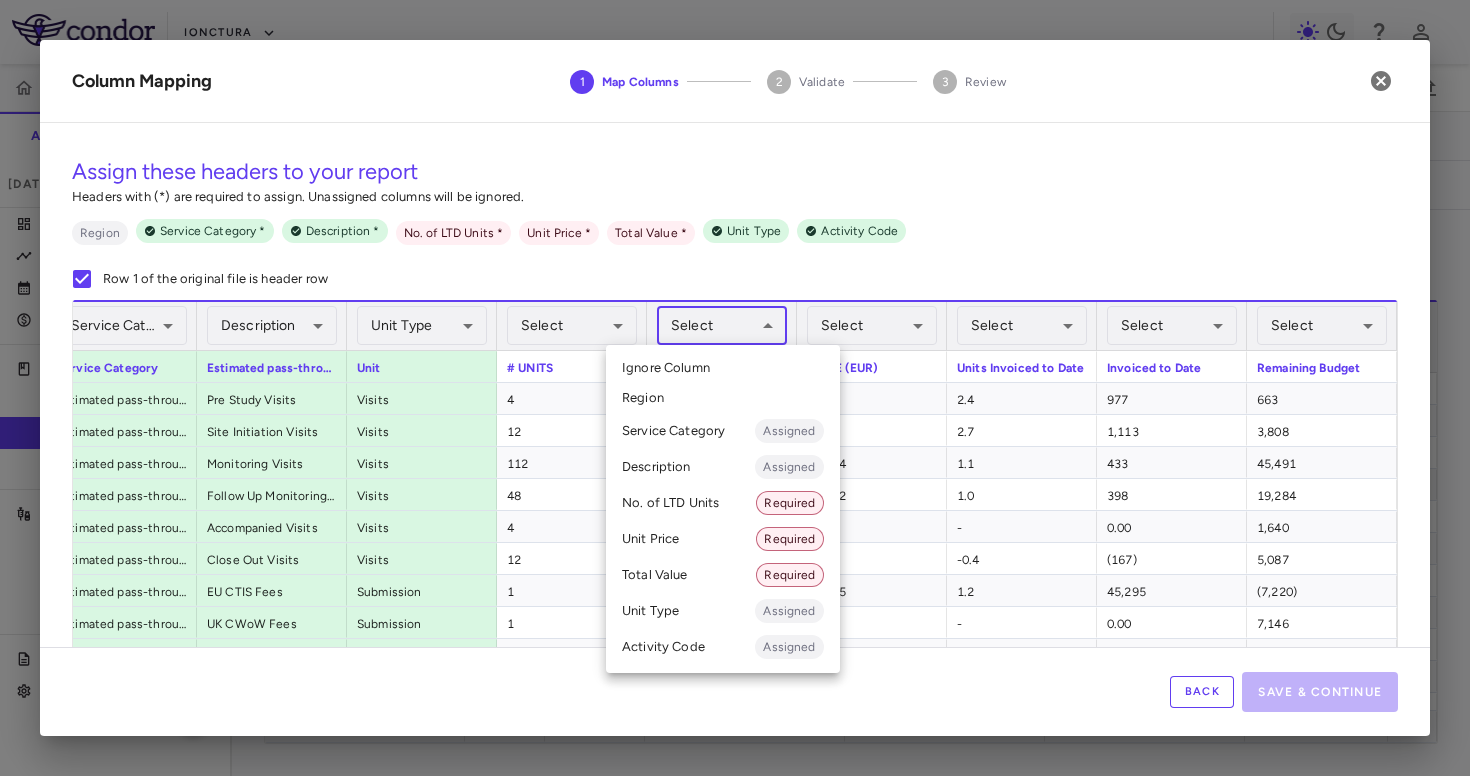 click at bounding box center [735, 388] 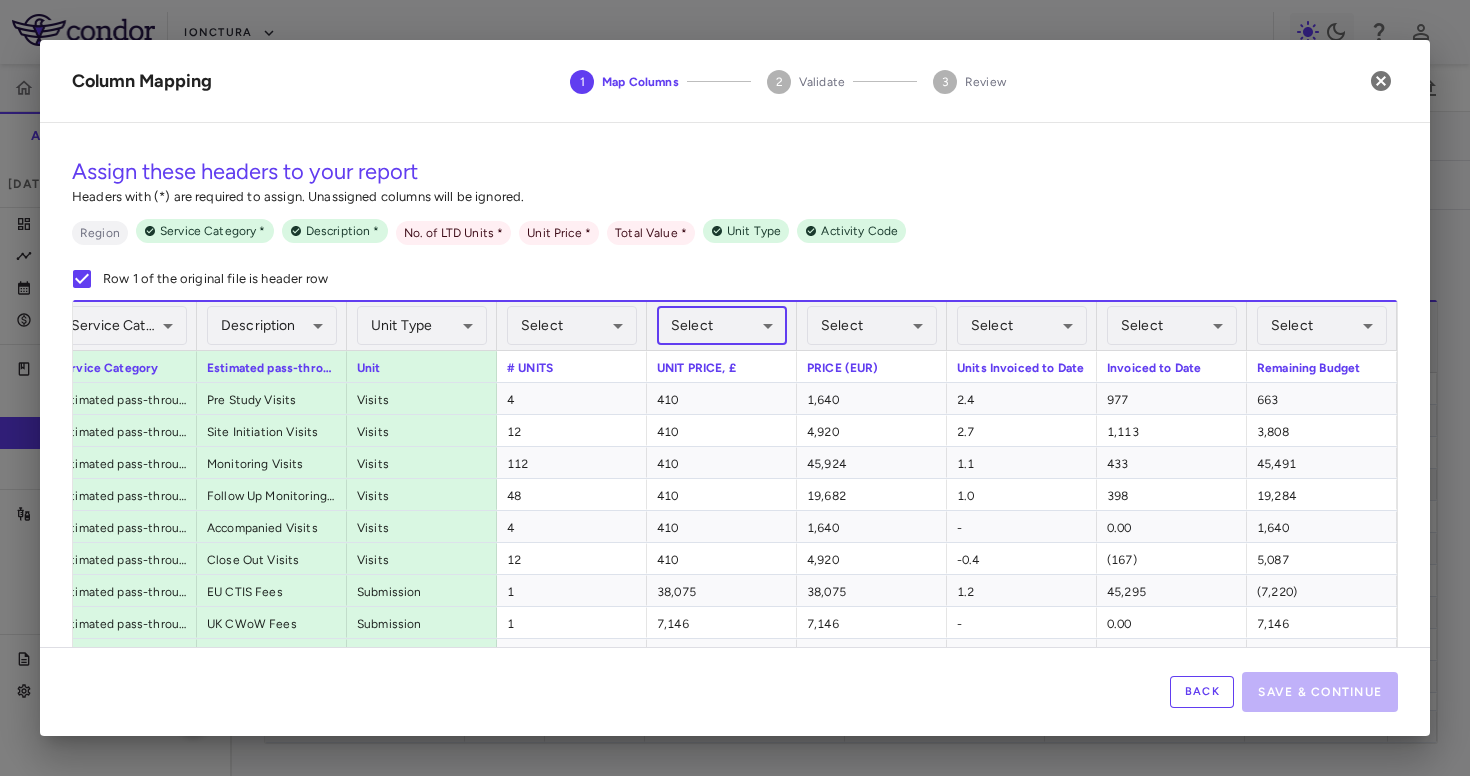 click on "Skip to sidebar Skip to main content iOnctura IOA-244-PMF(PhIIa) Accruals Forecasting Jun 2025 (Open) Trial dashboard Analytics Financial close Journal entry Clinical expenses Summary CRO Orion Santé Sarl Other clinical contracts Trial activity Patient activity Site & lab cost matrix Map procedures Trial files Trial settings IOA-244-PMF(PhIIa) PMF Jun 2025 (Open) Overview Direct Fees Pass-Throughs Investigator Fees Current Contract Amendment-In-Progress Expenses Recon & Adjustments New CRO reported Line Match Currency native trial 0
Service Category
Drag here to set column labels" at bounding box center (735, 388) 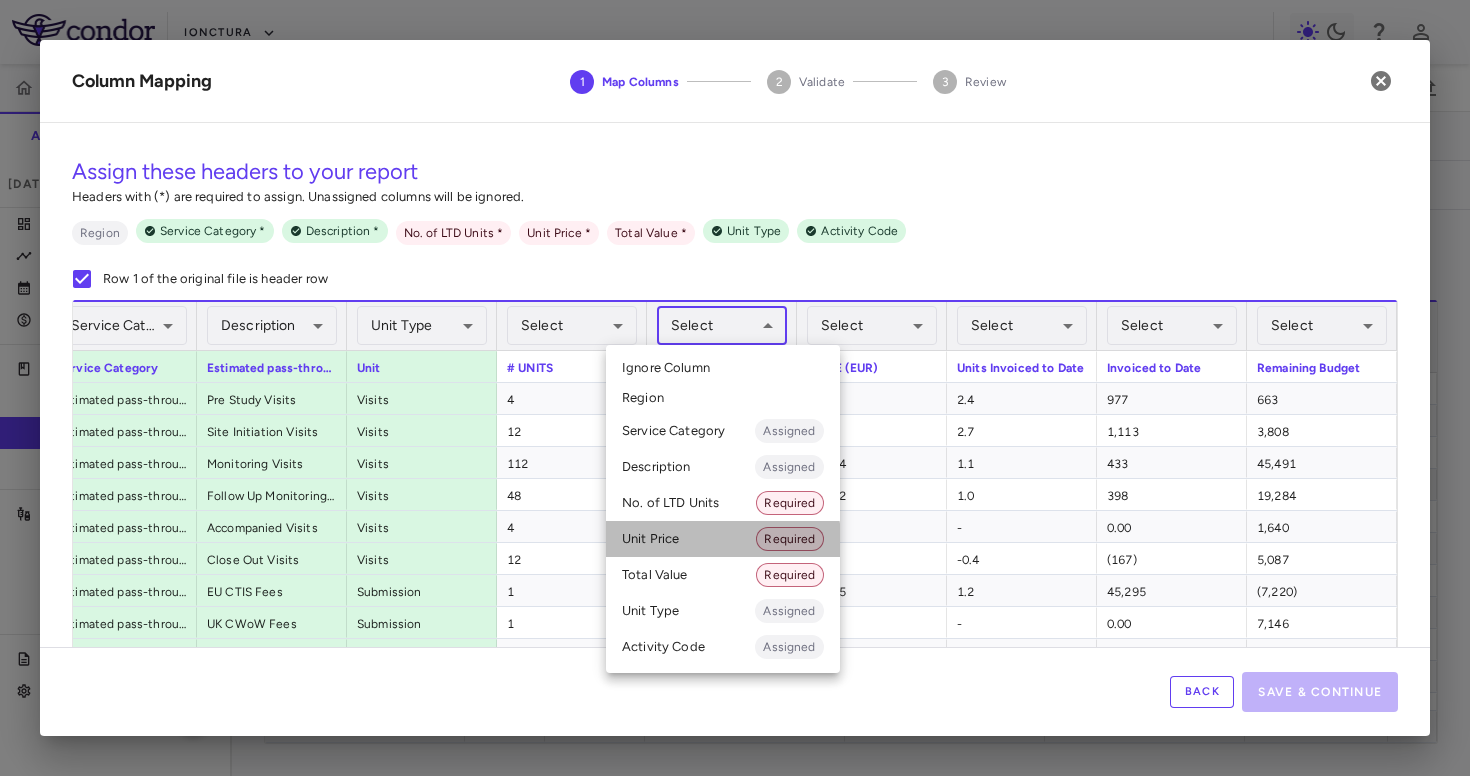click on "Unit Price Required" at bounding box center (723, 539) 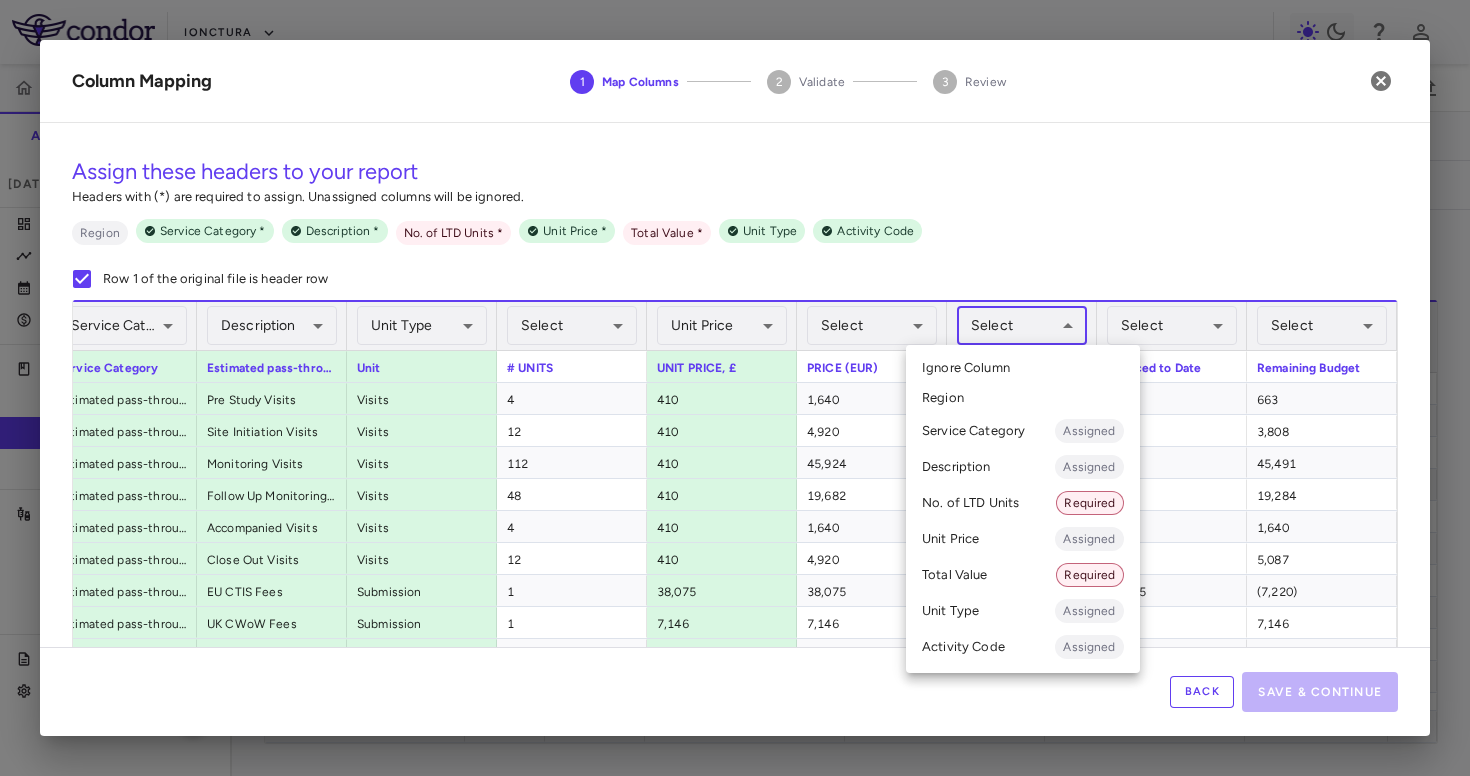click on "Skip to sidebar Skip to main content iOnctura IOA-244-PMF(PhIIa) Accruals Forecasting Jun 2025 (Open) Trial dashboard Analytics Financial close Journal entry Clinical expenses Summary CRO Orion Santé Sarl Other clinical contracts Trial activity Patient activity Site & lab cost matrix Map procedures Trial files Trial settings IOA-244-PMF(PhIIa) PMF Jun 2025 (Open) Overview Direct Fees Pass-Throughs Investigator Fees Current Contract Amendment-In-Progress Expenses Recon & Adjustments New CRO reported Line Match Currency native trial 0
Service Category
Drag here to set column labels" at bounding box center [735, 388] 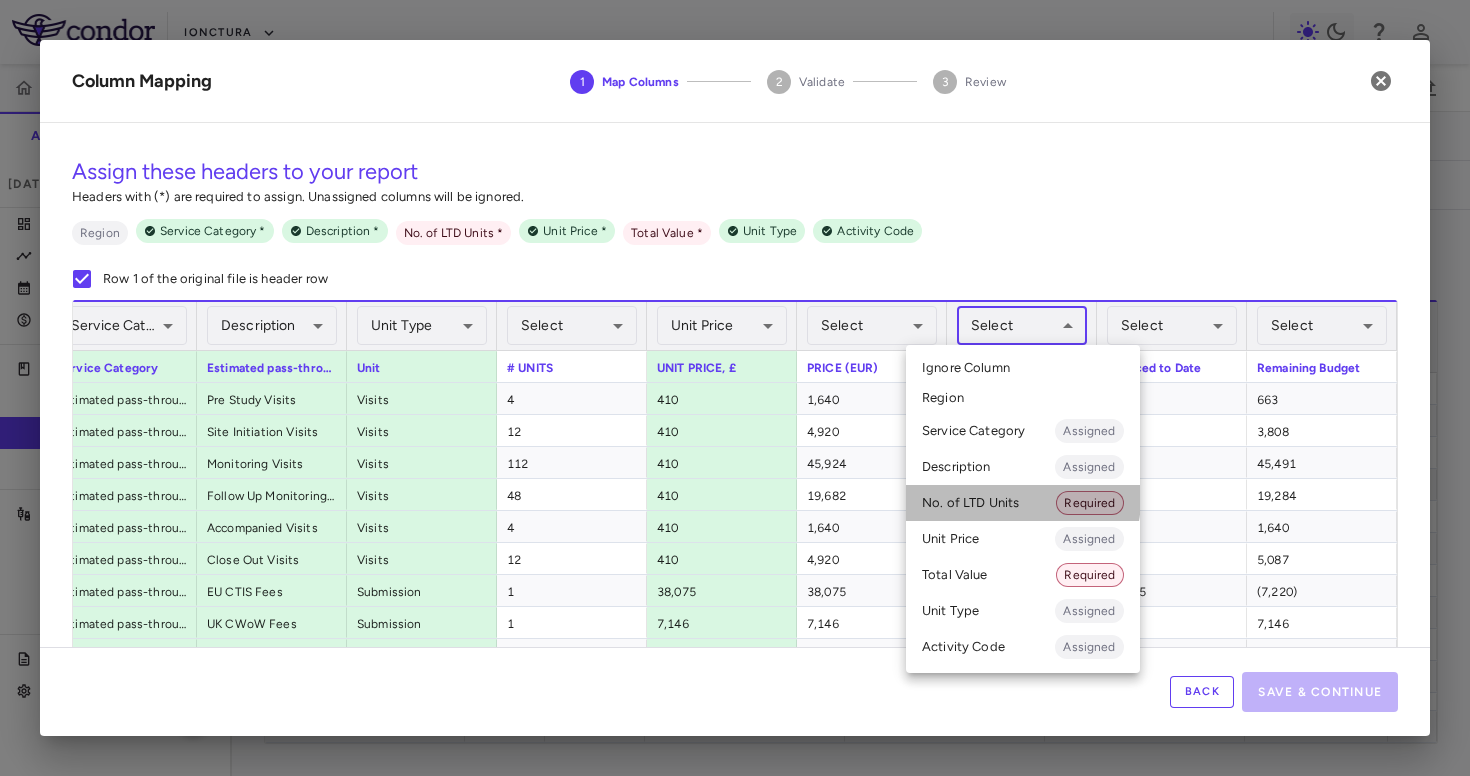 click on "No. of LTD Units Required" at bounding box center (1023, 503) 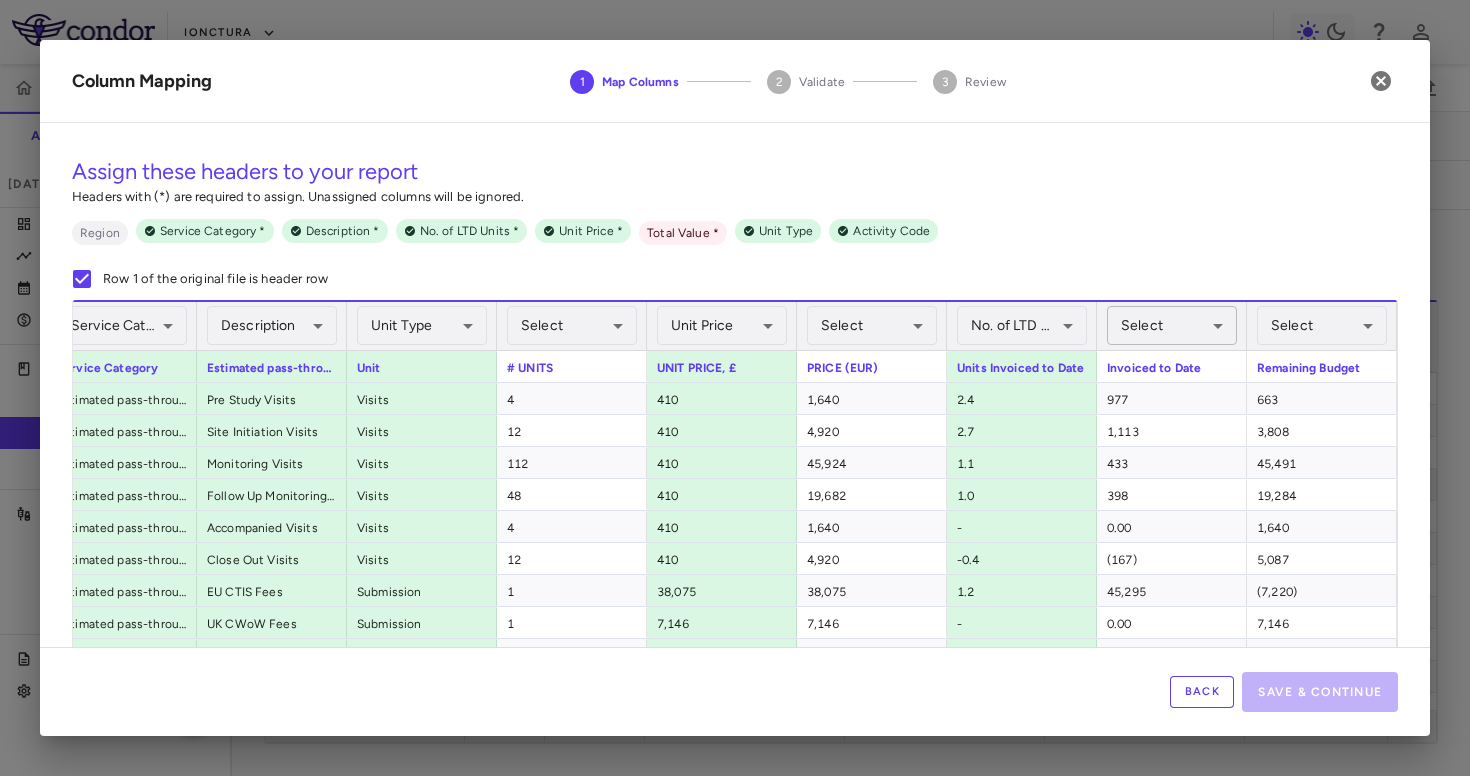 click on "Skip to sidebar Skip to main content iOnctura IOA-244-PMF(PhIIa) Accruals Forecasting Jun 2025 (Open) Trial dashboard Analytics Financial close Journal entry Clinical expenses Summary CRO Orion Santé Sarl Other clinical contracts Trial activity Patient activity Site & lab cost matrix Map procedures Trial files Trial settings IOA-244-PMF(PhIIa) PMF Jun 2025 (Open) Overview Direct Fees Pass-Throughs Investigator Fees Current Contract Amendment-In-Progress Expenses Recon & Adjustments New CRO reported Line Match Currency native trial 0
Service Category
Drag here to set column labels" at bounding box center [735, 388] 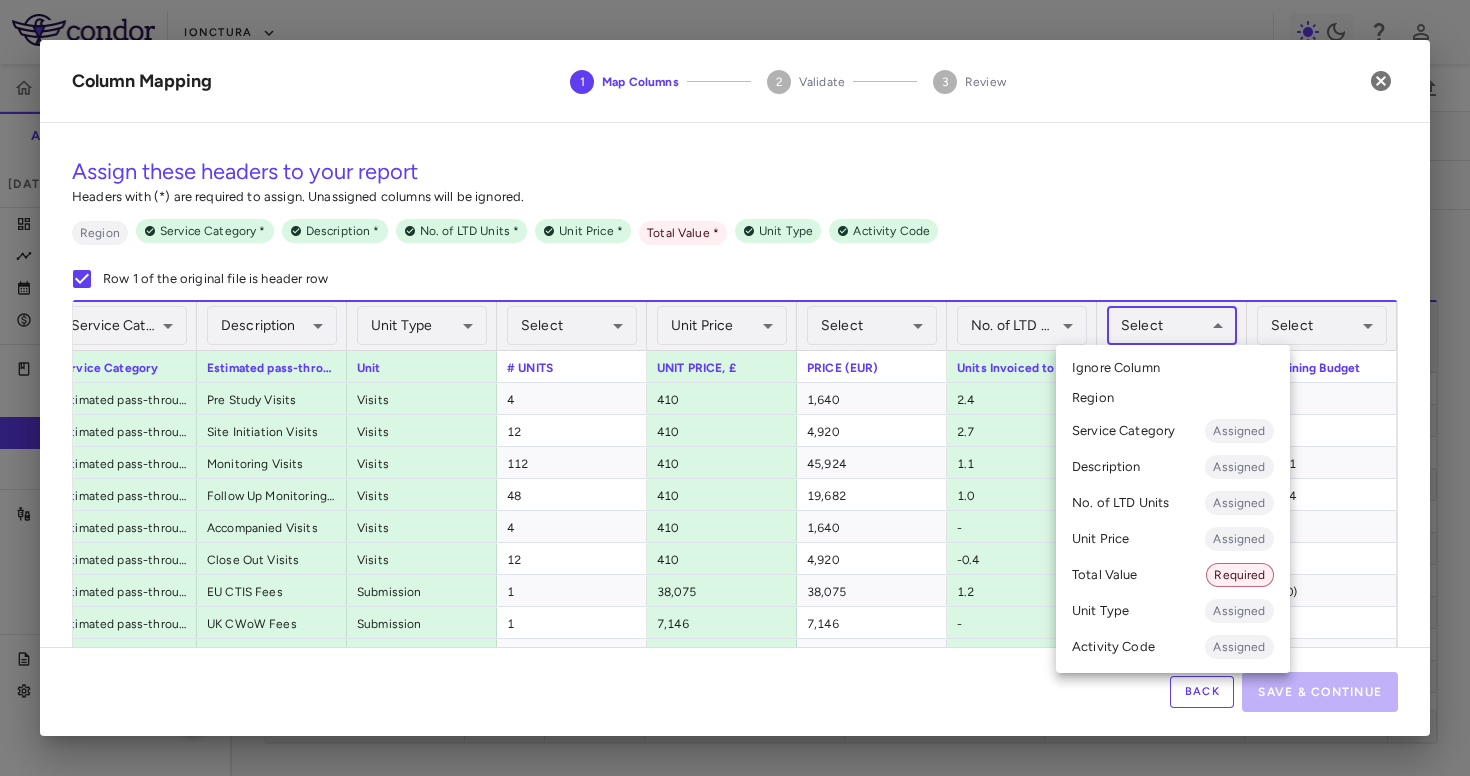 click on "Total Value Required" at bounding box center (1173, 575) 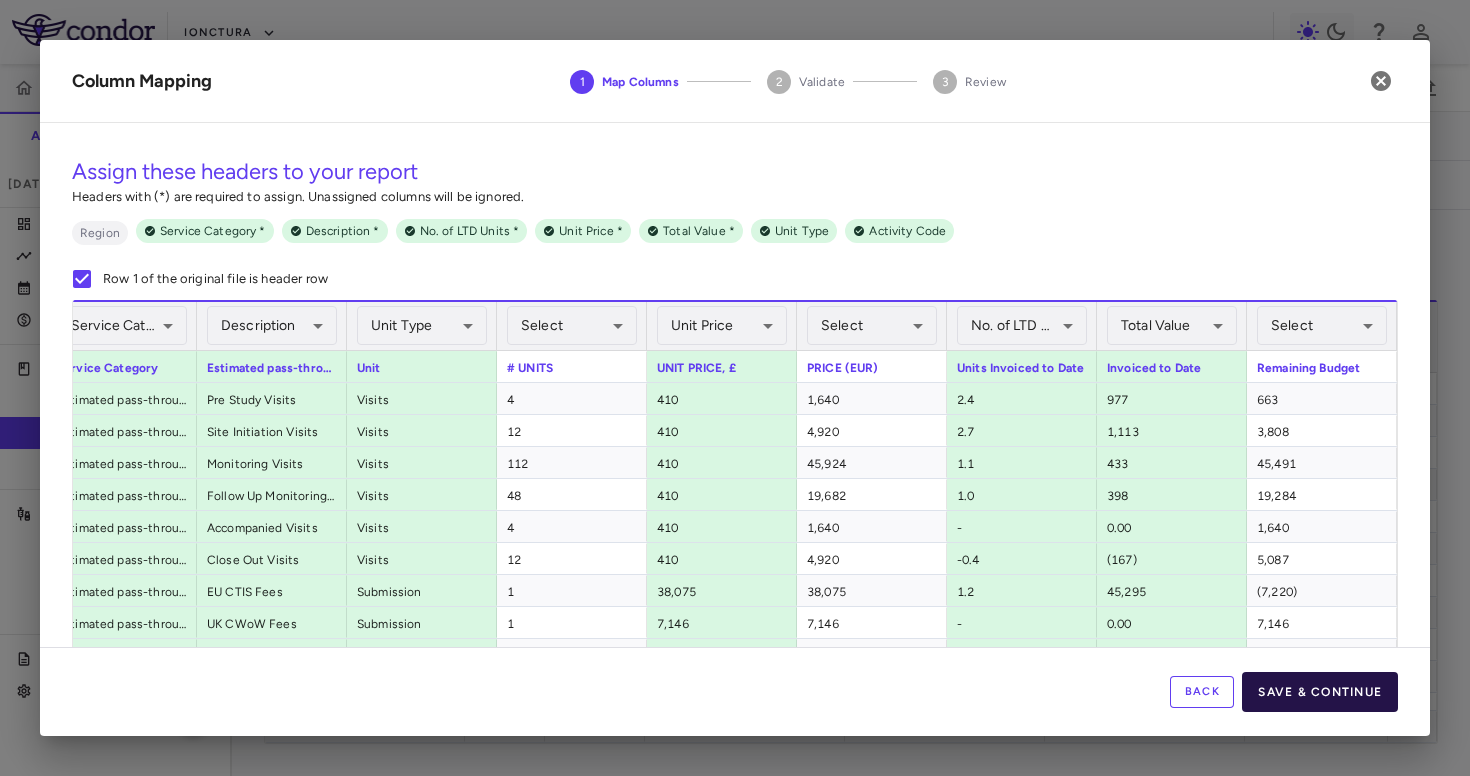 click on "Save & Continue" at bounding box center (1320, 692) 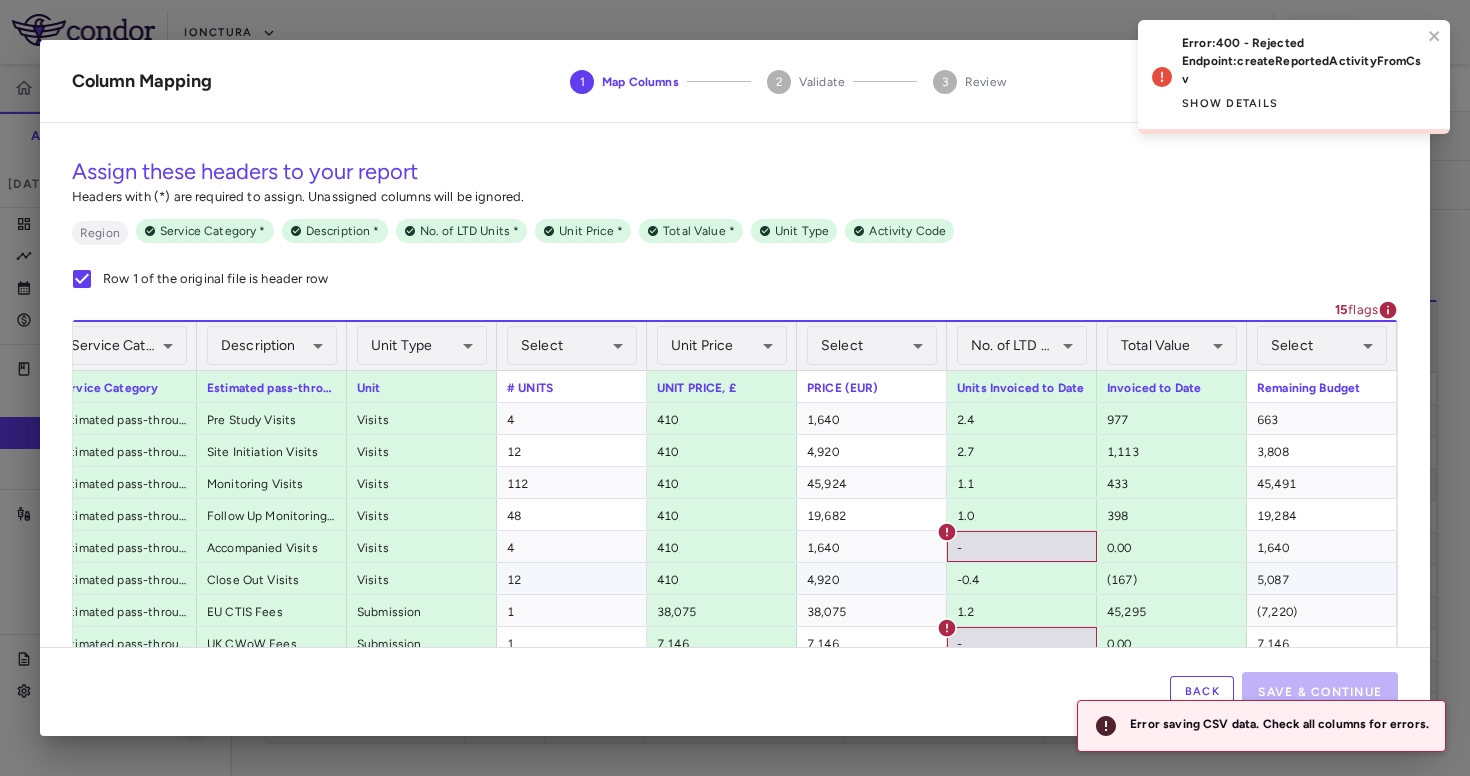 scroll, scrollTop: 82, scrollLeft: 0, axis: vertical 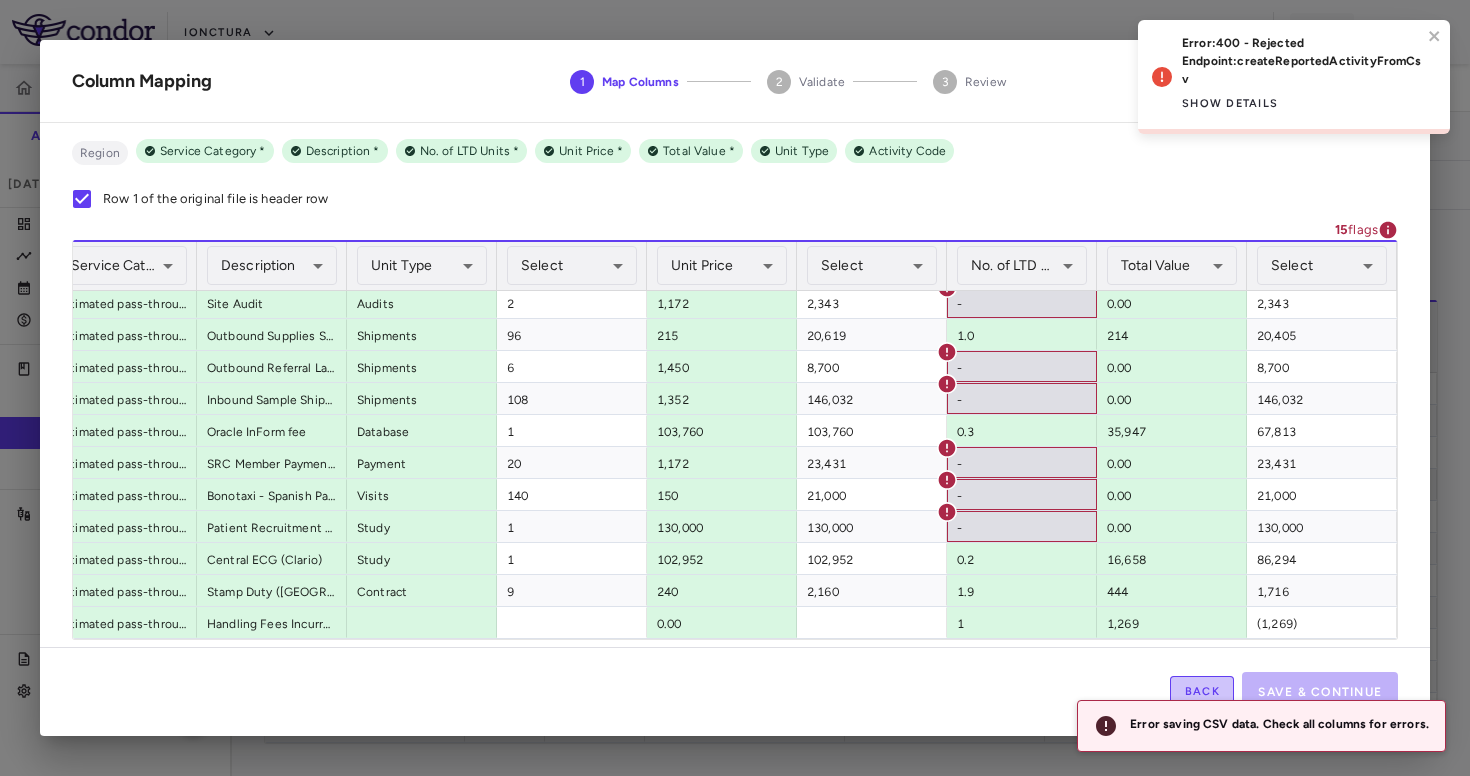 click on "Back" at bounding box center (1202, 692) 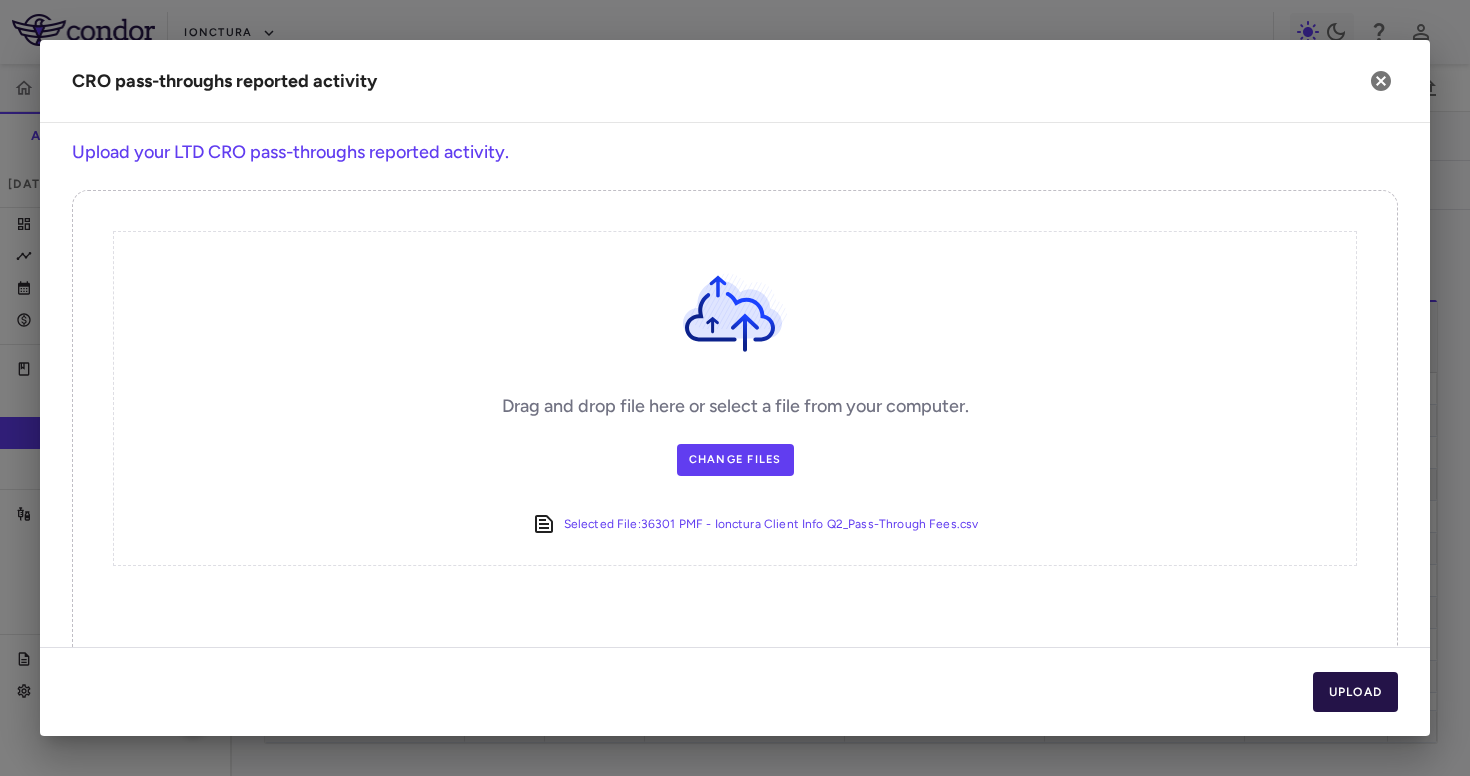 click on "Upload" at bounding box center (1356, 692) 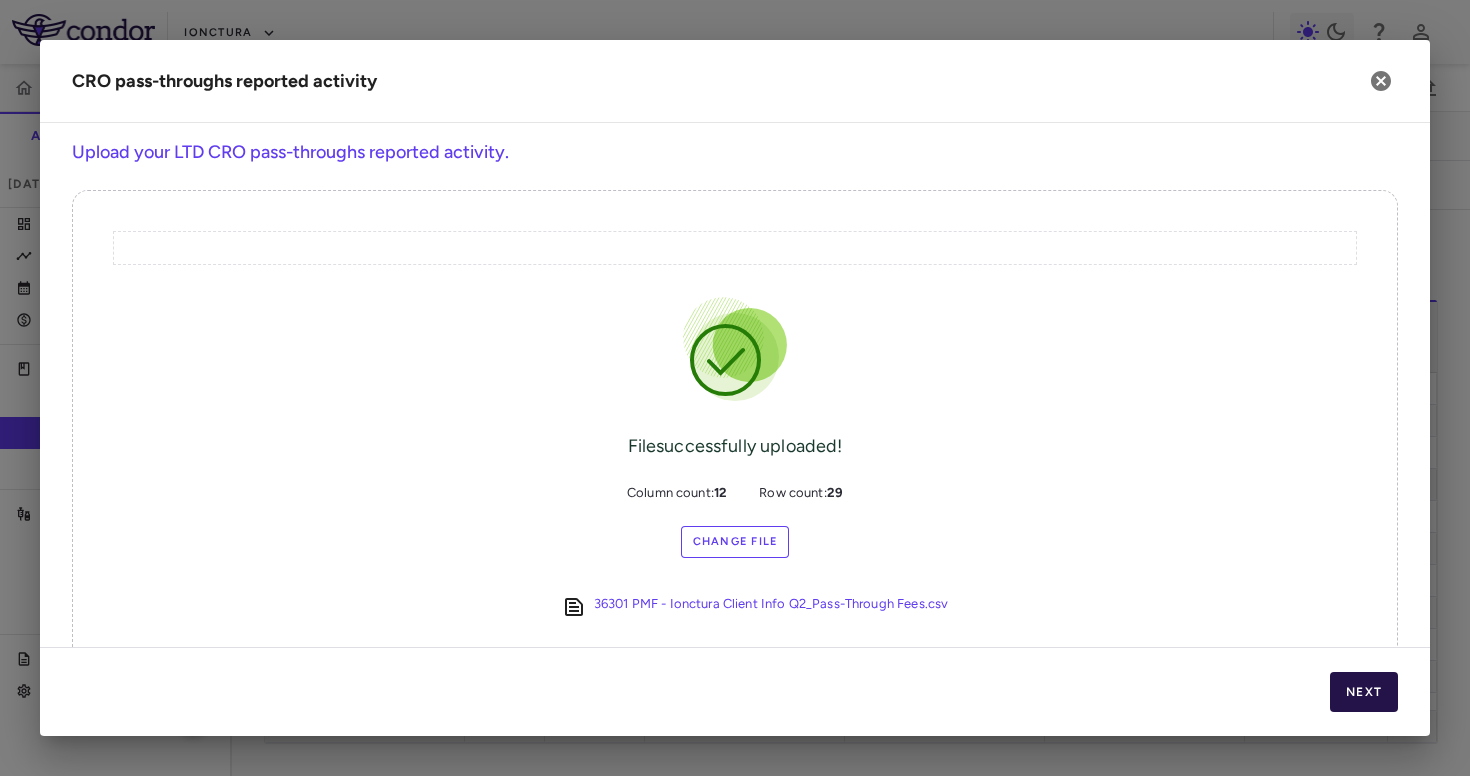 click on "Next" at bounding box center (1364, 692) 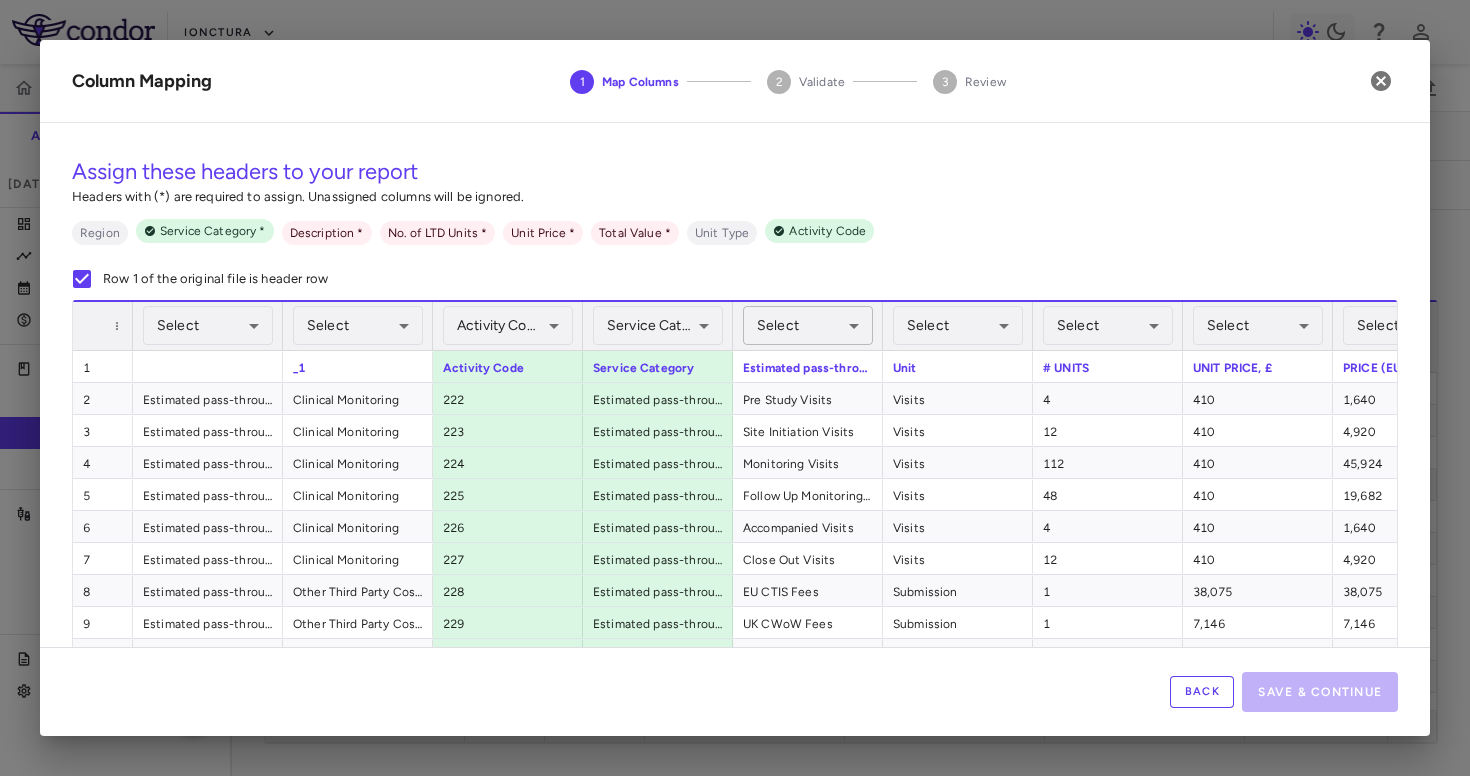 click on "Skip to sidebar Skip to main content iOnctura IOA-244-PMF(PhIIa) Accruals Forecasting Jun 2025 (Open) Trial dashboard Analytics Financial close Journal entry Clinical expenses Summary CRO Orion Santé Sarl Other clinical contracts Trial activity Patient activity Site & lab cost matrix Map procedures Trial files Trial settings IOA-244-PMF(PhIIa) PMF Jun 2025 (Open) Overview Direct Fees Pass-Throughs Investigator Fees Current Contract Amendment-In-Progress Expenses Recon & Adjustments New CRO reported Line Match Currency native trial 0
Service Category
Drag here to set column labels" at bounding box center [735, 388] 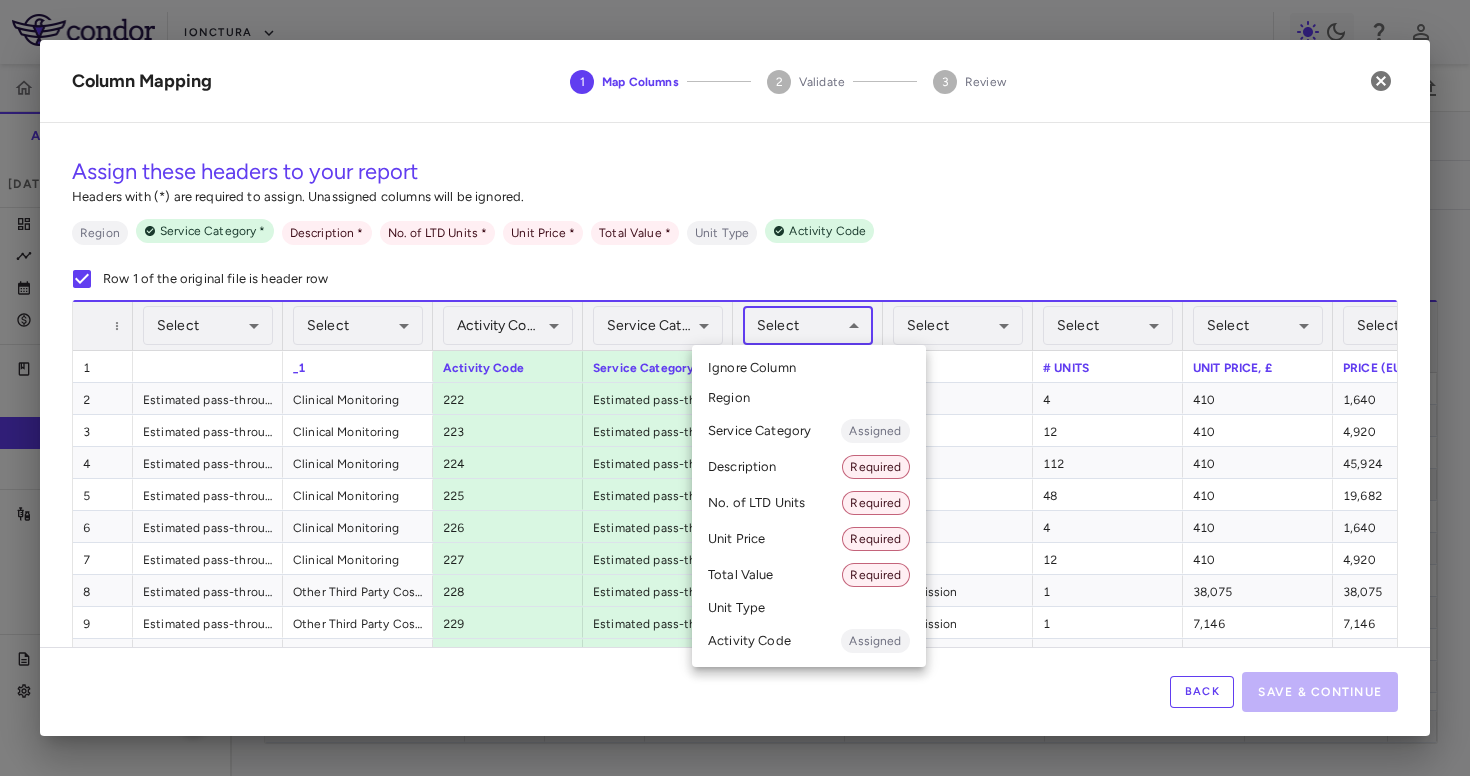 click on "Description Required" at bounding box center [809, 467] 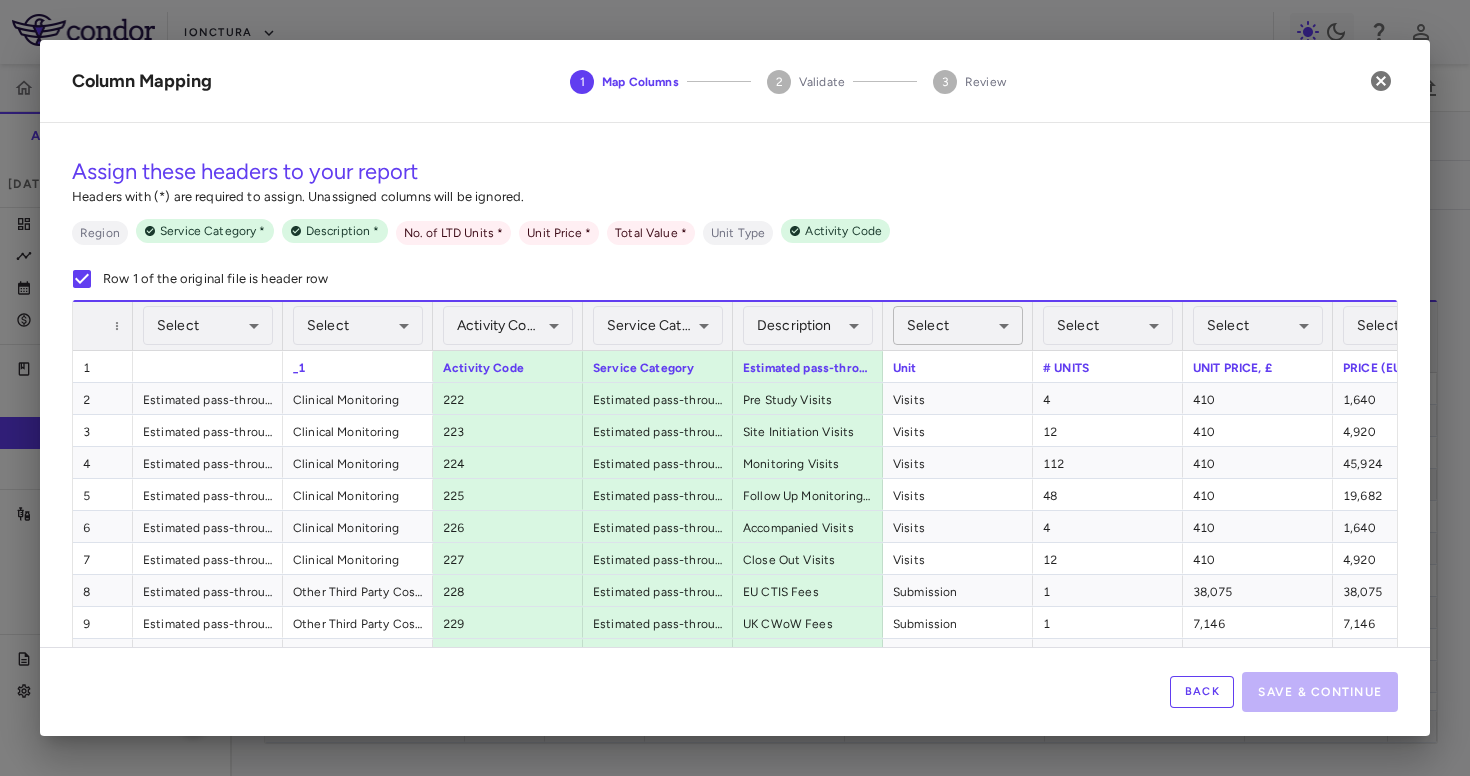 click on "Skip to sidebar Skip to main content iOnctura IOA-244-PMF(PhIIa) Accruals Forecasting Jun 2025 (Open) Trial dashboard Analytics Financial close Journal entry Clinical expenses Summary CRO Orion Santé Sarl Other clinical contracts Trial activity Patient activity Site & lab cost matrix Map procedures Trial files Trial settings IOA-244-PMF(PhIIa) PMF Jun 2025 (Open) Overview Direct Fees Pass-Throughs Investigator Fees Current Contract Amendment-In-Progress Expenses Recon & Adjustments New CRO reported Line Match Currency native trial 0
Service Category
Drag here to set column labels" at bounding box center [735, 388] 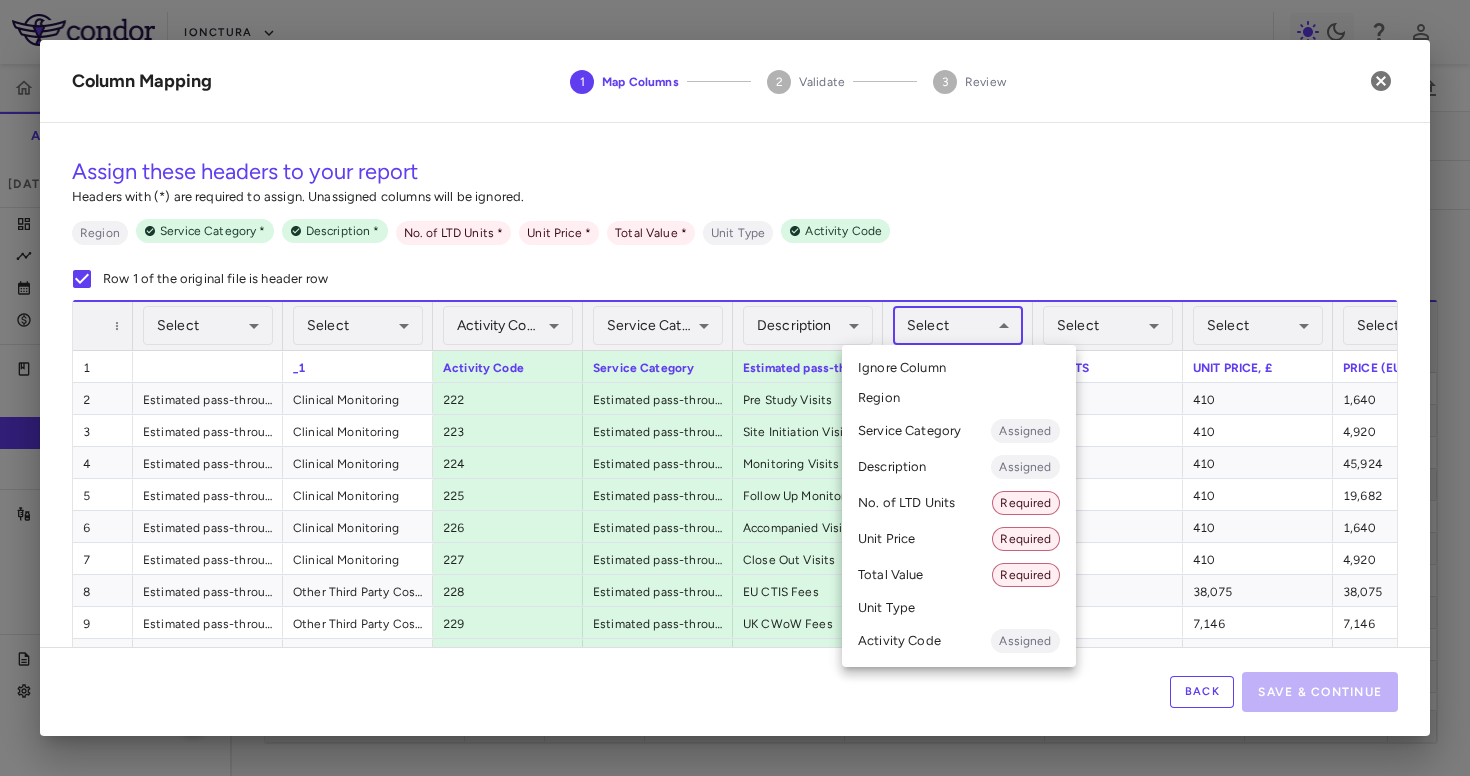 click on "Unit Type" at bounding box center [959, 608] 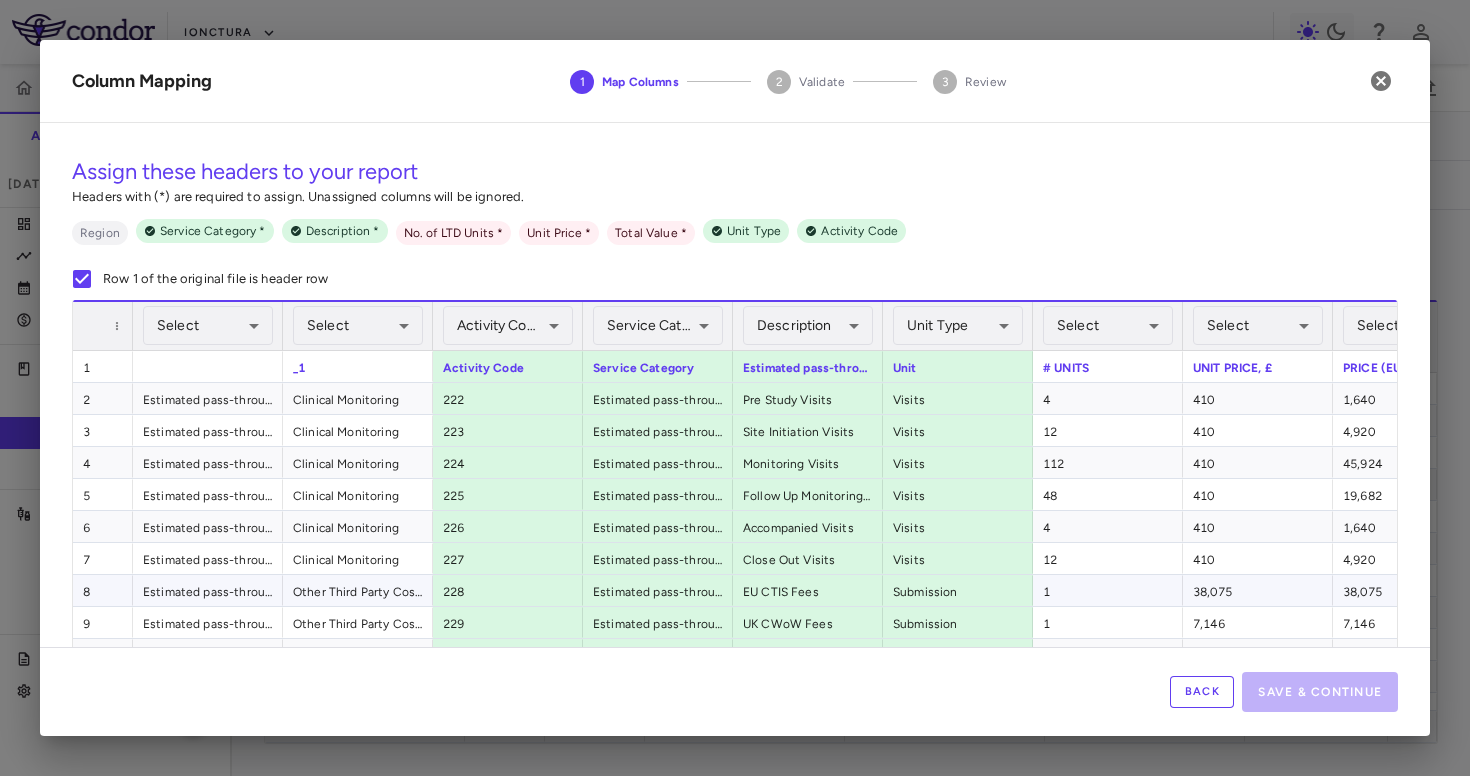 scroll, scrollTop: 0, scrollLeft: 536, axis: horizontal 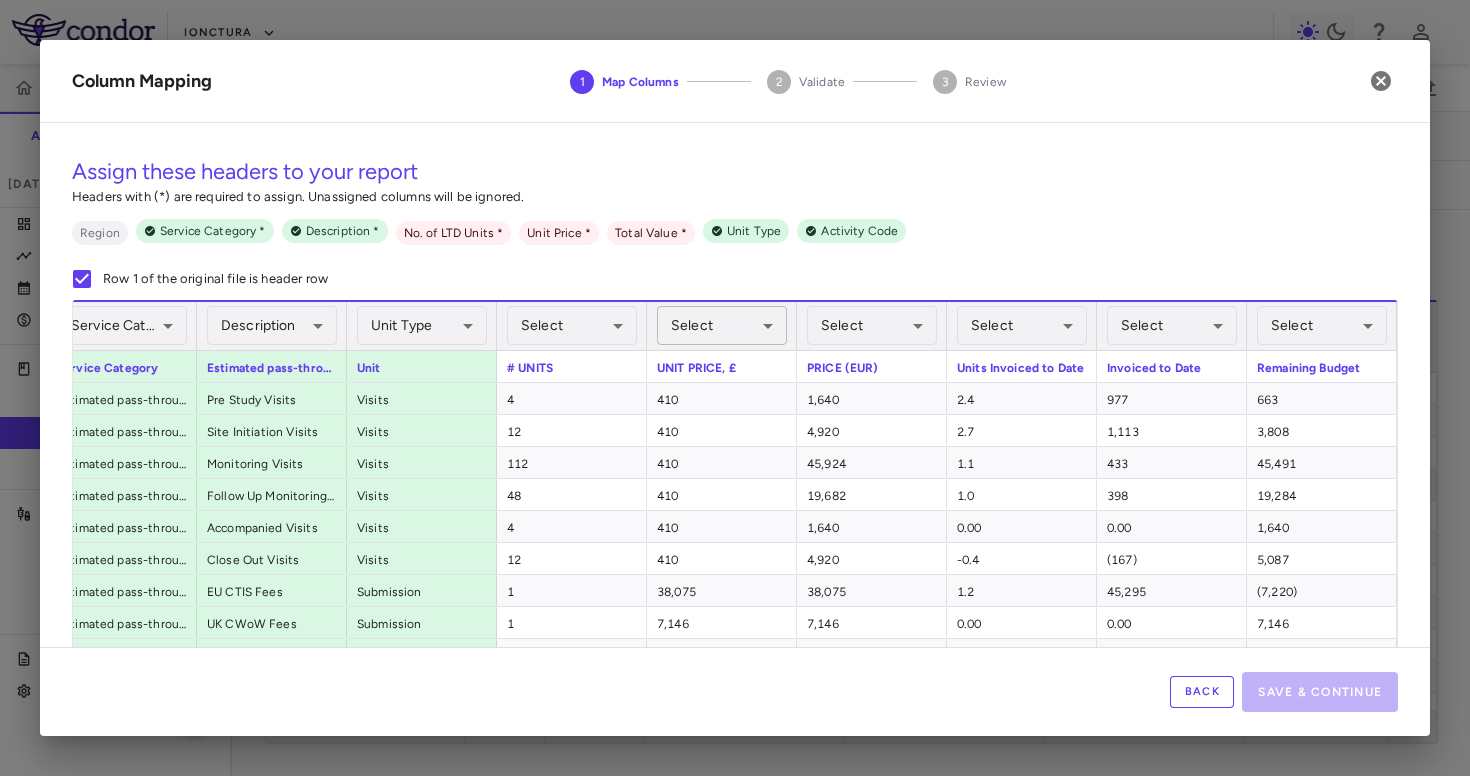 click on "Skip to sidebar Skip to main content iOnctura IOA-244-PMF(PhIIa) Accruals Forecasting Jun 2025 (Open) Trial dashboard Analytics Financial close Journal entry Clinical expenses Summary CRO Orion Santé Sarl Other clinical contracts Trial activity Patient activity Site & lab cost matrix Map procedures Trial files Trial settings IOA-244-PMF(PhIIa) PMF Jun 2025 (Open) Overview Direct Fees Pass-Throughs Investigator Fees Current Contract Amendment-In-Progress Expenses Recon & Adjustments New CRO reported Line Match Currency native trial 0
Service Category
Drag here to set column labels" at bounding box center [735, 388] 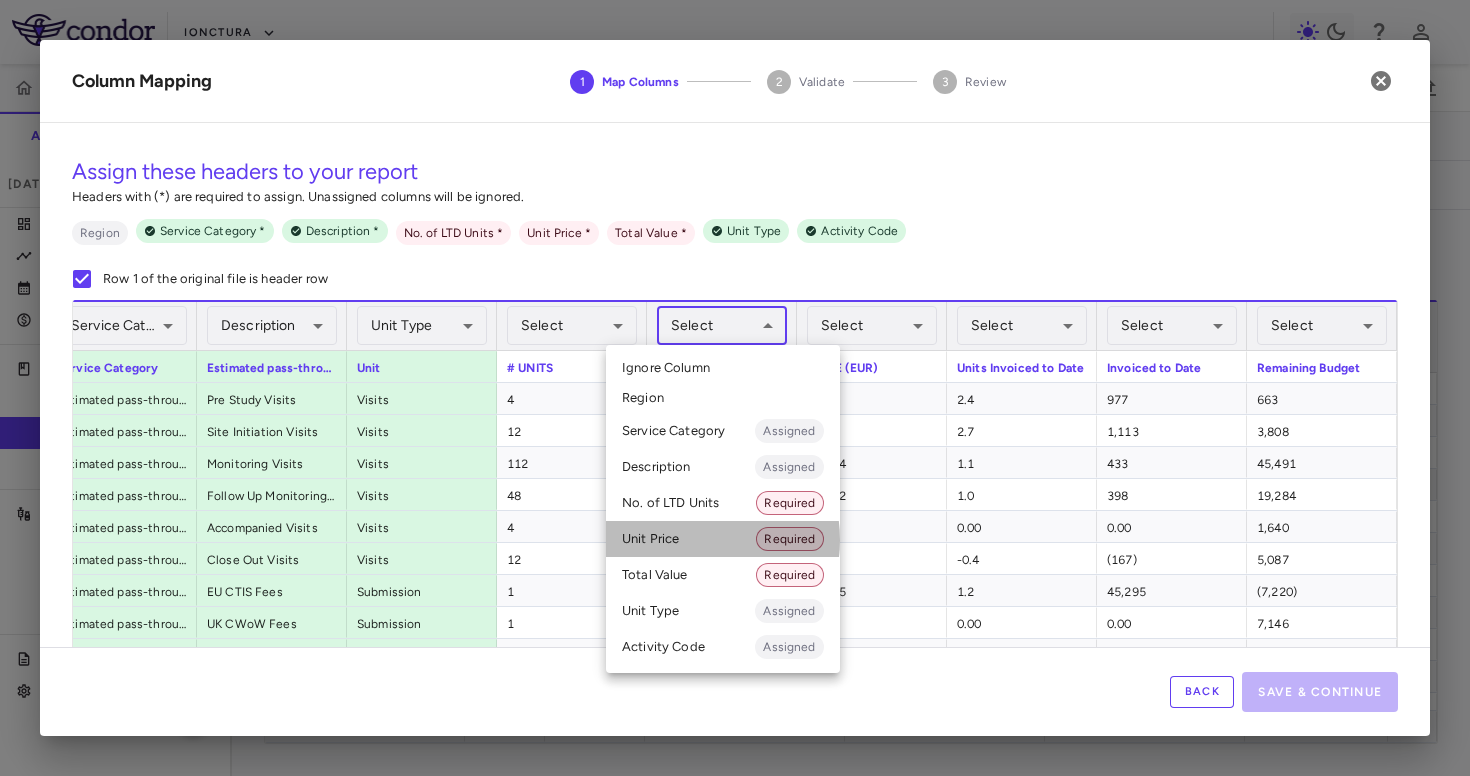 click on "Unit Price Required" at bounding box center (723, 539) 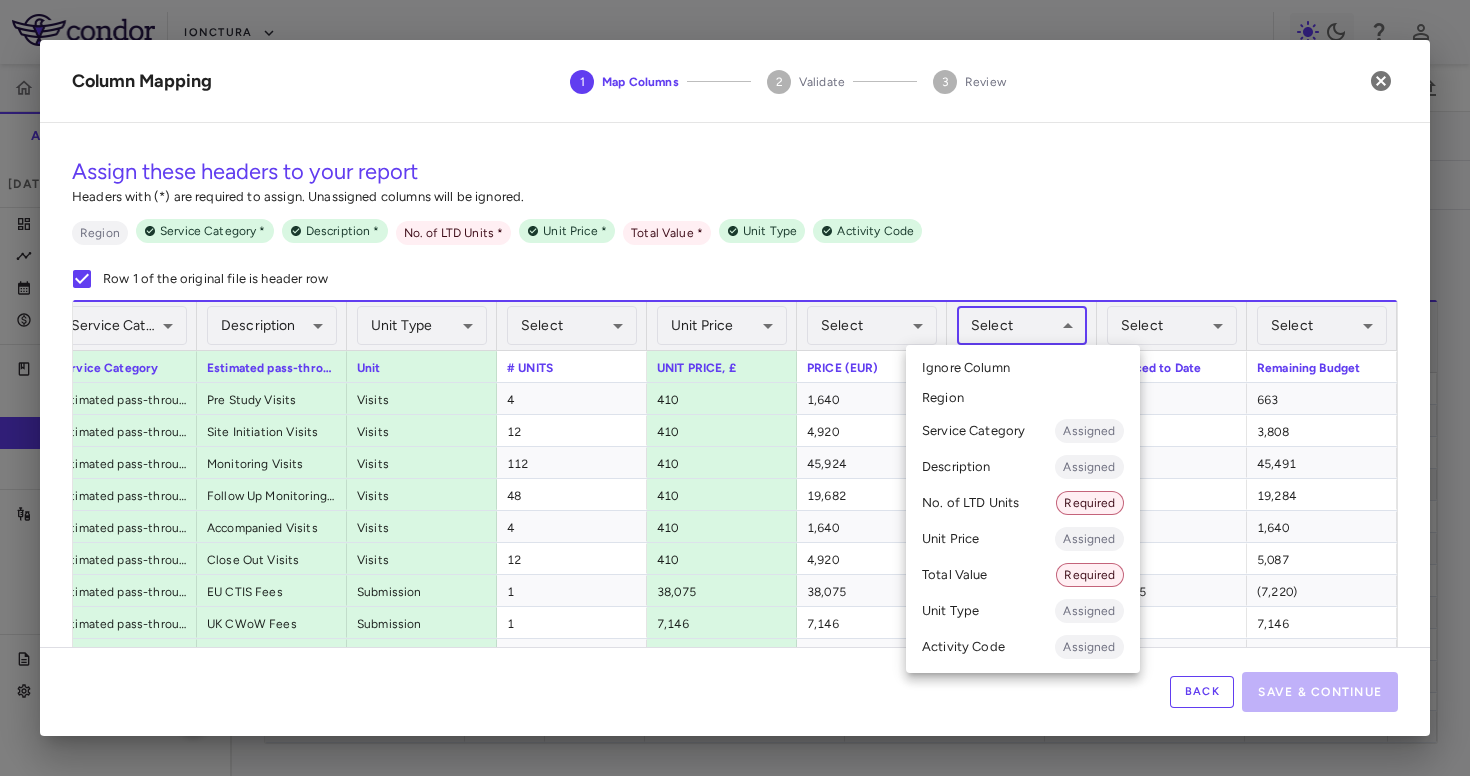 click on "Skip to sidebar Skip to main content iOnctura IOA-244-PMF(PhIIa) Accruals Forecasting Jun 2025 (Open) Trial dashboard Analytics Financial close Journal entry Clinical expenses Summary CRO Orion Santé Sarl Other clinical contracts Trial activity Patient activity Site & lab cost matrix Map procedures Trial files Trial settings IOA-244-PMF(PhIIa) PMF Jun 2025 (Open) Overview Direct Fees Pass-Throughs Investigator Fees Current Contract Amendment-In-Progress Expenses Recon & Adjustments New CRO reported Line Match Currency native trial 0
Service Category
Drag here to set column labels" at bounding box center (735, 388) 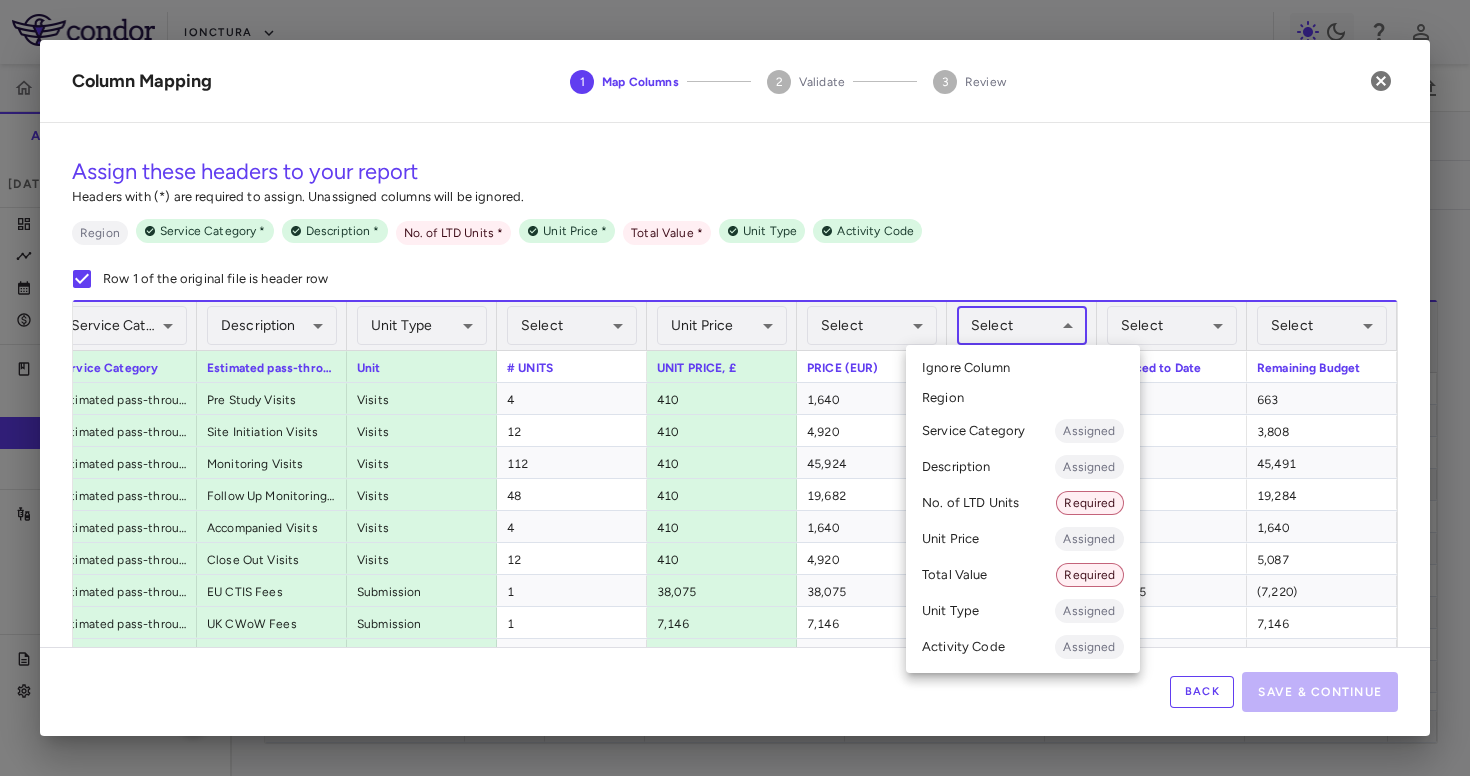 click on "No. of LTD Units Required" at bounding box center [1023, 503] 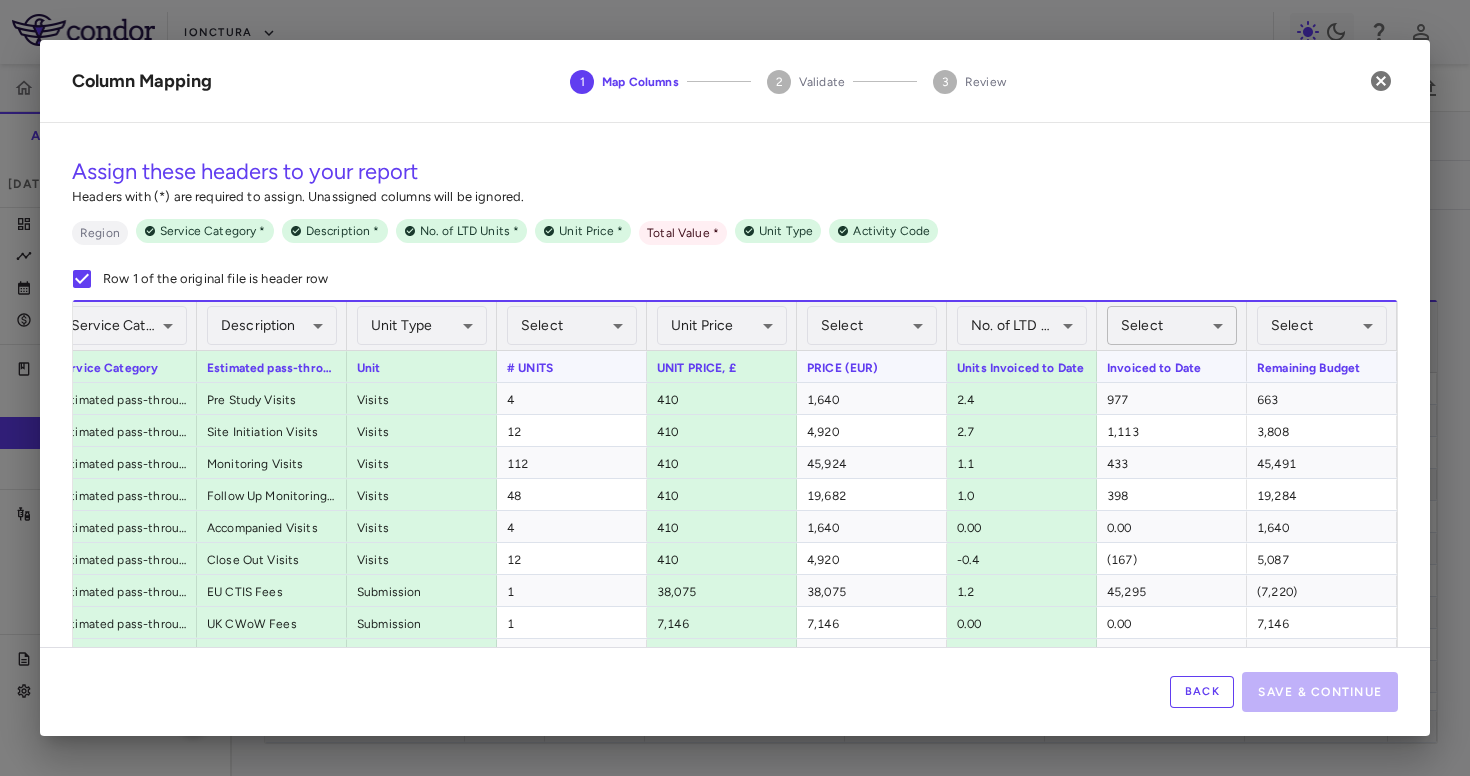 click on "Skip to sidebar Skip to main content iOnctura IOA-244-PMF(PhIIa) Accruals Forecasting Jun 2025 (Open) Trial dashboard Analytics Financial close Journal entry Clinical expenses Summary CRO Orion Santé Sarl Other clinical contracts Trial activity Patient activity Site & lab cost matrix Map procedures Trial files Trial settings IOA-244-PMF(PhIIa) PMF Jun 2025 (Open) Overview Direct Fees Pass-Throughs Investigator Fees Current Contract Amendment-In-Progress Expenses Recon & Adjustments New CRO reported Line Match Currency native trial 0
Service Category
Drag here to set column labels" at bounding box center (735, 388) 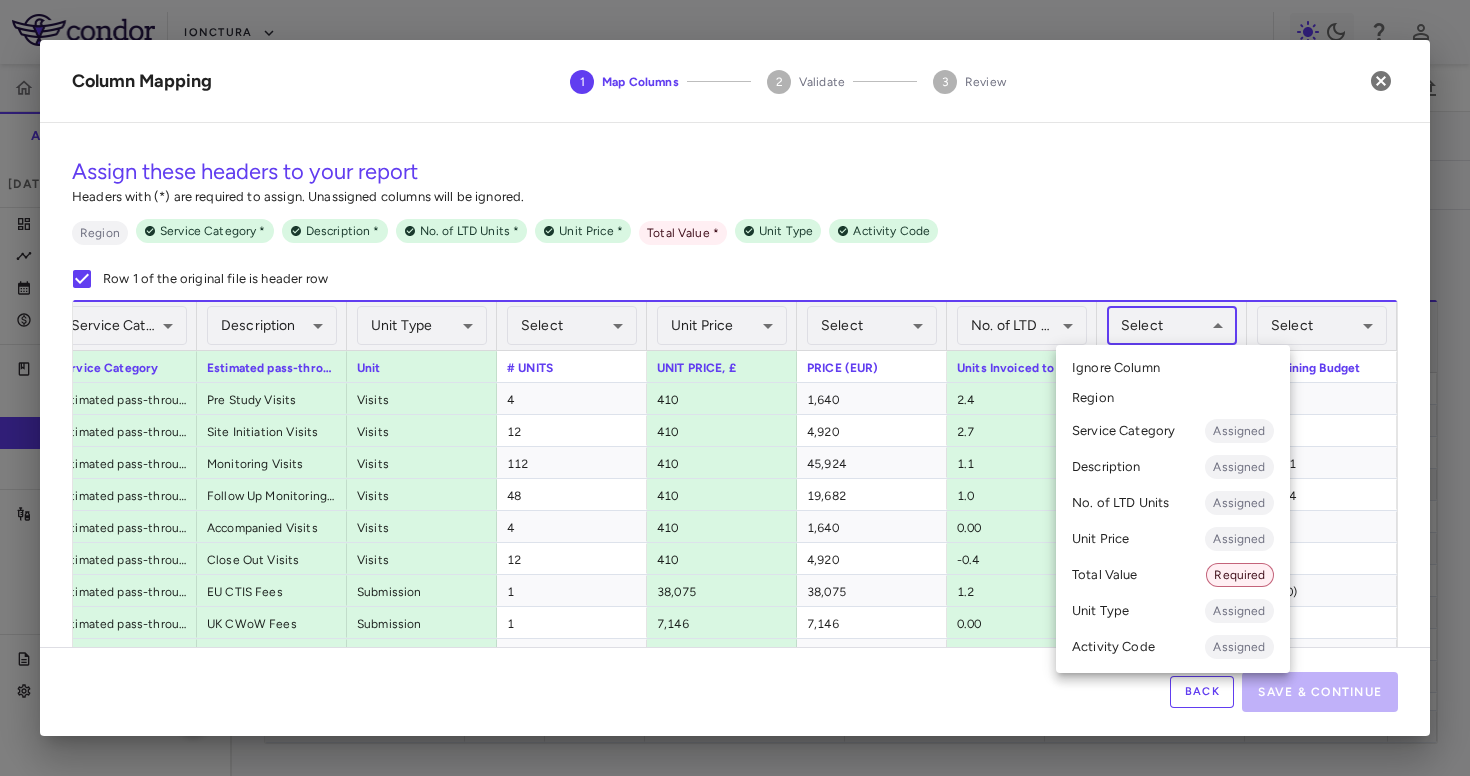 click on "Total Value Required" at bounding box center [1173, 575] 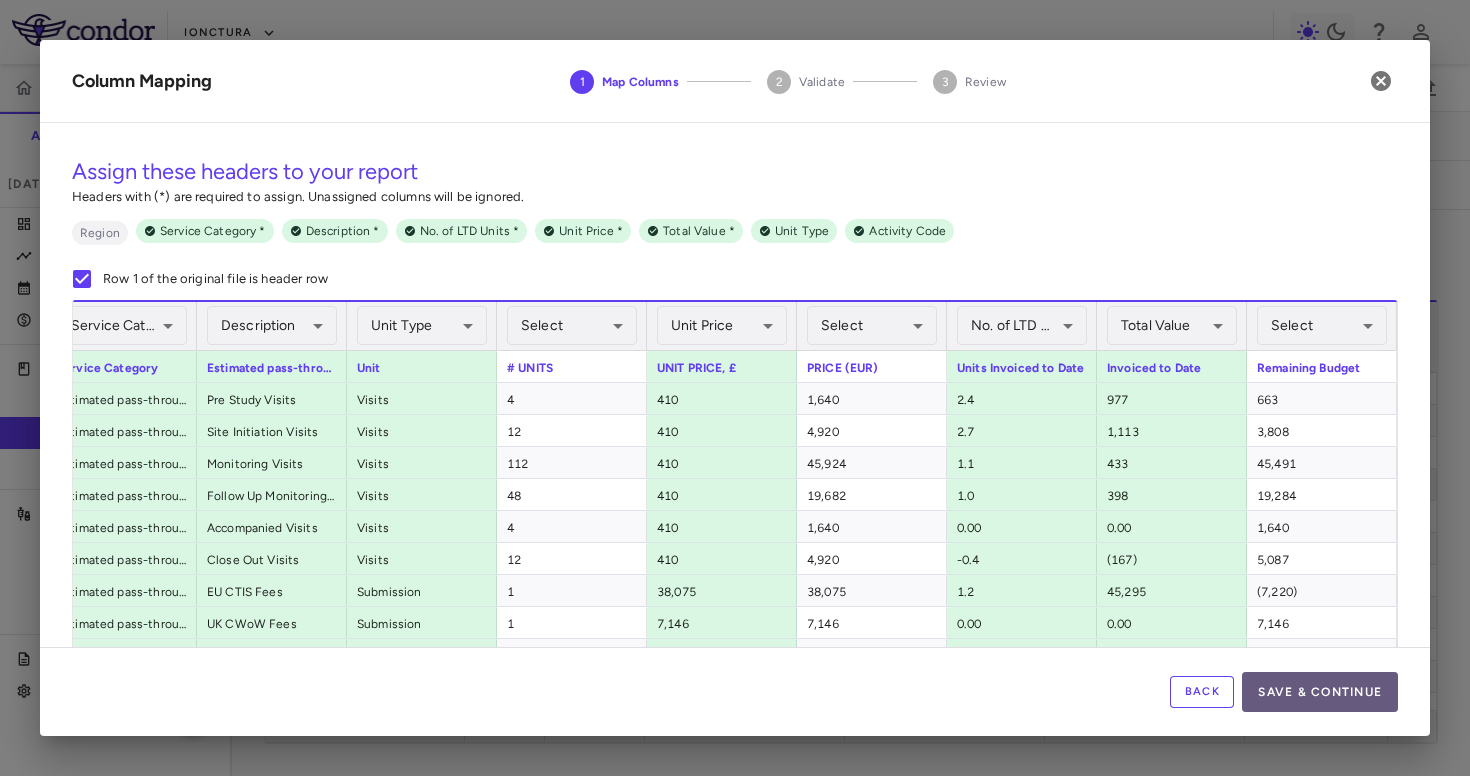 click on "Save & Continue" at bounding box center (1320, 692) 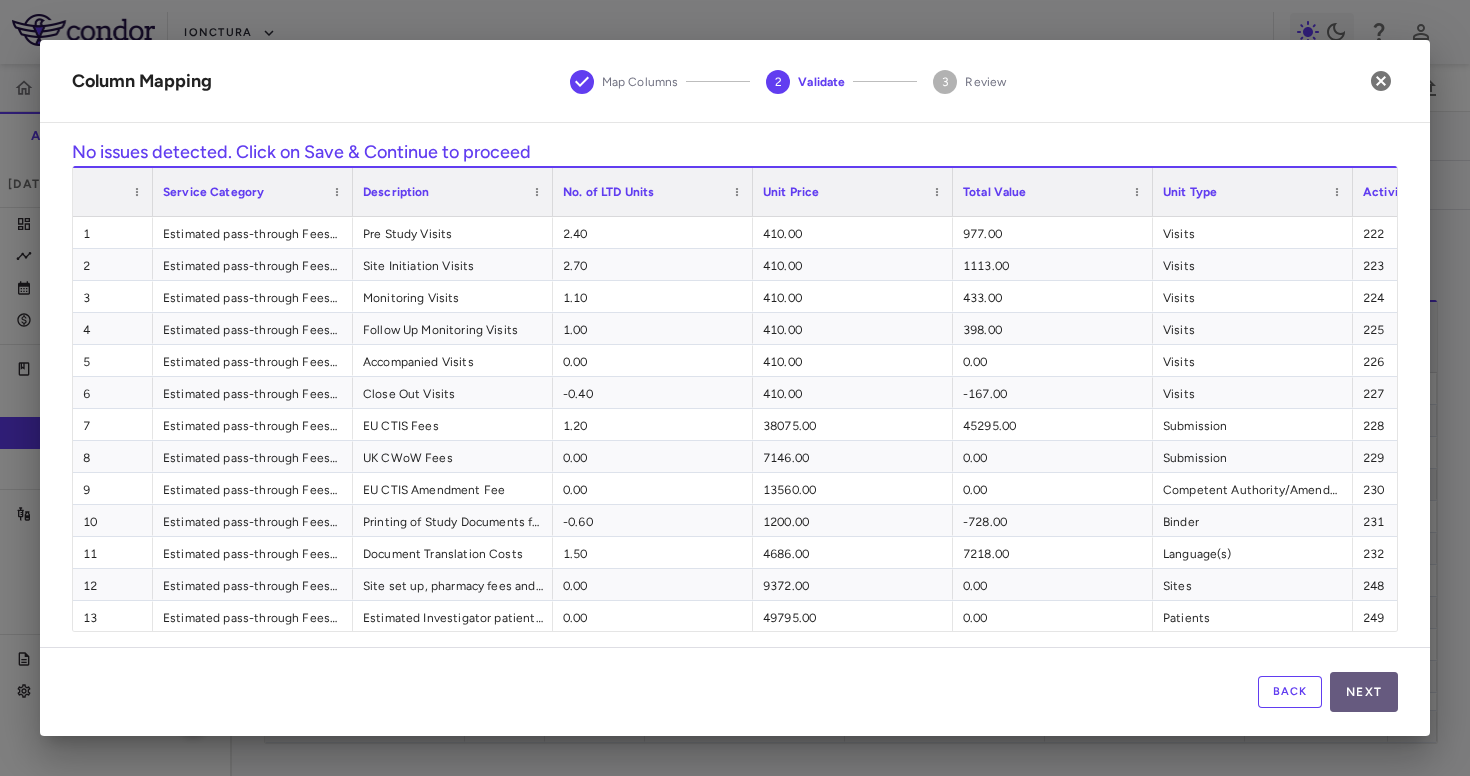 click on "Next" at bounding box center (1364, 692) 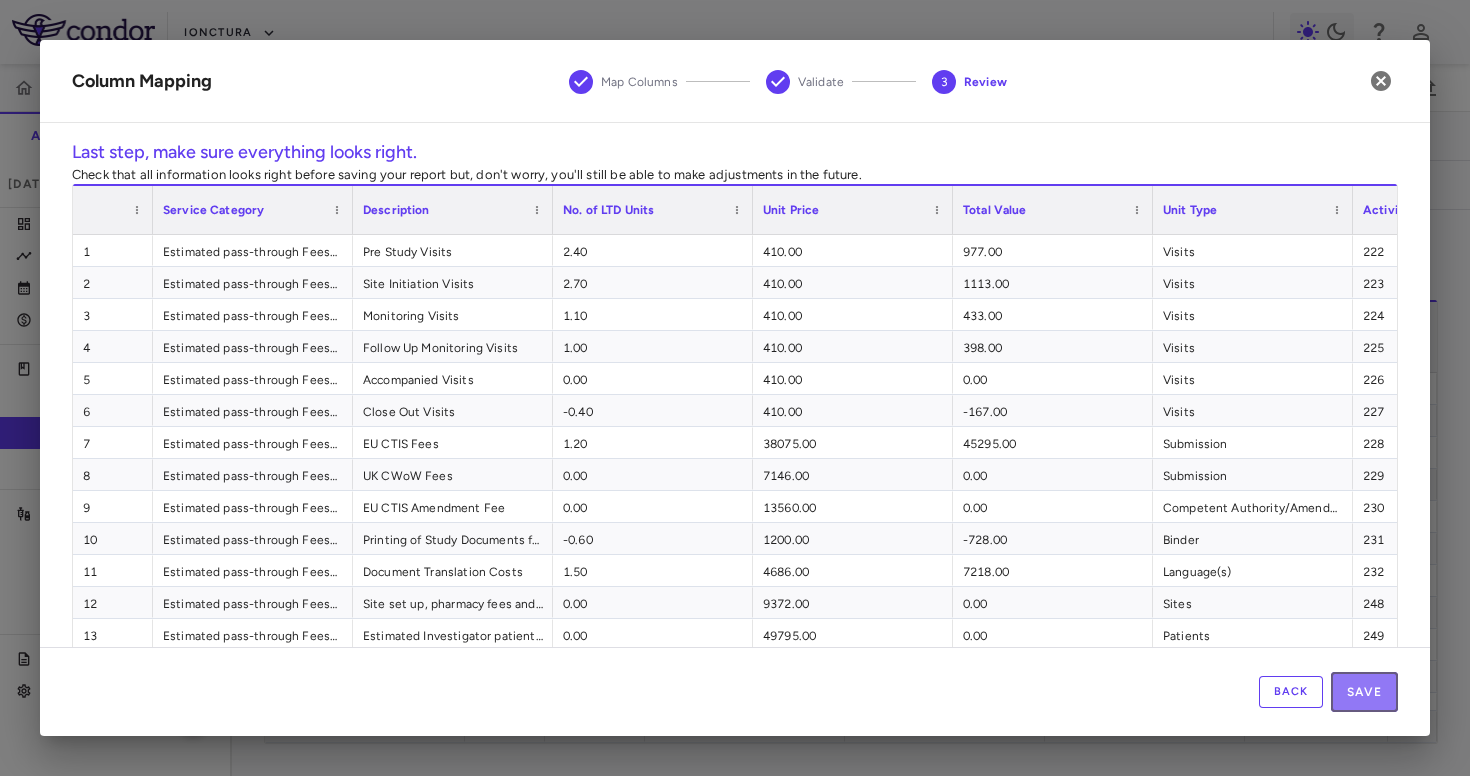 click on "Save" at bounding box center [1364, 692] 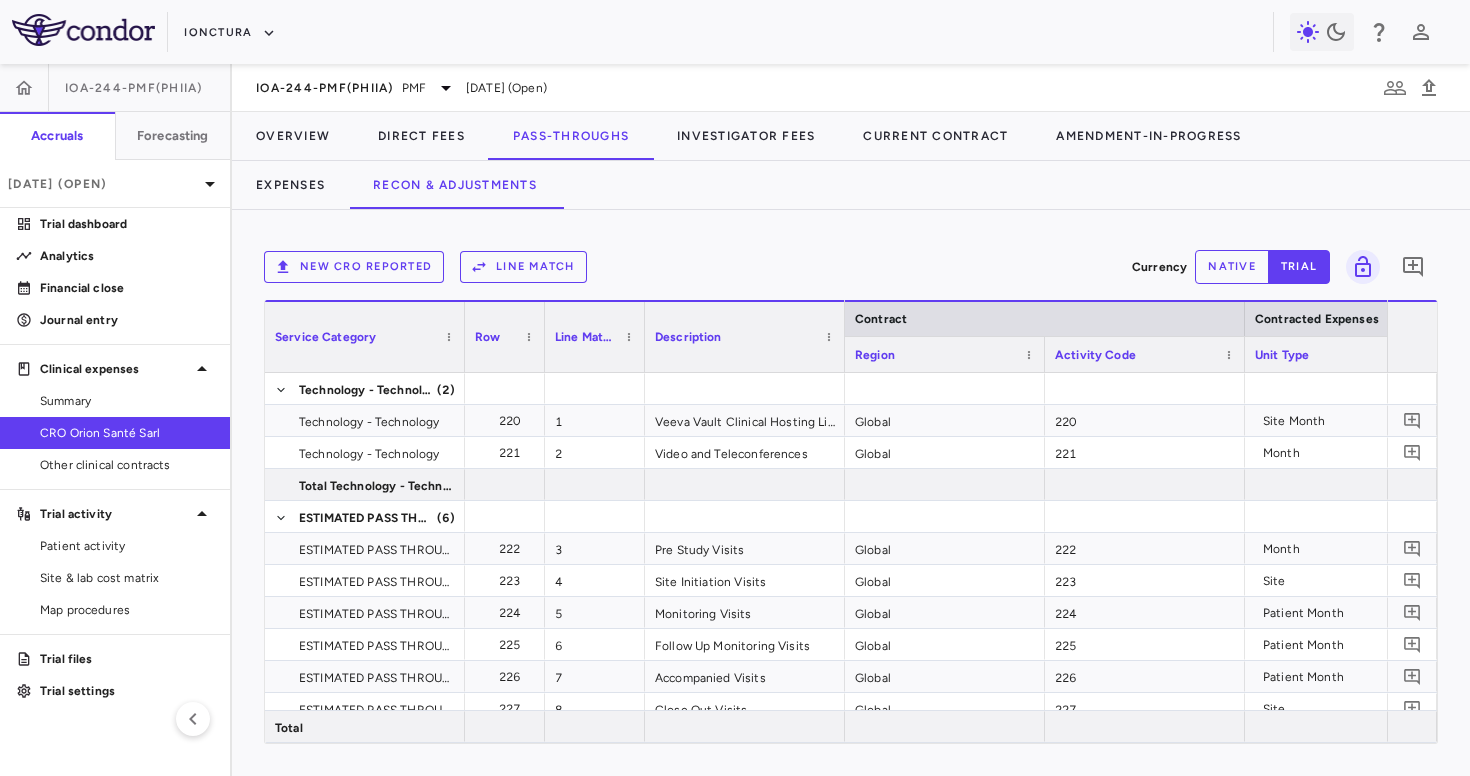 click on "Line Match" at bounding box center [523, 267] 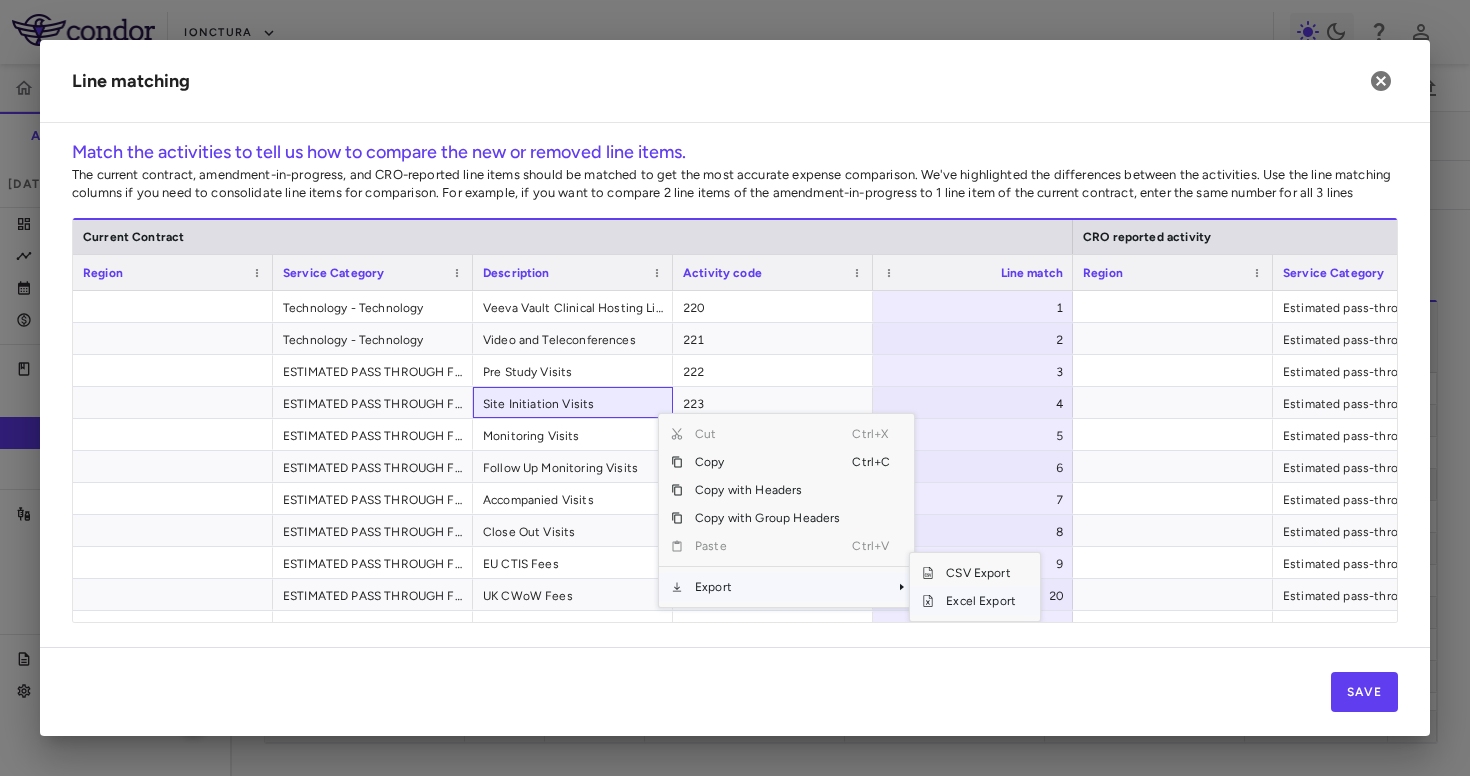click on "Excel Export" at bounding box center [981, 601] 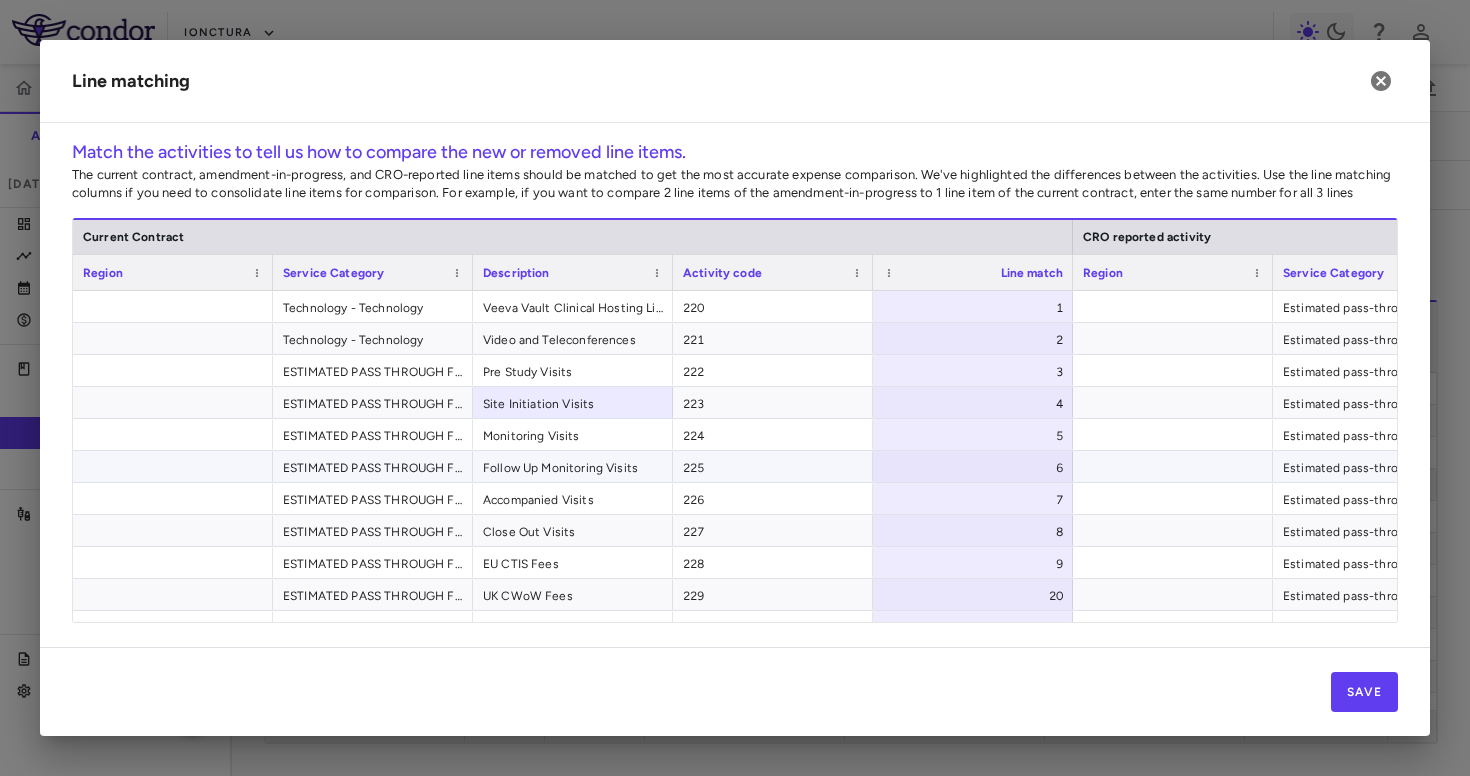 click on "5" at bounding box center [977, 436] 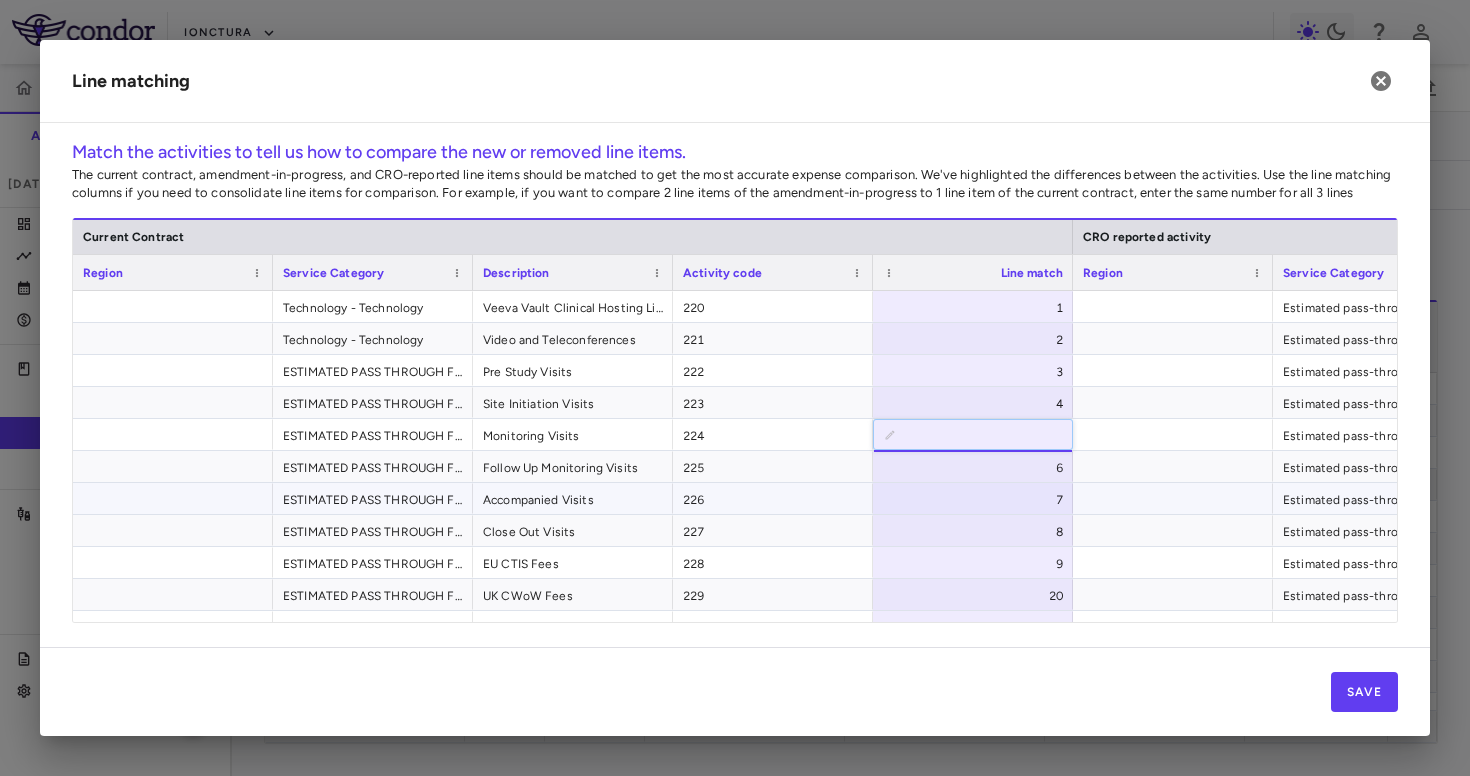 click on "7" at bounding box center (977, 500) 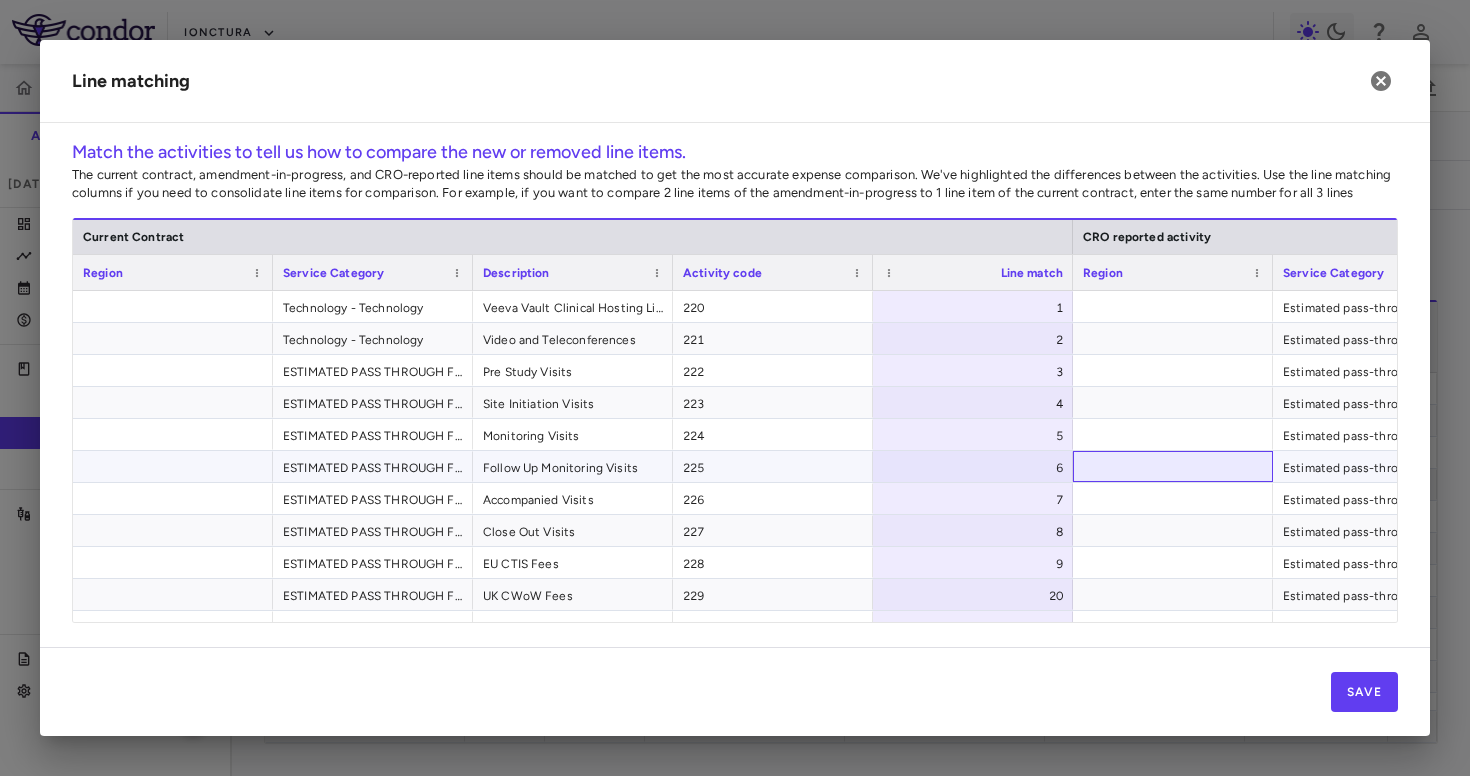 click at bounding box center [1173, 466] 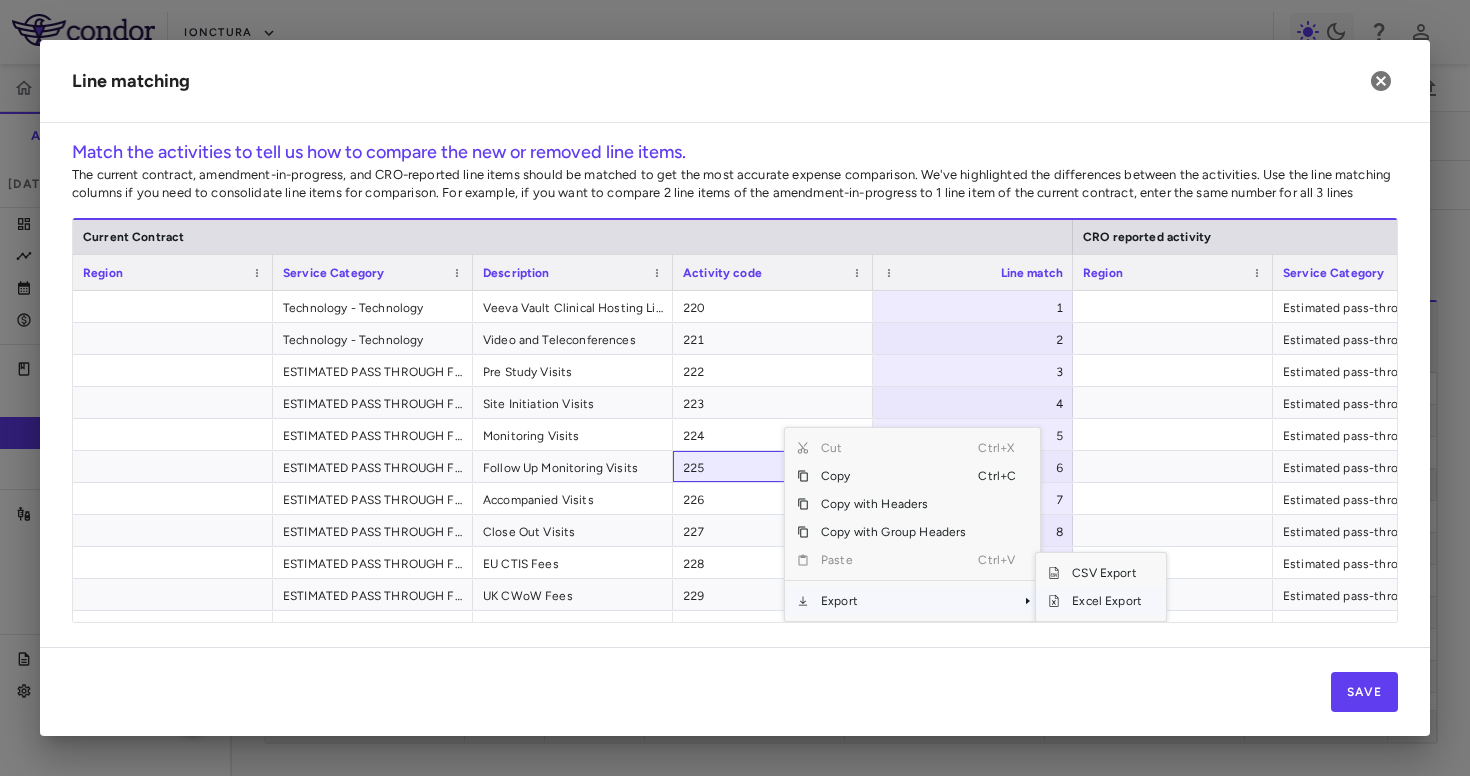 click on "Excel Export" at bounding box center (1107, 601) 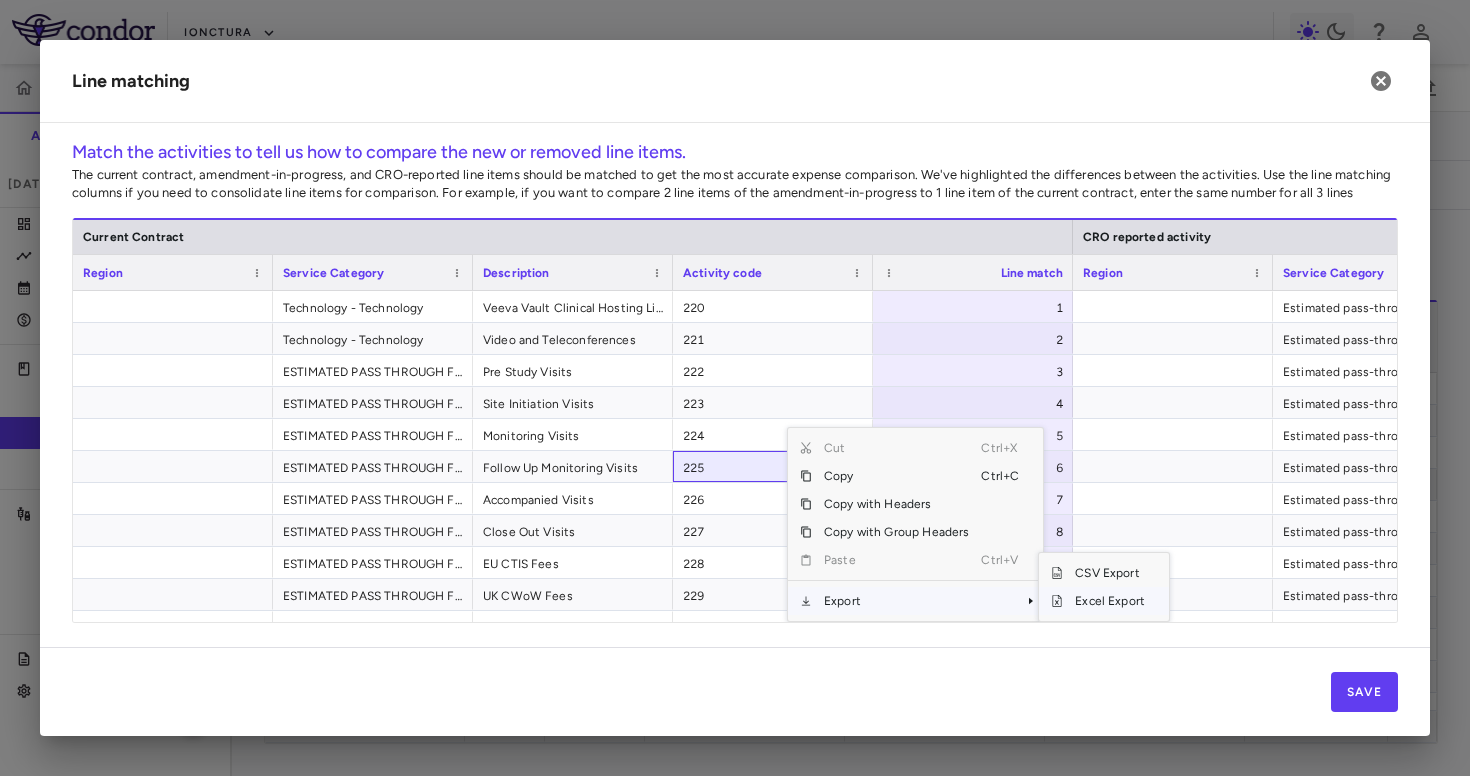 click on "Excel Export" at bounding box center [1110, 601] 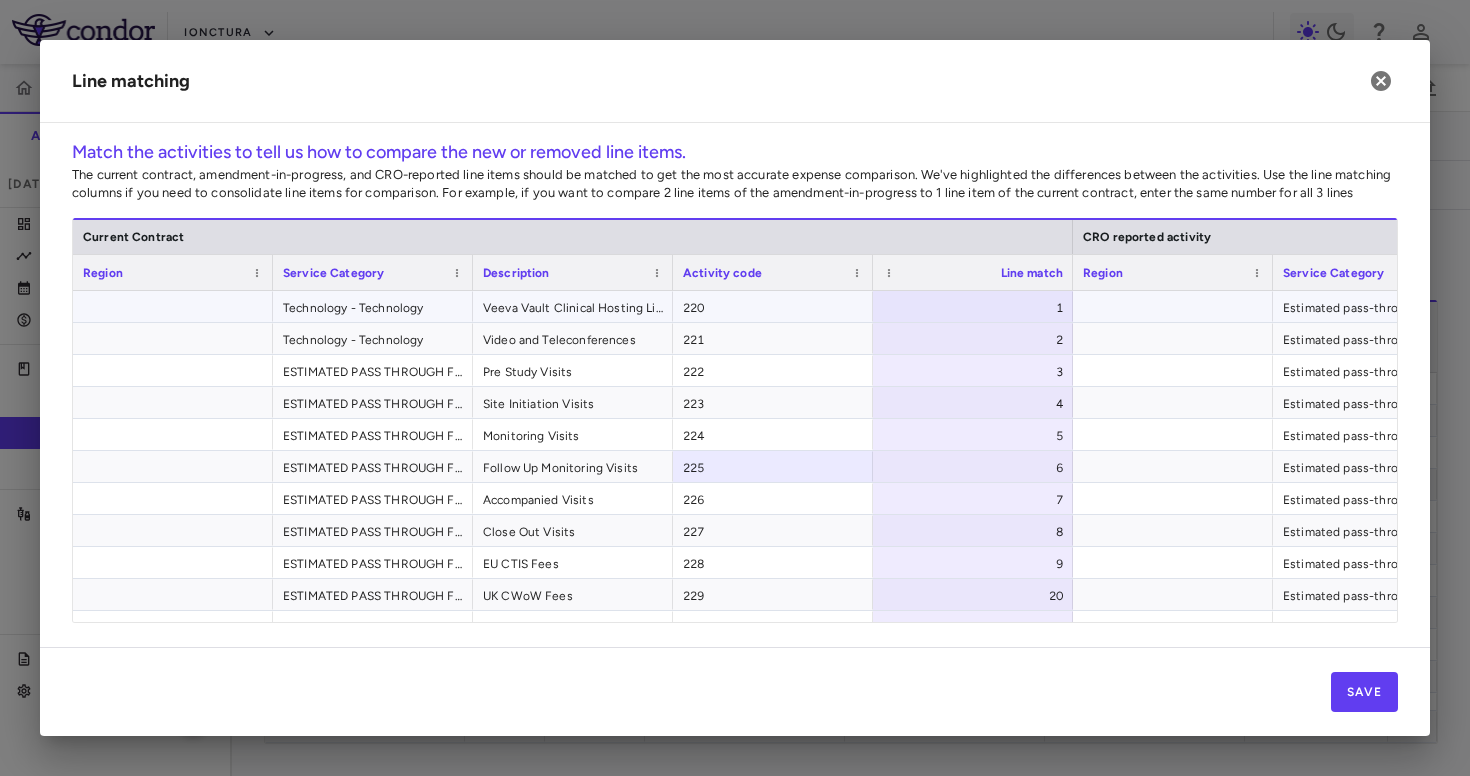 click on "1" at bounding box center [977, 308] 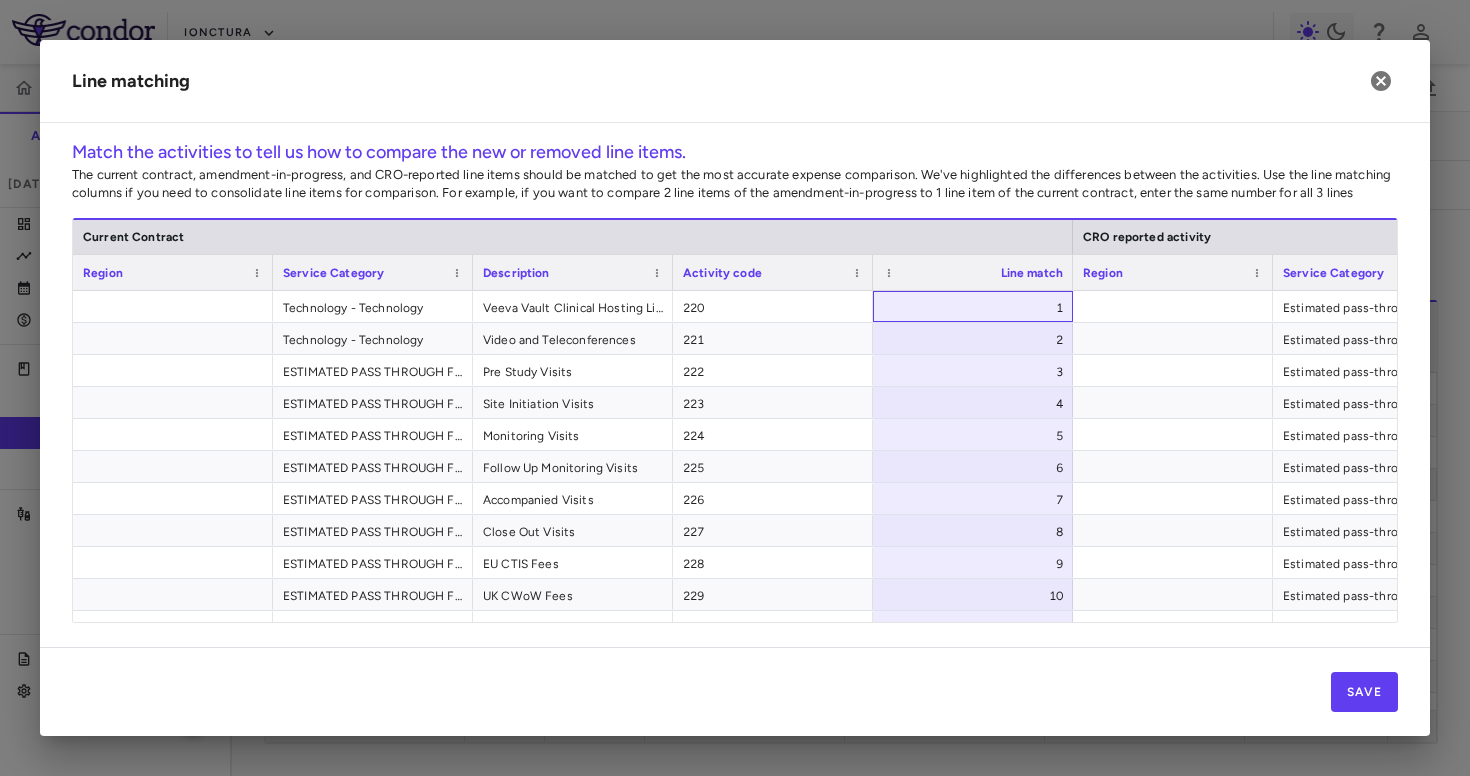 scroll, scrollTop: 0, scrollLeft: 492, axis: horizontal 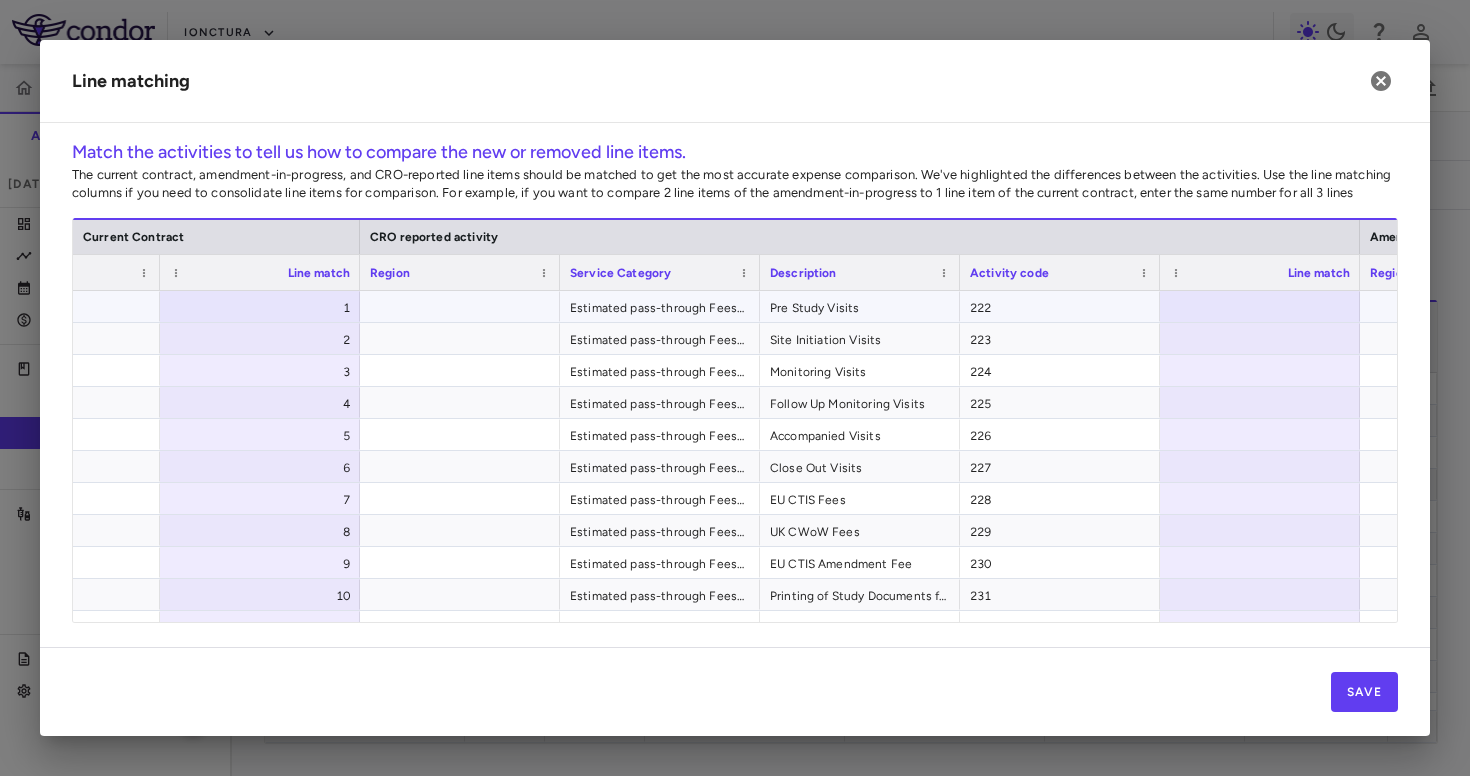 click at bounding box center (1260, 306) 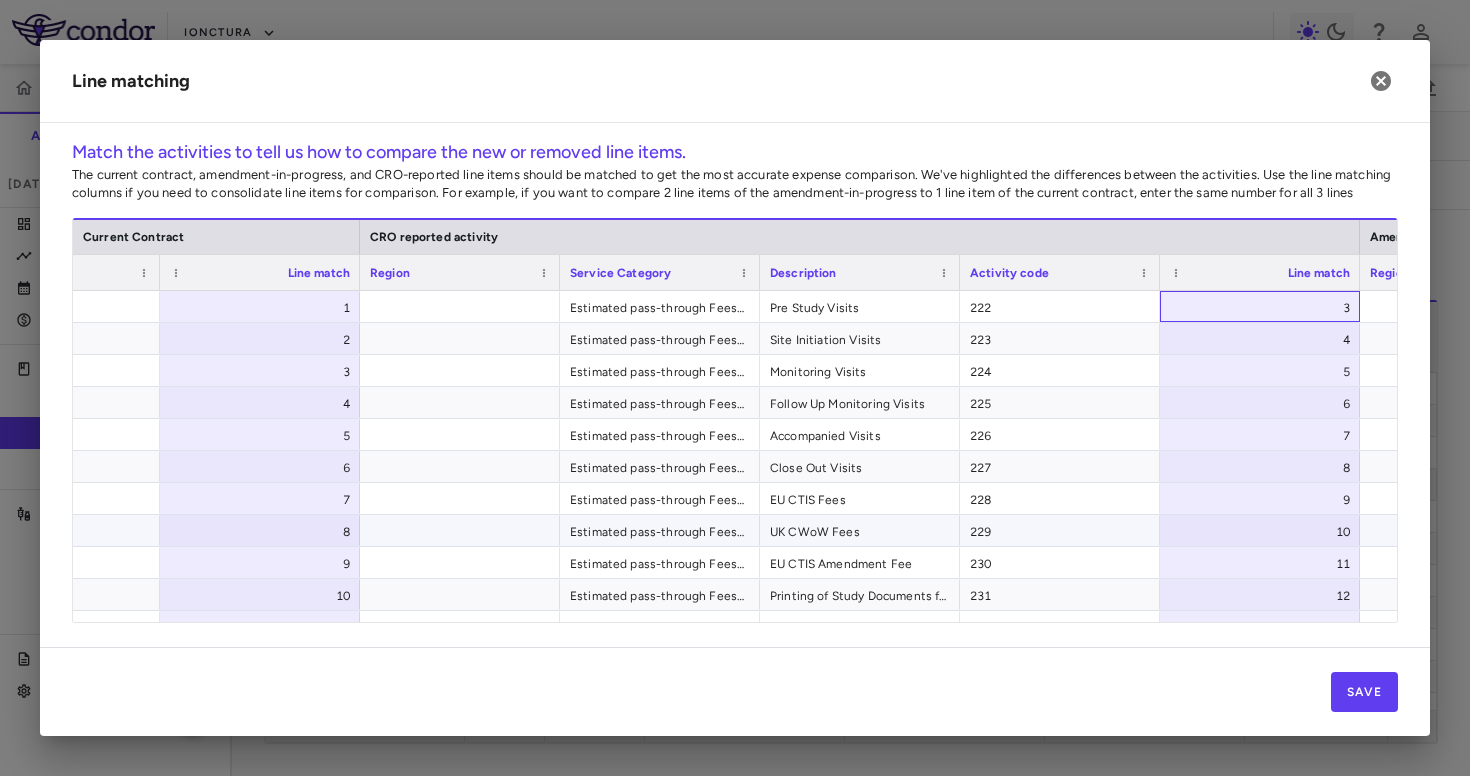 scroll, scrollTop: 435, scrollLeft: 0, axis: vertical 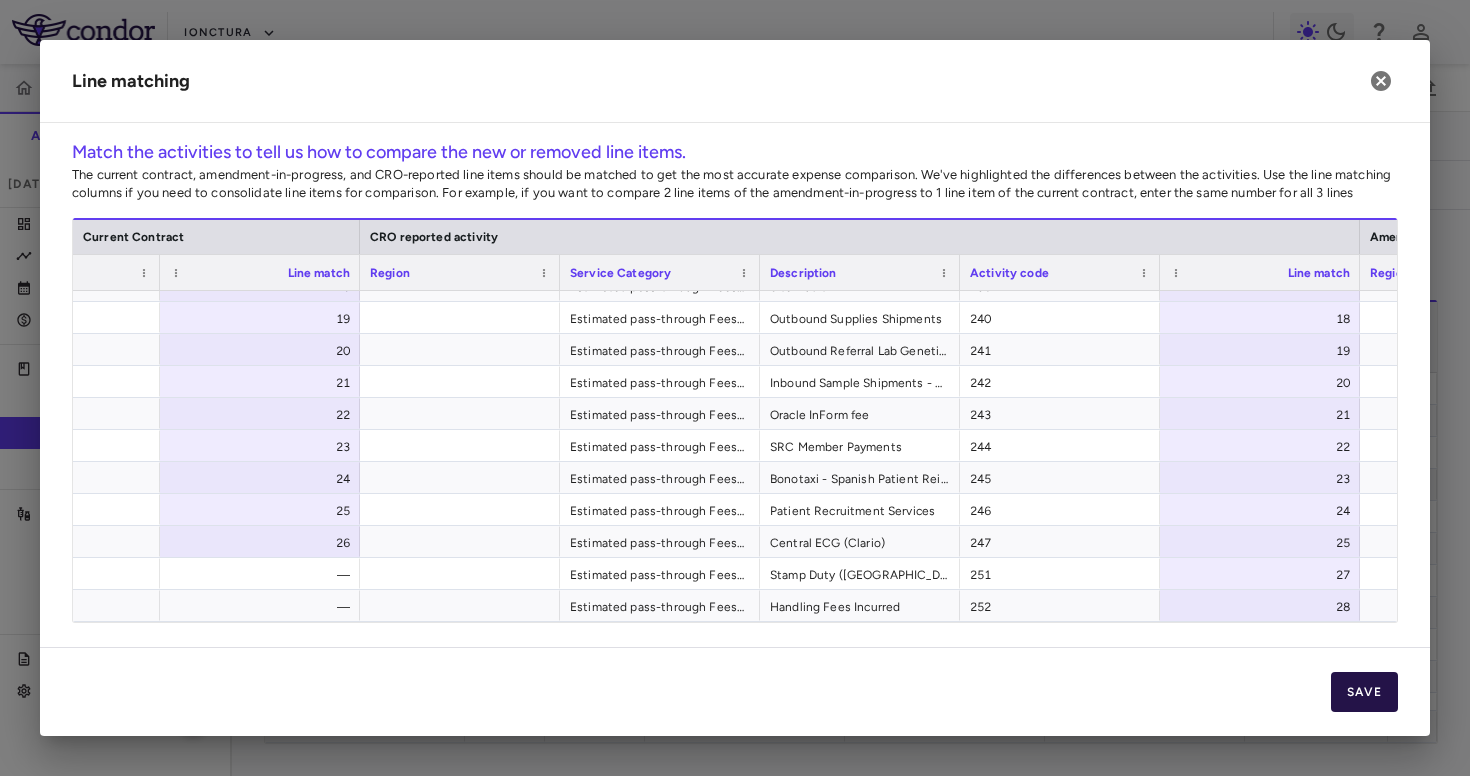 click on "Save" at bounding box center [1364, 692] 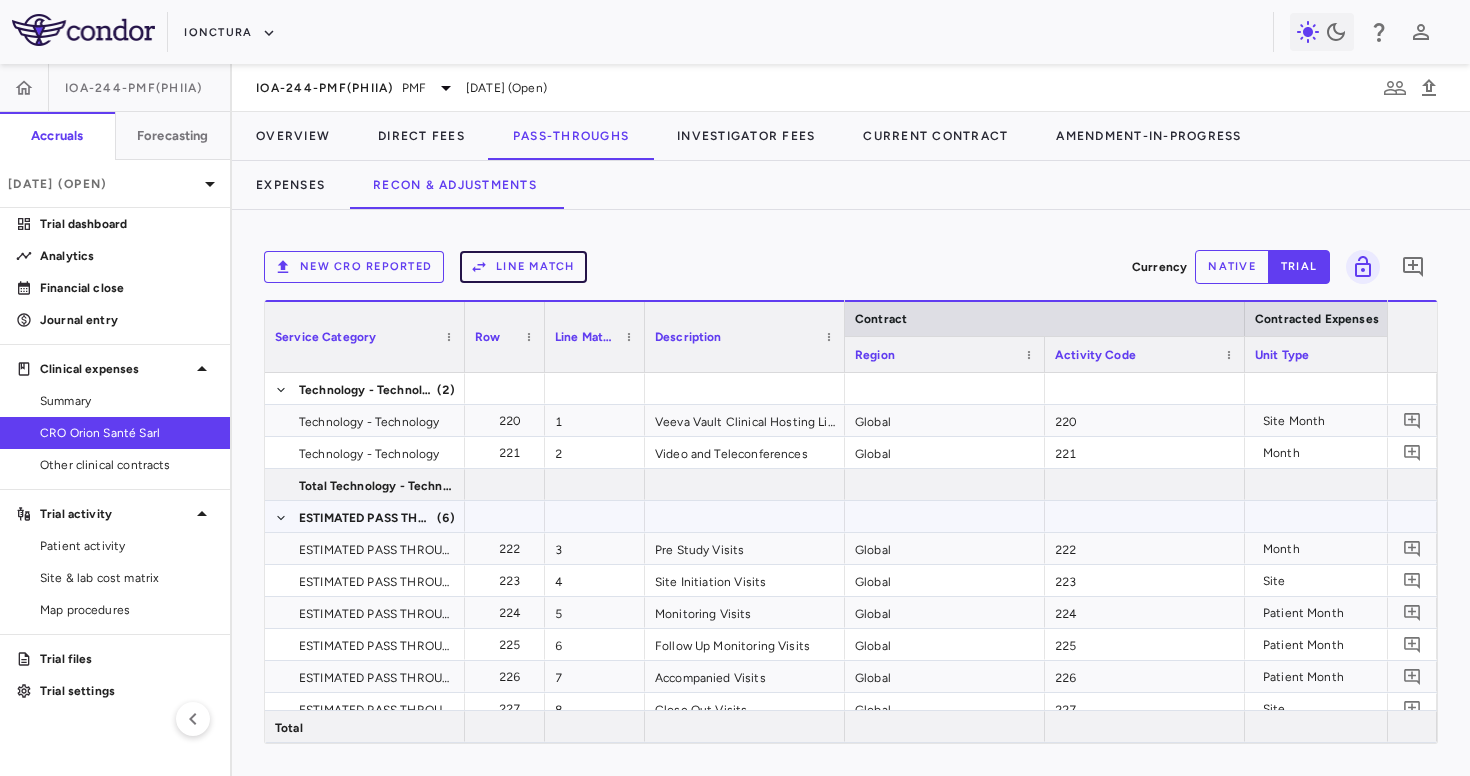 scroll, scrollTop: 0, scrollLeft: 851, axis: horizontal 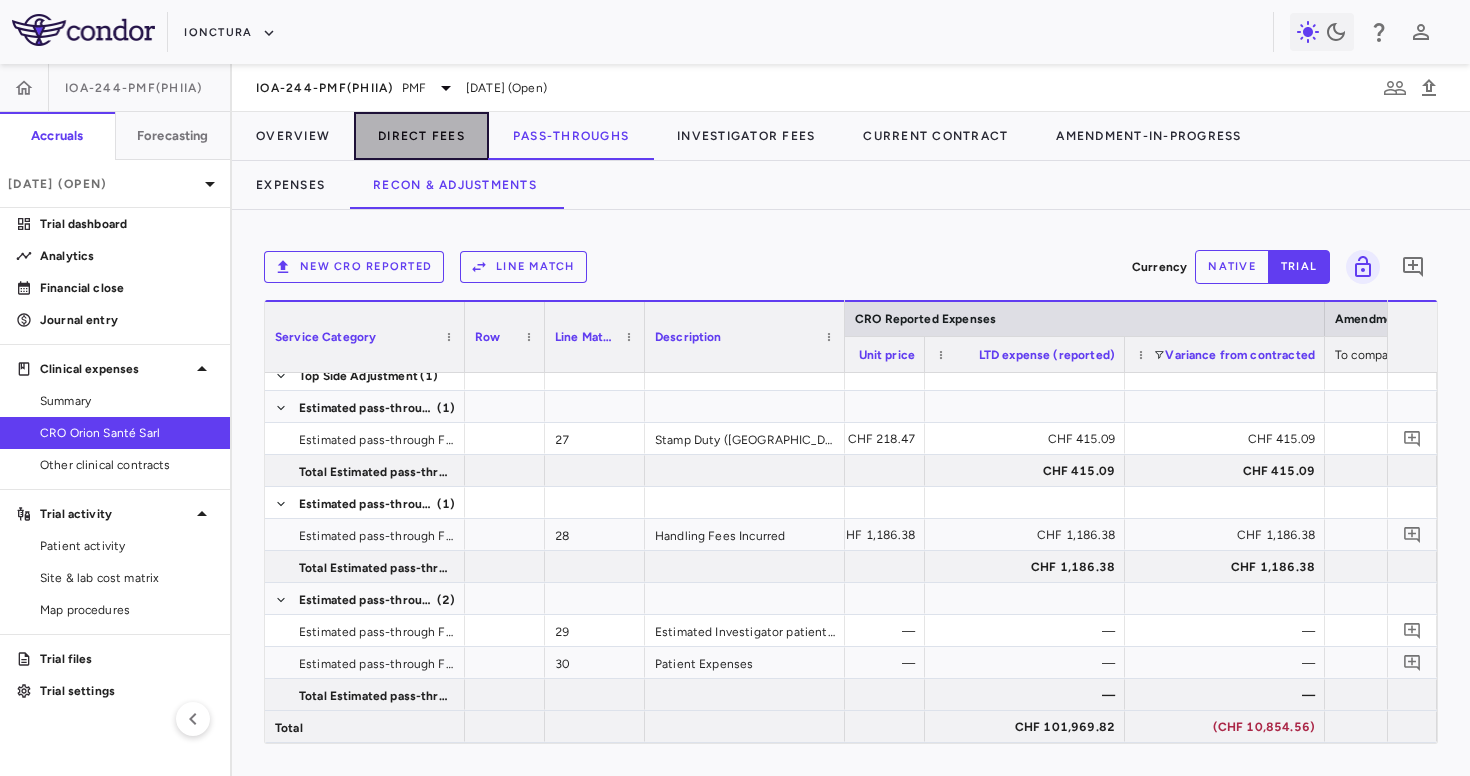 click on "Direct Fees" at bounding box center (421, 136) 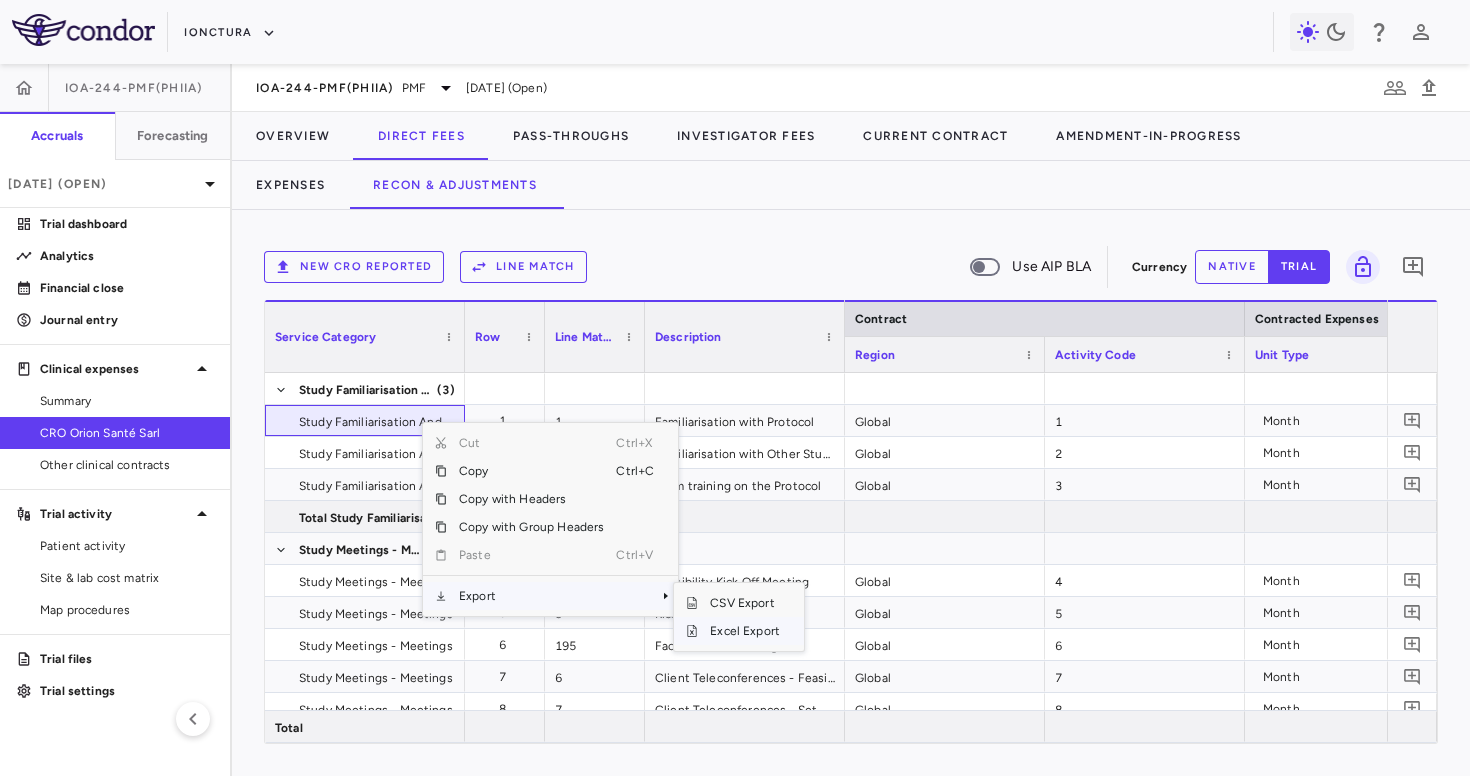 click on "Excel Export" at bounding box center (745, 631) 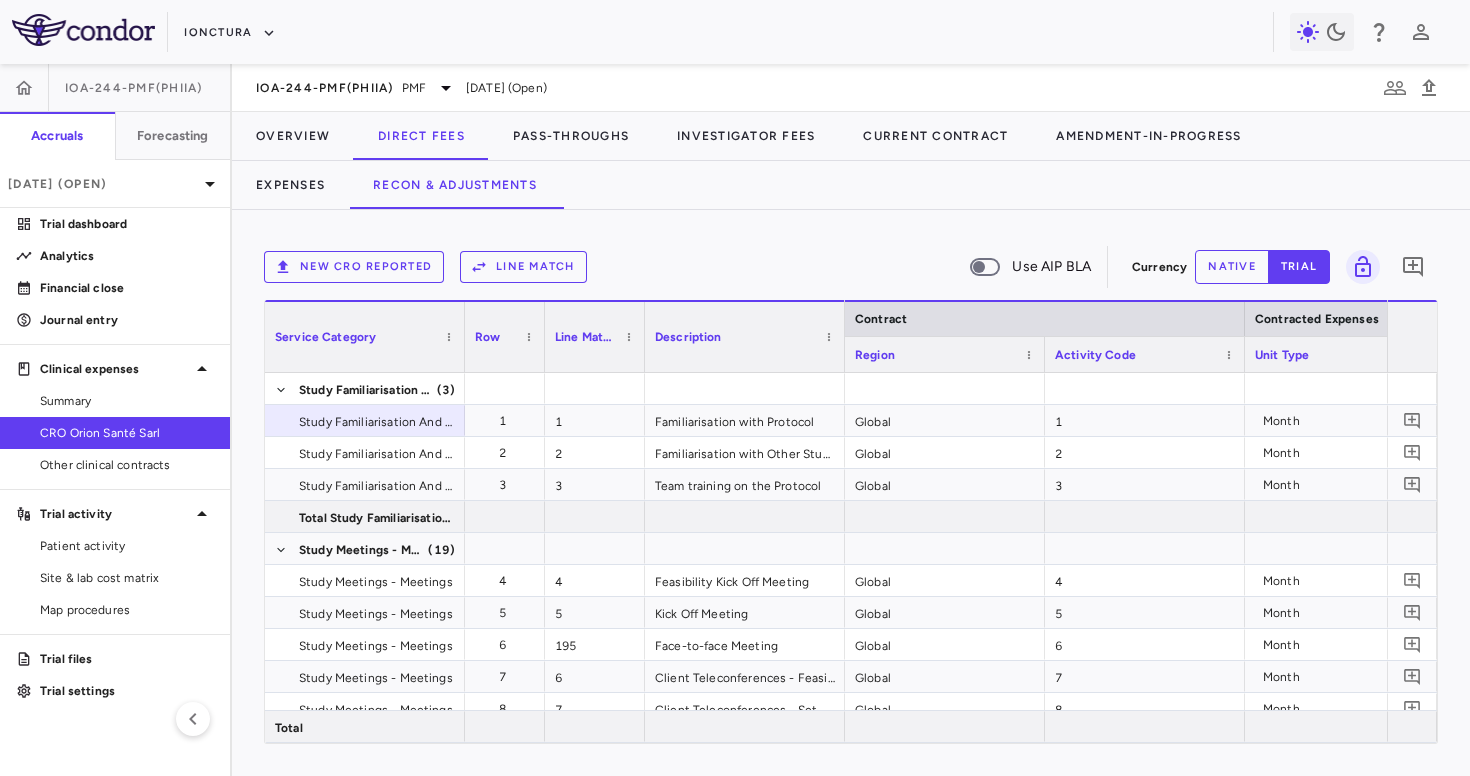 click on "New CRO reported" at bounding box center (354, 267) 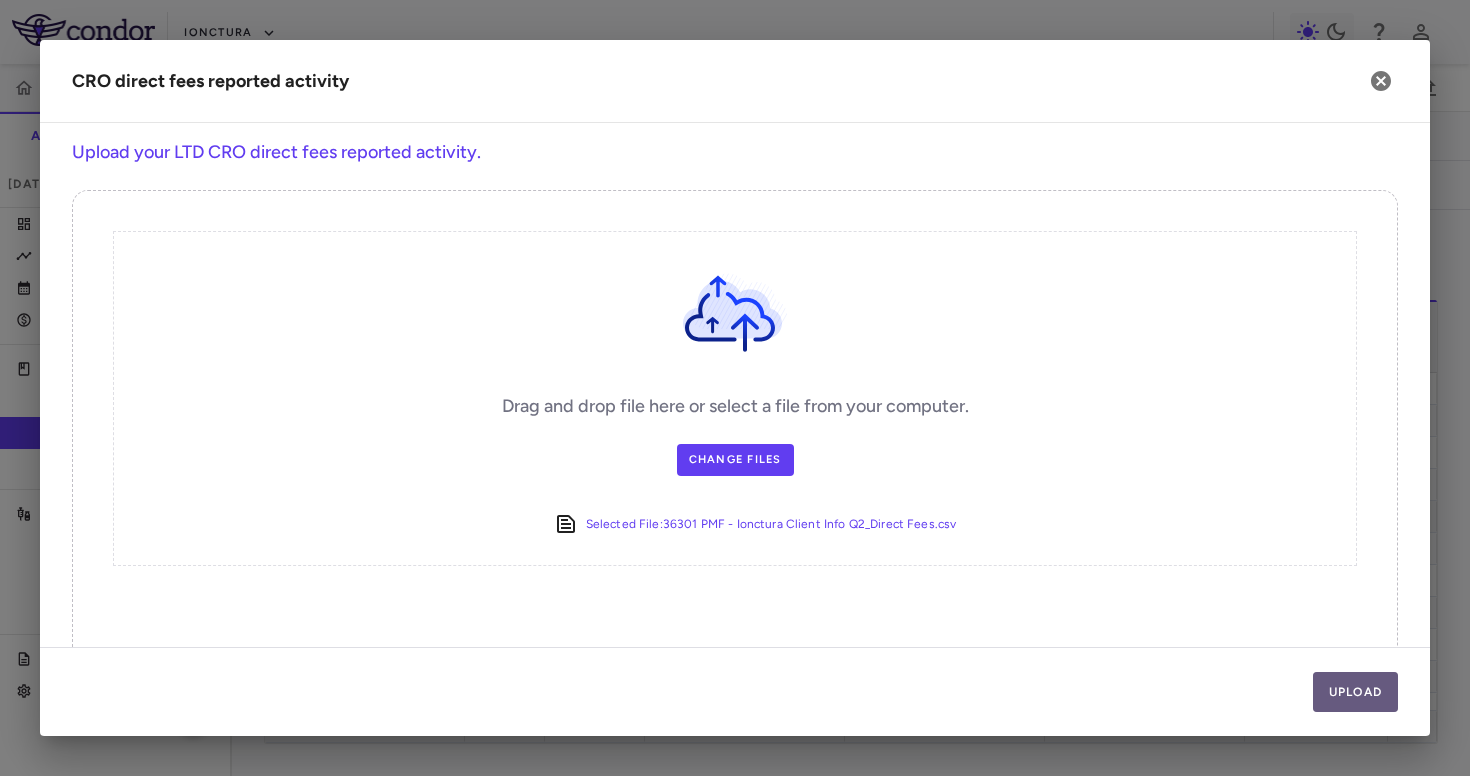 click on "Upload" at bounding box center [1356, 692] 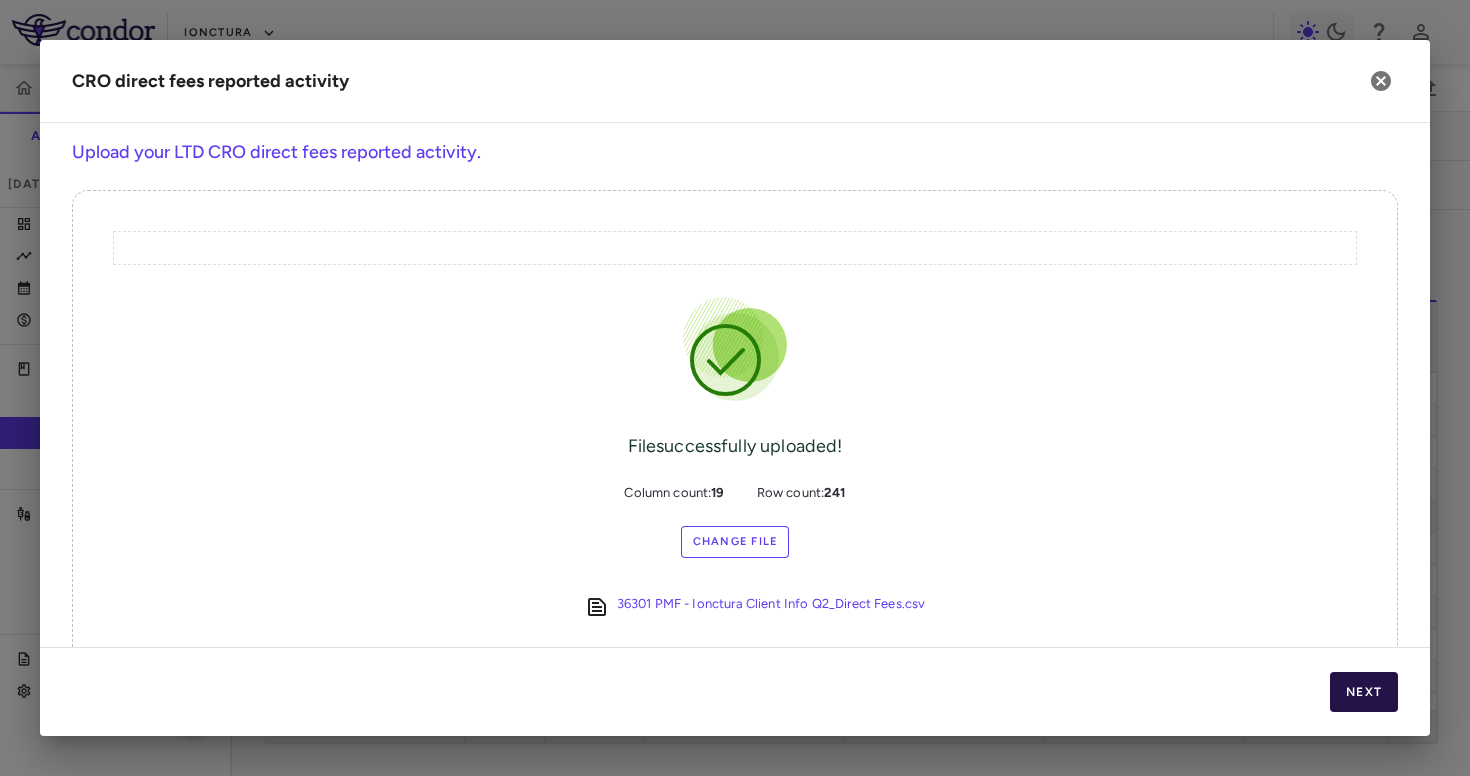 click on "Next" at bounding box center [1364, 692] 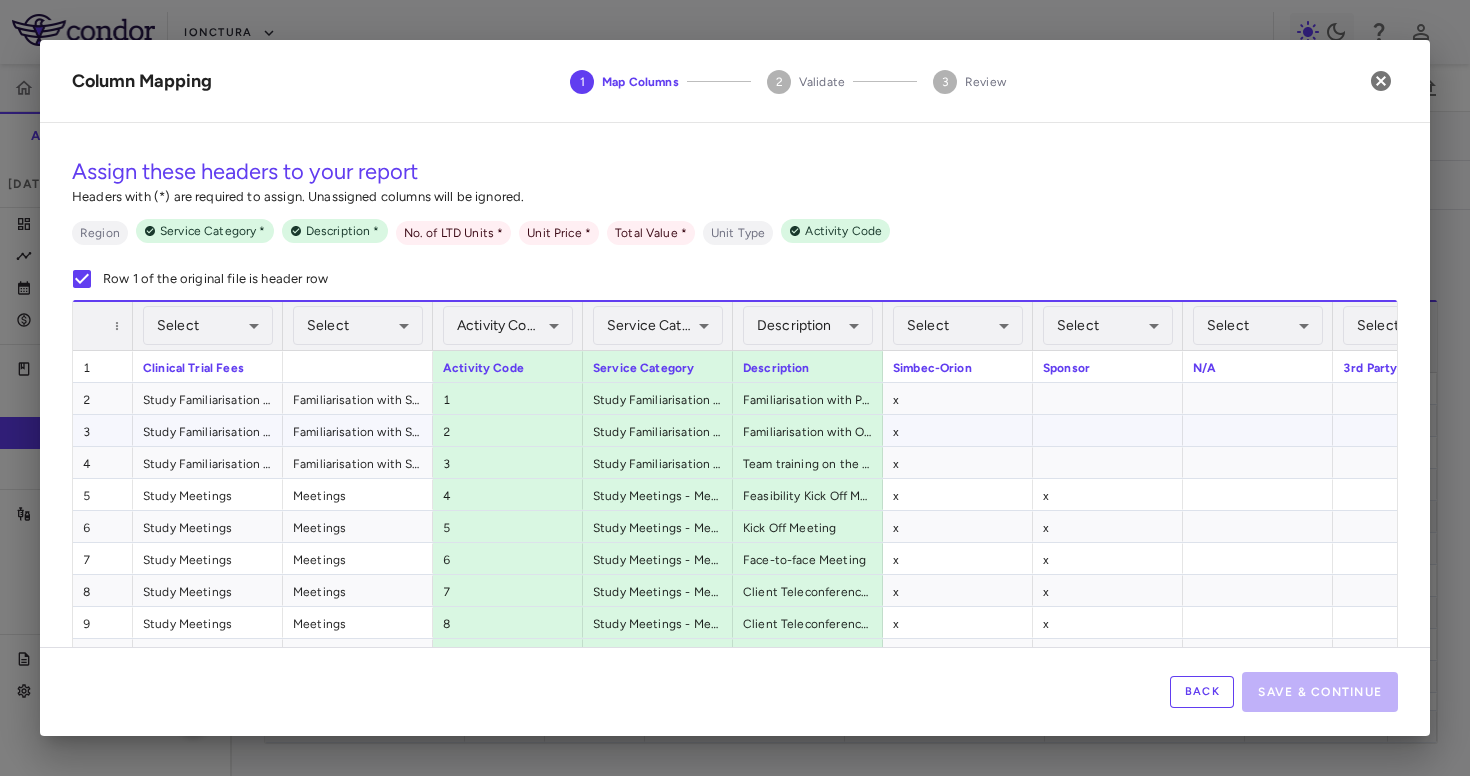 scroll, scrollTop: 0, scrollLeft: 249, axis: horizontal 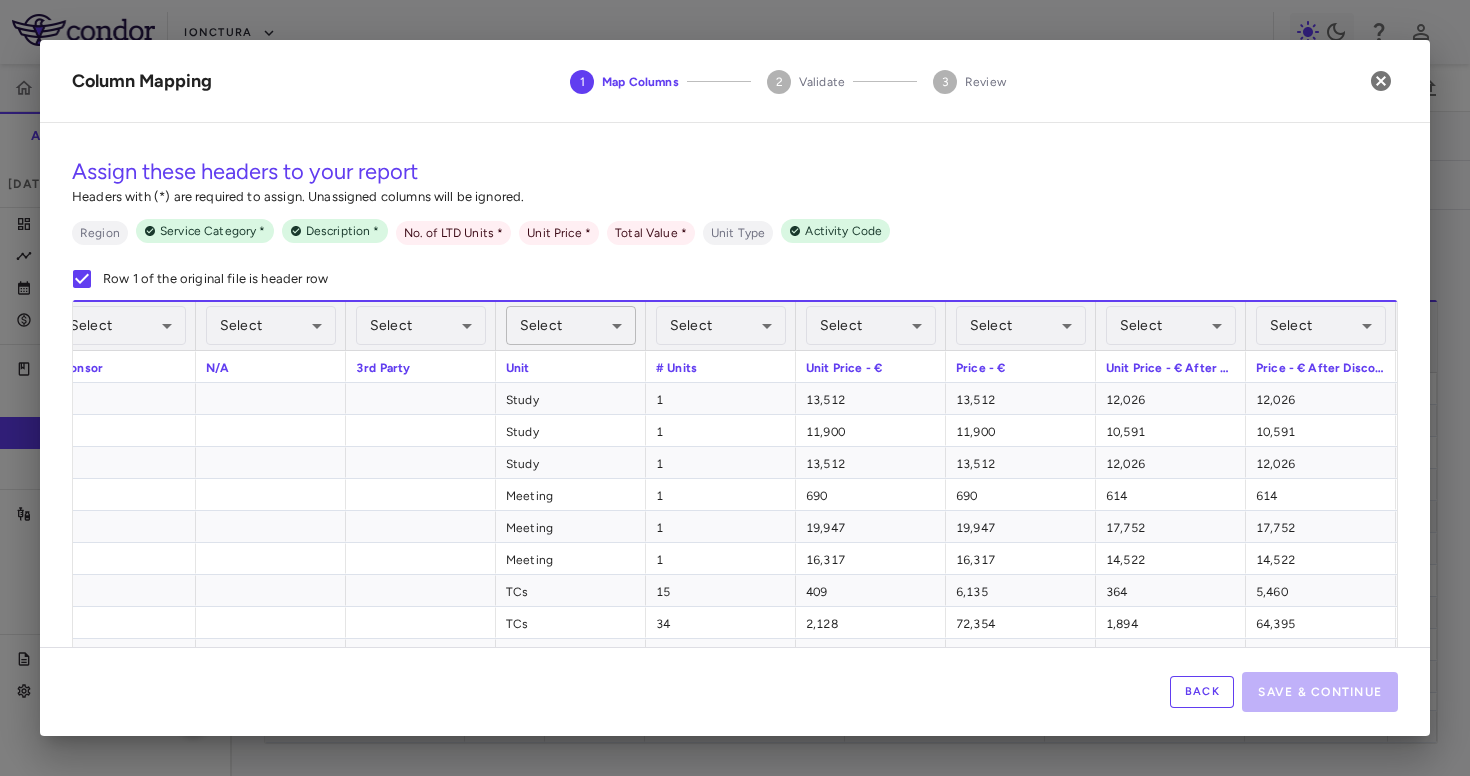 click on "Skip to sidebar Skip to main content iOnctura IOA-244-PMF(PhIIa) Accruals Forecasting Jun 2025 (Open) Trial dashboard Analytics Financial close Journal entry Clinical expenses Summary CRO Orion Santé Sarl Other clinical contracts Trial activity Patient activity Site & lab cost matrix Map procedures Trial files Trial settings IOA-244-PMF(PhIIa) PMF Jun 2025 (Open) Overview Direct Fees Pass-Throughs Investigator Fees Current Contract Amendment-In-Progress Expenses Recon & Adjustments New CRO reported Line Match Use AIP BLA Currency native trial 0
Service Category
Drag here to set column labels" at bounding box center [735, 388] 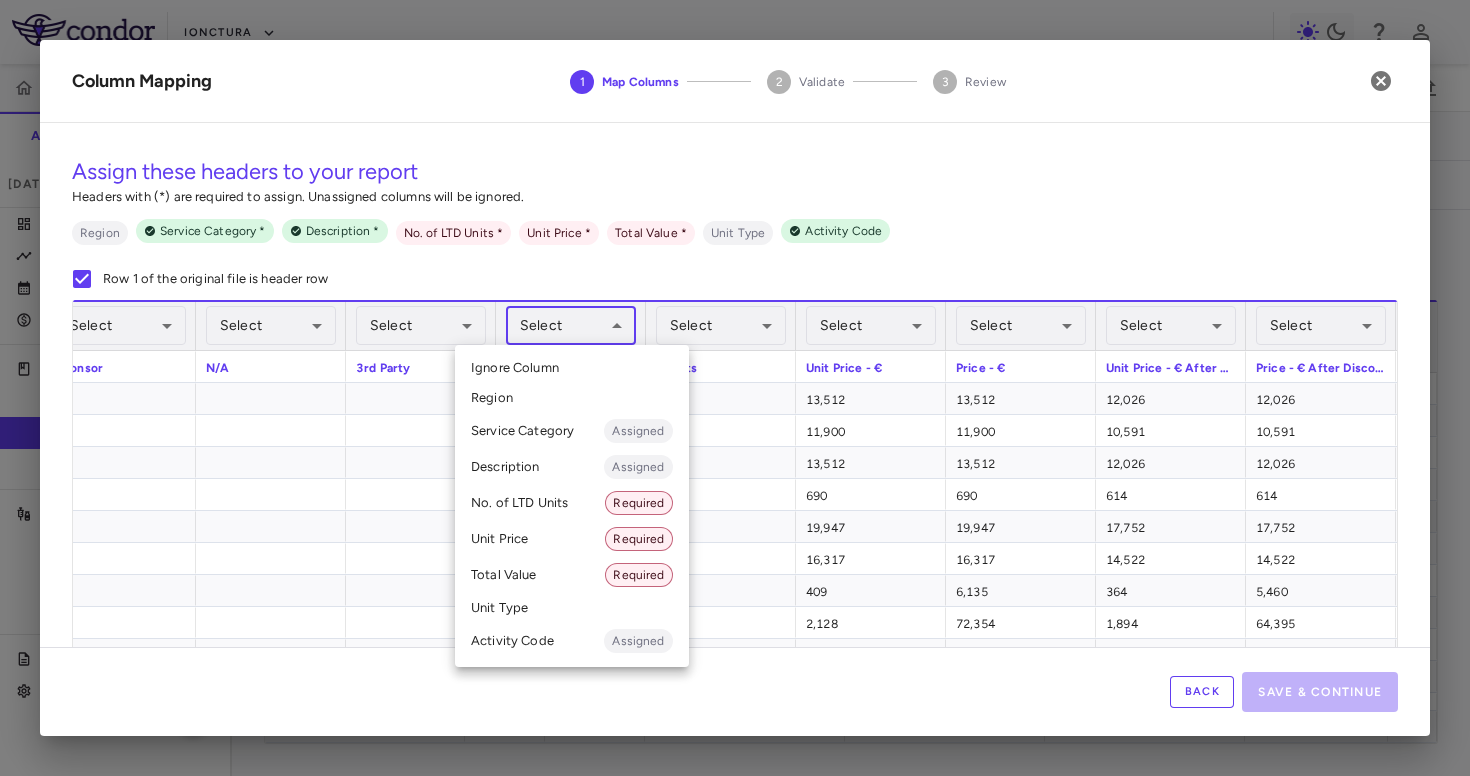click on "Unit Type" at bounding box center (572, 608) 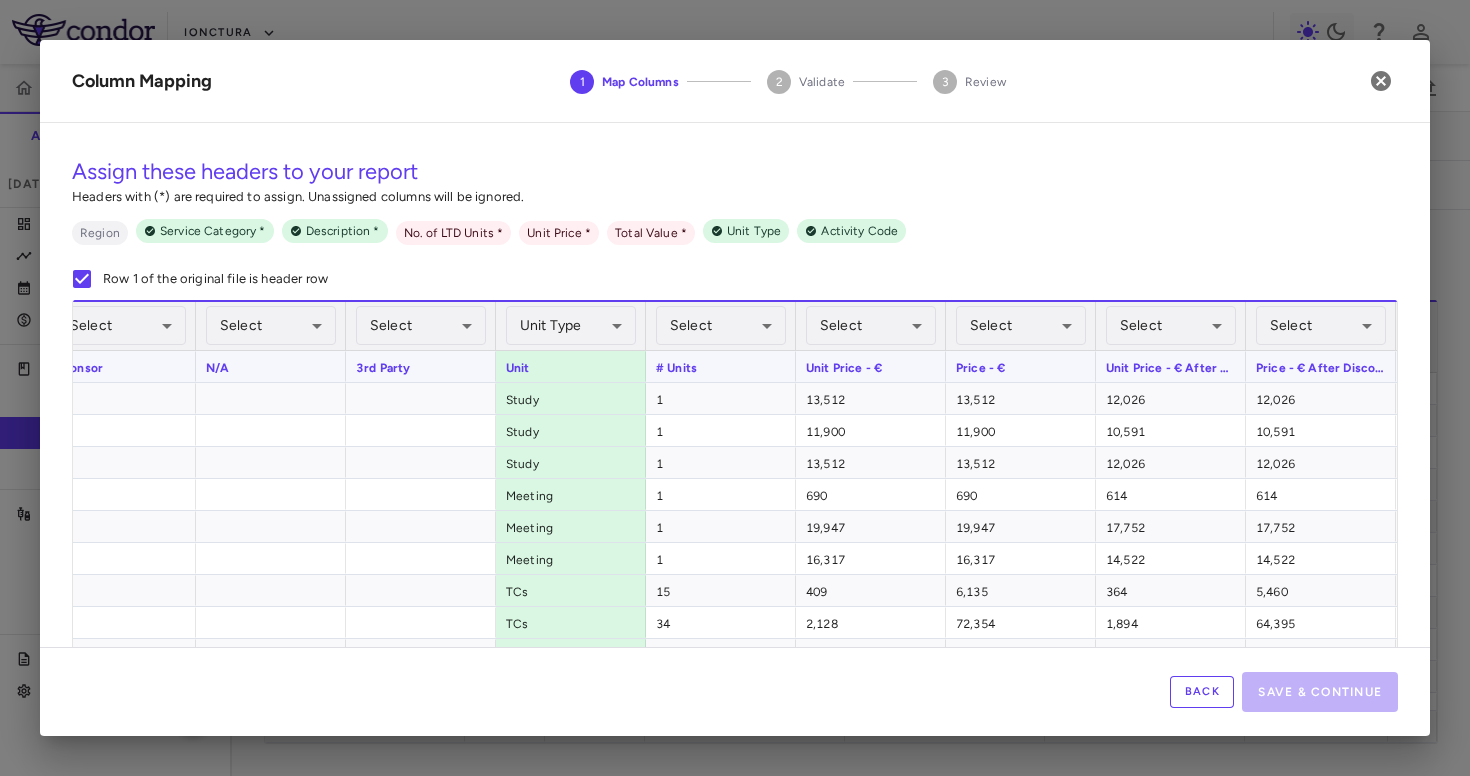 scroll, scrollTop: 0, scrollLeft: 1154, axis: horizontal 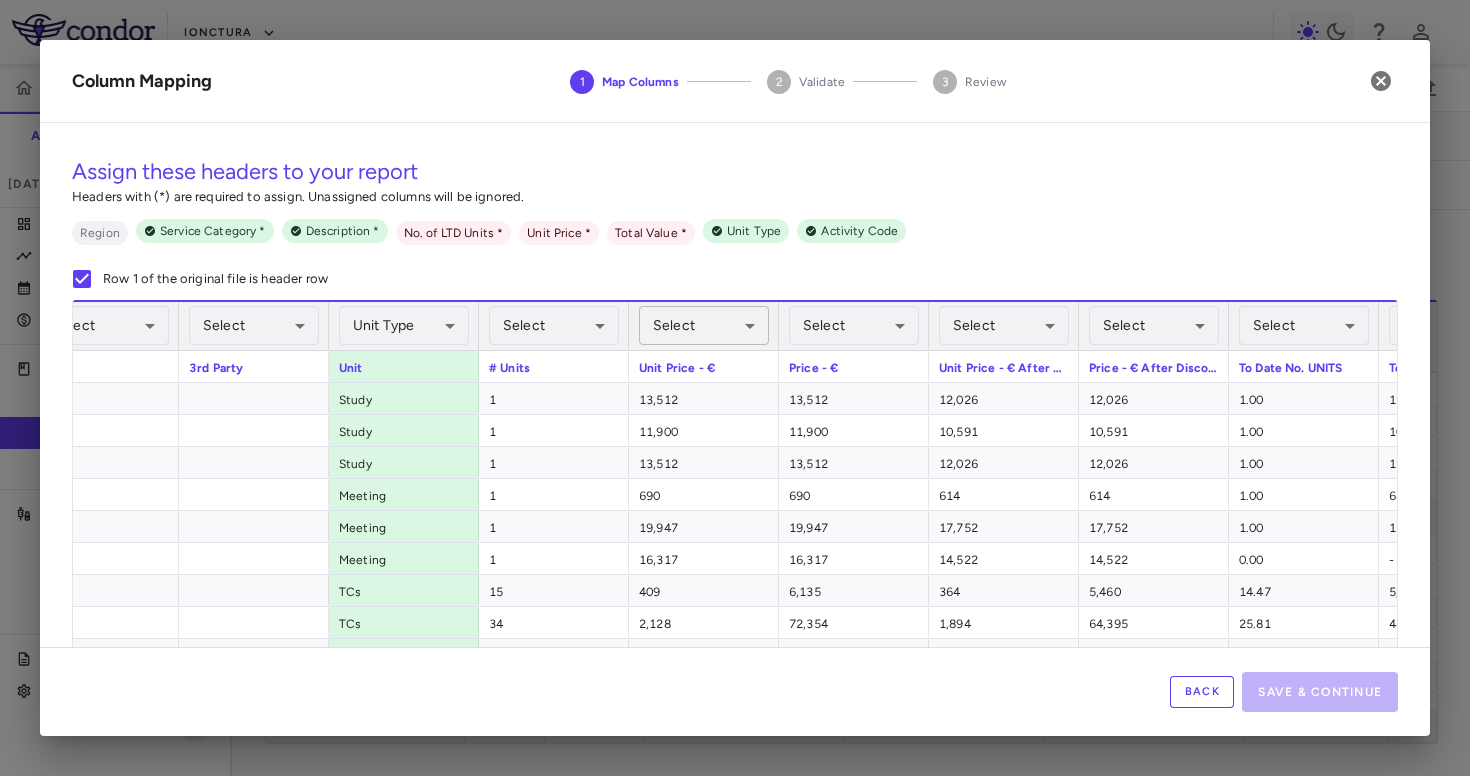 click on "Skip to sidebar Skip to main content iOnctura IOA-244-PMF(PhIIa) Accruals Forecasting Jun 2025 (Open) Trial dashboard Analytics Financial close Journal entry Clinical expenses Summary CRO Orion Santé Sarl Other clinical contracts Trial activity Patient activity Site & lab cost matrix Map procedures Trial files Trial settings IOA-244-PMF(PhIIa) PMF Jun 2025 (Open) Overview Direct Fees Pass-Throughs Investigator Fees Current Contract Amendment-In-Progress Expenses Recon & Adjustments New CRO reported Line Match Use AIP BLA Currency native trial 0
Service Category
Drag here to set column labels" at bounding box center [735, 388] 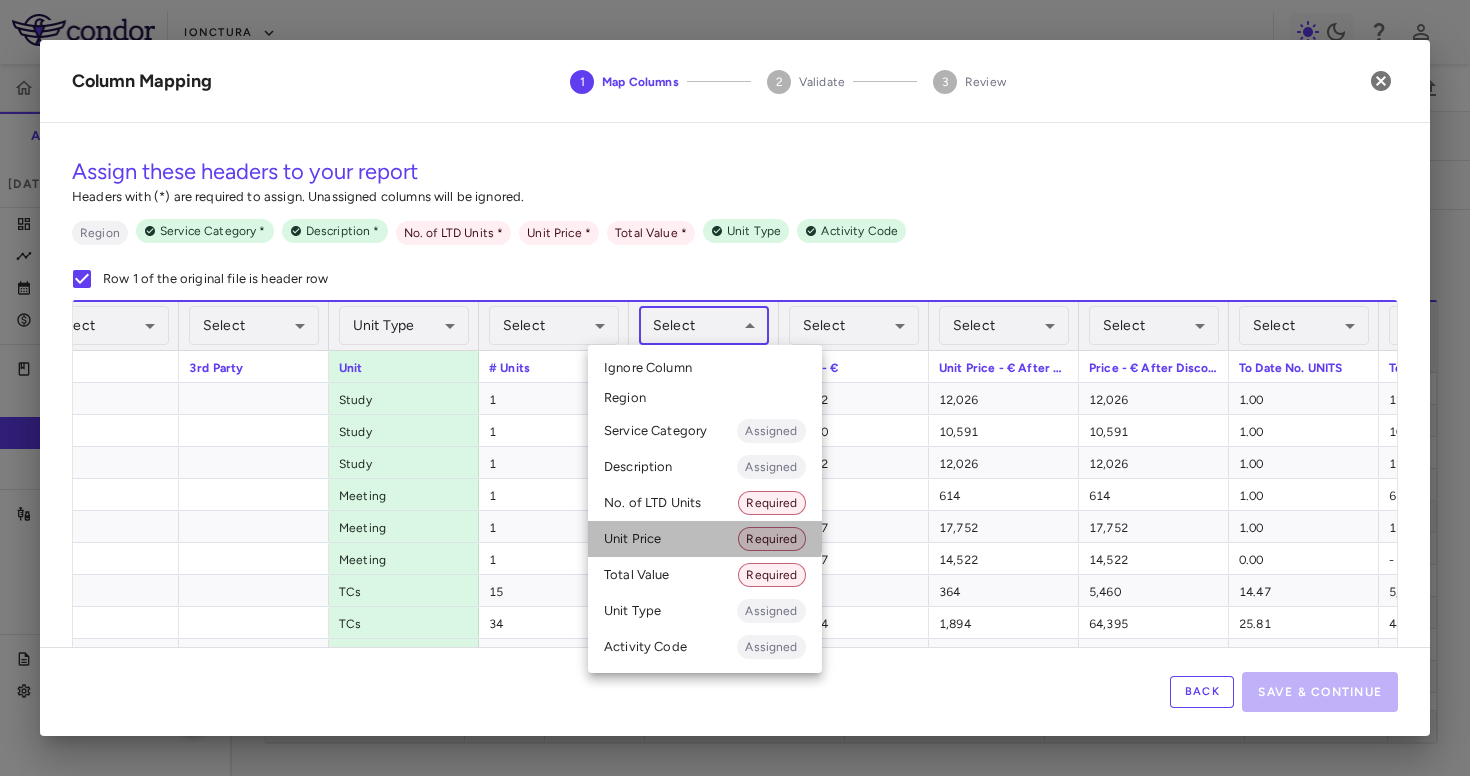click on "Unit Price Required" at bounding box center [705, 539] 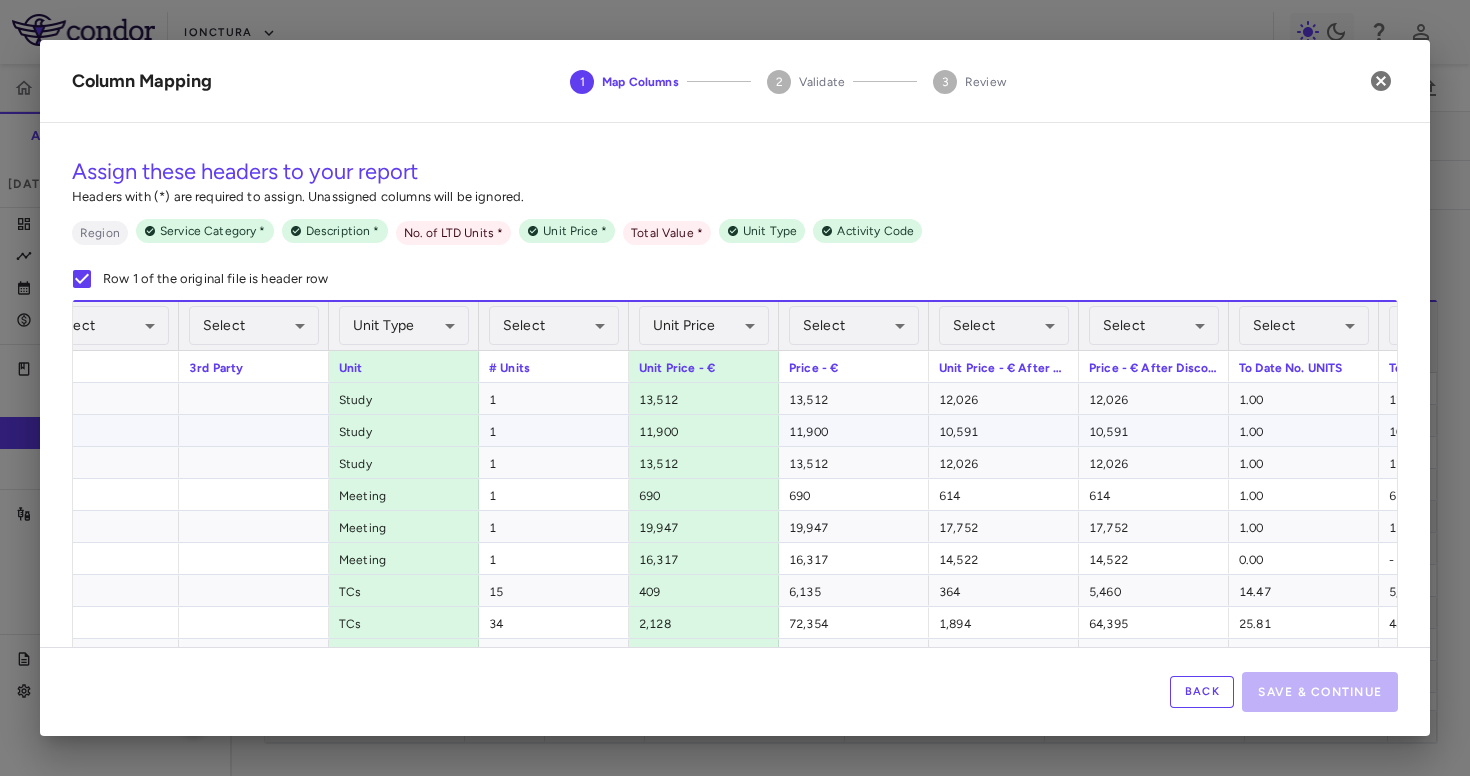 scroll, scrollTop: 0, scrollLeft: 1525, axis: horizontal 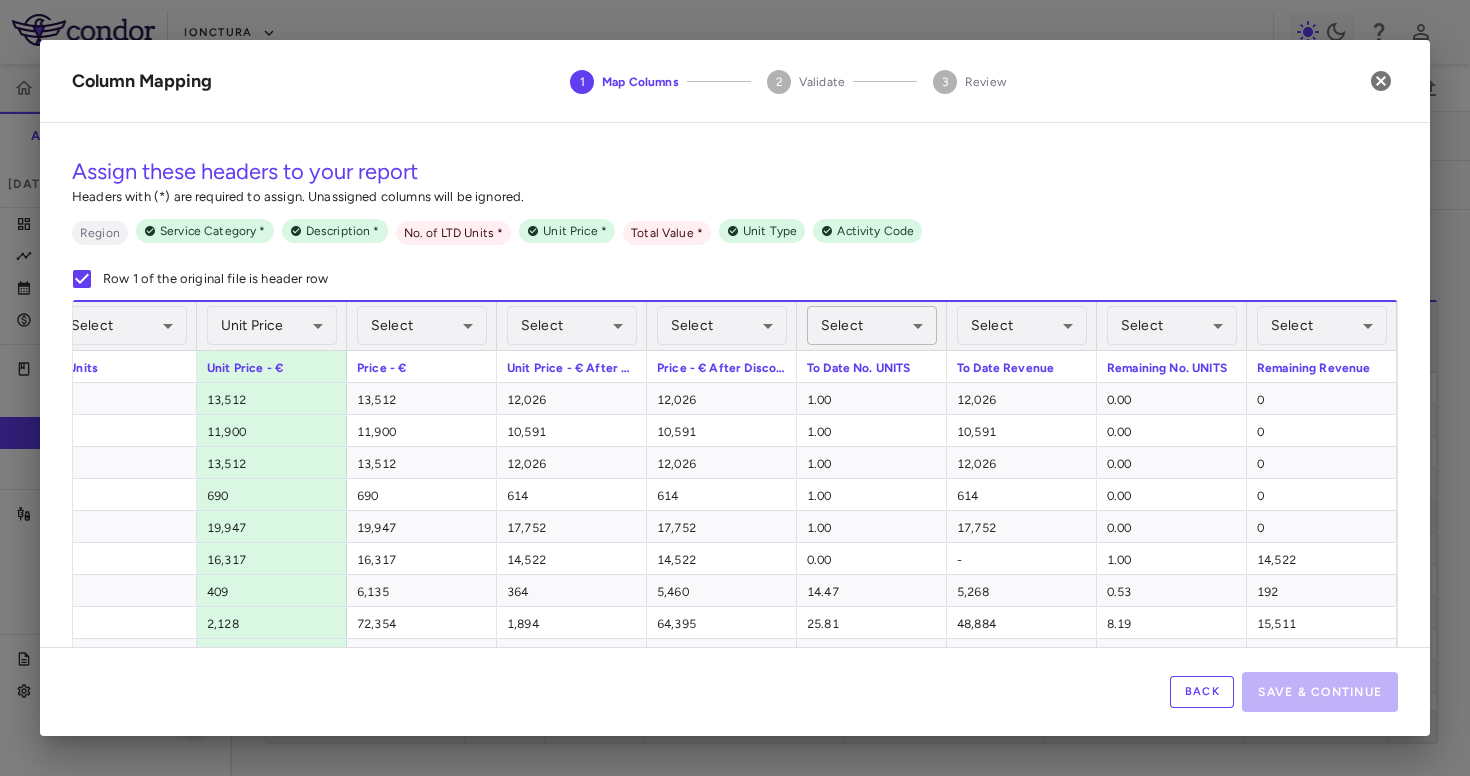 click on "Skip to sidebar Skip to main content iOnctura IOA-244-PMF(PhIIa) Accruals Forecasting Jun 2025 (Open) Trial dashboard Analytics Financial close Journal entry Clinical expenses Summary CRO Orion Santé Sarl Other clinical contracts Trial activity Patient activity Site & lab cost matrix Map procedures Trial files Trial settings IOA-244-PMF(PhIIa) PMF Jun 2025 (Open) Overview Direct Fees Pass-Throughs Investigator Fees Current Contract Amendment-In-Progress Expenses Recon & Adjustments New CRO reported Line Match Use AIP BLA Currency native trial 0
Service Category
Drag here to set column labels" at bounding box center (735, 388) 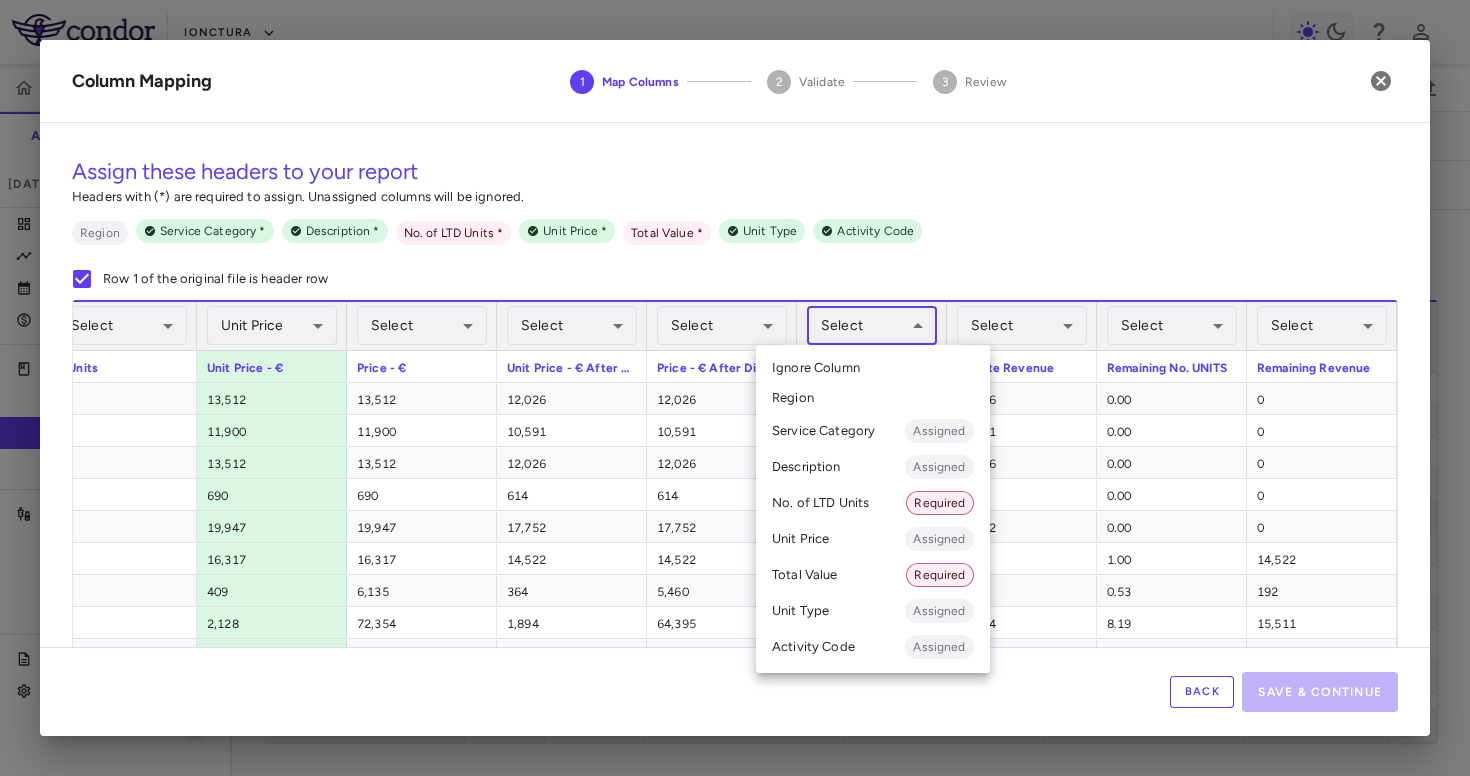 click at bounding box center (735, 388) 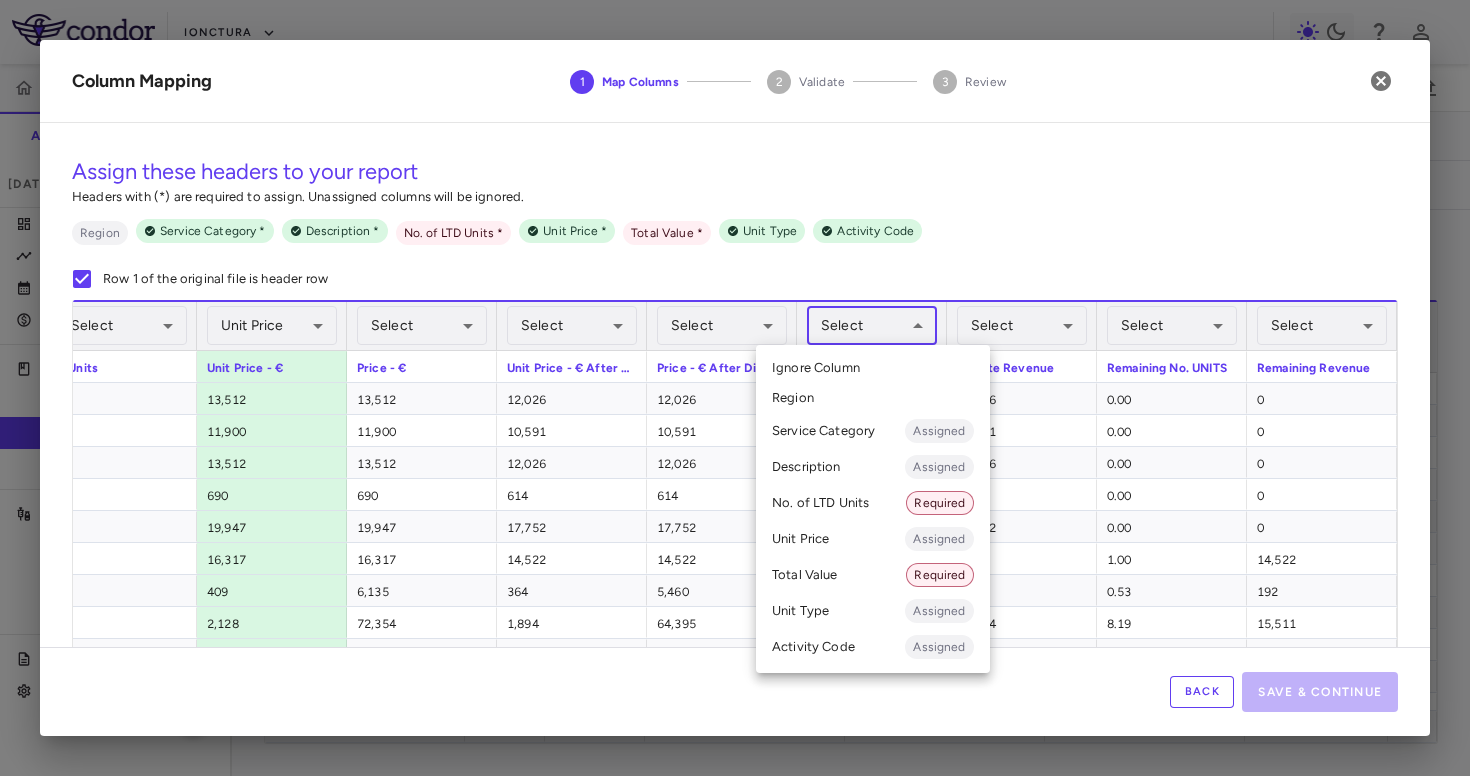 click on "Skip to sidebar Skip to main content iOnctura IOA-244-PMF(PhIIa) Accruals Forecasting Jun 2025 (Open) Trial dashboard Analytics Financial close Journal entry Clinical expenses Summary CRO Orion Santé Sarl Other clinical contracts Trial activity Patient activity Site & lab cost matrix Map procedures Trial files Trial settings IOA-244-PMF(PhIIa) PMF Jun 2025 (Open) Overview Direct Fees Pass-Throughs Investigator Fees Current Contract Amendment-In-Progress Expenses Recon & Adjustments New CRO reported Line Match Use AIP BLA Currency native trial 0
Service Category
Drag here to set column labels" at bounding box center (735, 388) 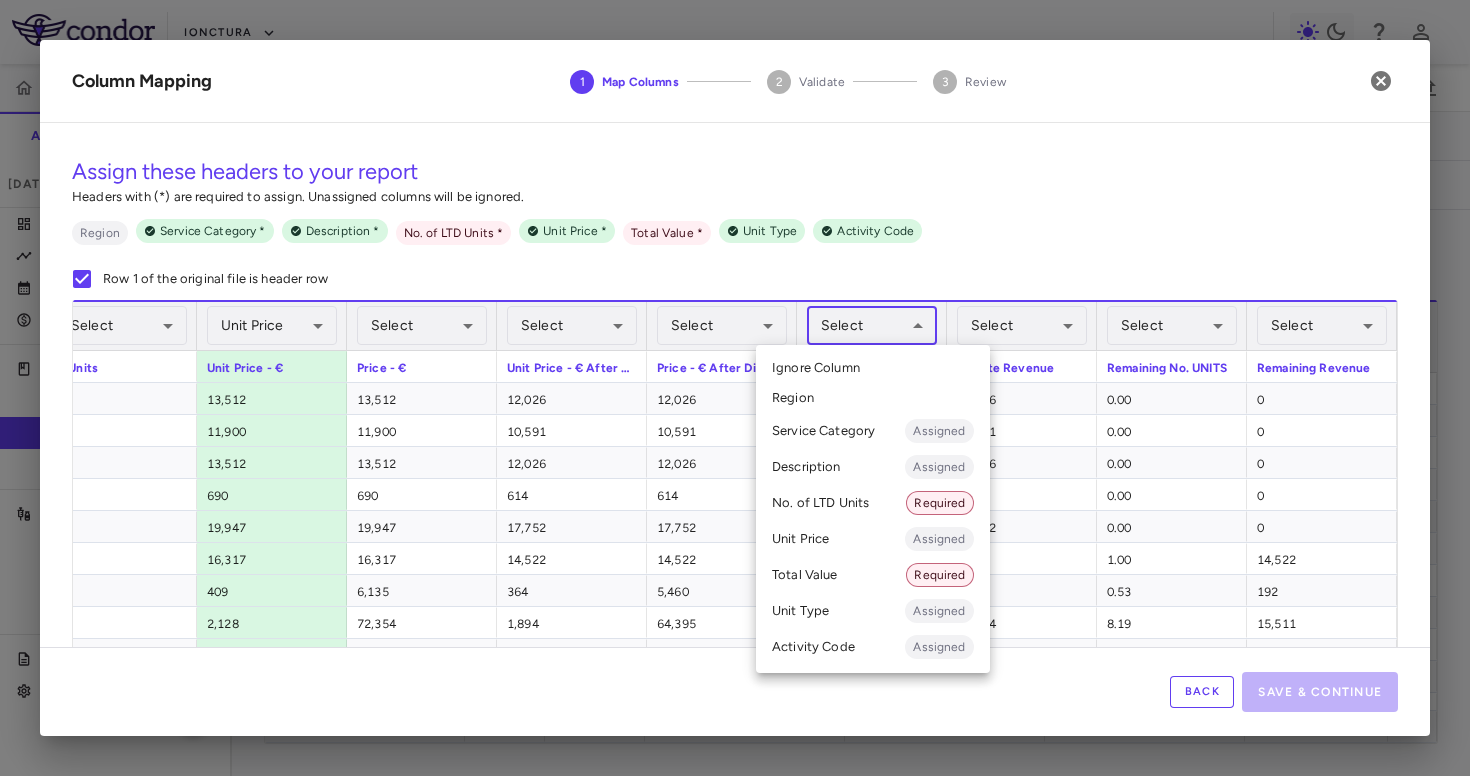 click on "No. of LTD Units Required" at bounding box center [873, 503] 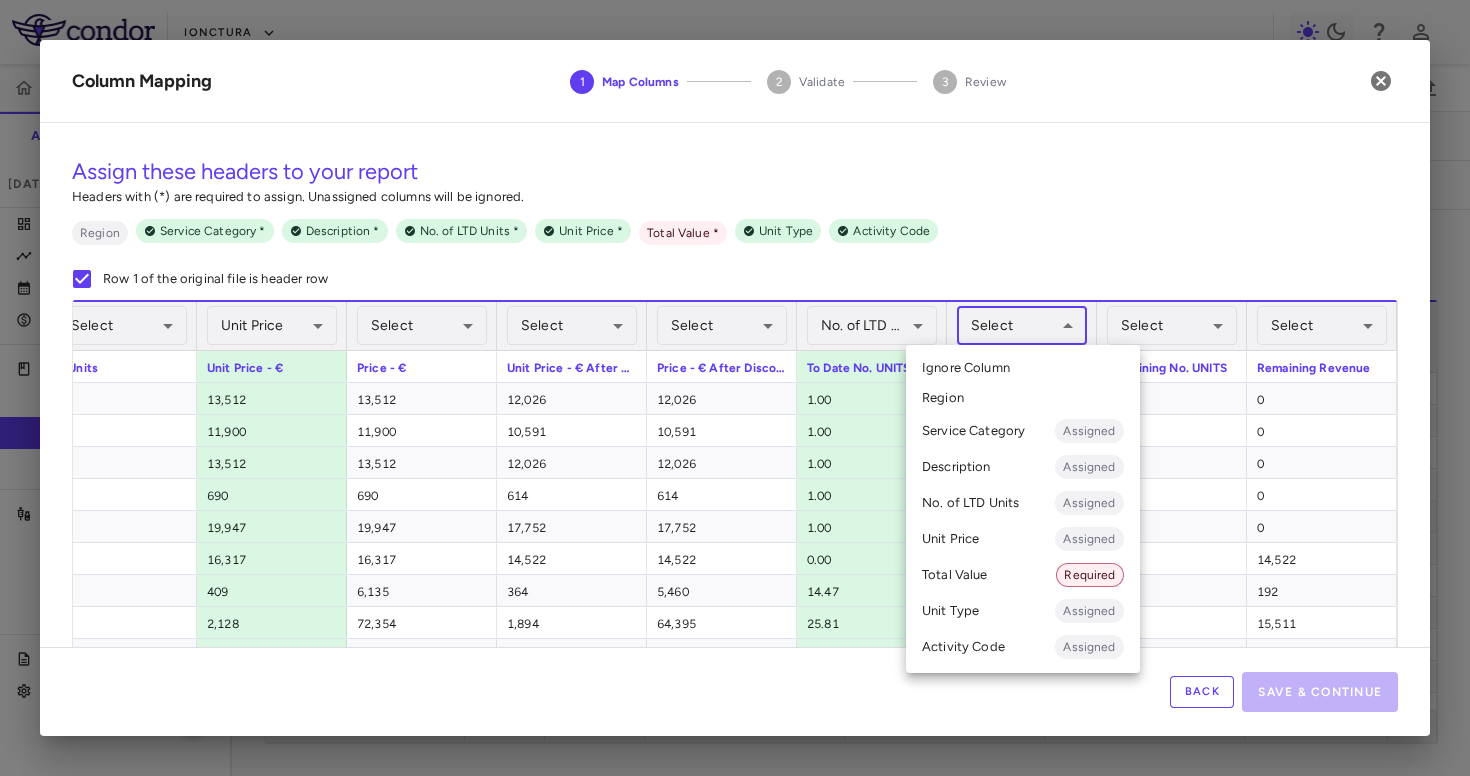 click on "Skip to sidebar Skip to main content iOnctura IOA-244-PMF(PhIIa) Accruals Forecasting Jun 2025 (Open) Trial dashboard Analytics Financial close Journal entry Clinical expenses Summary CRO Orion Santé Sarl Other clinical contracts Trial activity Patient activity Site & lab cost matrix Map procedures Trial files Trial settings IOA-244-PMF(PhIIa) PMF Jun 2025 (Open) Overview Direct Fees Pass-Throughs Investigator Fees Current Contract Amendment-In-Progress Expenses Recon & Adjustments New CRO reported Line Match Use AIP BLA Currency native trial 0
Service Category
Drag here to set column labels" at bounding box center [735, 388] 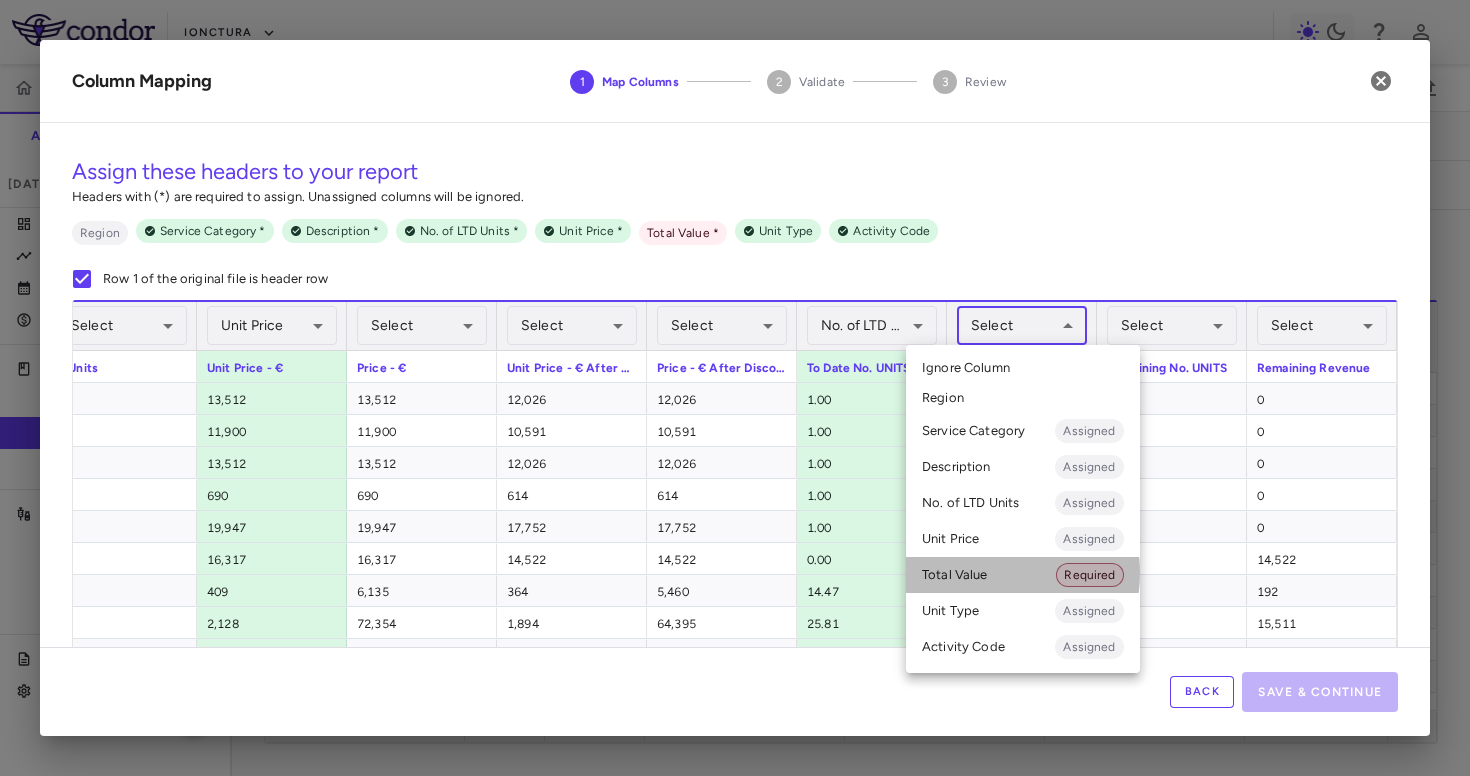 click on "Total Value Required" at bounding box center [1023, 575] 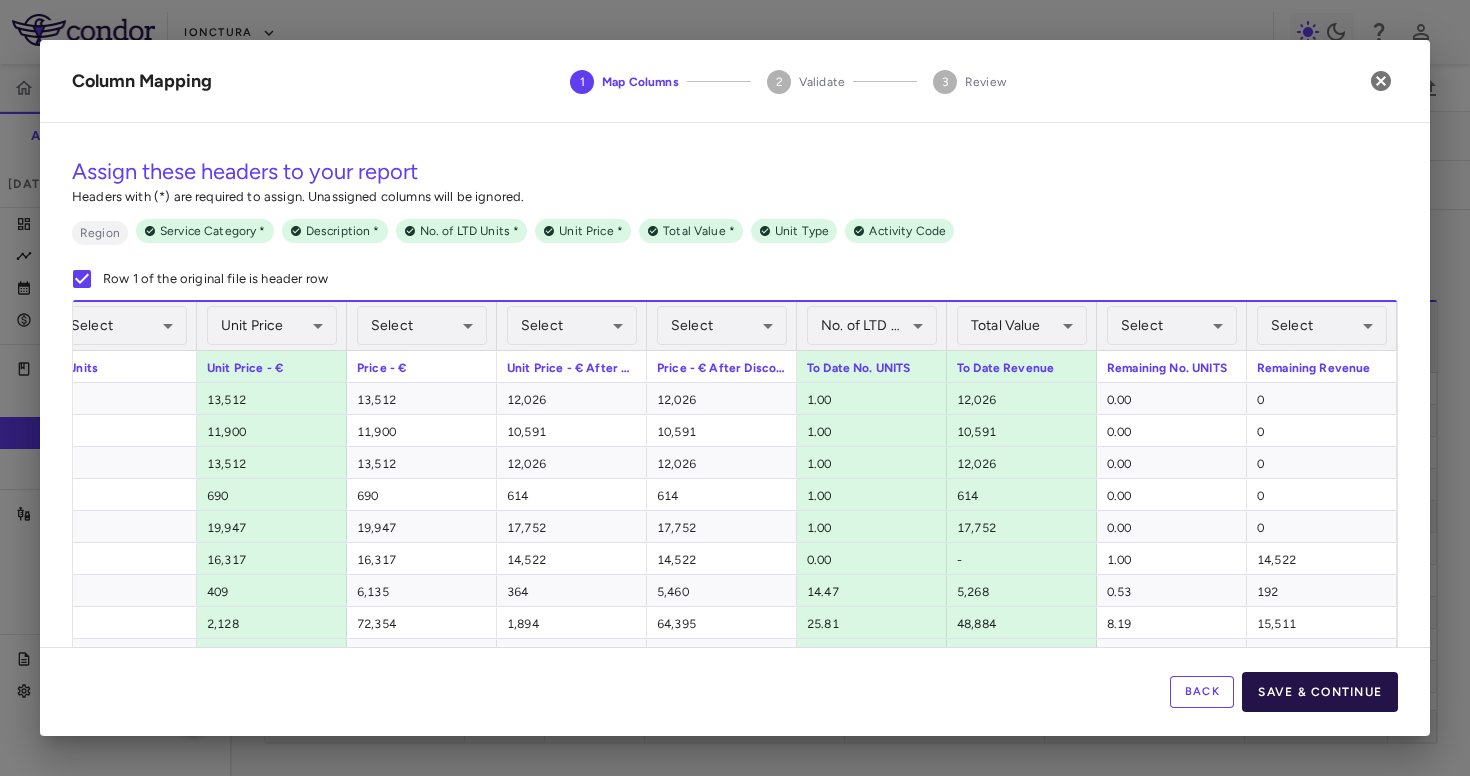 click on "Save & Continue" at bounding box center [1320, 692] 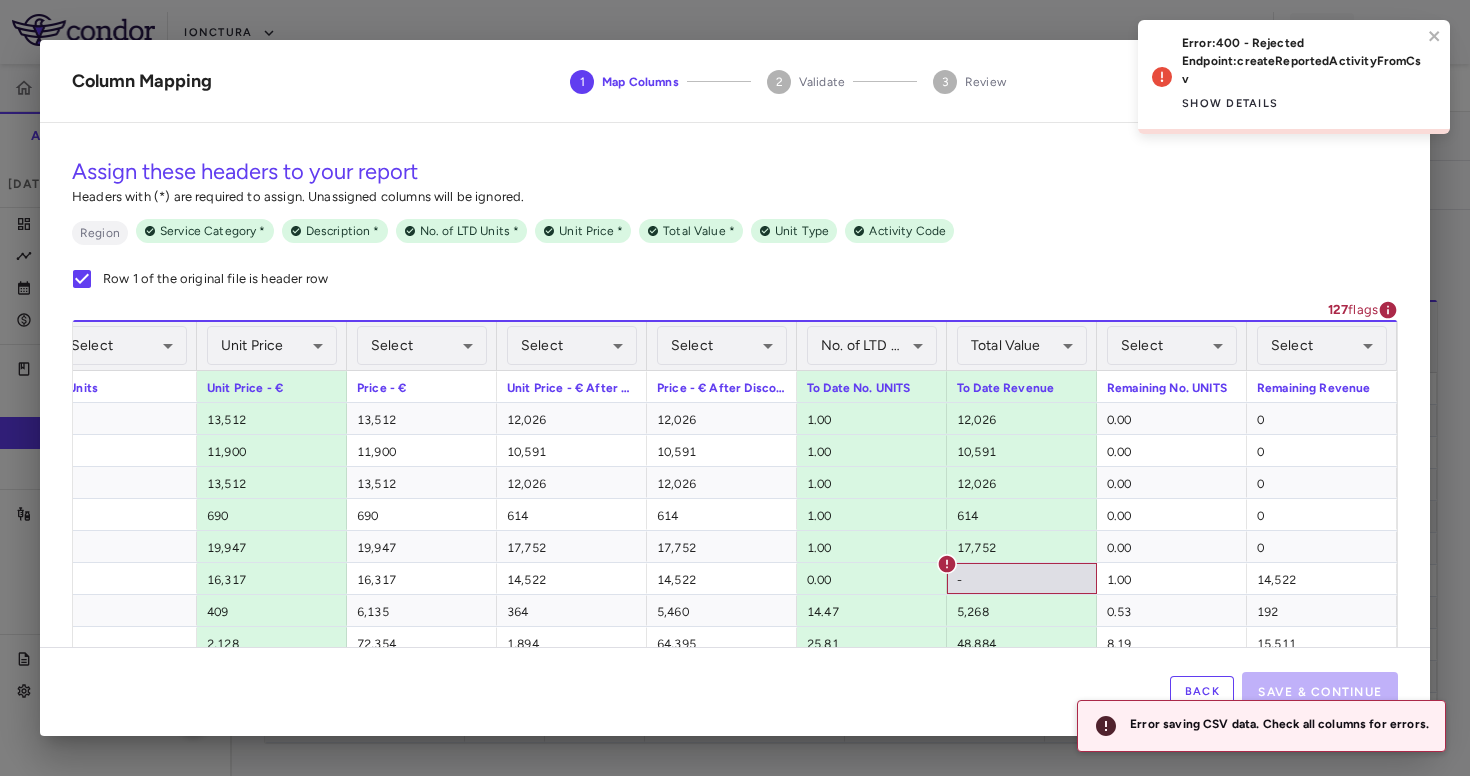 click on "Back" at bounding box center (1202, 692) 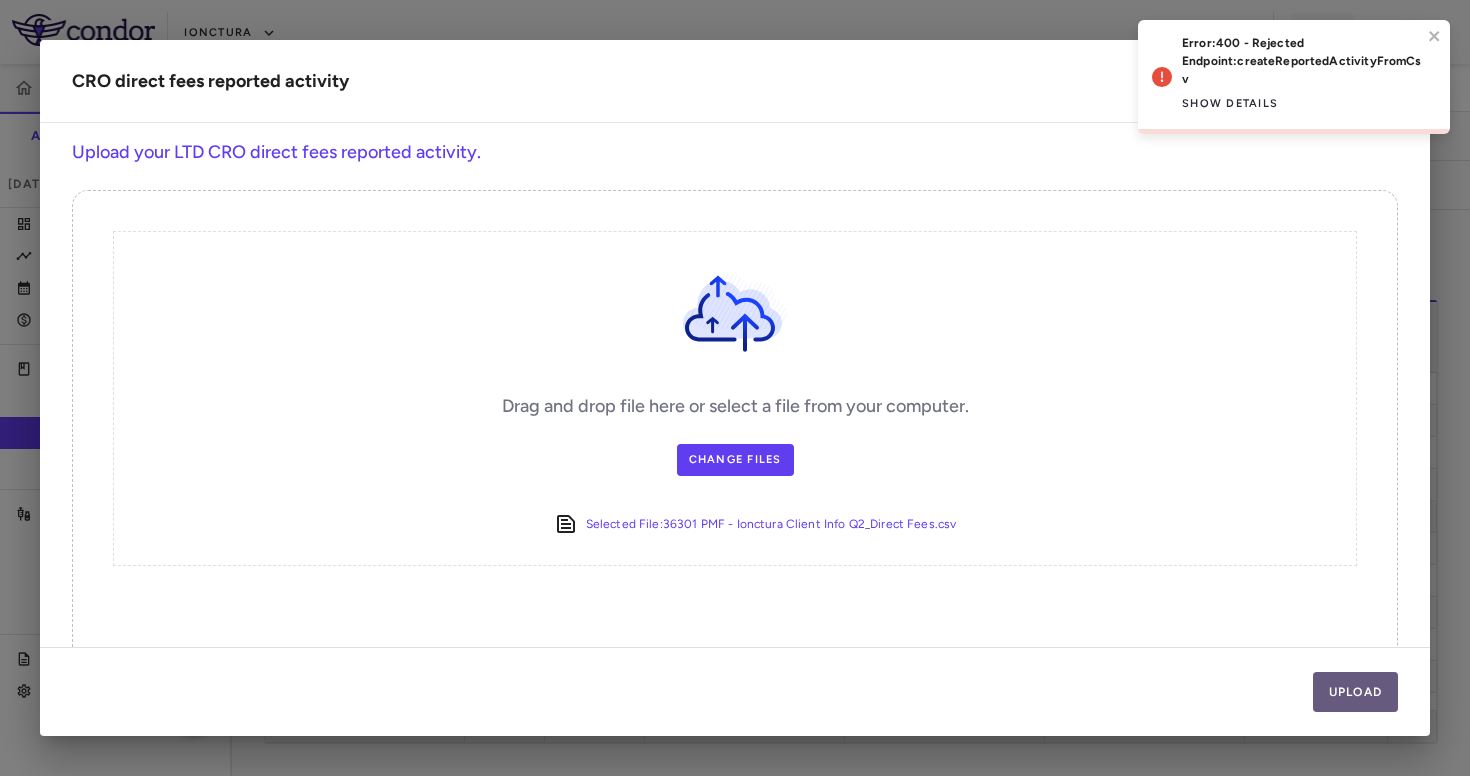 click on "Upload" at bounding box center [1356, 692] 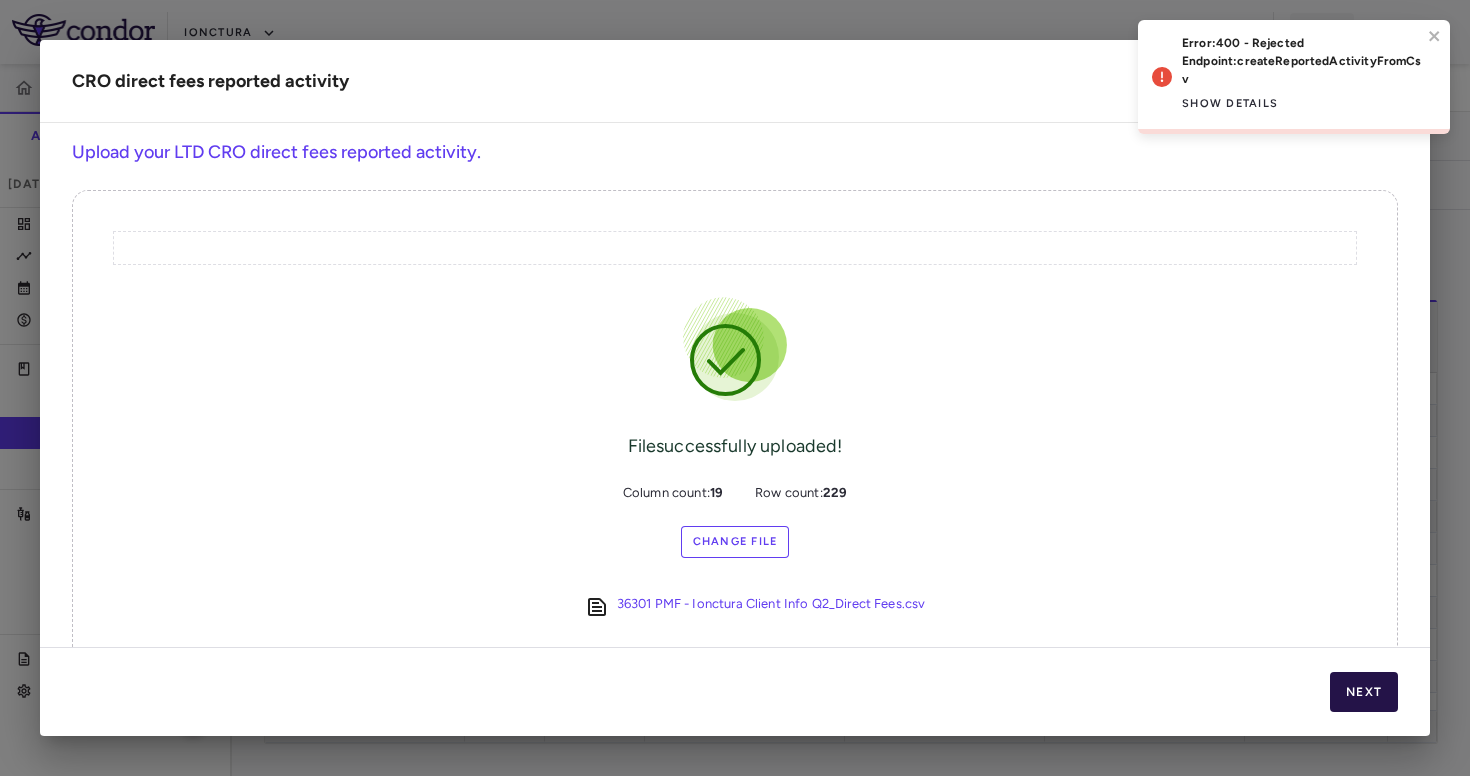 click on "Next" at bounding box center (1364, 692) 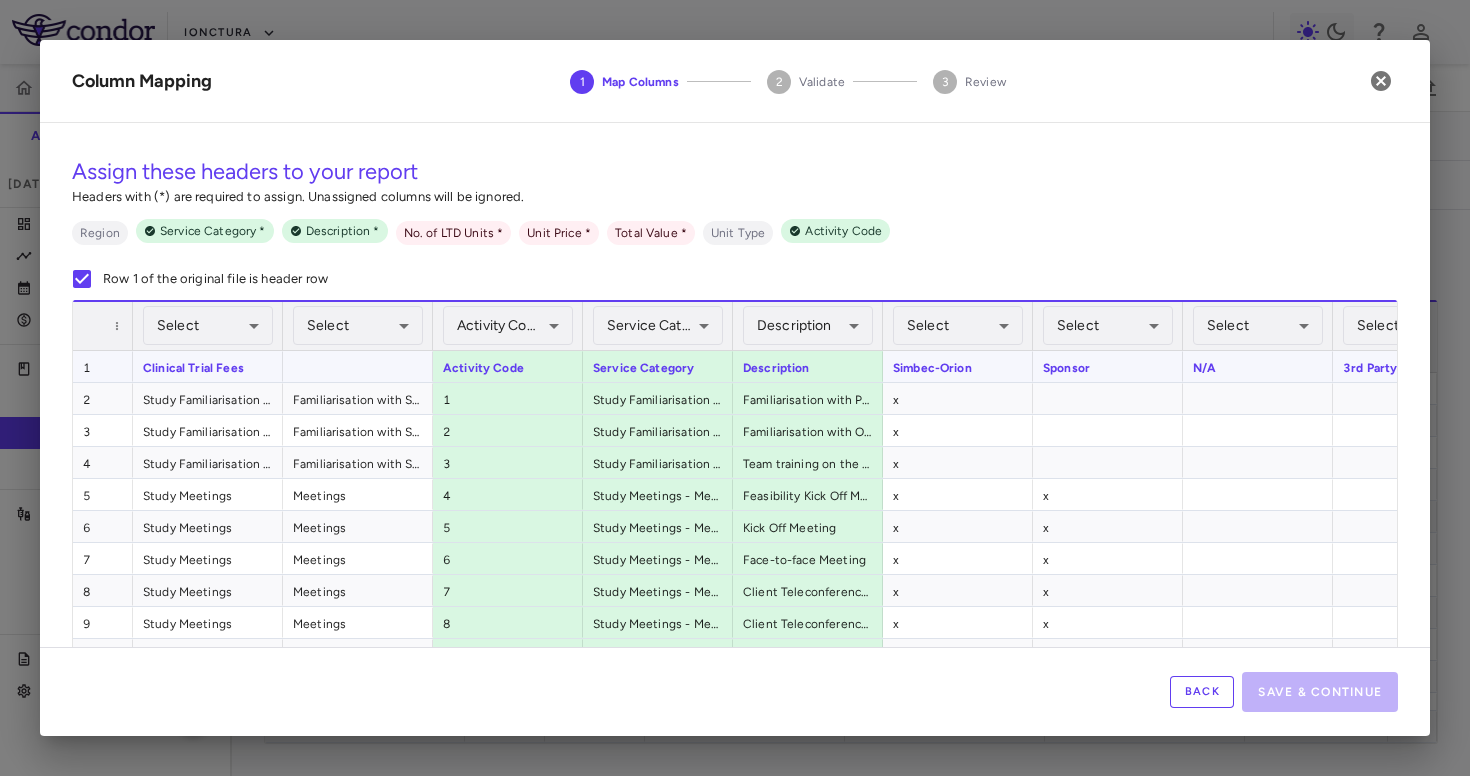 scroll, scrollTop: 0, scrollLeft: 573, axis: horizontal 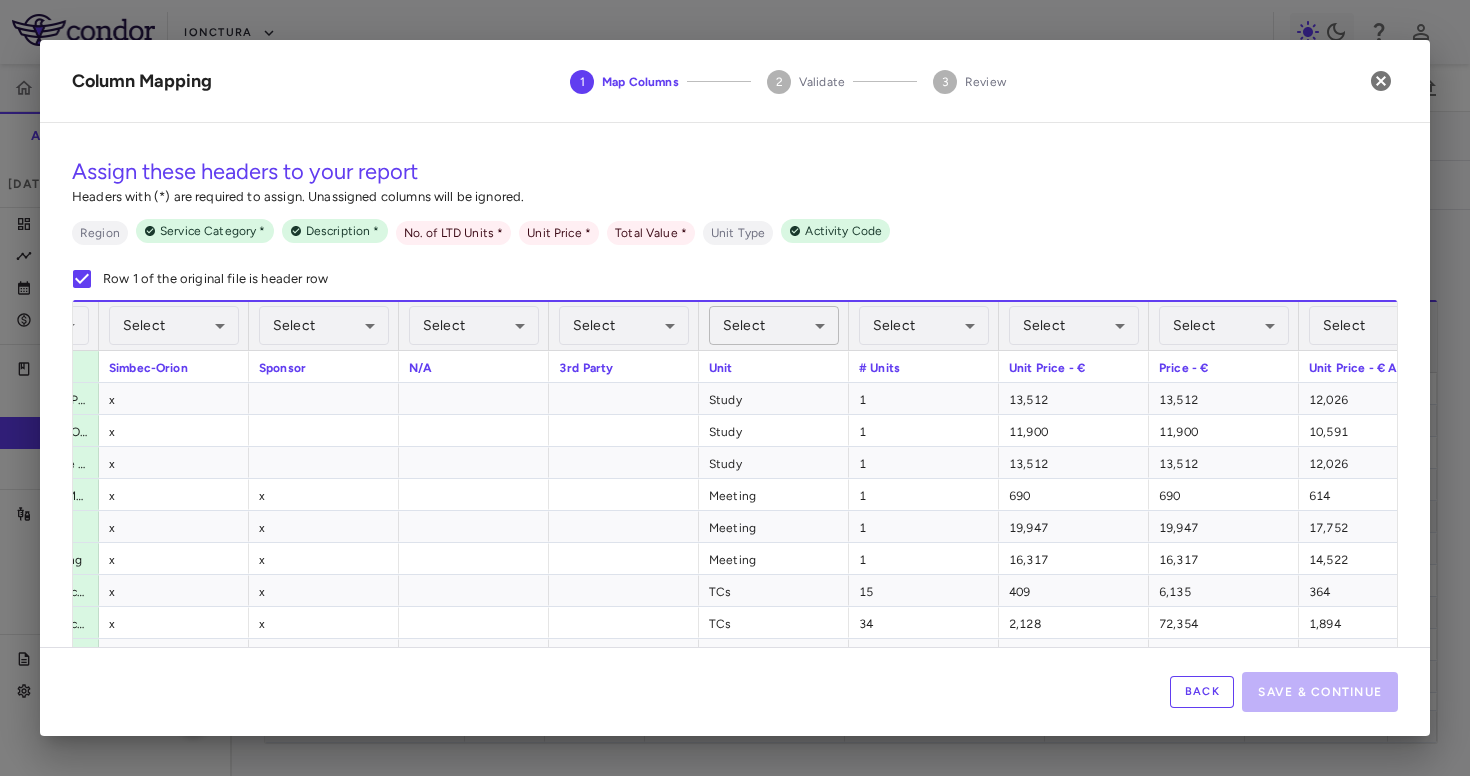 click on "Skip to sidebar Skip to main content iOnctura IOA-244-PMF(PhIIa) Accruals Forecasting Jun 2025 (Open) Trial dashboard Analytics Financial close Journal entry Clinical expenses Summary CRO Orion Santé Sarl Other clinical contracts Trial activity Patient activity Site & lab cost matrix Map procedures Trial files Trial settings IOA-244-PMF(PhIIa) PMF Jun 2025 (Open) Overview Direct Fees Pass-Throughs Investigator Fees Current Contract Amendment-In-Progress Expenses Recon & Adjustments New CRO reported Line Match Use AIP BLA Currency native trial 0
Service Category
Drag here to set column labels" at bounding box center (735, 388) 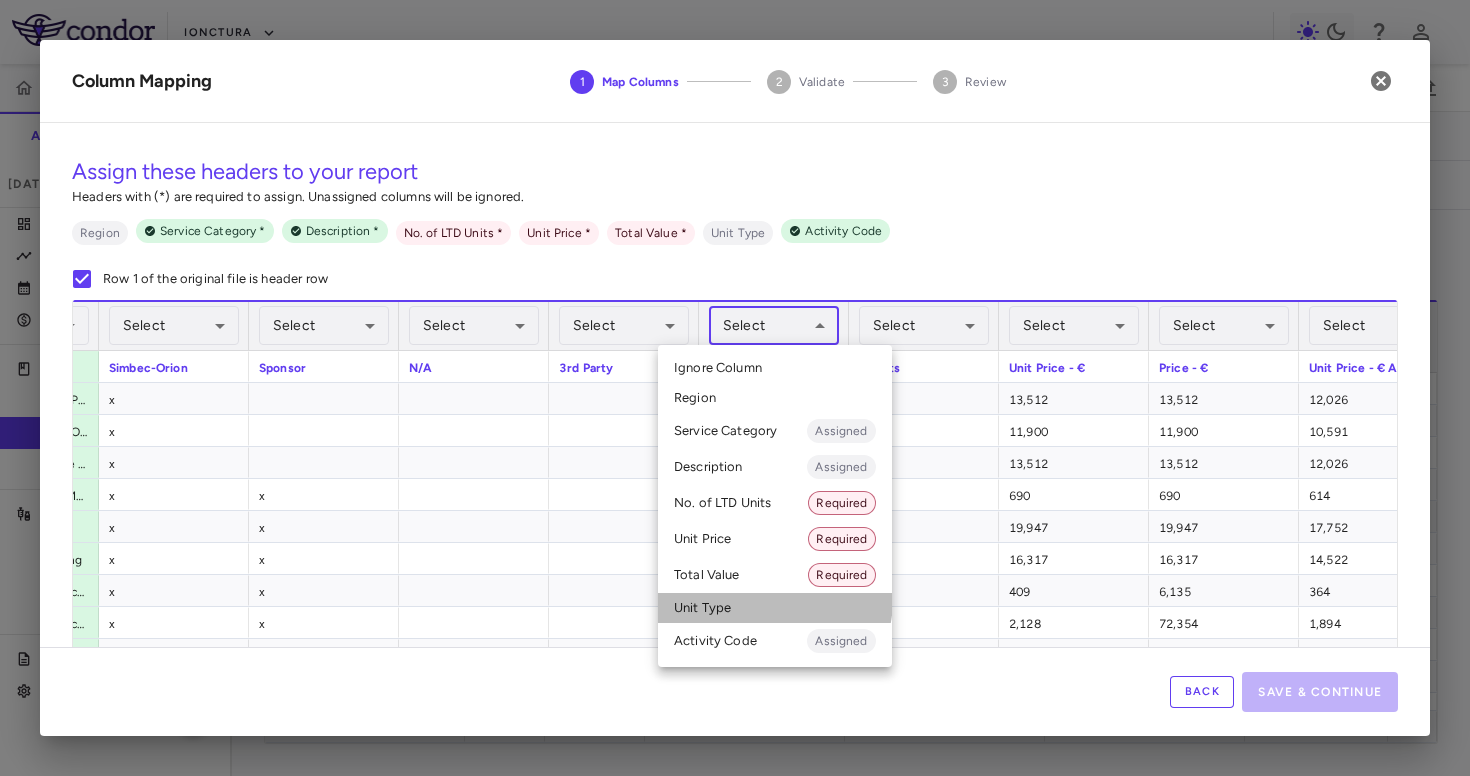 click on "Unit Type" at bounding box center [775, 608] 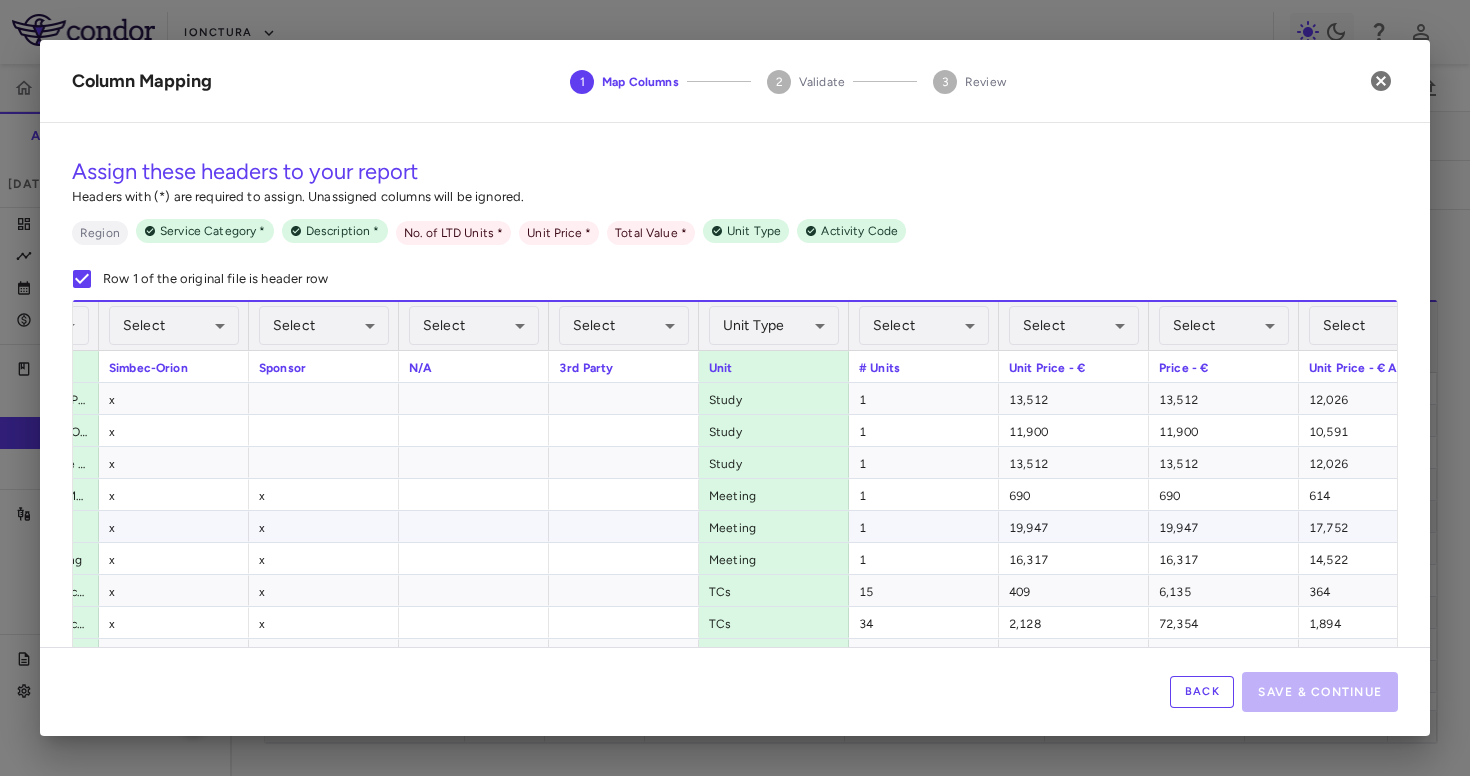 scroll, scrollTop: 0, scrollLeft: 983, axis: horizontal 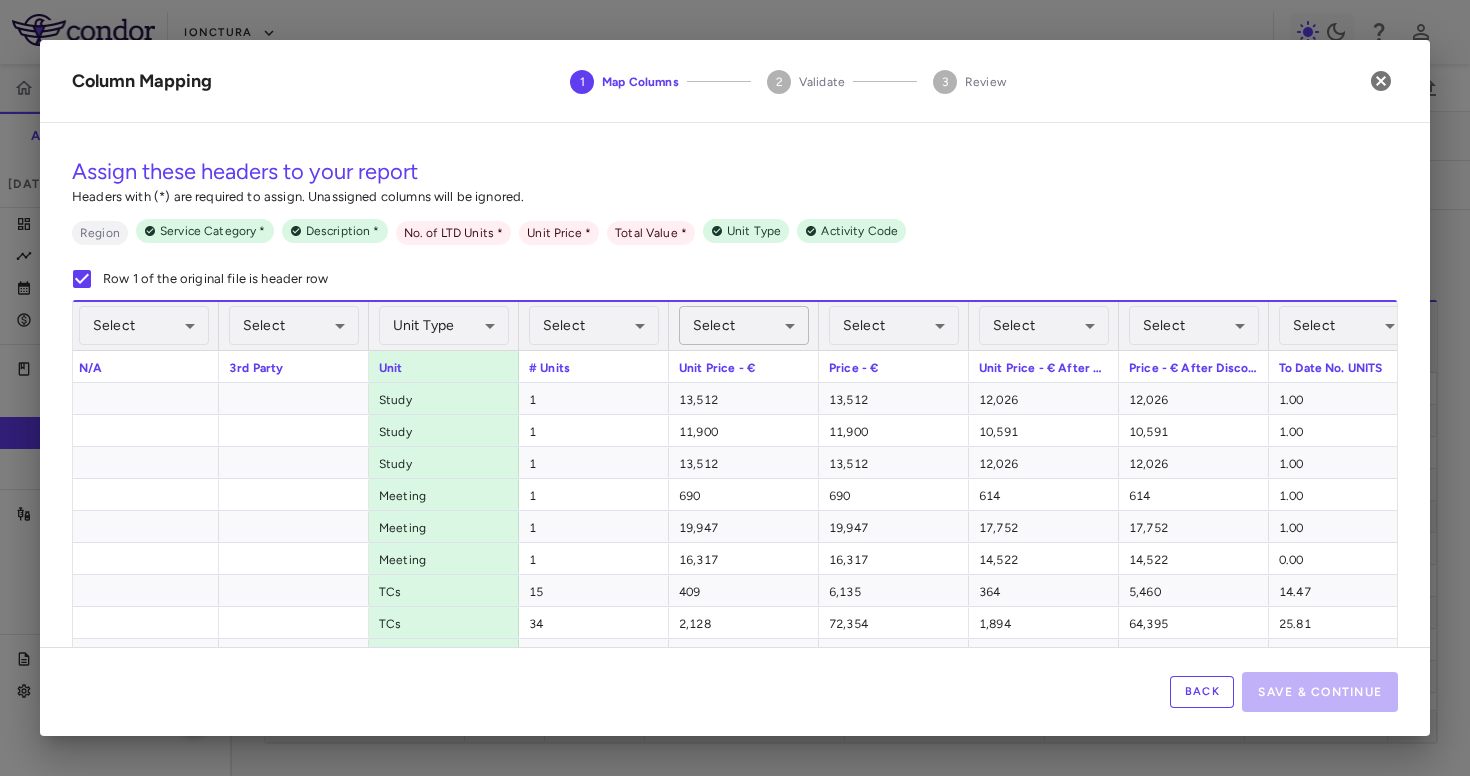 click on "Skip to sidebar Skip to main content iOnctura IOA-244-PMF(PhIIa) Accruals Forecasting Jun 2025 (Open) Trial dashboard Analytics Financial close Journal entry Clinical expenses Summary CRO Orion Santé Sarl Other clinical contracts Trial activity Patient activity Site & lab cost matrix Map procedures Trial files Trial settings IOA-244-PMF(PhIIa) PMF Jun 2025 (Open) Overview Direct Fees Pass-Throughs Investigator Fees Current Contract Amendment-In-Progress Expenses Recon & Adjustments New CRO reported Line Match Use AIP BLA Currency native trial 0
Service Category
Drag here to set column labels" at bounding box center [735, 388] 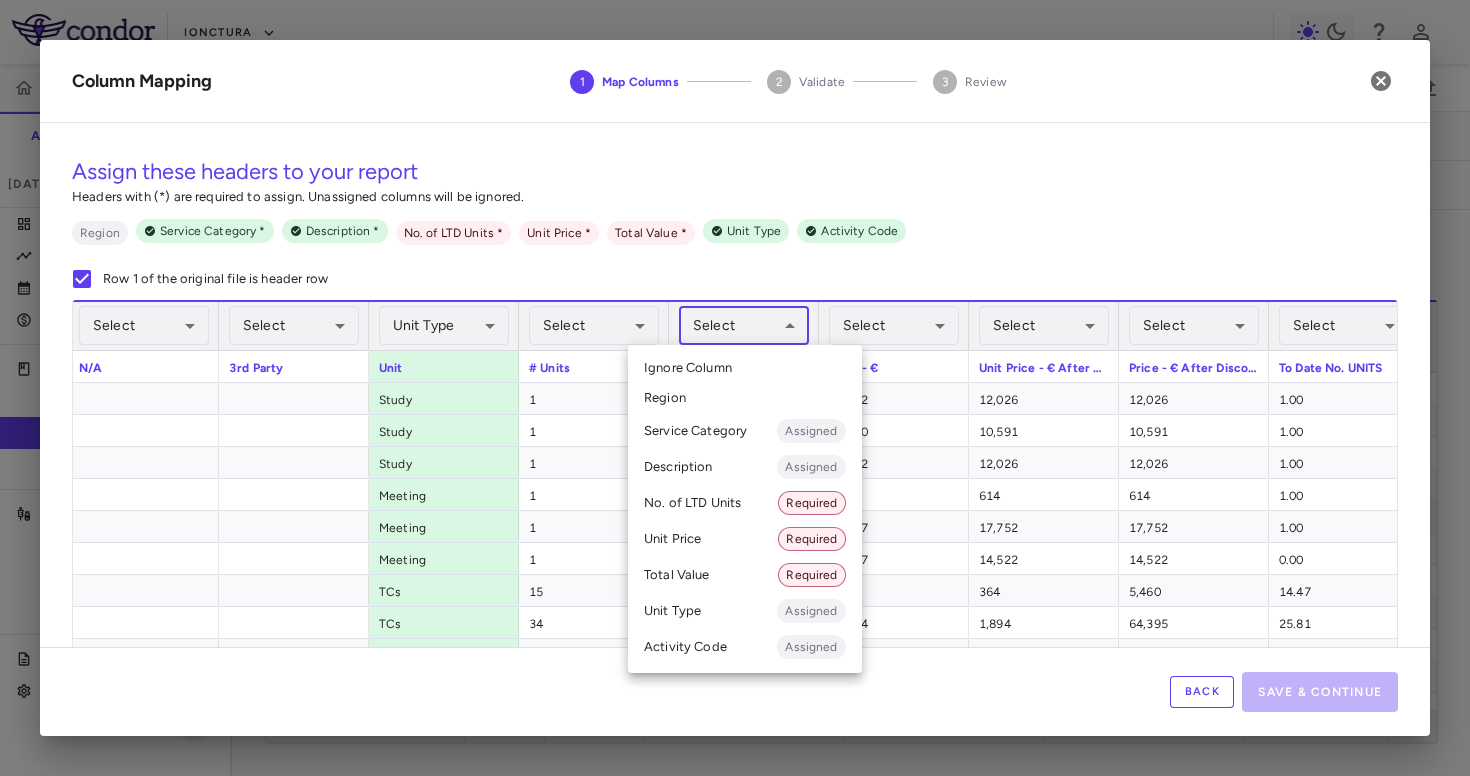 click on "Unit Price Required" at bounding box center [745, 539] 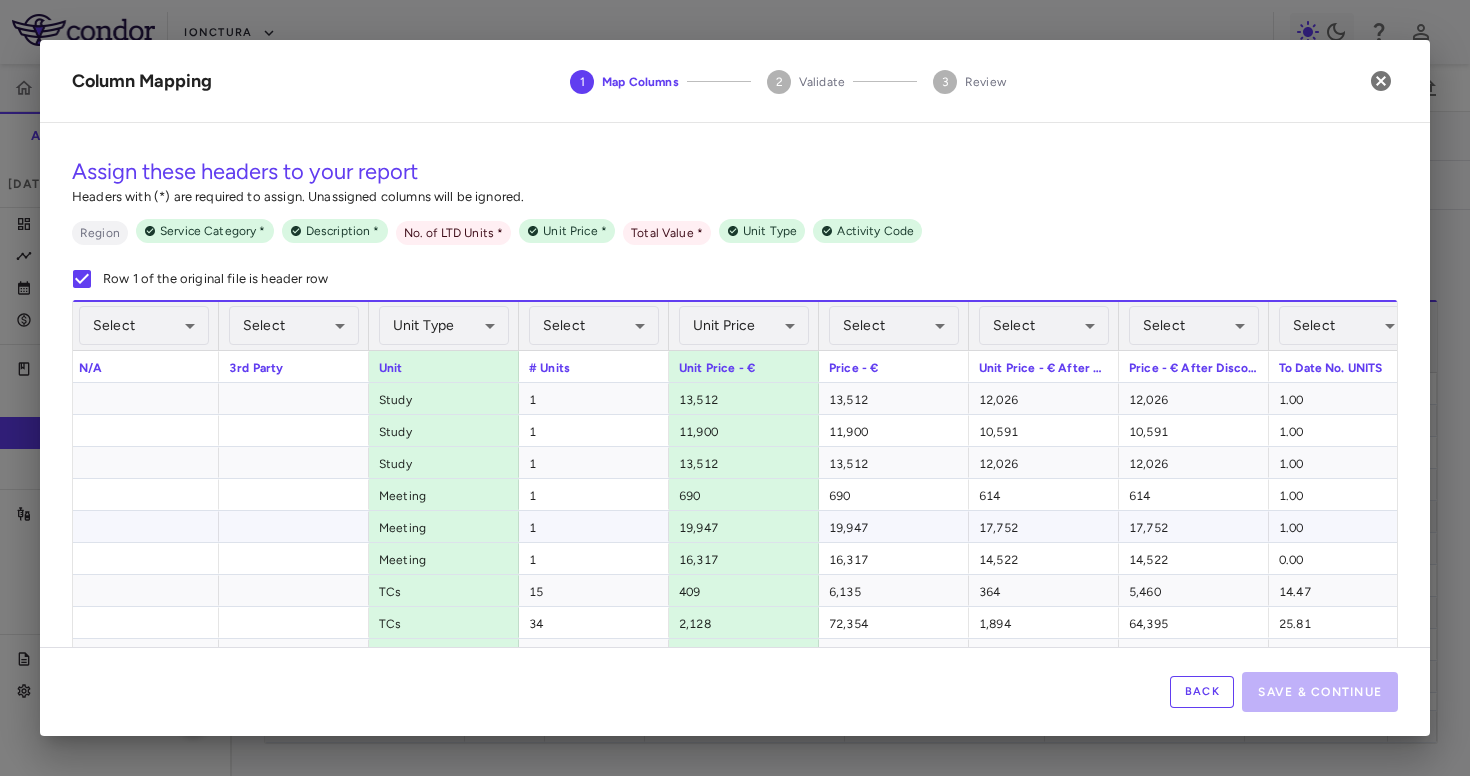 scroll, scrollTop: 0, scrollLeft: 1252, axis: horizontal 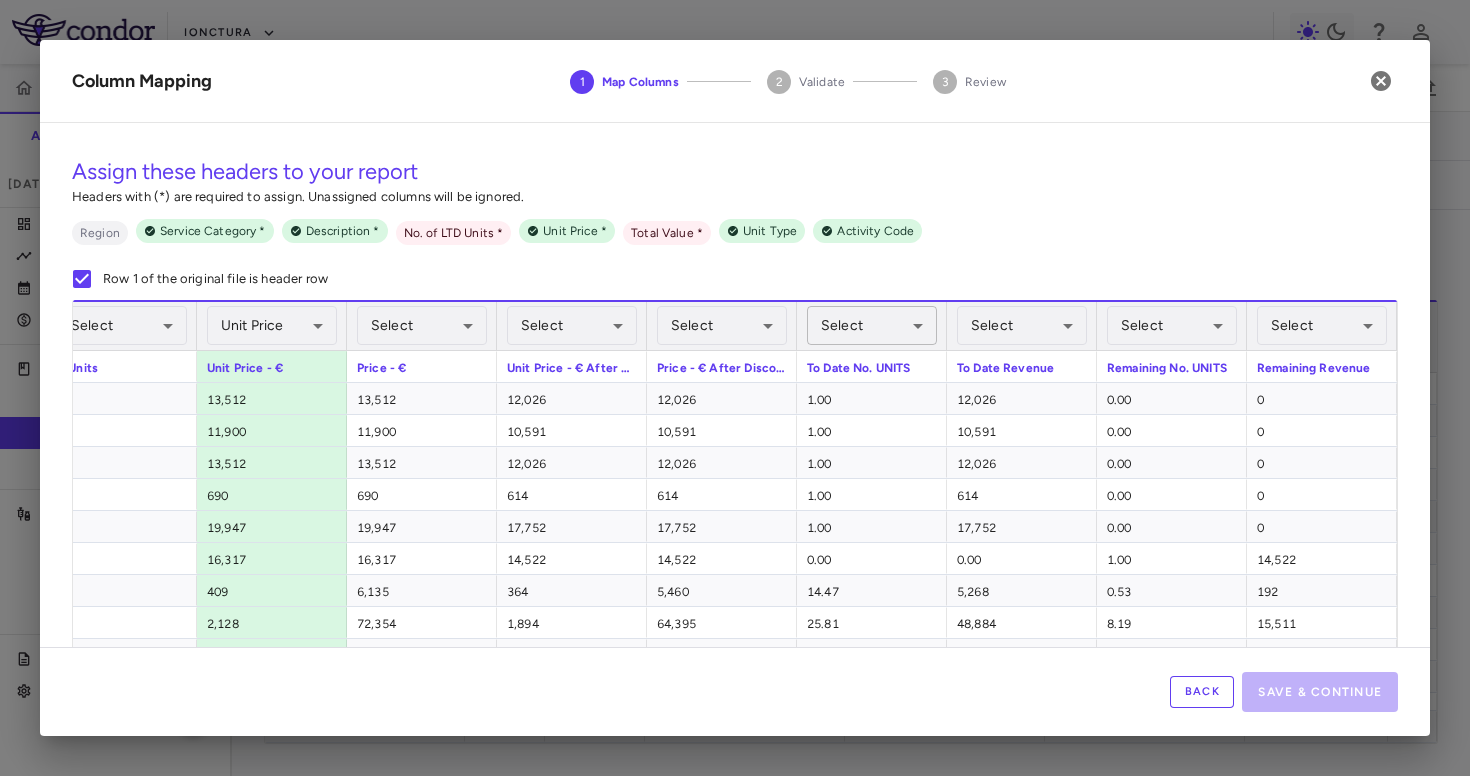 click on "Skip to sidebar Skip to main content iOnctura IOA-244-PMF(PhIIa) Accruals Forecasting Jun 2025 (Open) Trial dashboard Analytics Financial close Journal entry Clinical expenses Summary CRO Orion Santé Sarl Other clinical contracts Trial activity Patient activity Site & lab cost matrix Map procedures Trial files Trial settings IOA-244-PMF(PhIIa) PMF Jun 2025 (Open) Overview Direct Fees Pass-Throughs Investigator Fees Current Contract Amendment-In-Progress Expenses Recon & Adjustments New CRO reported Line Match Use AIP BLA Currency native trial 0
Service Category
Drag here to set column labels" at bounding box center (735, 388) 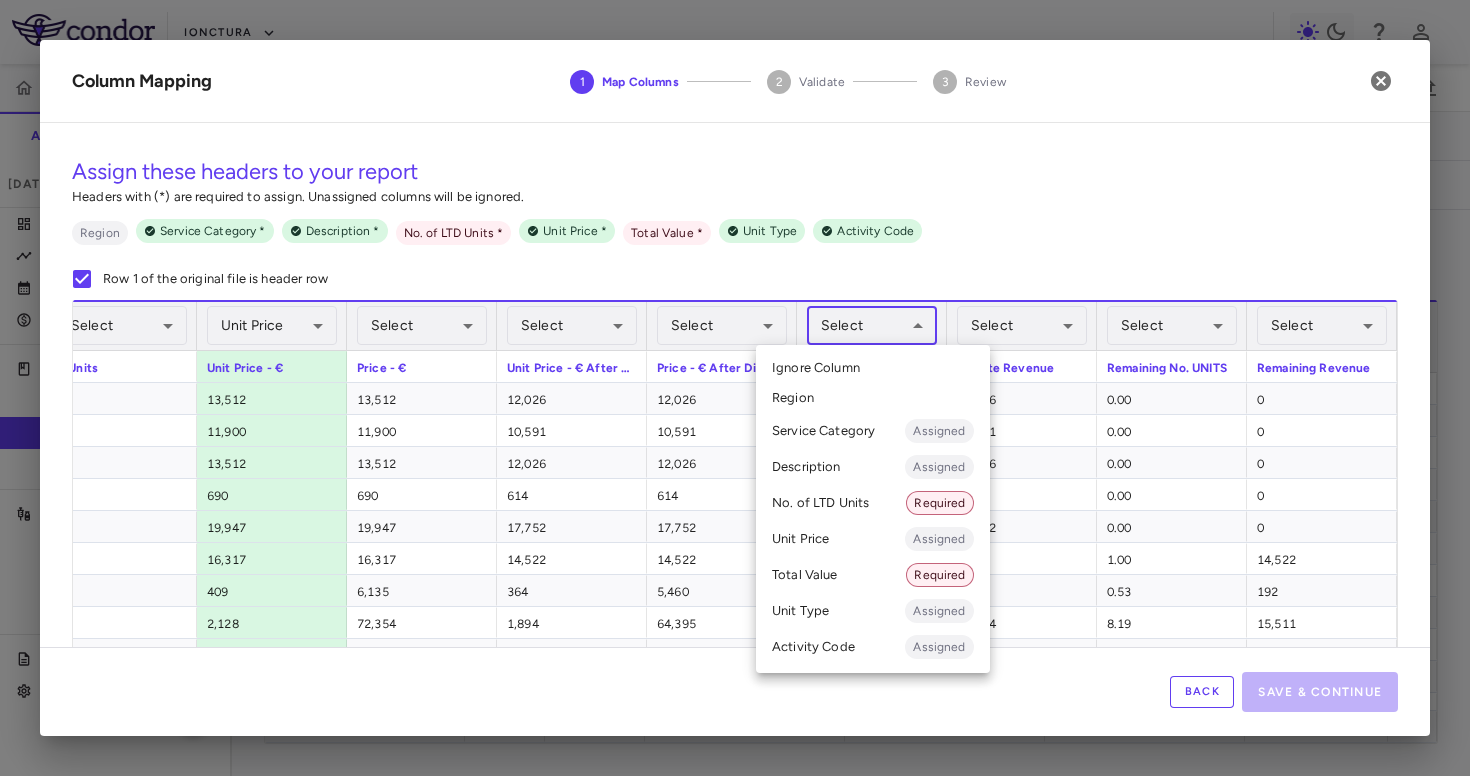 click on "No. of LTD Units Required" at bounding box center (873, 503) 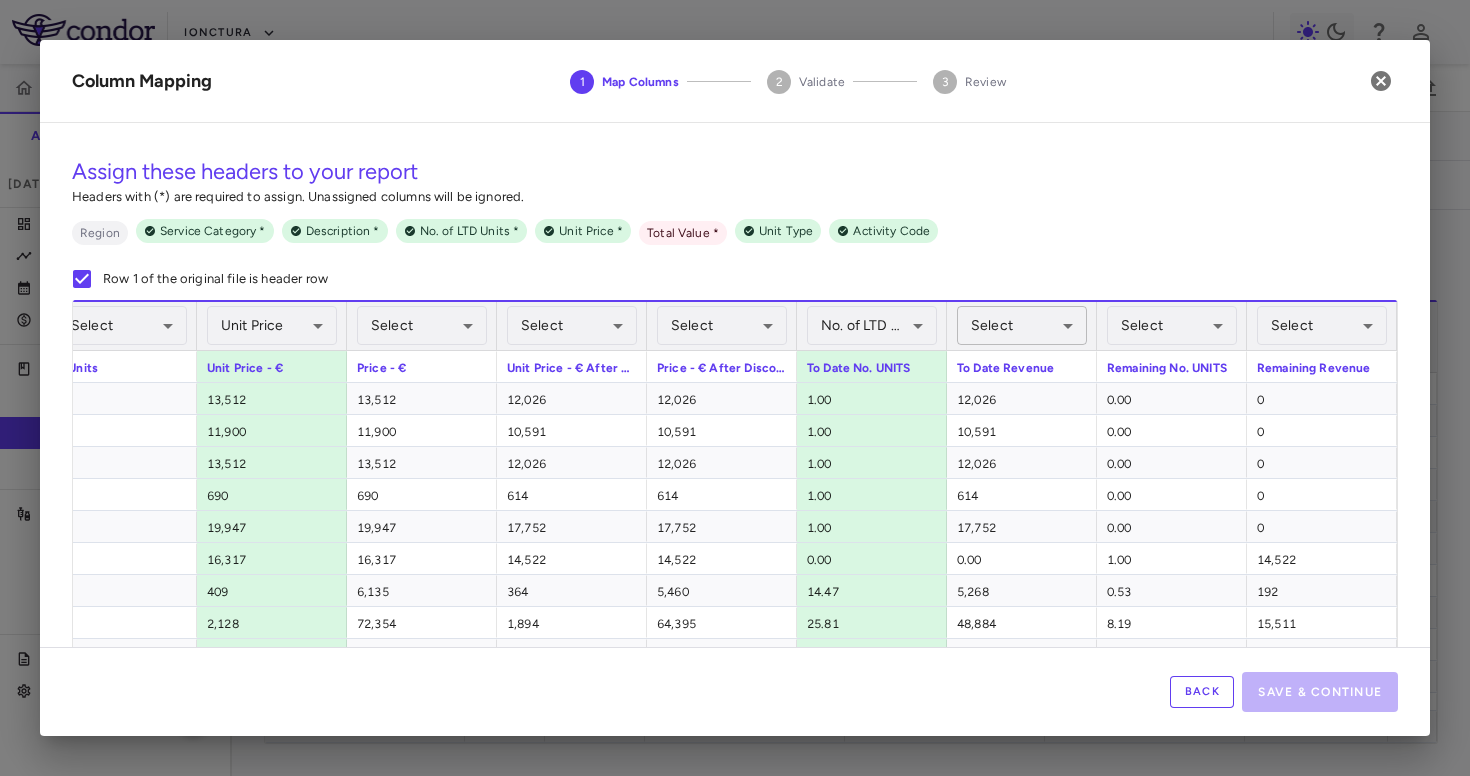 click on "Skip to sidebar Skip to main content iOnctura IOA-244-PMF(PhIIa) Accruals Forecasting Jun 2025 (Open) Trial dashboard Analytics Financial close Journal entry Clinical expenses Summary CRO Orion Santé Sarl Other clinical contracts Trial activity Patient activity Site & lab cost matrix Map procedures Trial files Trial settings IOA-244-PMF(PhIIa) PMF Jun 2025 (Open) Overview Direct Fees Pass-Throughs Investigator Fees Current Contract Amendment-In-Progress Expenses Recon & Adjustments New CRO reported Line Match Use AIP BLA Currency native trial 0
Service Category
Drag here to set column labels" at bounding box center (735, 388) 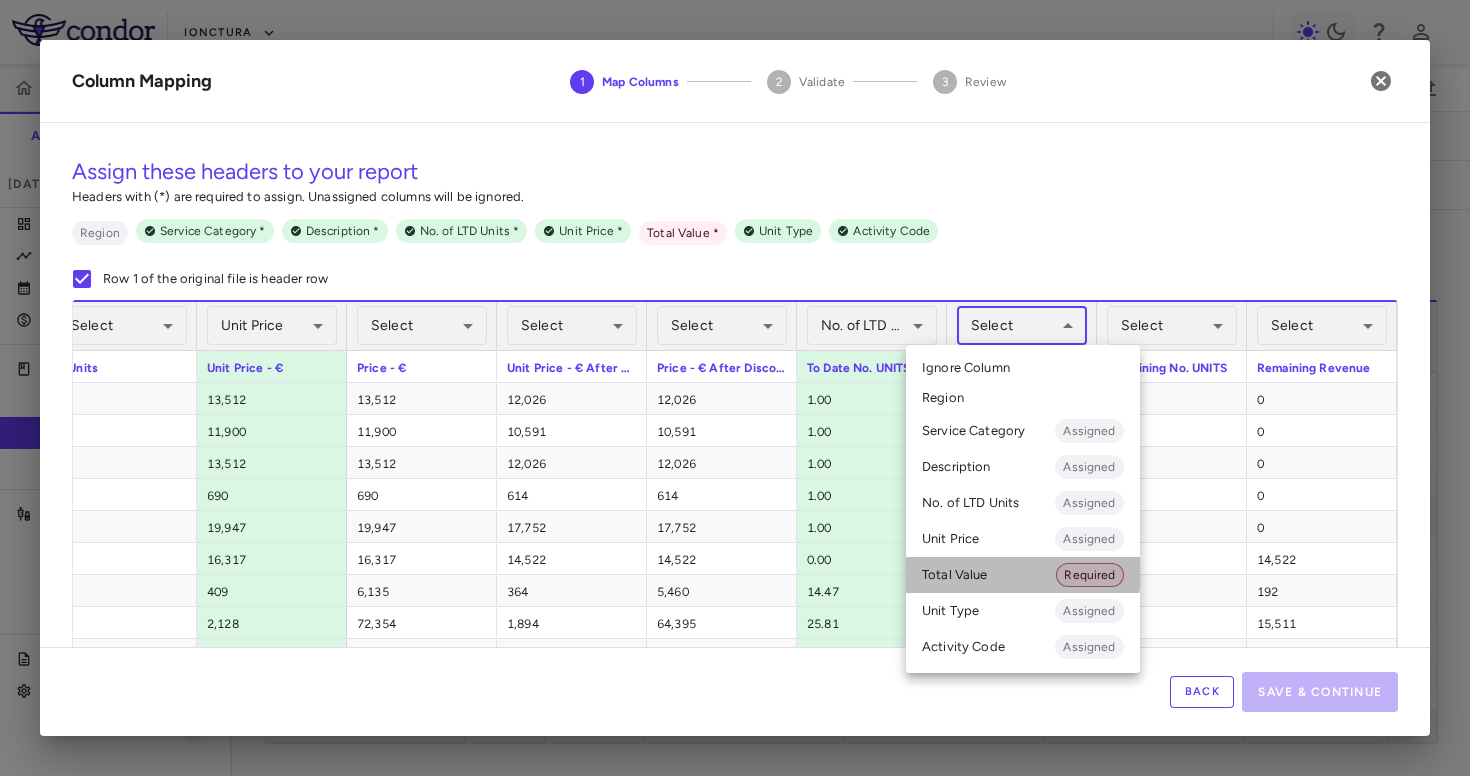 click on "Total Value Required" at bounding box center [1023, 575] 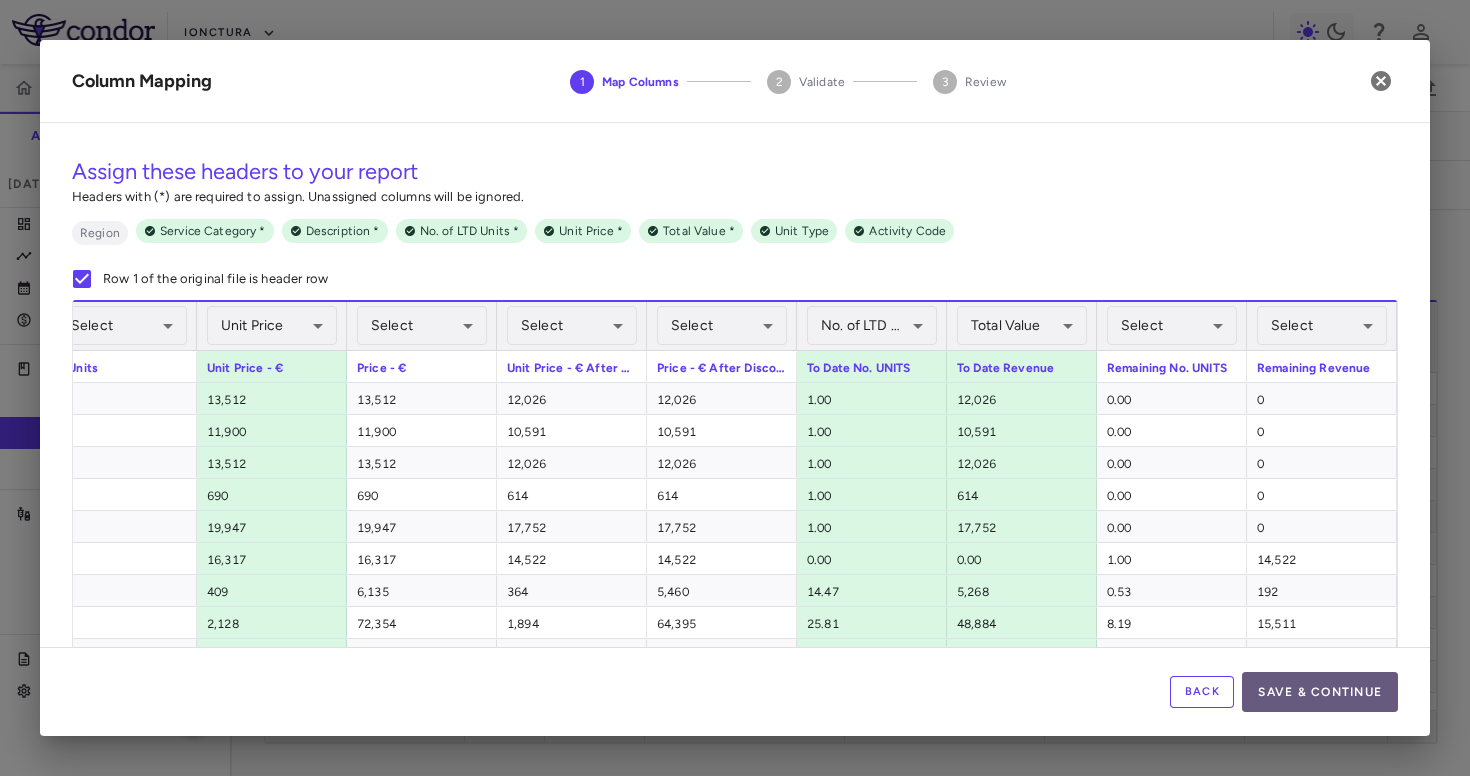 click on "Save & Continue" at bounding box center [1320, 692] 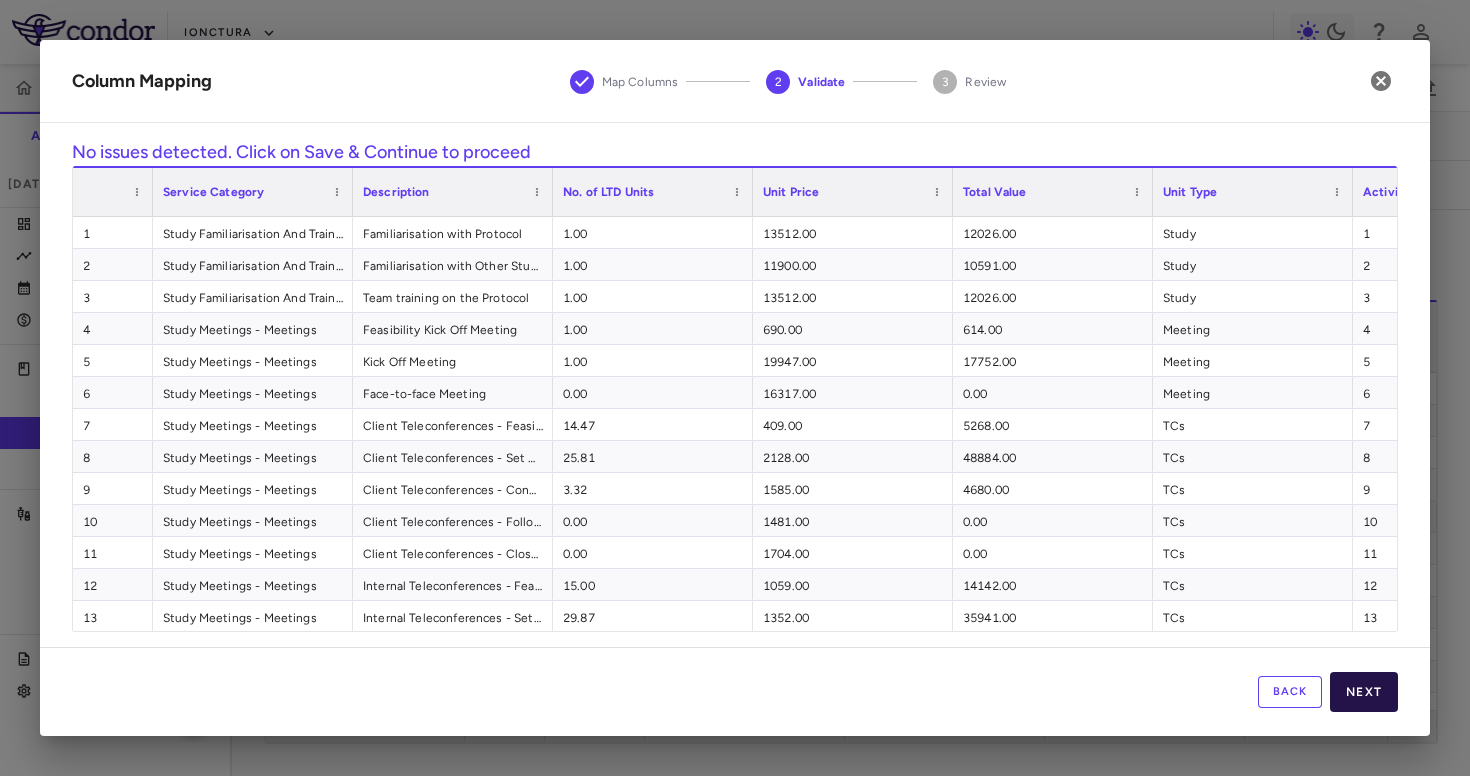 click on "Next" at bounding box center [1364, 692] 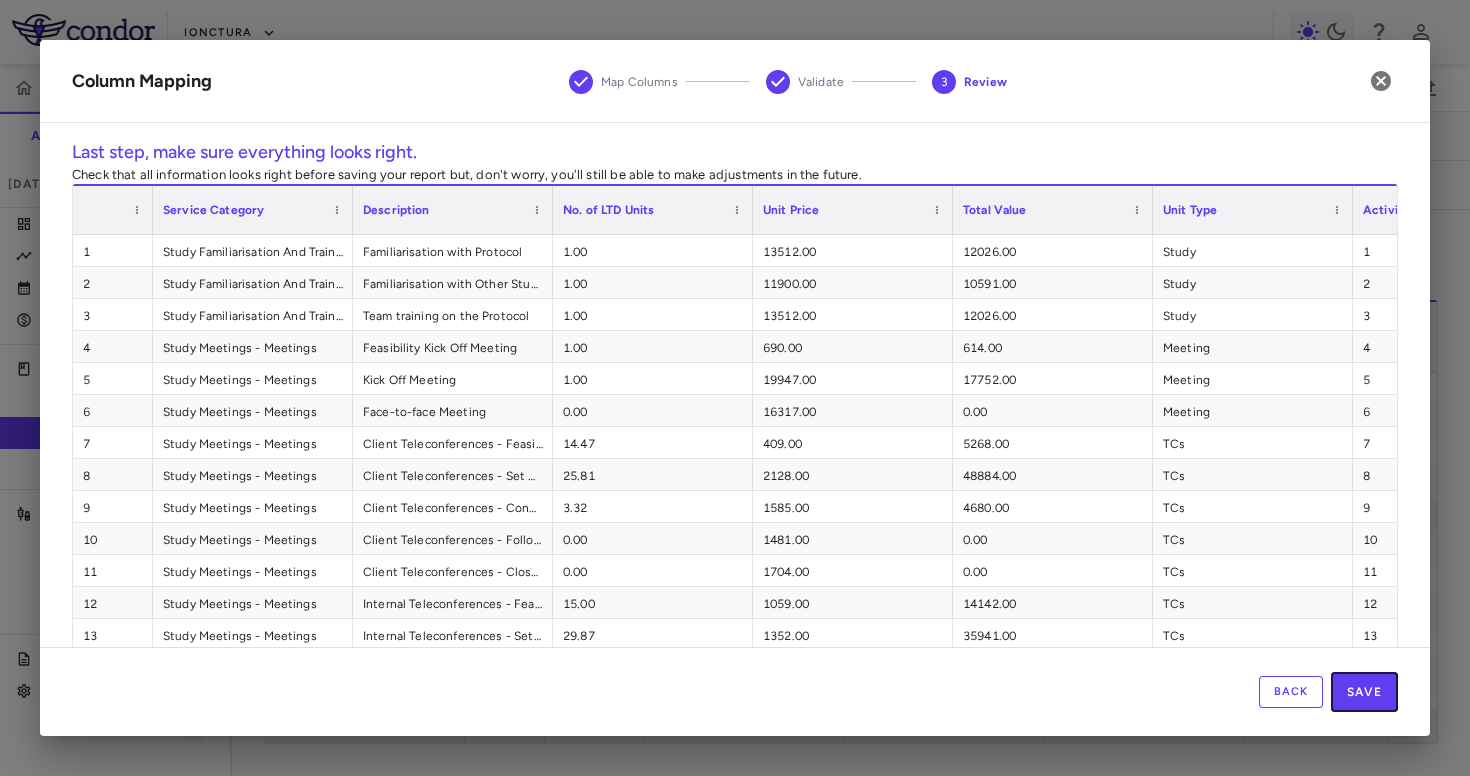 click on "Save" at bounding box center [1364, 692] 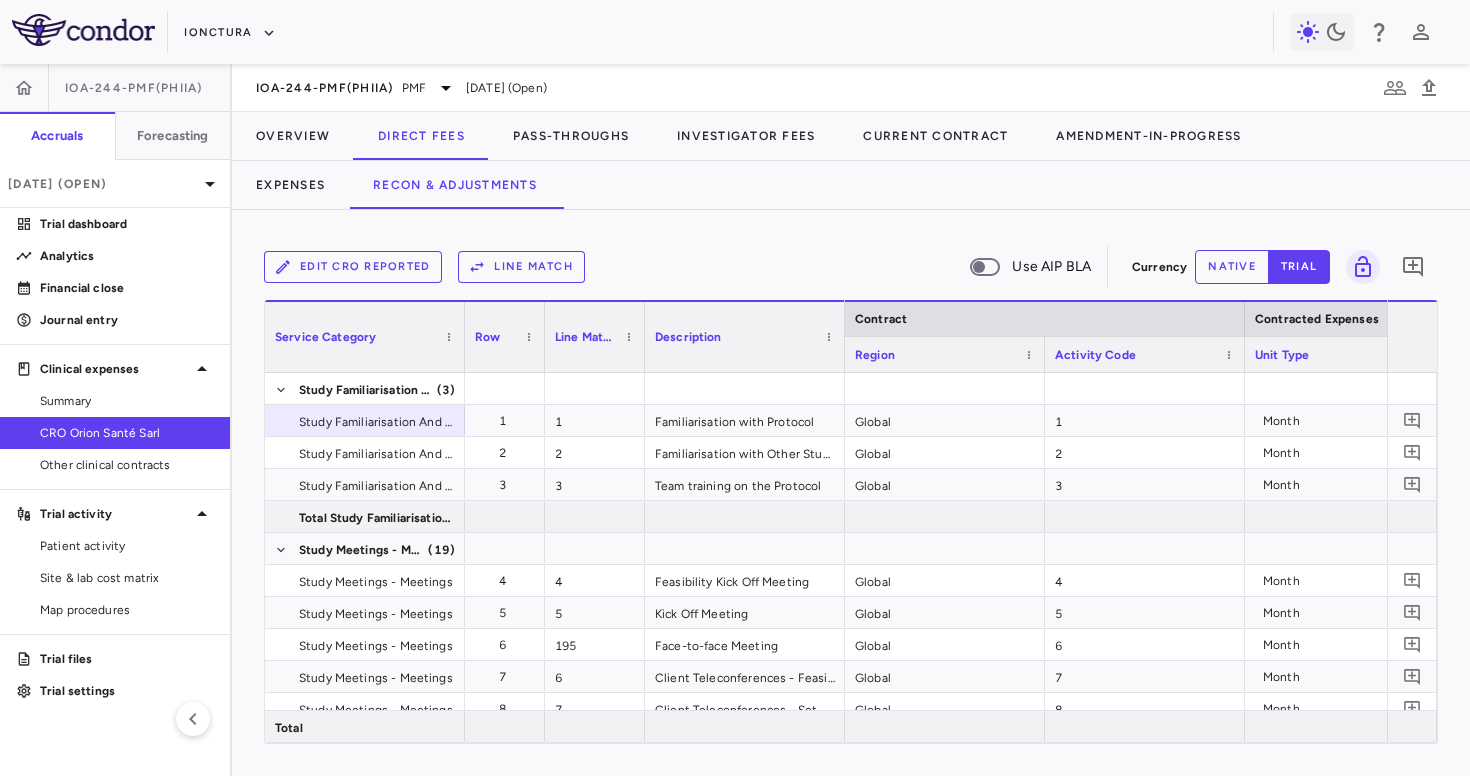 click on "Line Match" at bounding box center (521, 267) 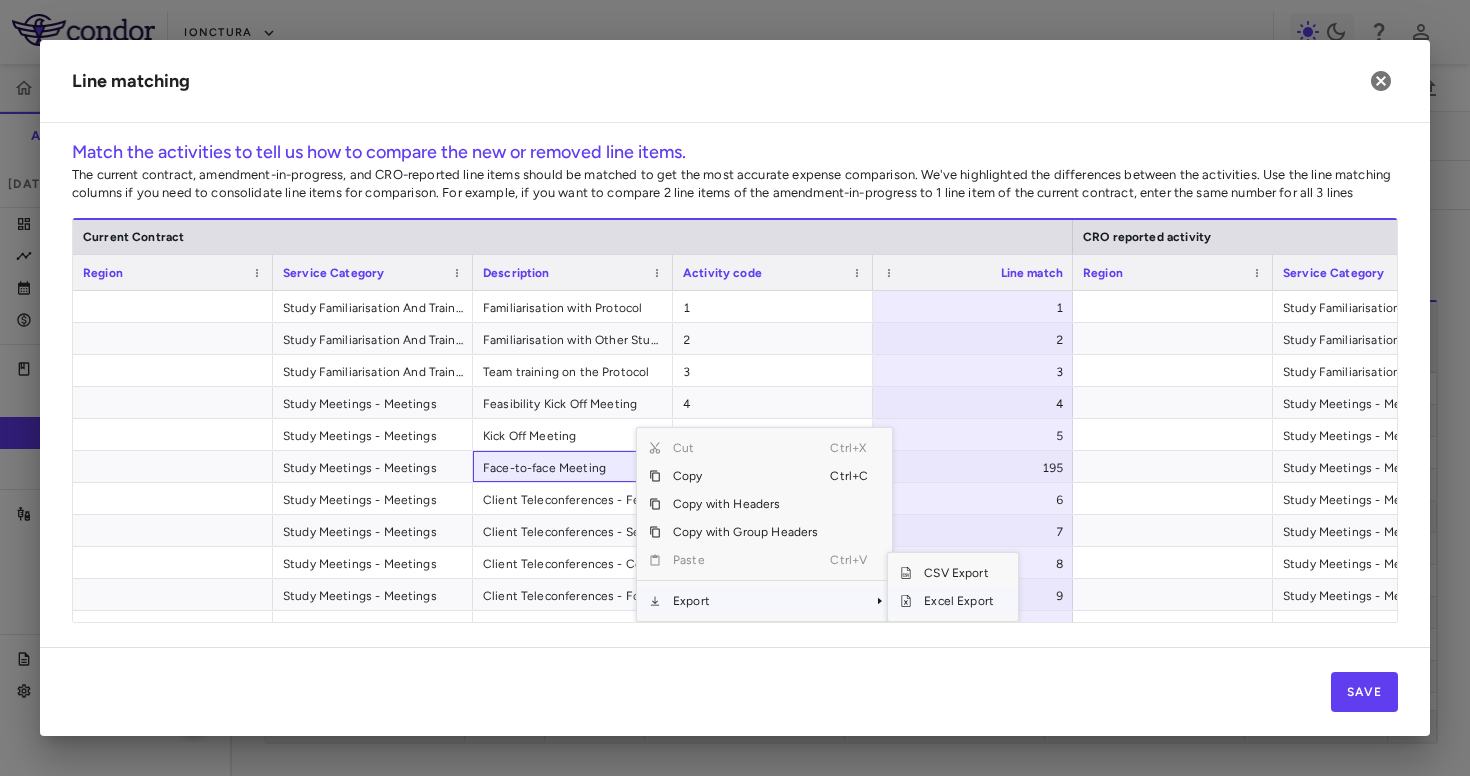 click on "Excel Export" at bounding box center [959, 601] 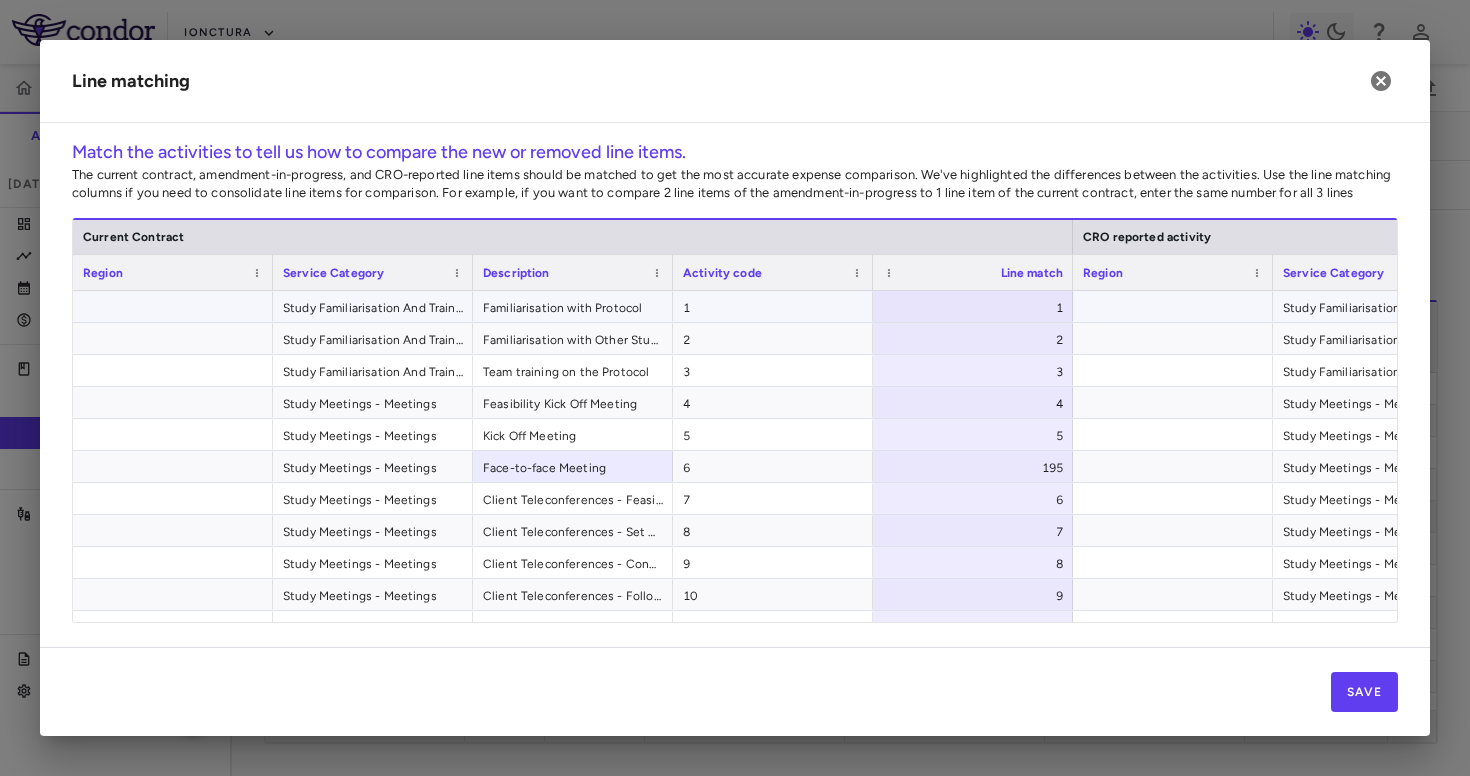 click on "1" at bounding box center [977, 308] 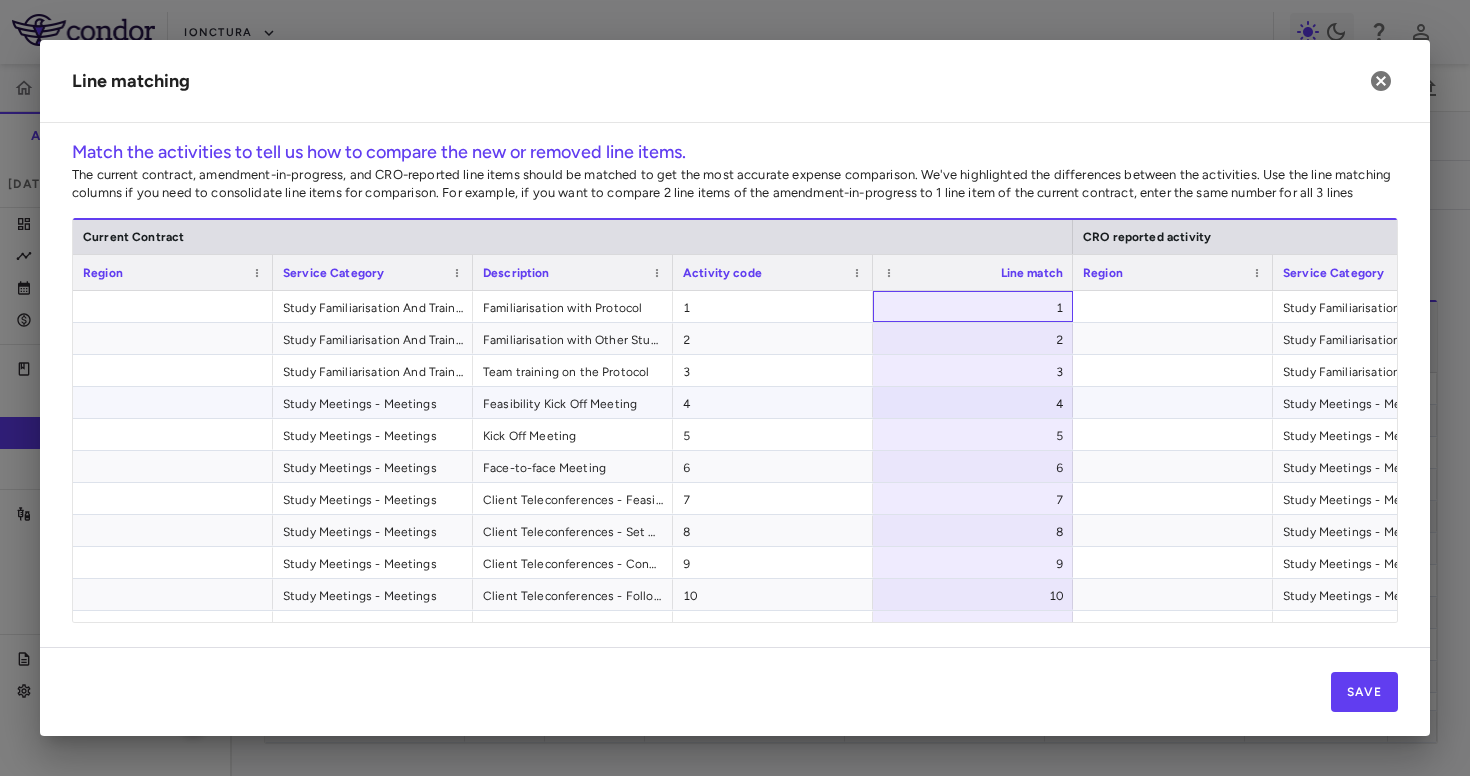scroll, scrollTop: 0, scrollLeft: 581, axis: horizontal 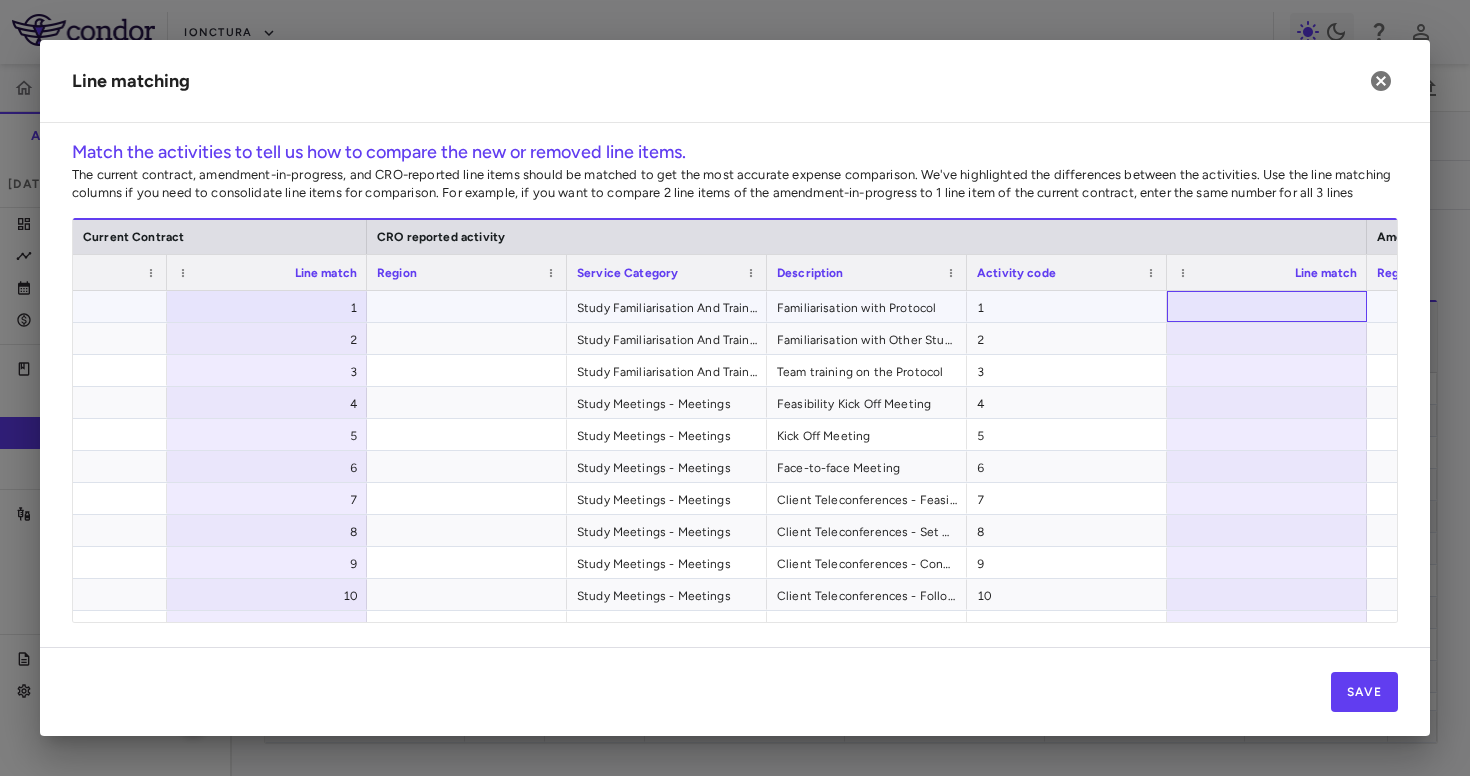 click at bounding box center (1267, 306) 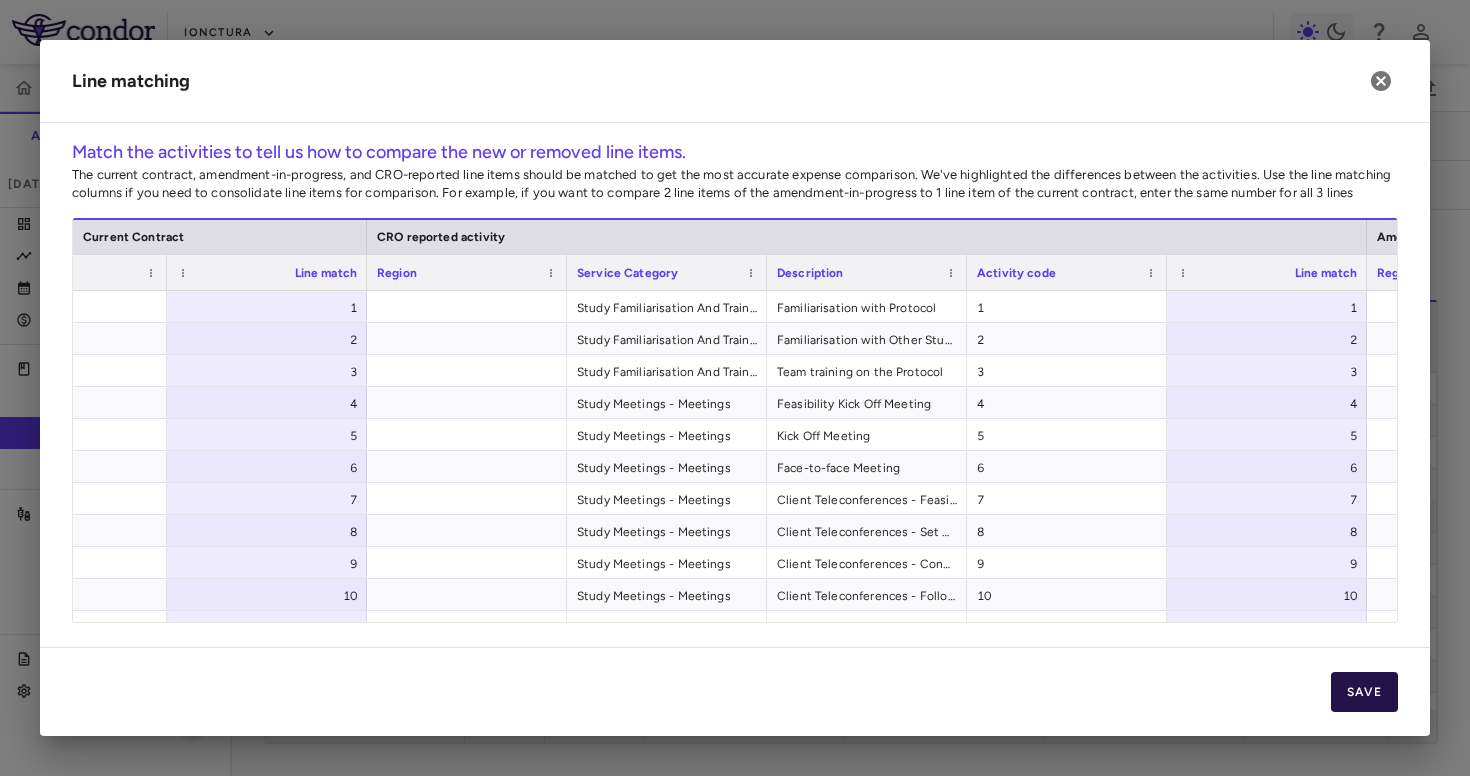 click on "Save" at bounding box center [1364, 692] 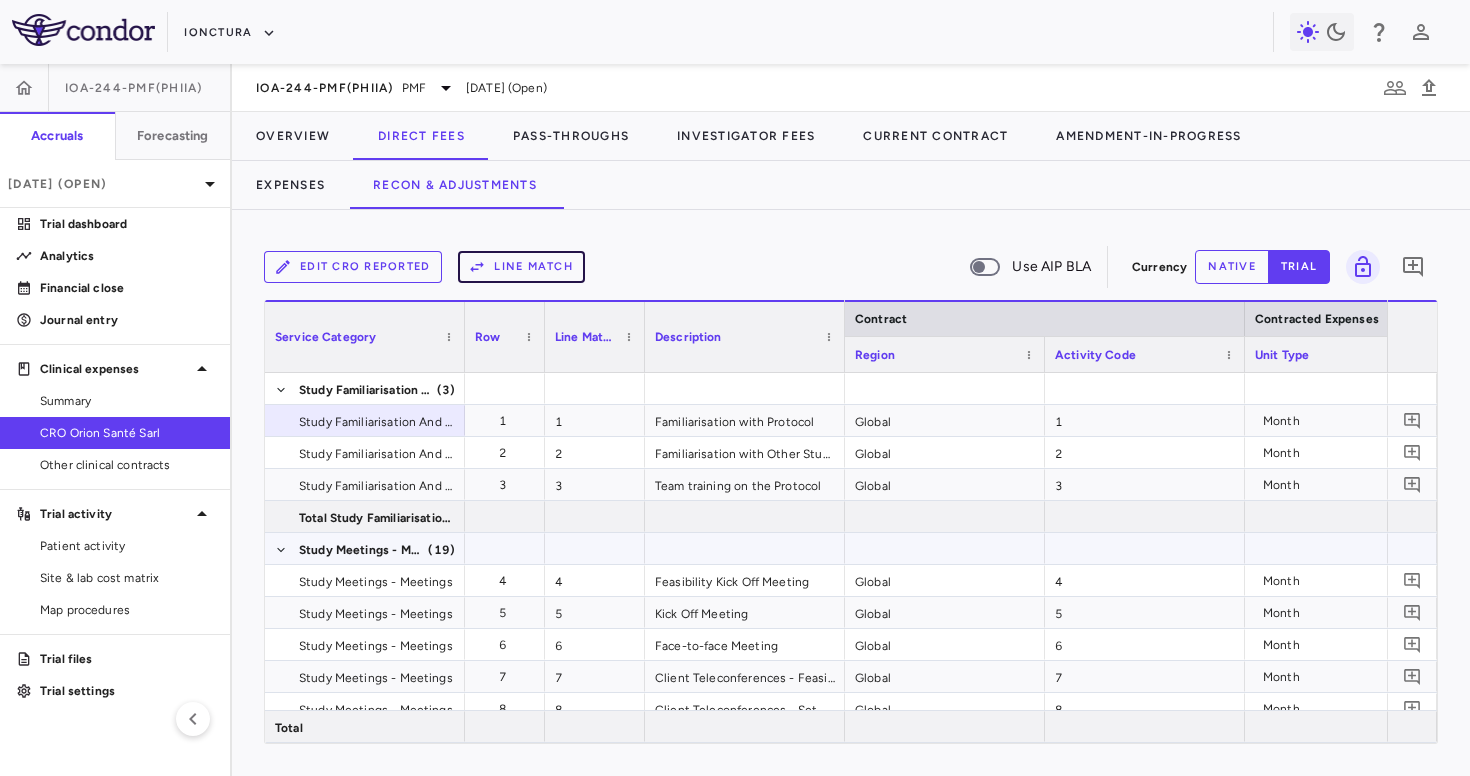 scroll, scrollTop: 0, scrollLeft: 399, axis: horizontal 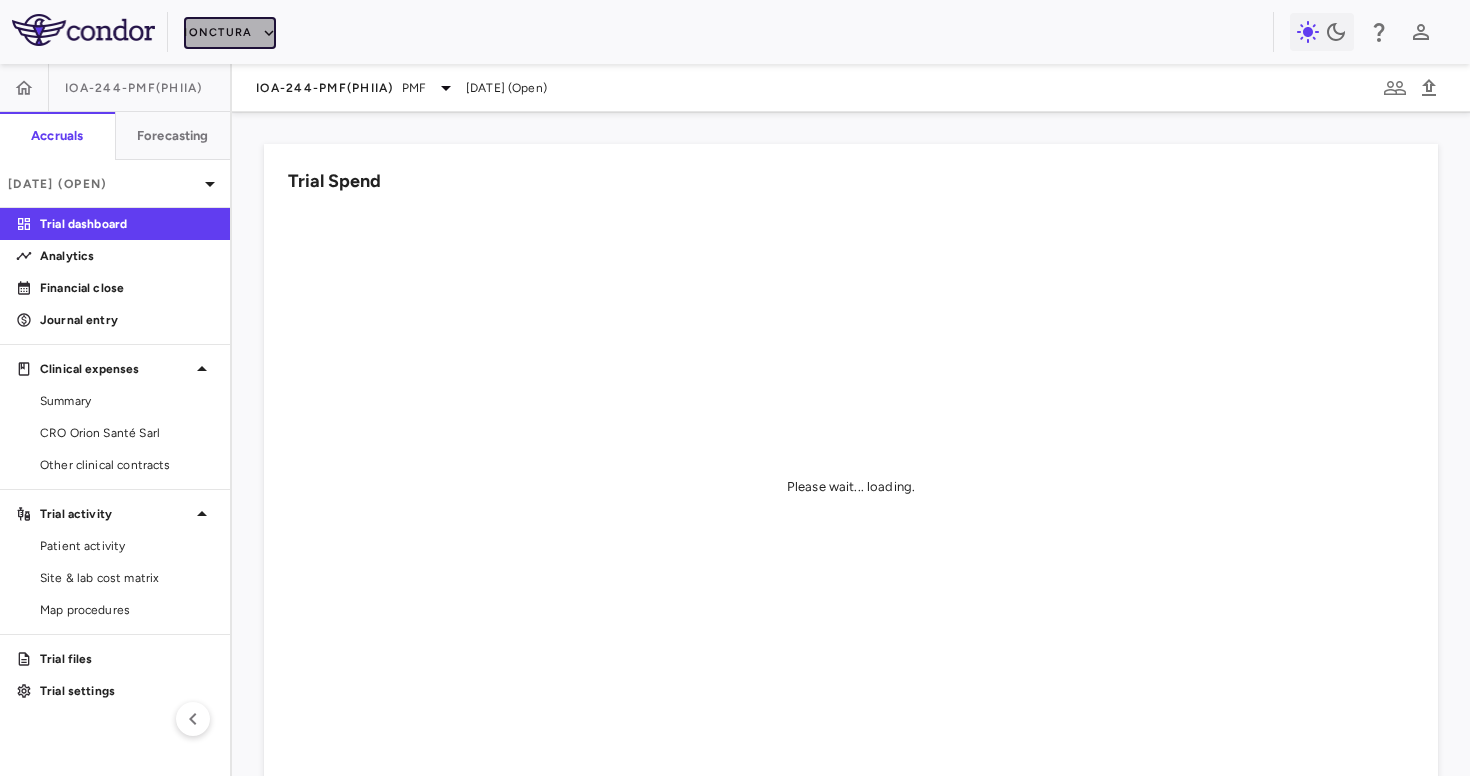 click on "iOnctura" at bounding box center (230, 33) 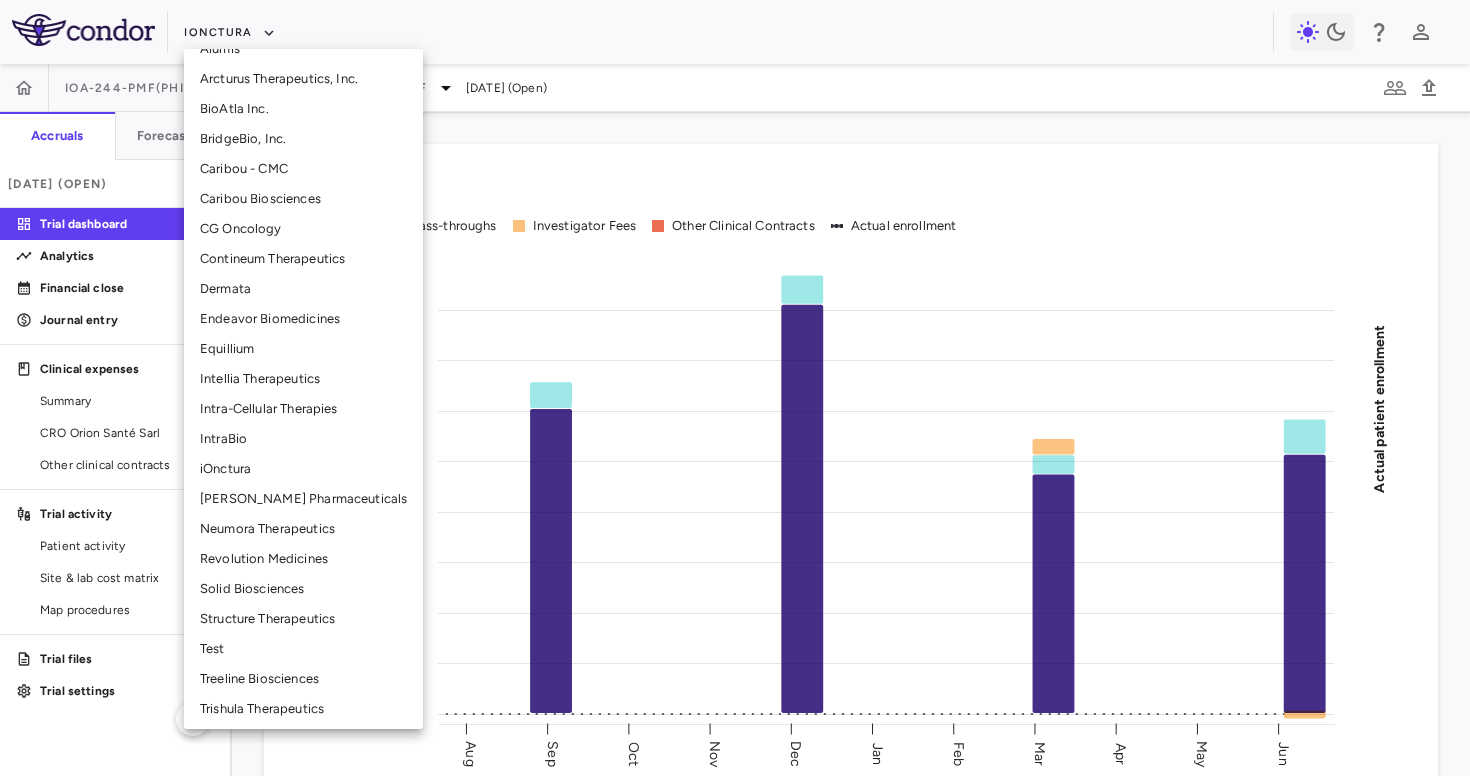 scroll, scrollTop: 246, scrollLeft: 0, axis: vertical 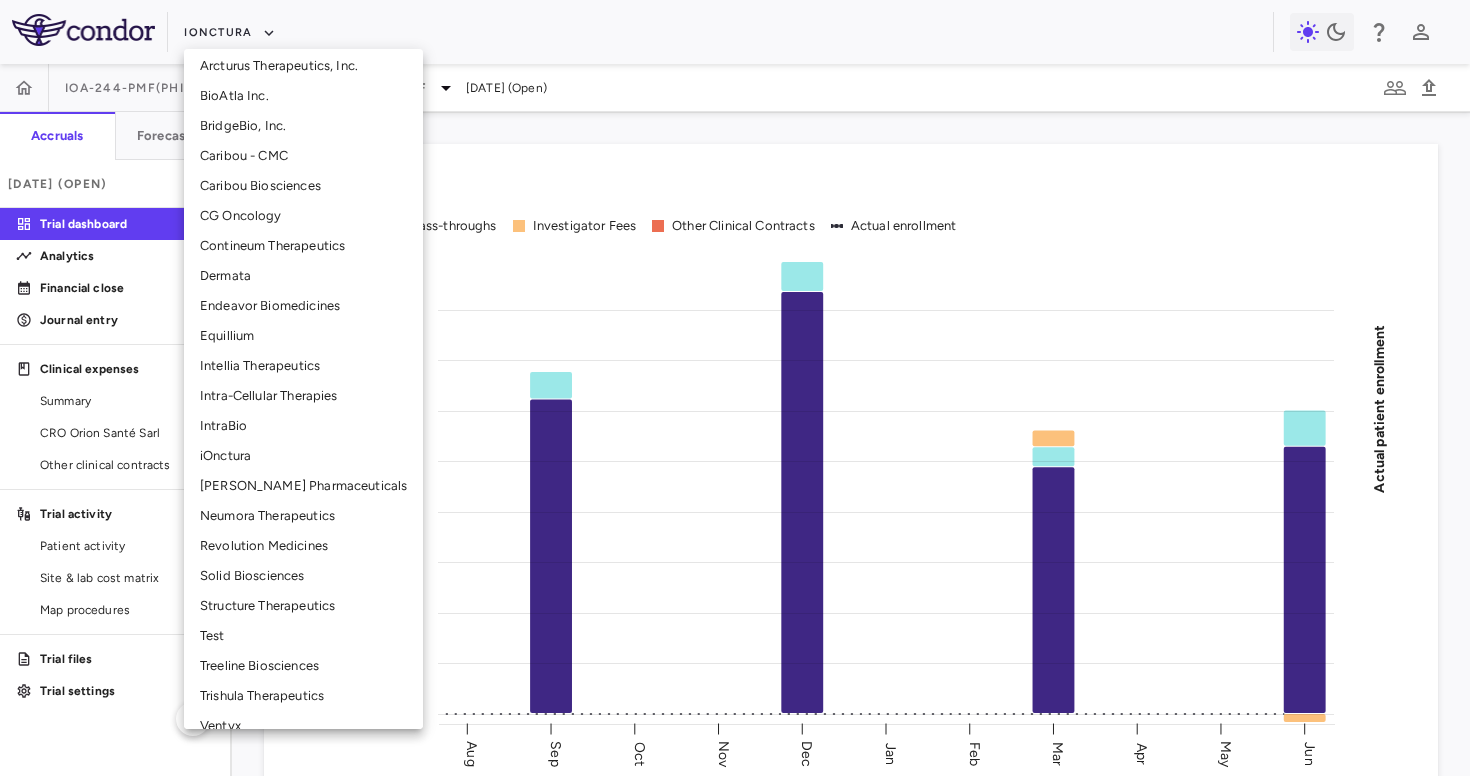 click on "Treeline Biosciences" at bounding box center (303, 666) 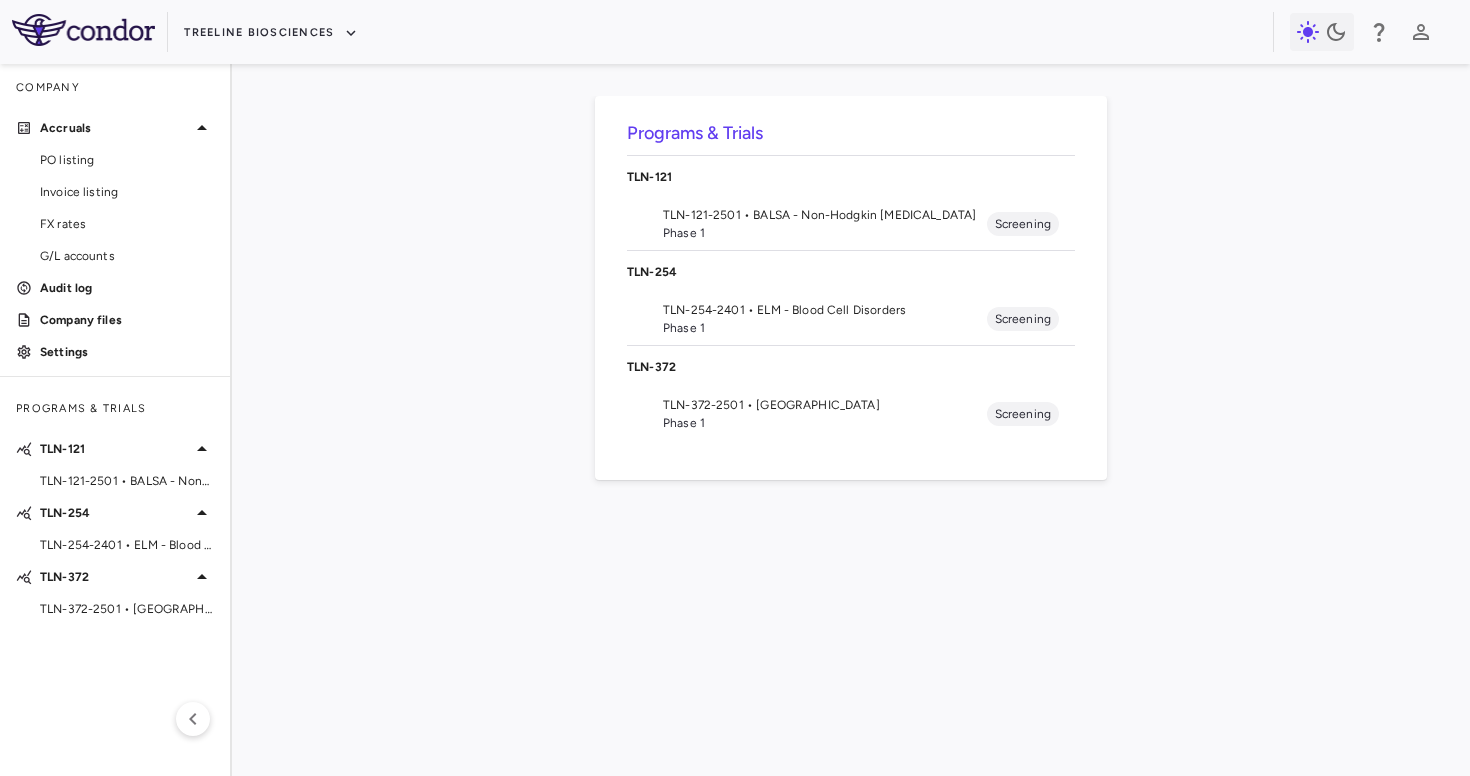 click on "Phase 1" at bounding box center (825, 328) 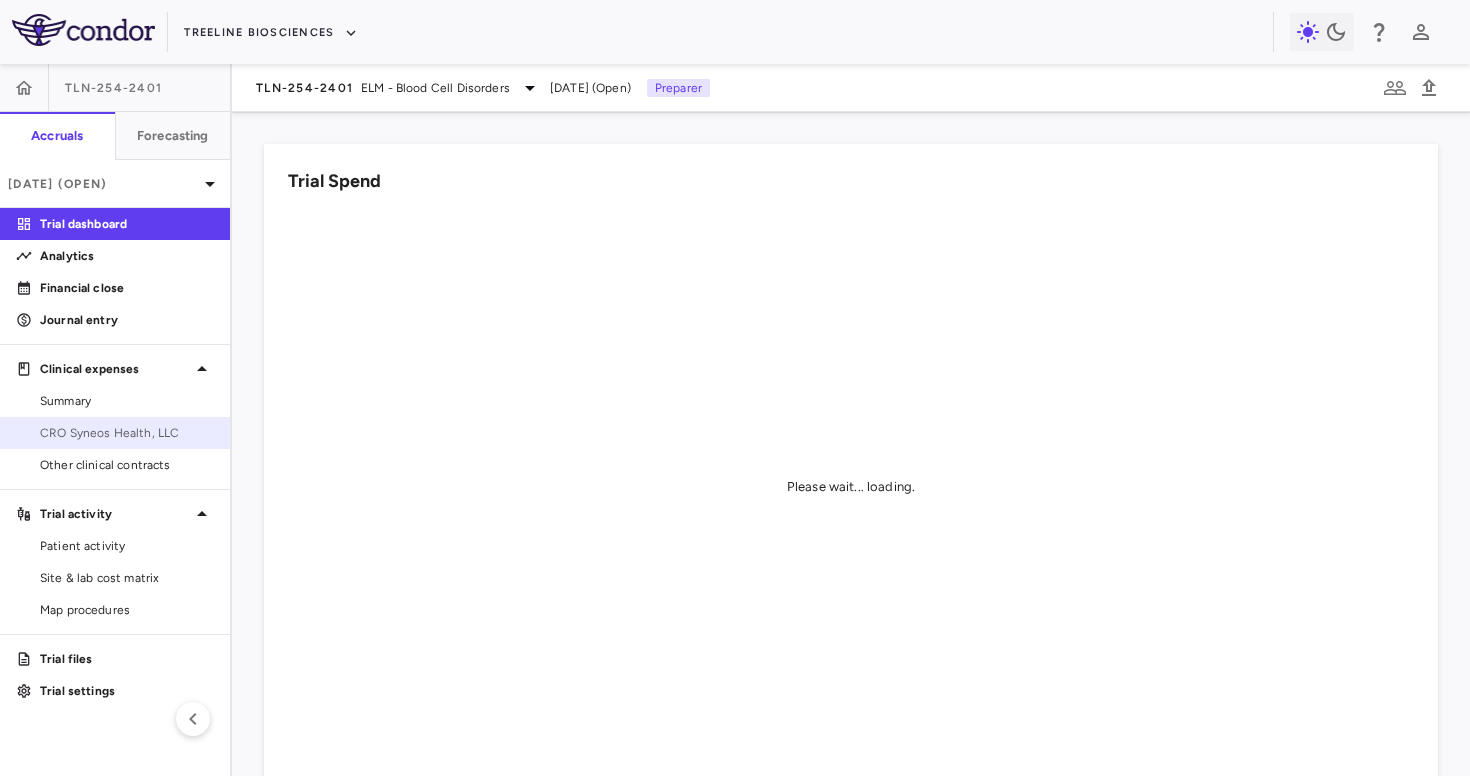 click on "CRO Syneos Health, LLC" at bounding box center [127, 433] 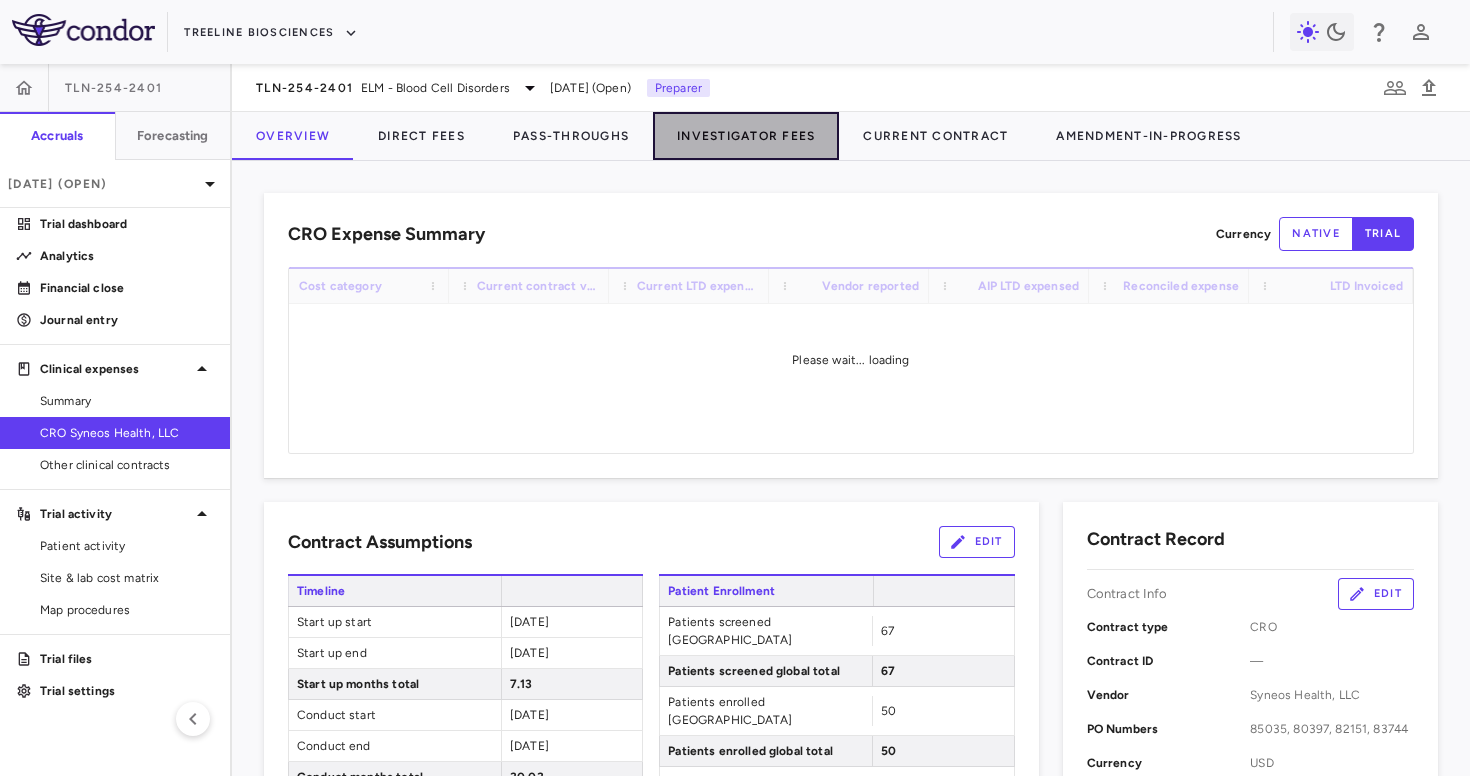 click on "Investigator Fees" at bounding box center [746, 136] 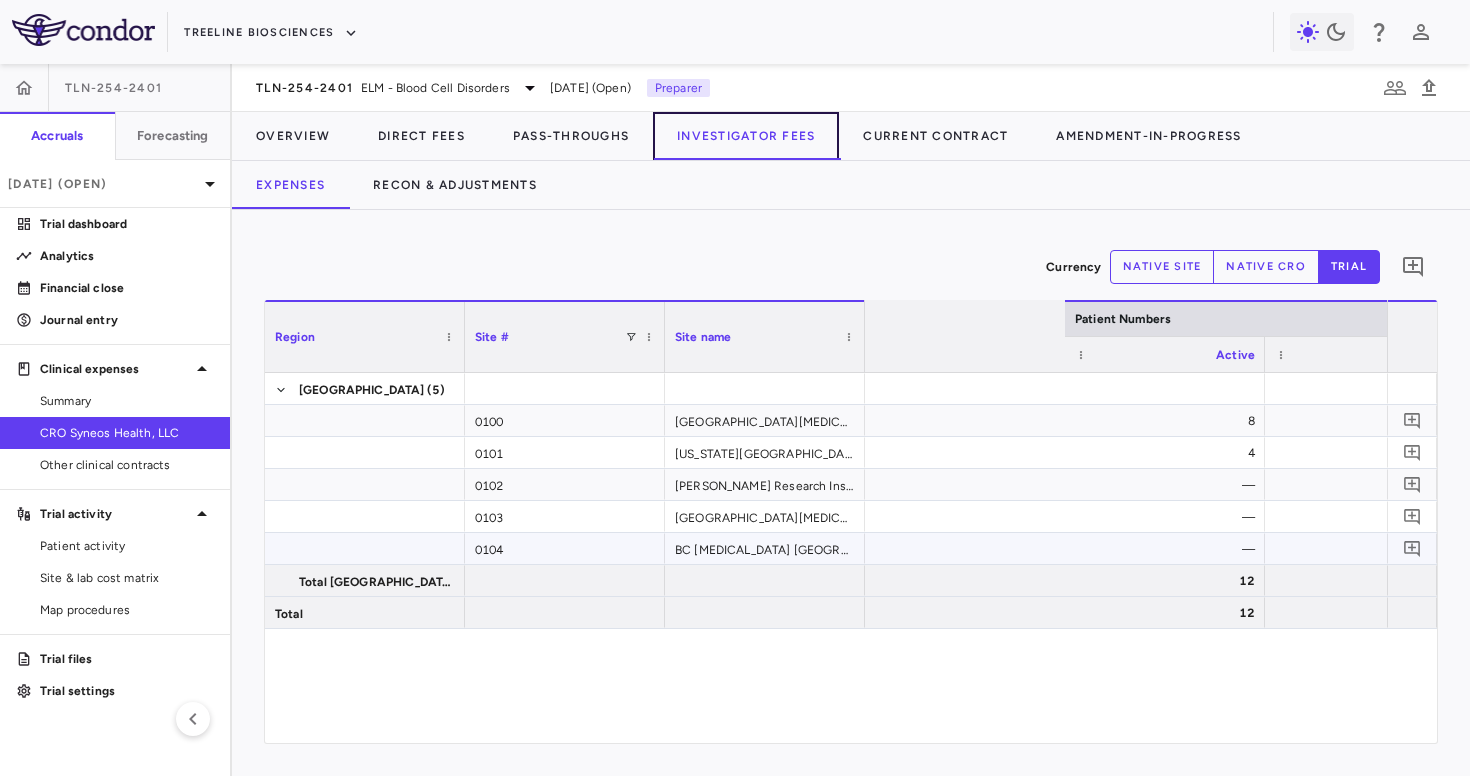 scroll, scrollTop: 0, scrollLeft: 1555, axis: horizontal 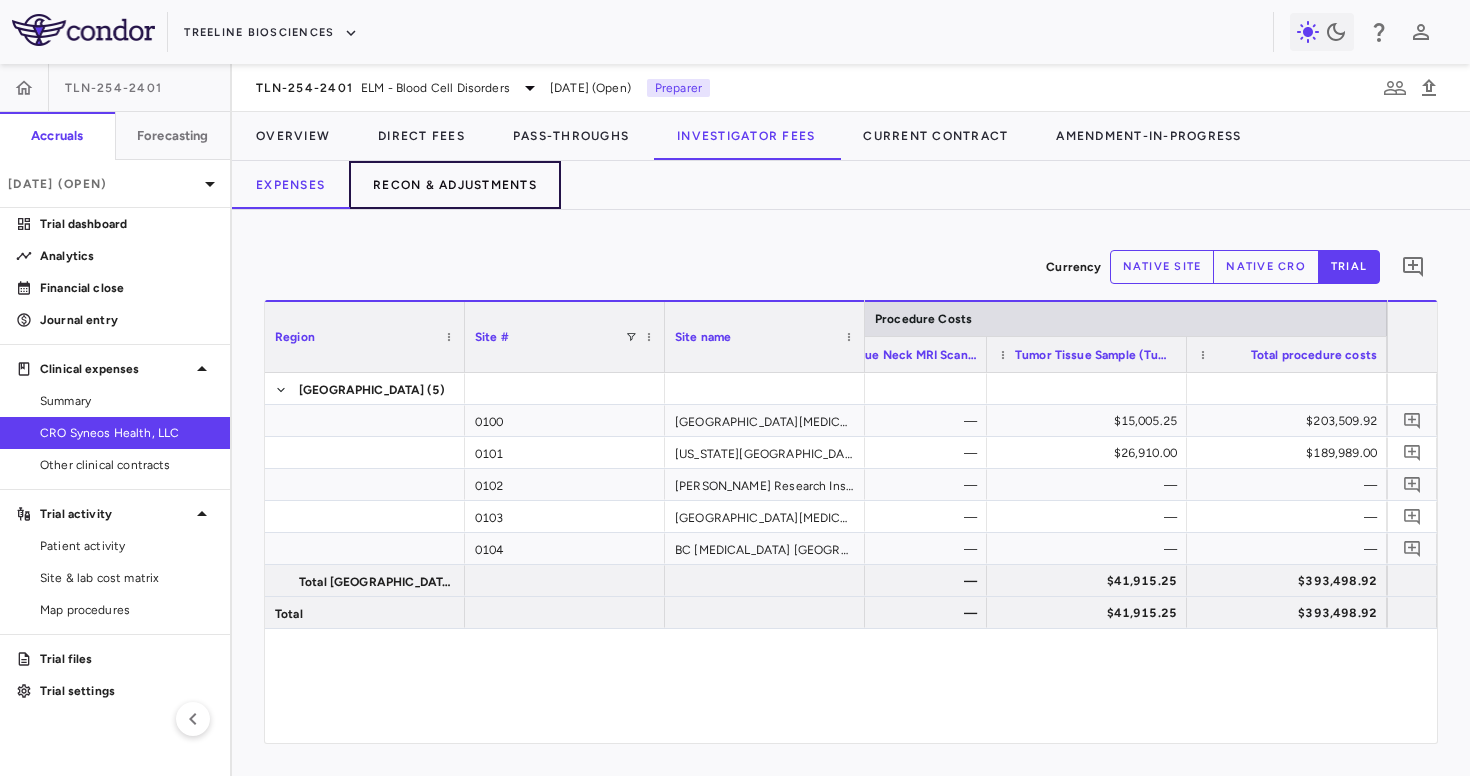 click on "Recon & Adjustments" at bounding box center [455, 185] 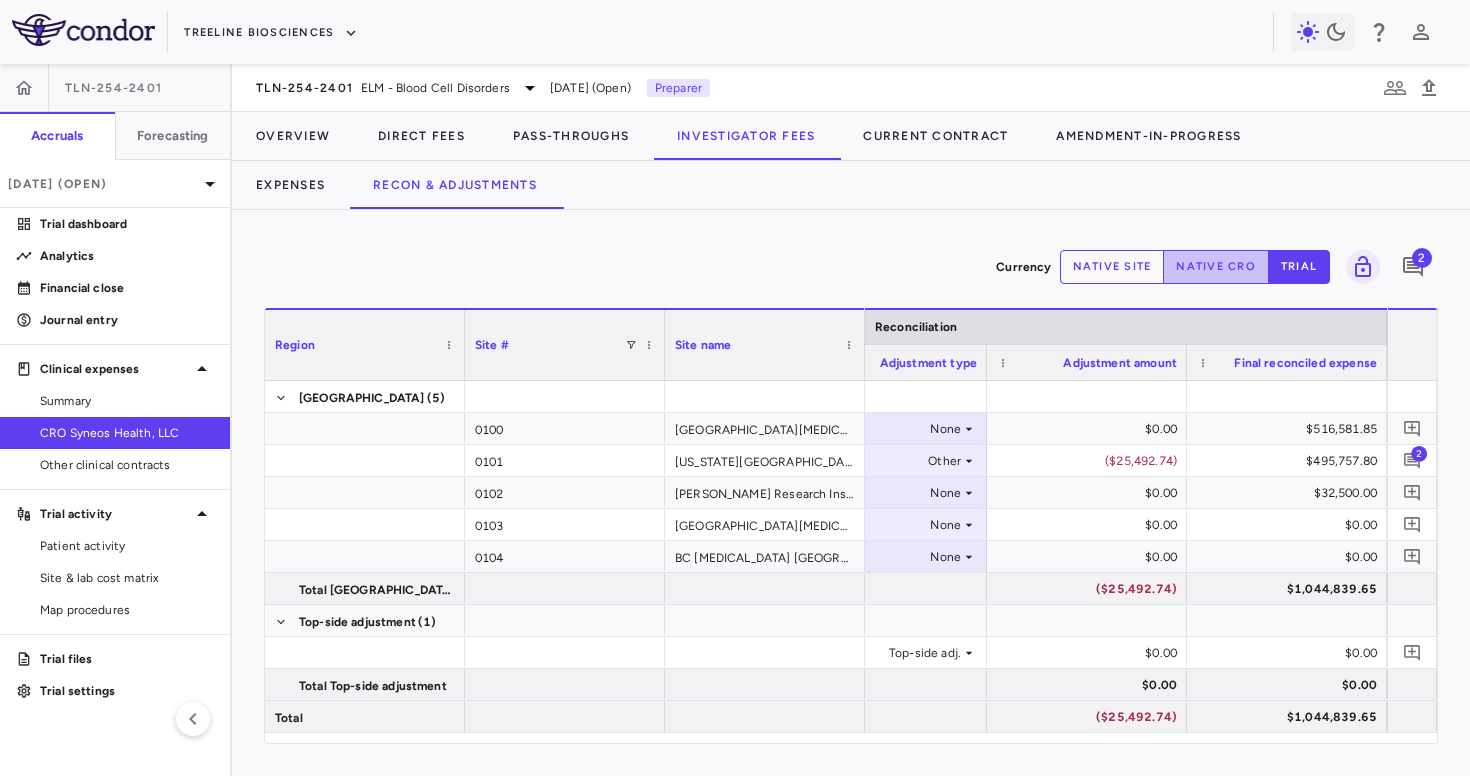 click on "native cro" at bounding box center (1216, 267) 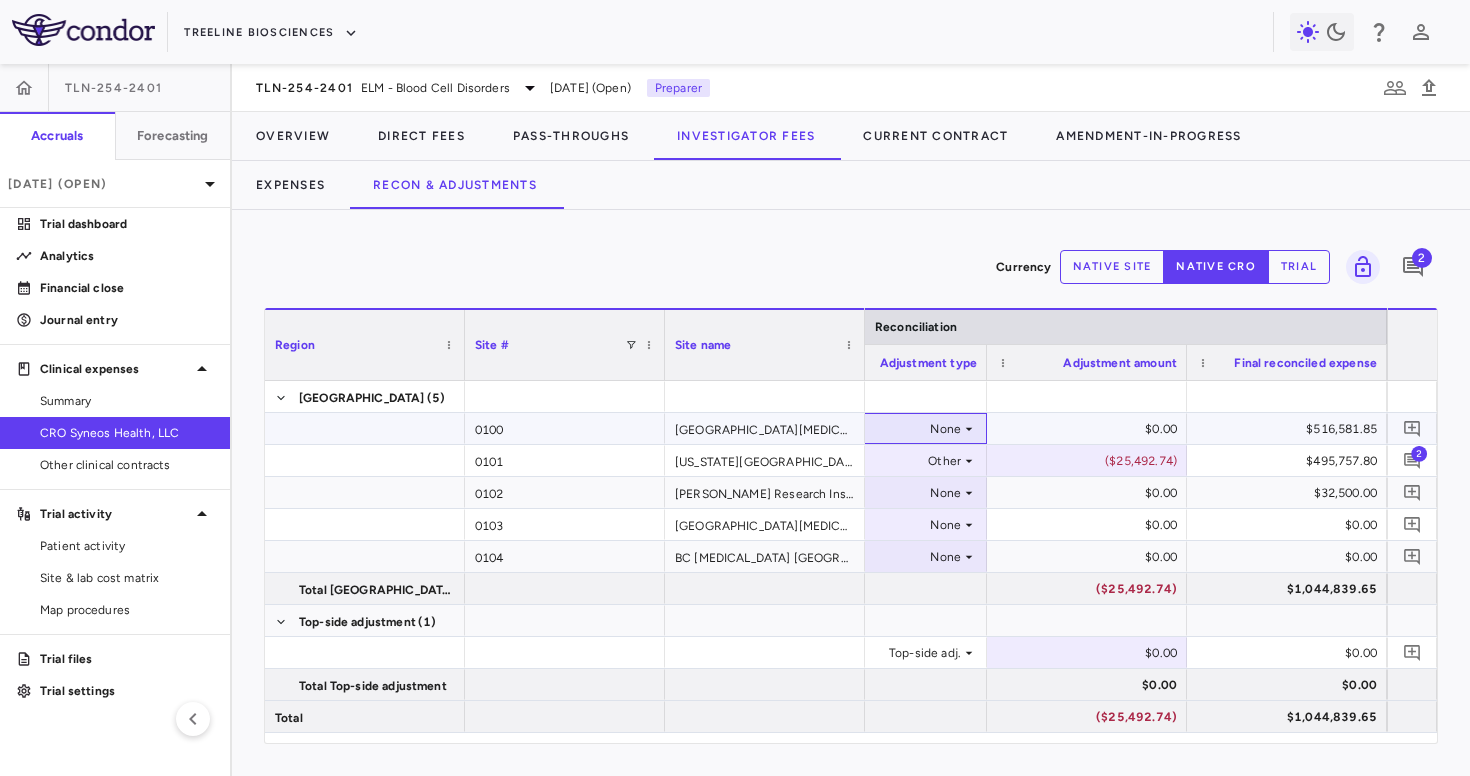 click on "None" at bounding box center [883, 429] 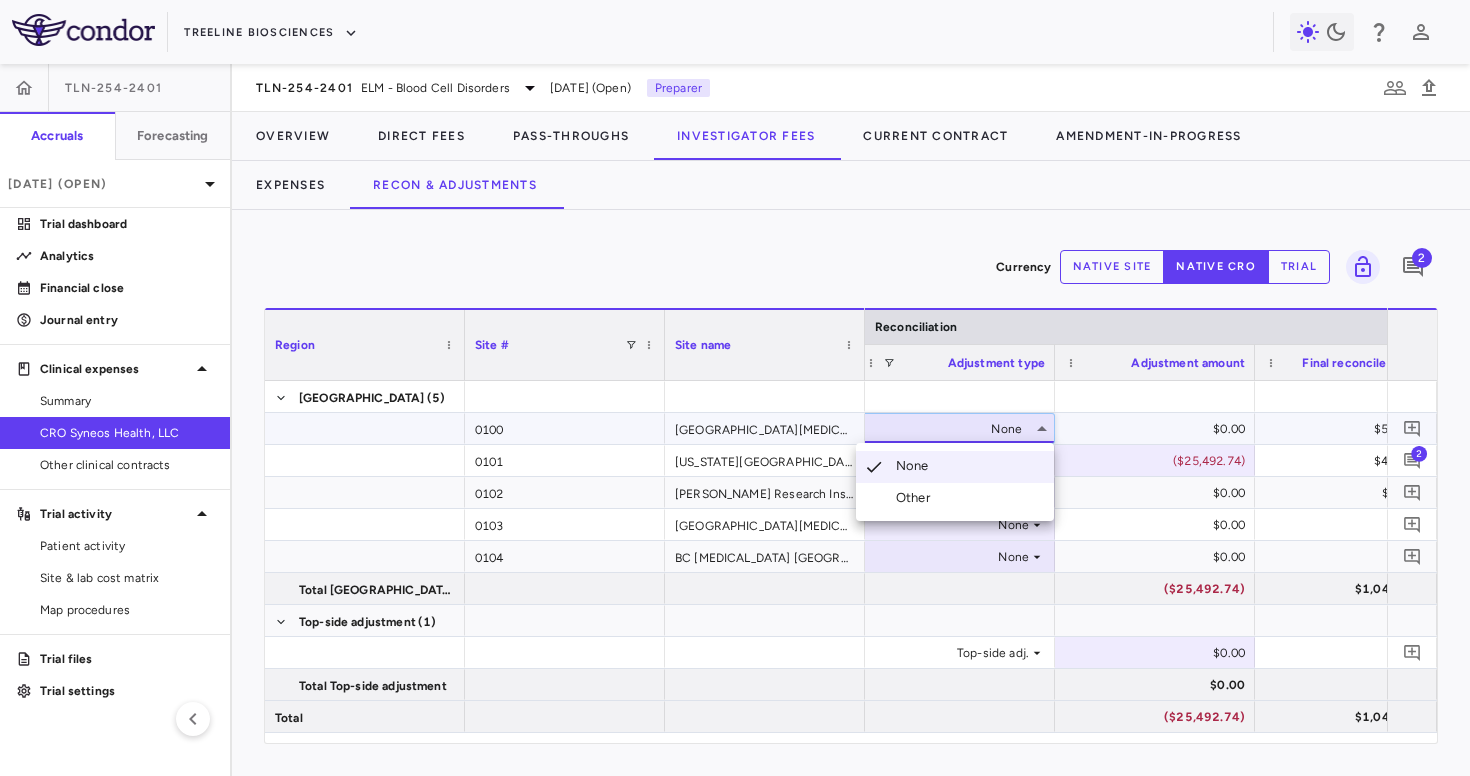 click on "Other" at bounding box center (955, 498) 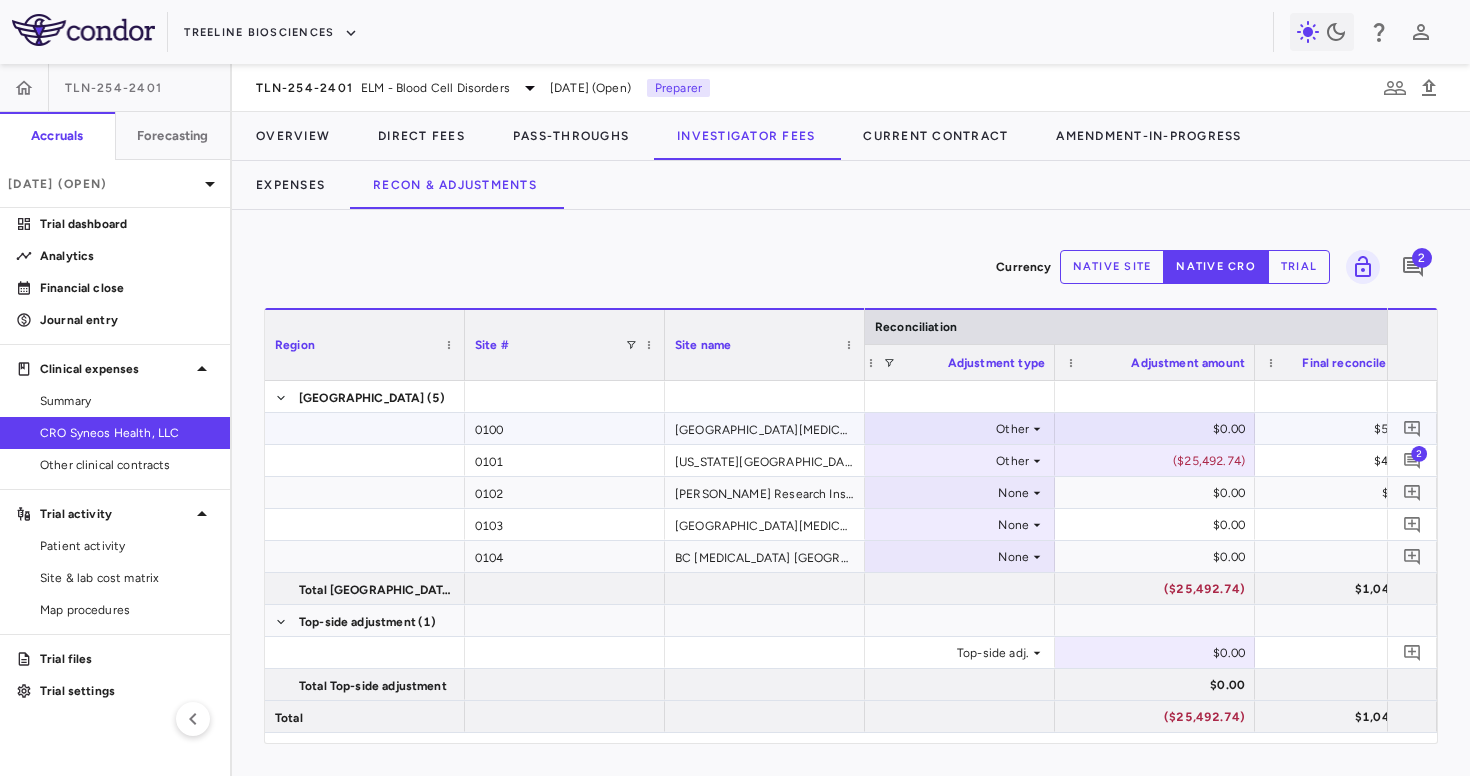 click on "$0.00" at bounding box center (1159, 429) 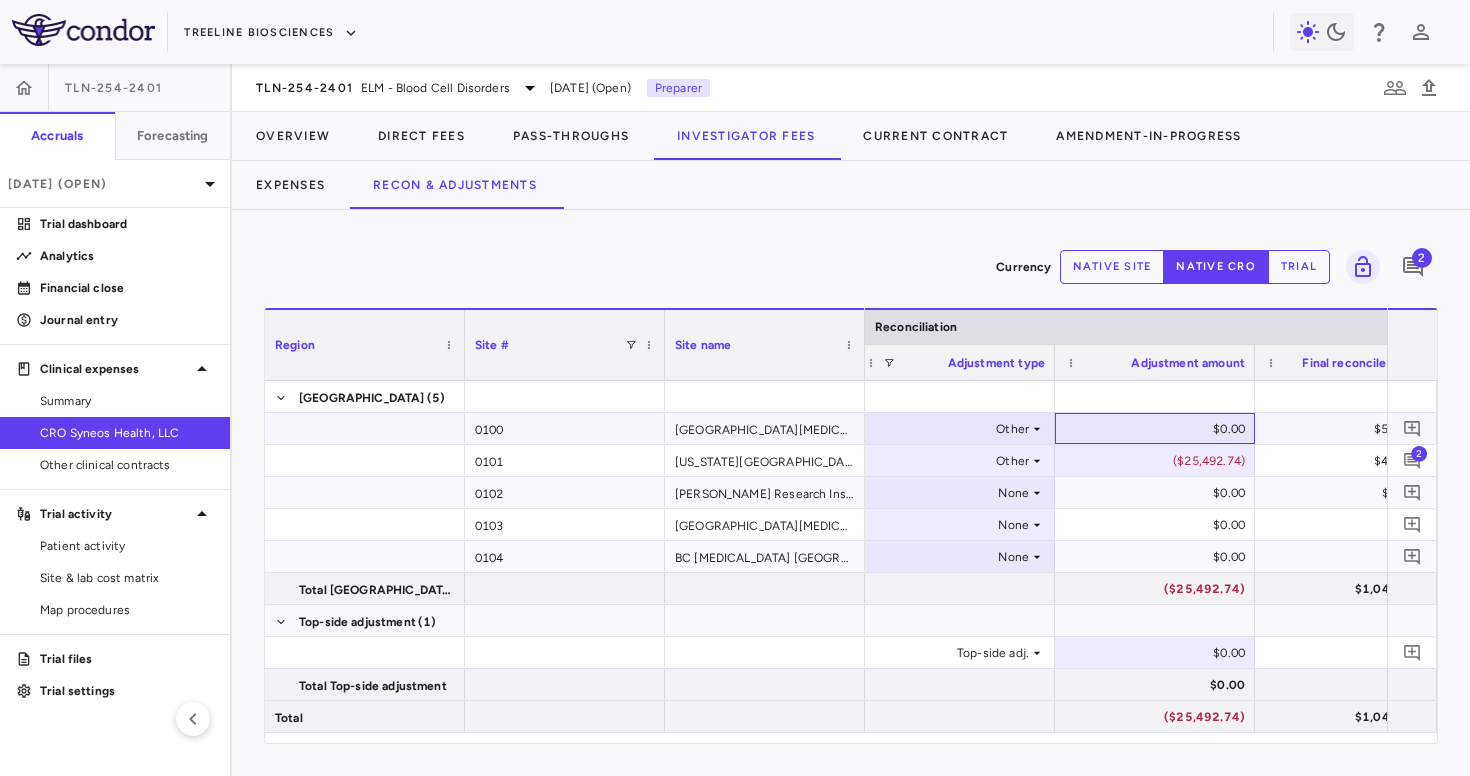 click on "$0.00" at bounding box center (1159, 429) 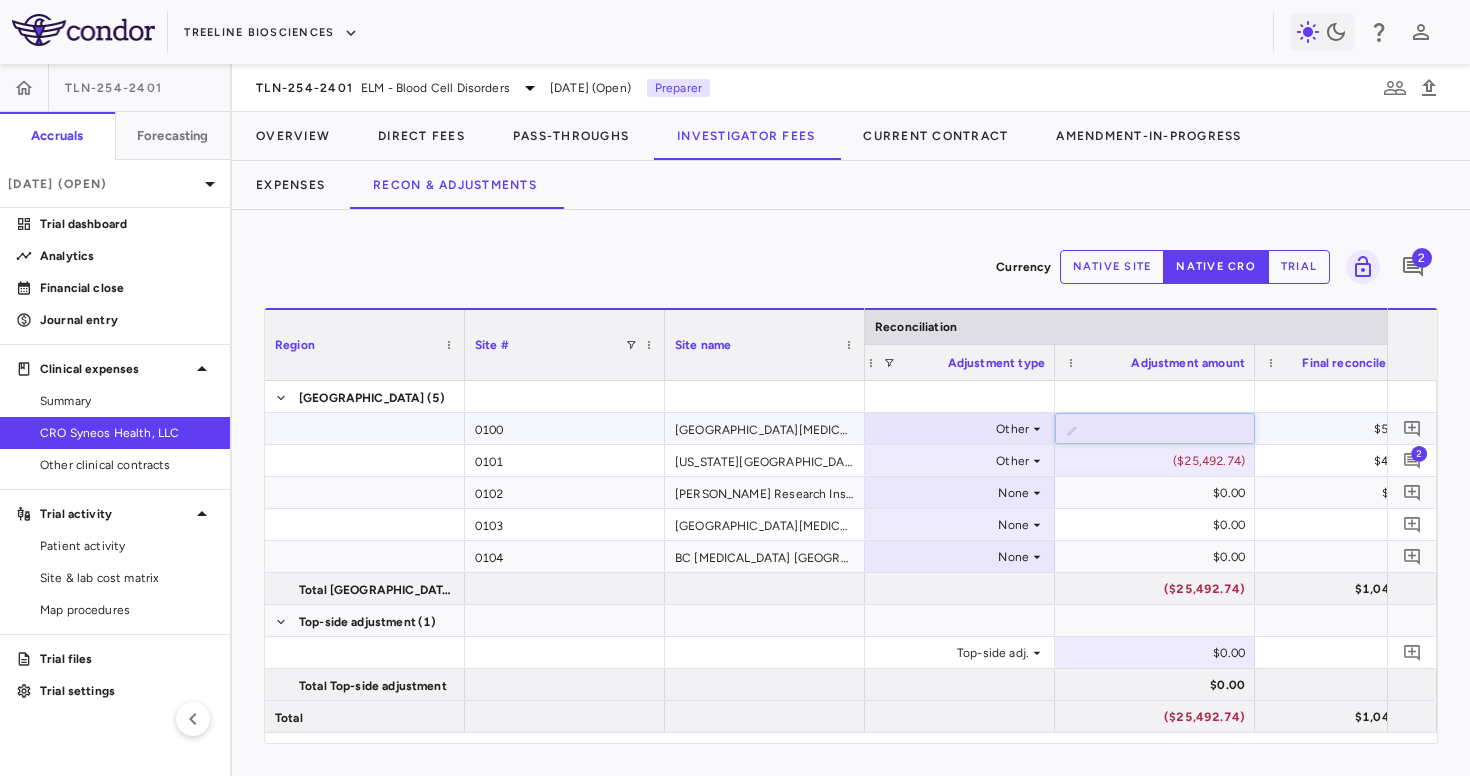 type on "*********" 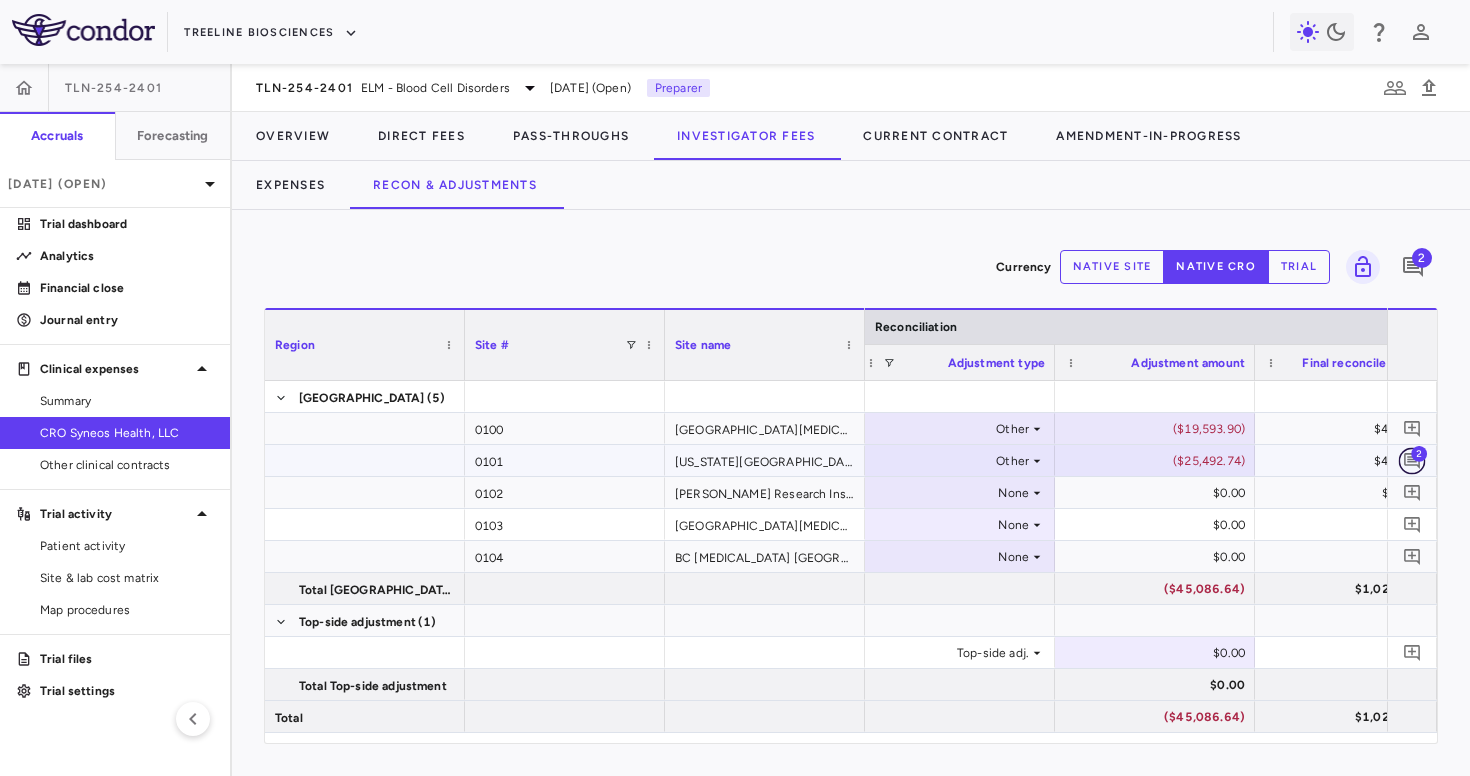 click 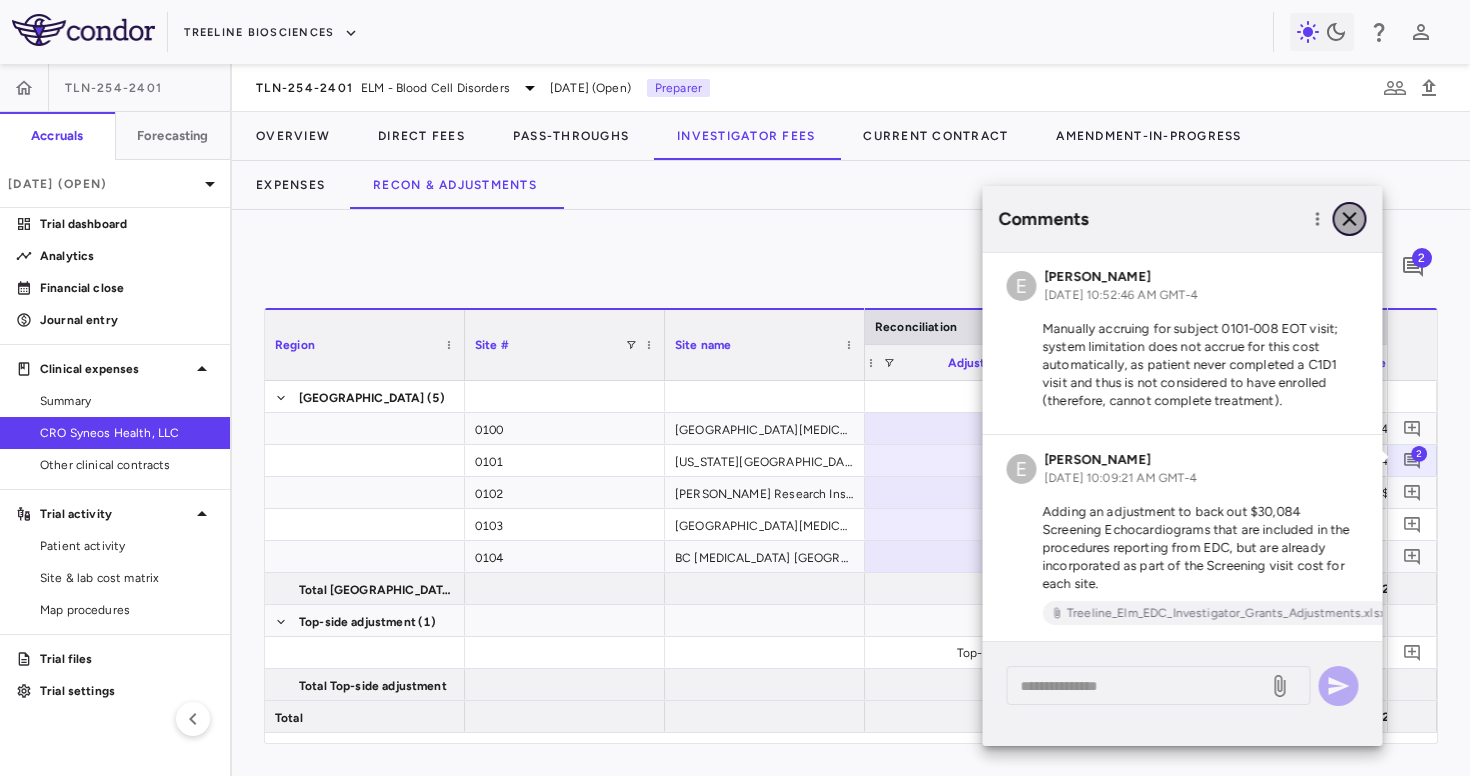 click 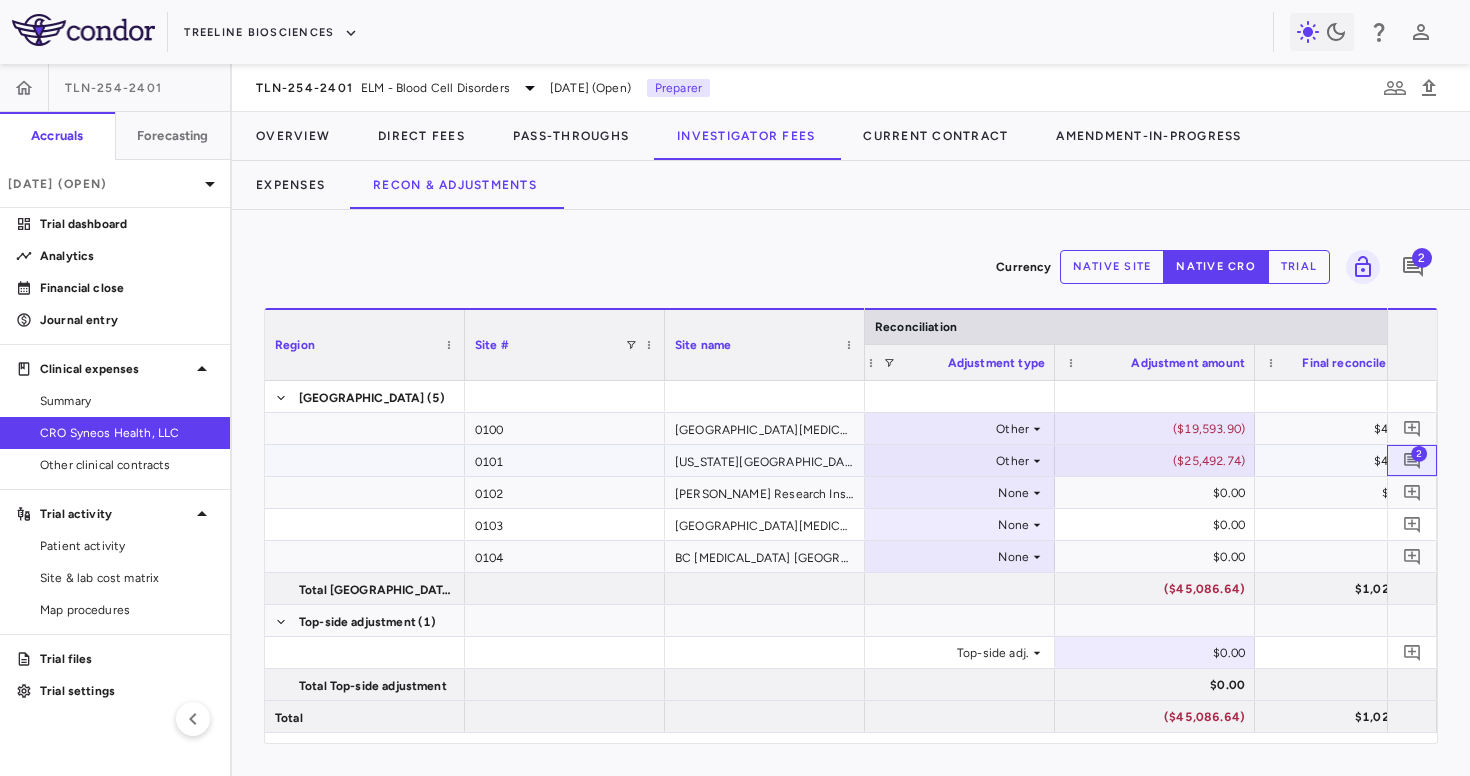 click on "2" at bounding box center [1419, 453] 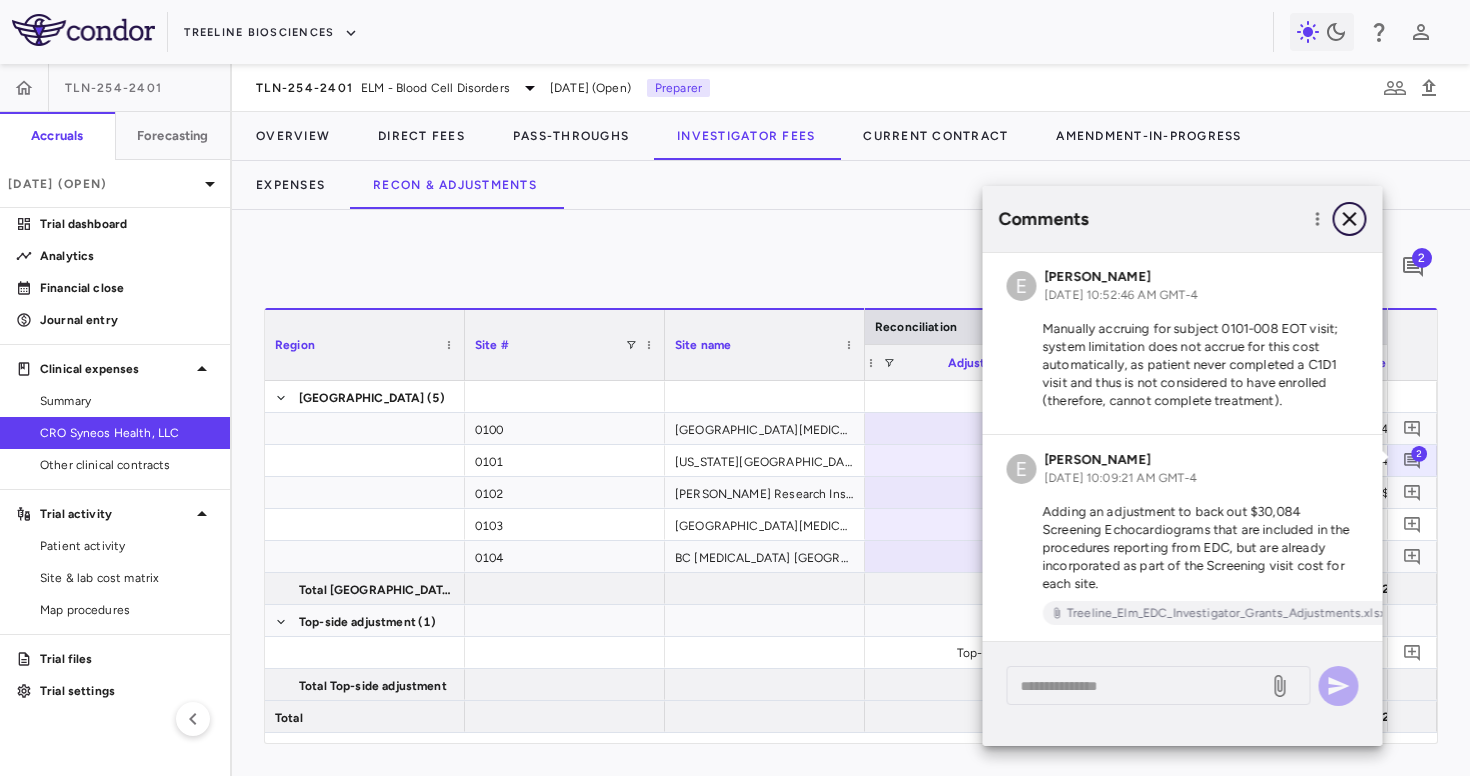 click 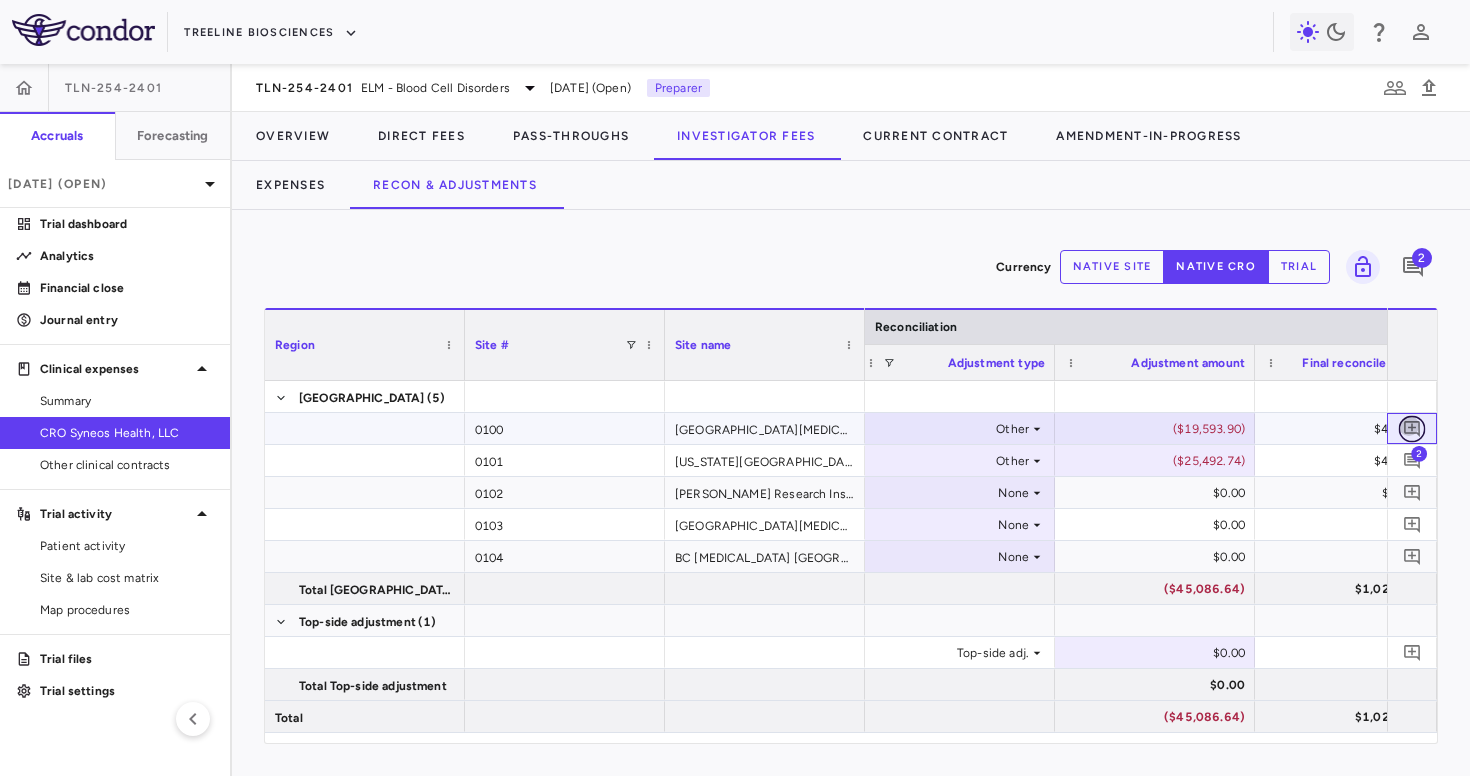 click 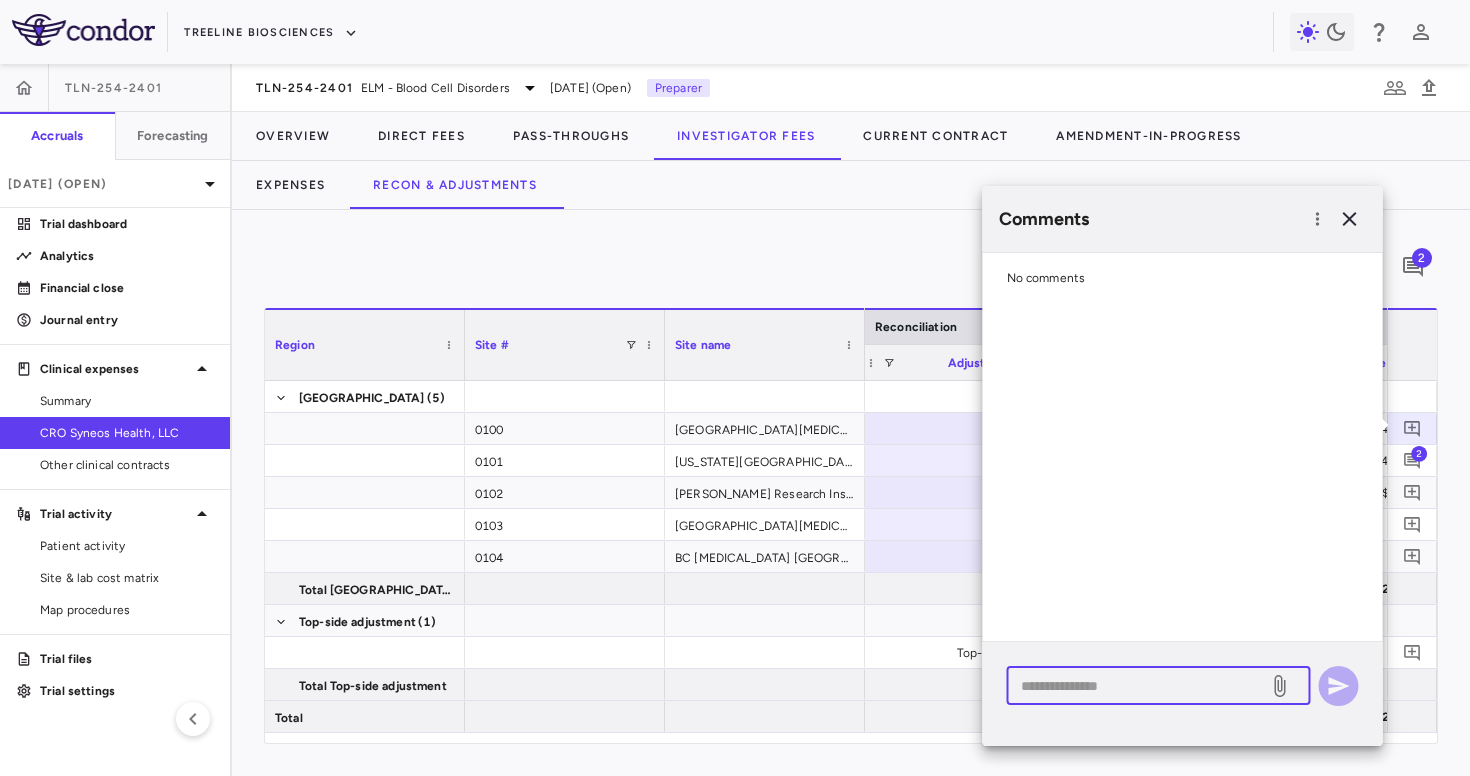 click at bounding box center (1138, 686) 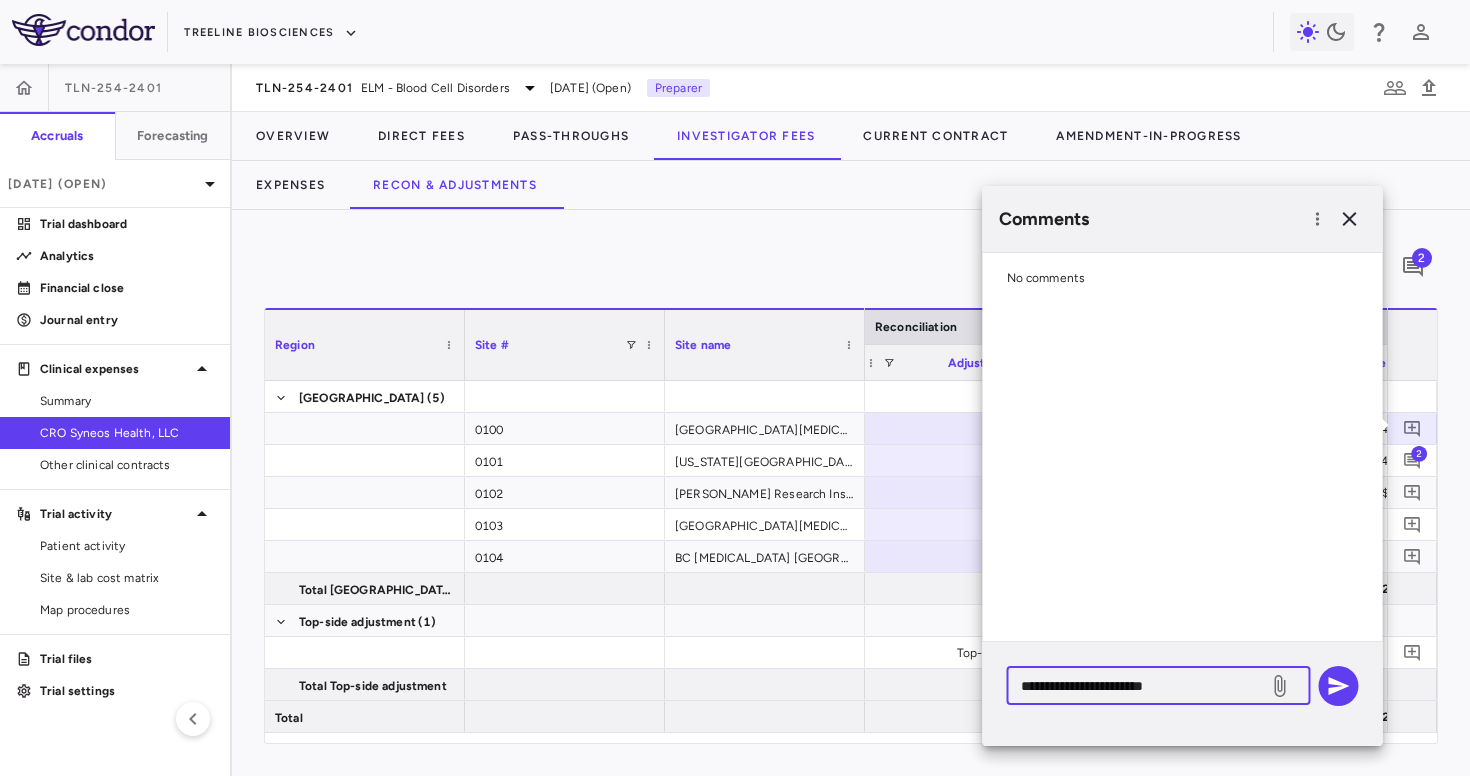 click on "**********" at bounding box center [1138, 686] 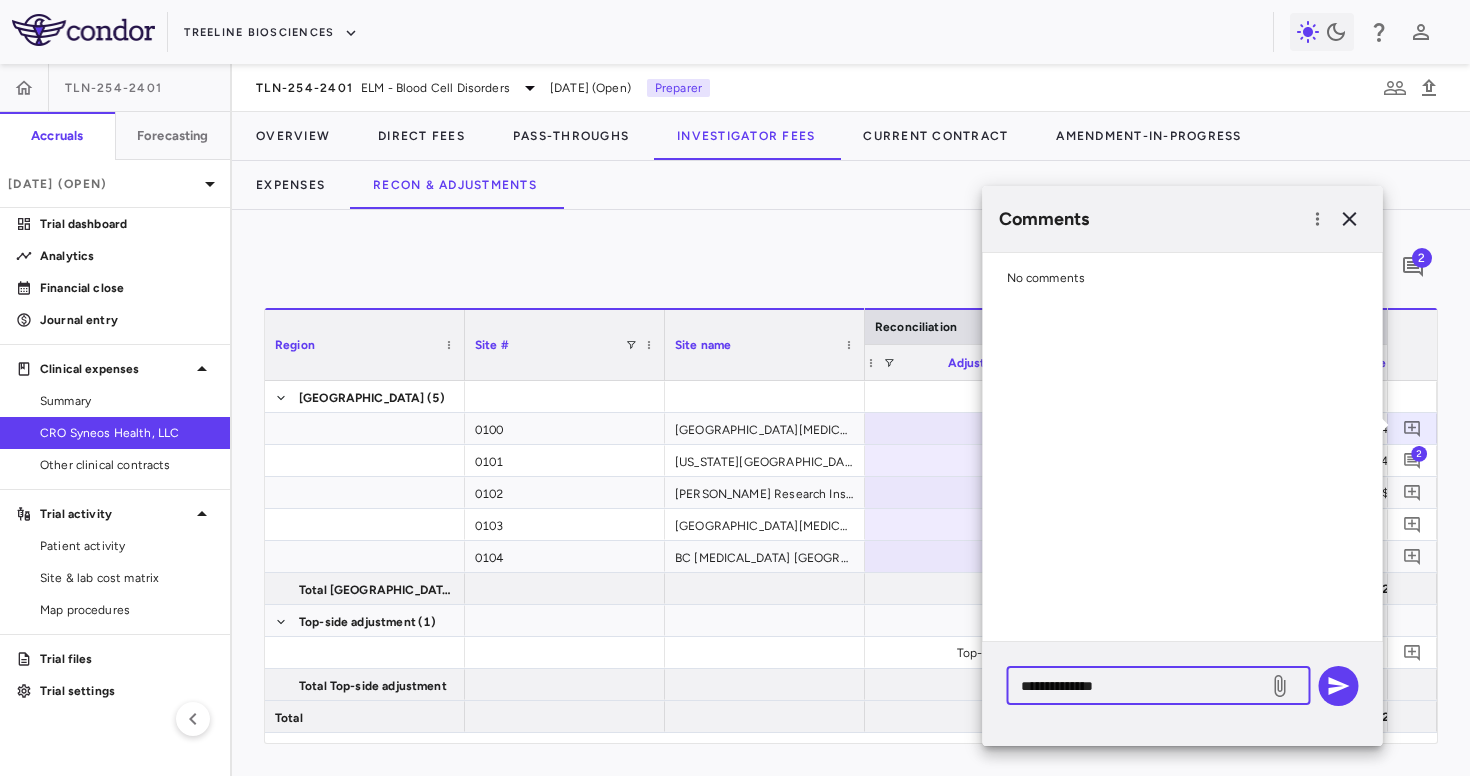 paste on "**********" 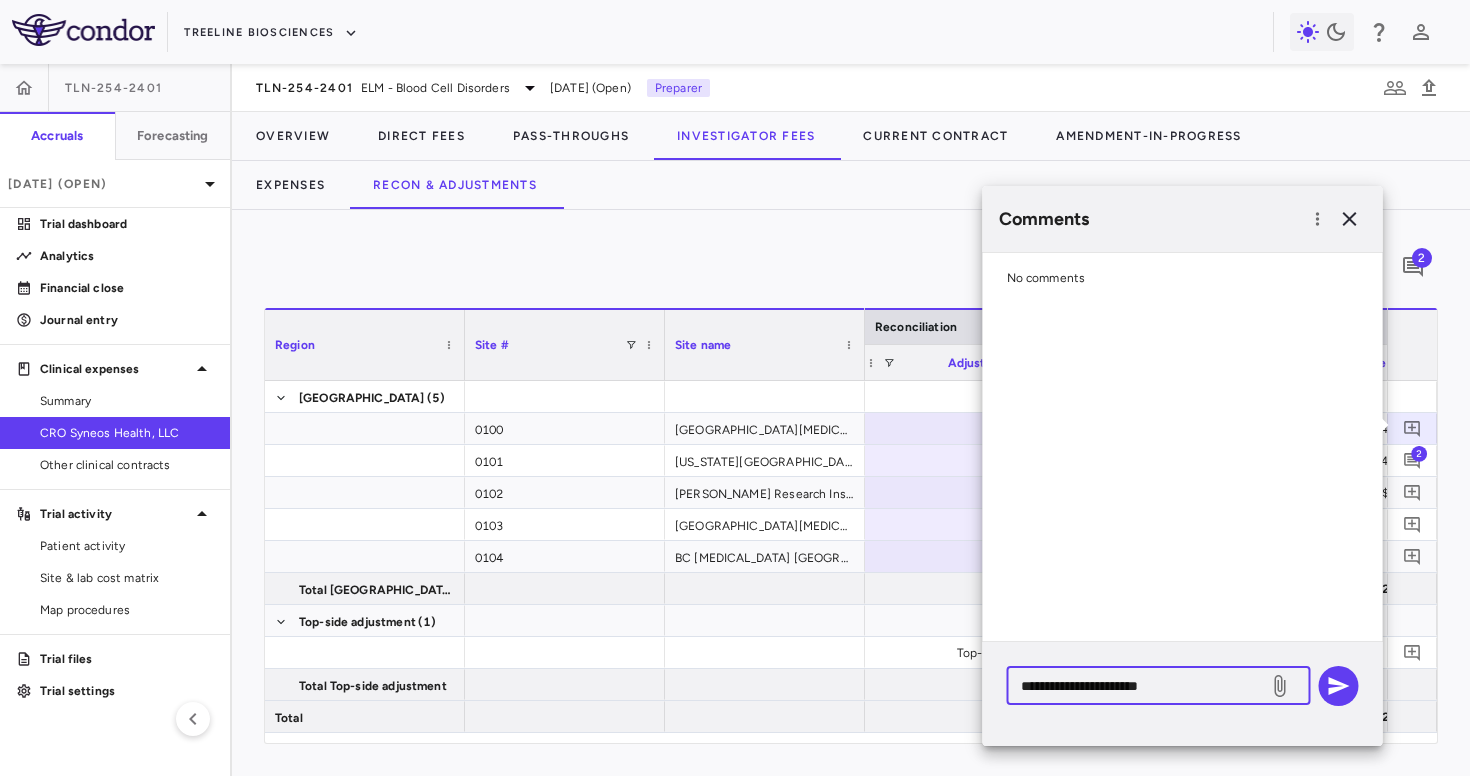 click on "**********" at bounding box center [1138, 686] 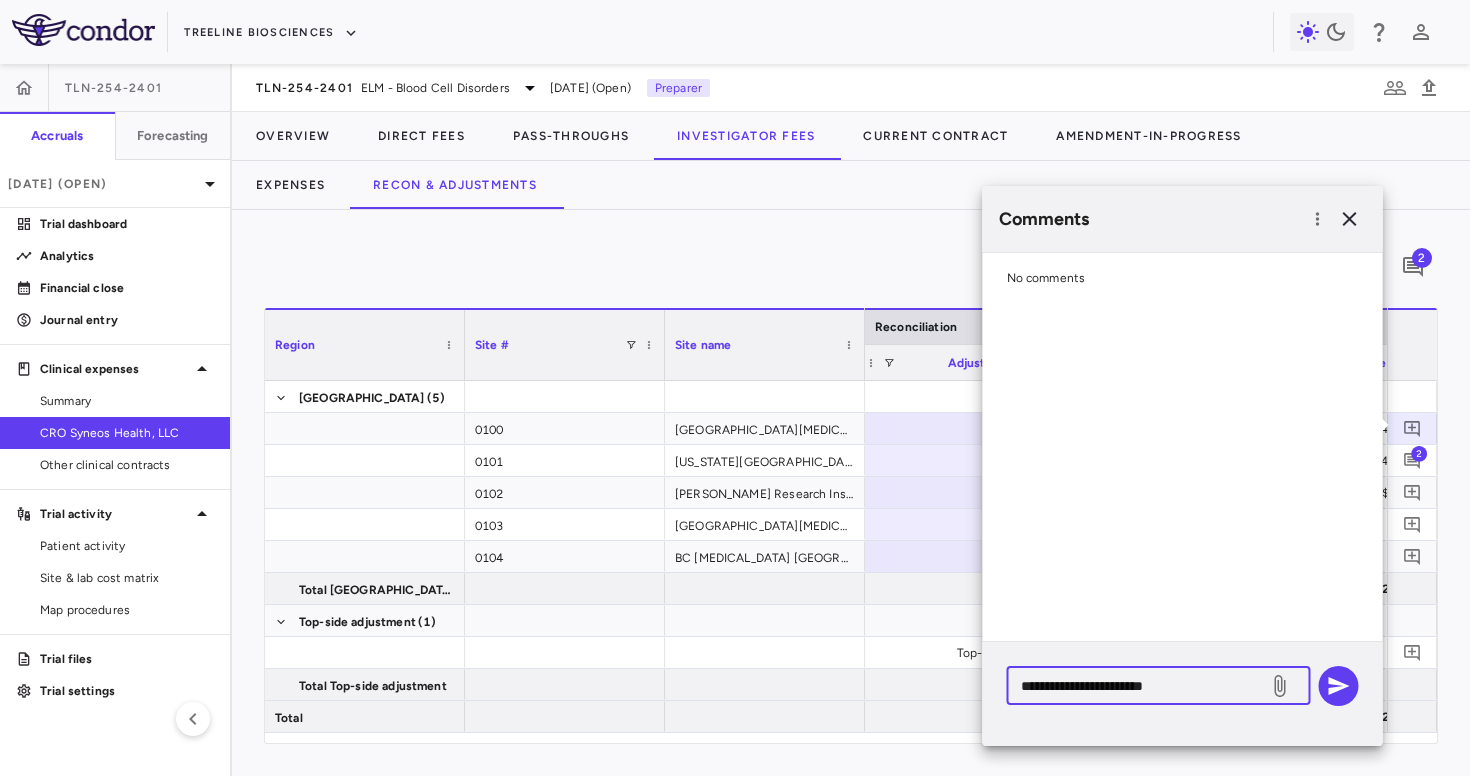 click on "**********" at bounding box center [1138, 686] 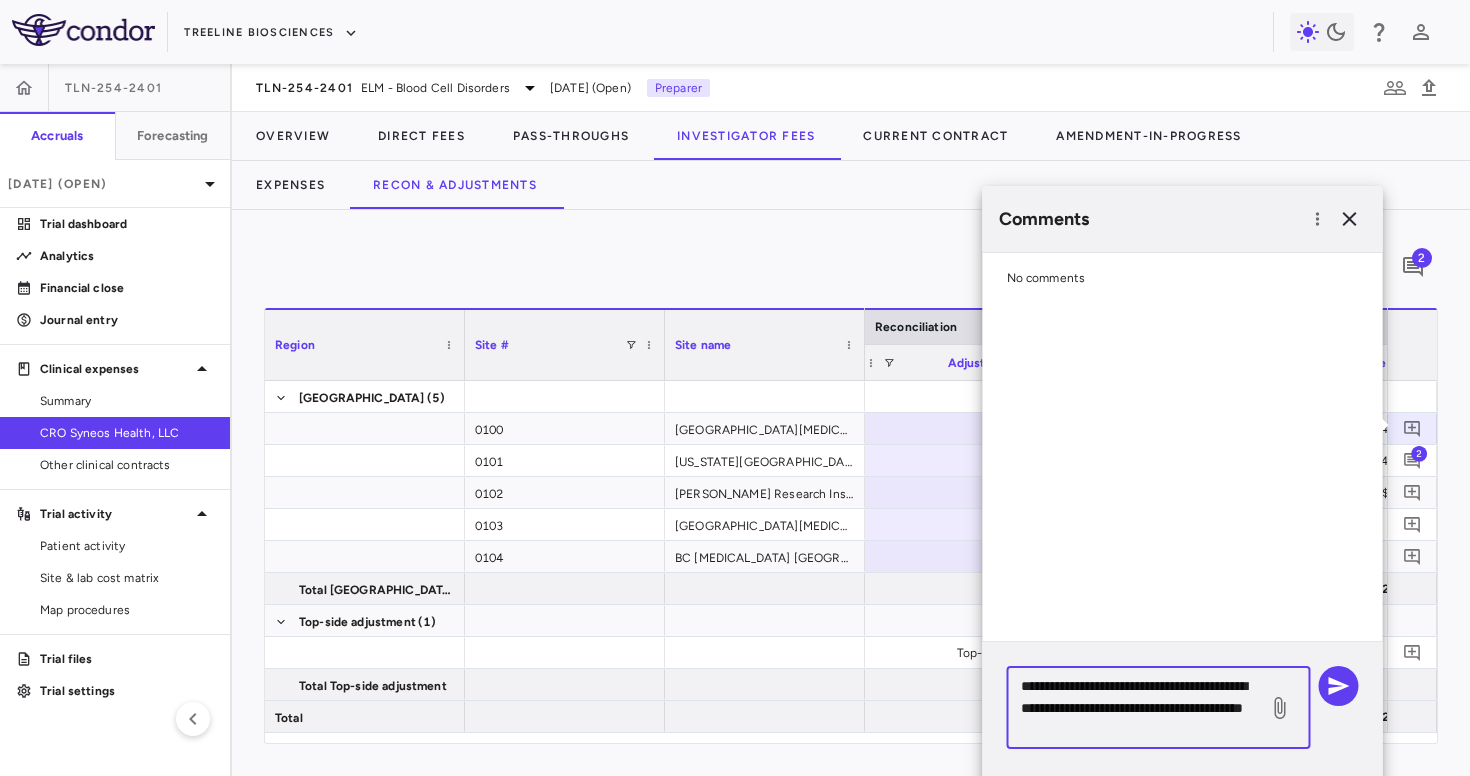 drag, startPoint x: 1217, startPoint y: 731, endPoint x: 1082, endPoint y: 731, distance: 135 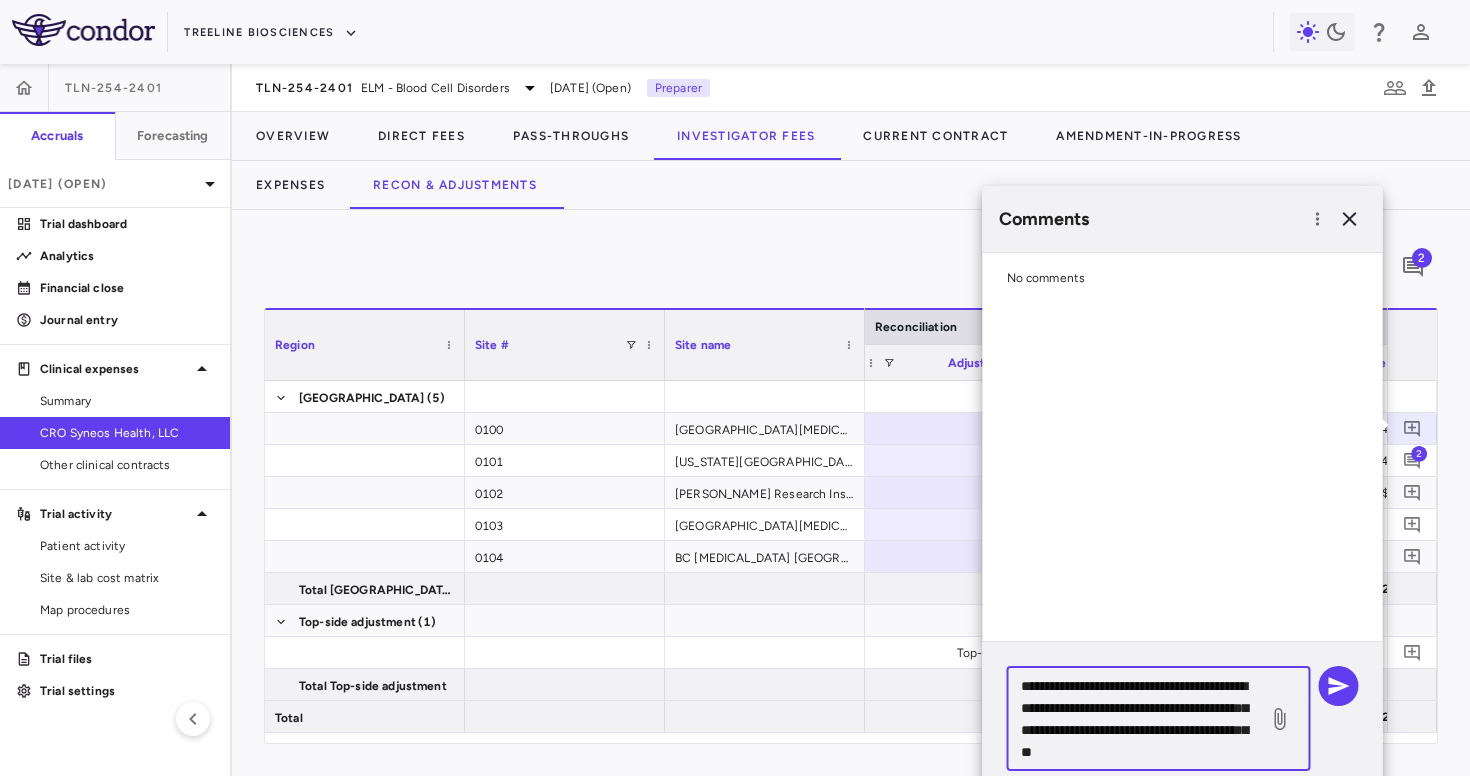 scroll, scrollTop: 6, scrollLeft: 0, axis: vertical 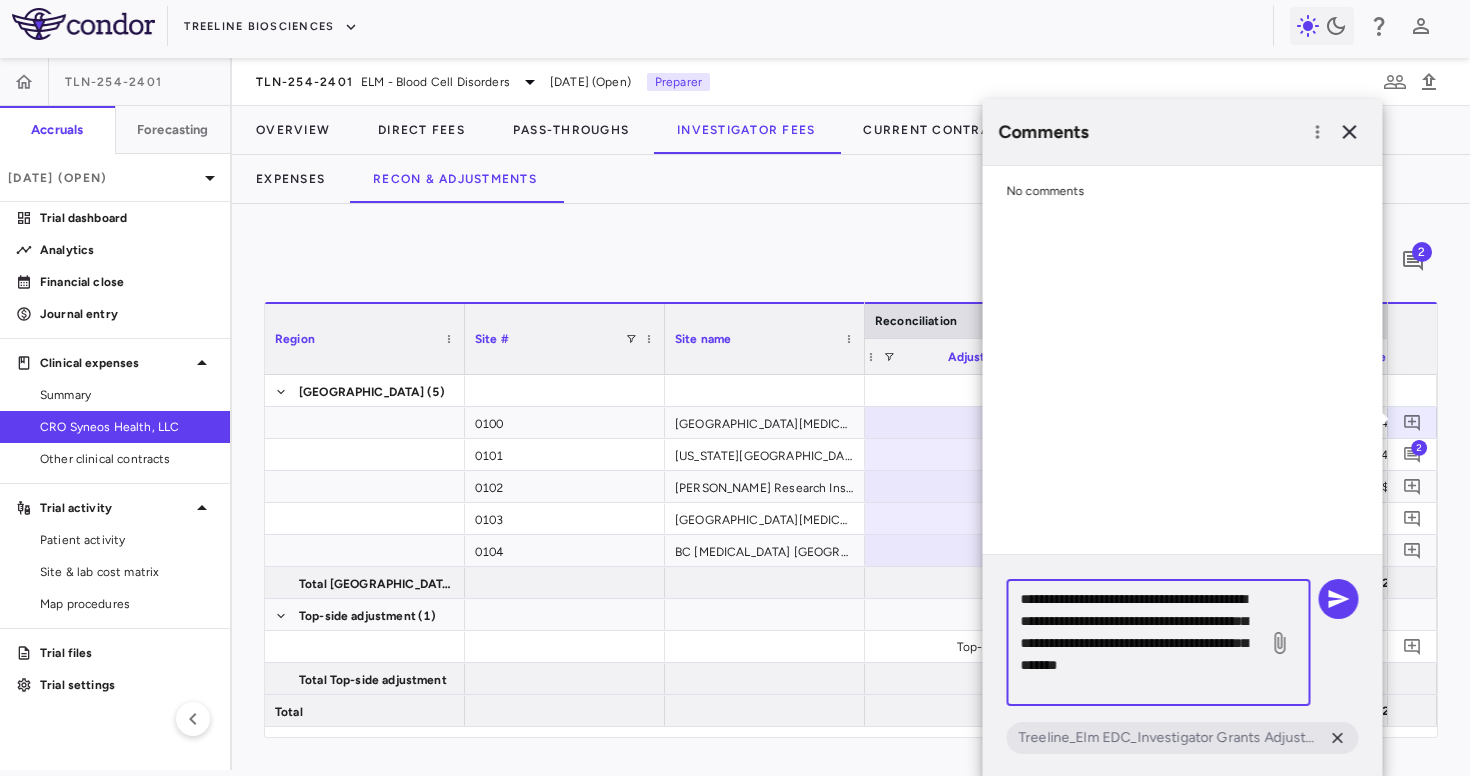 click on "**********" at bounding box center [1138, 643] 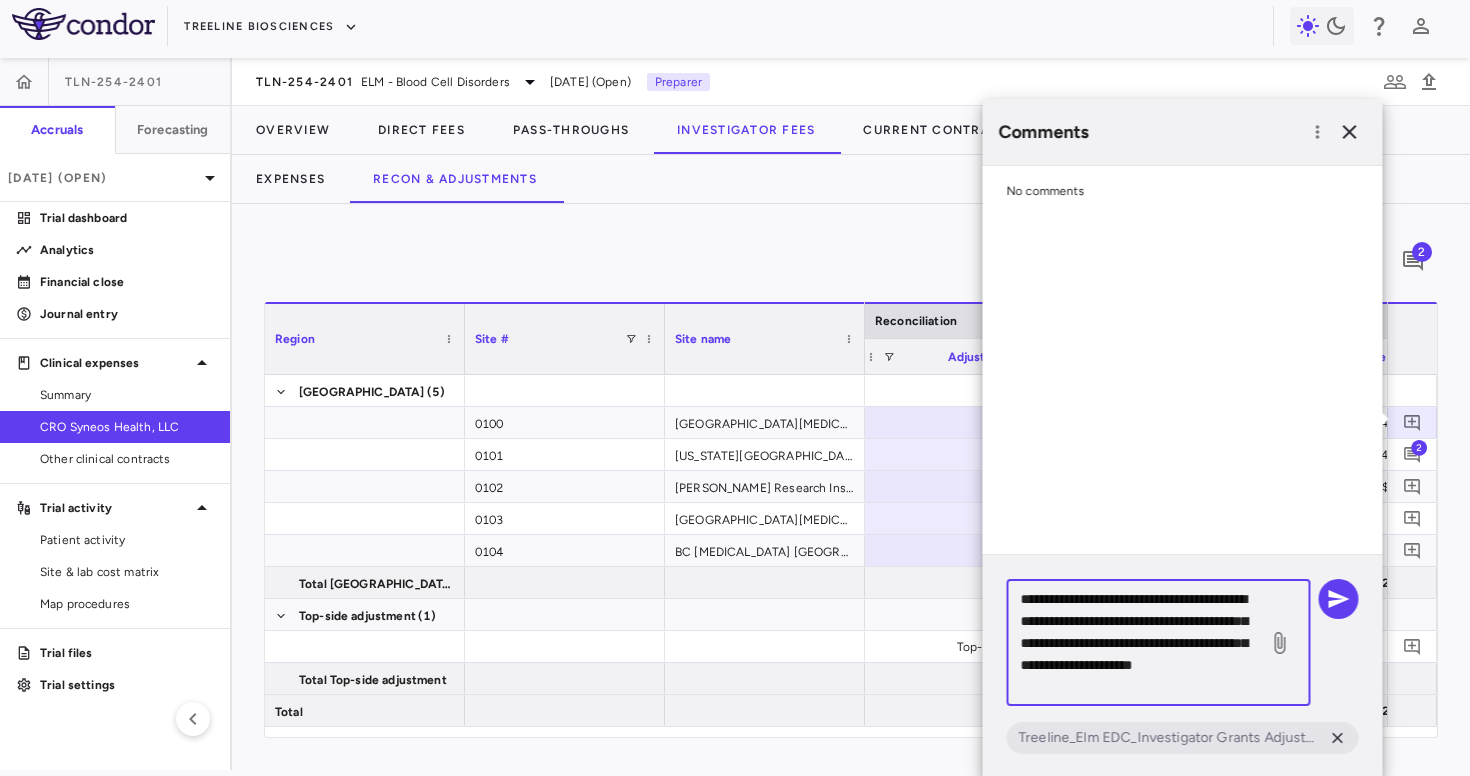 click on "**********" at bounding box center (1138, 643) 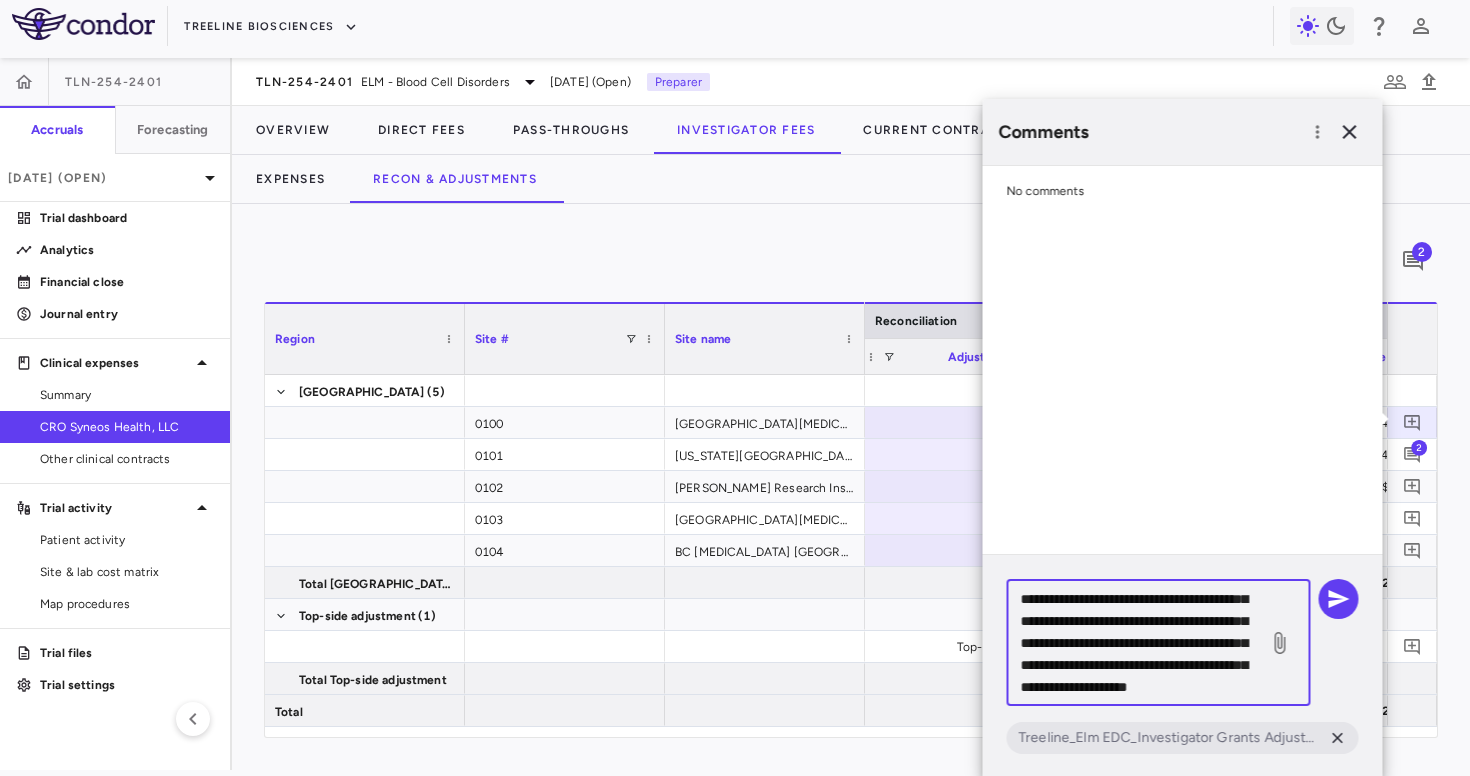 scroll, scrollTop: 63, scrollLeft: 0, axis: vertical 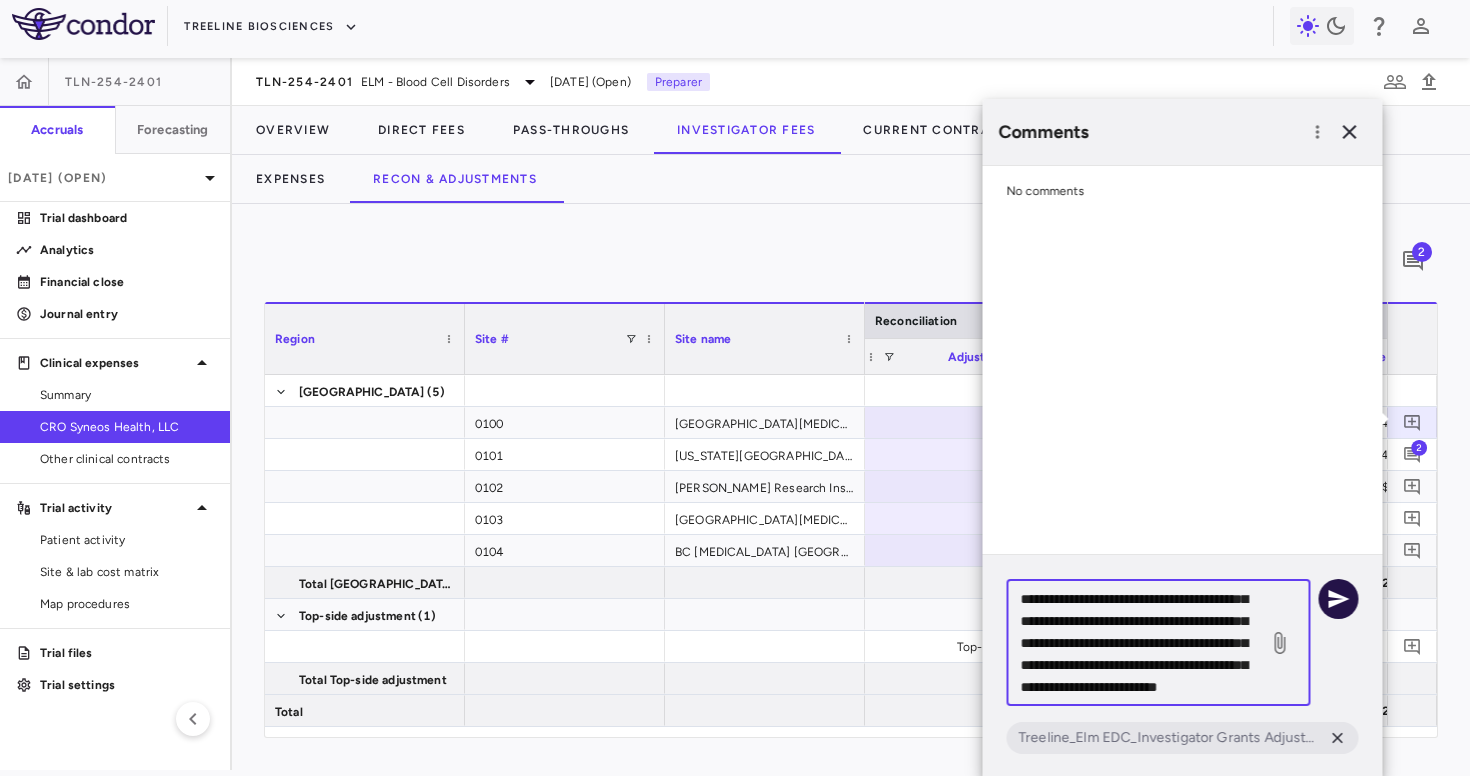 type on "**********" 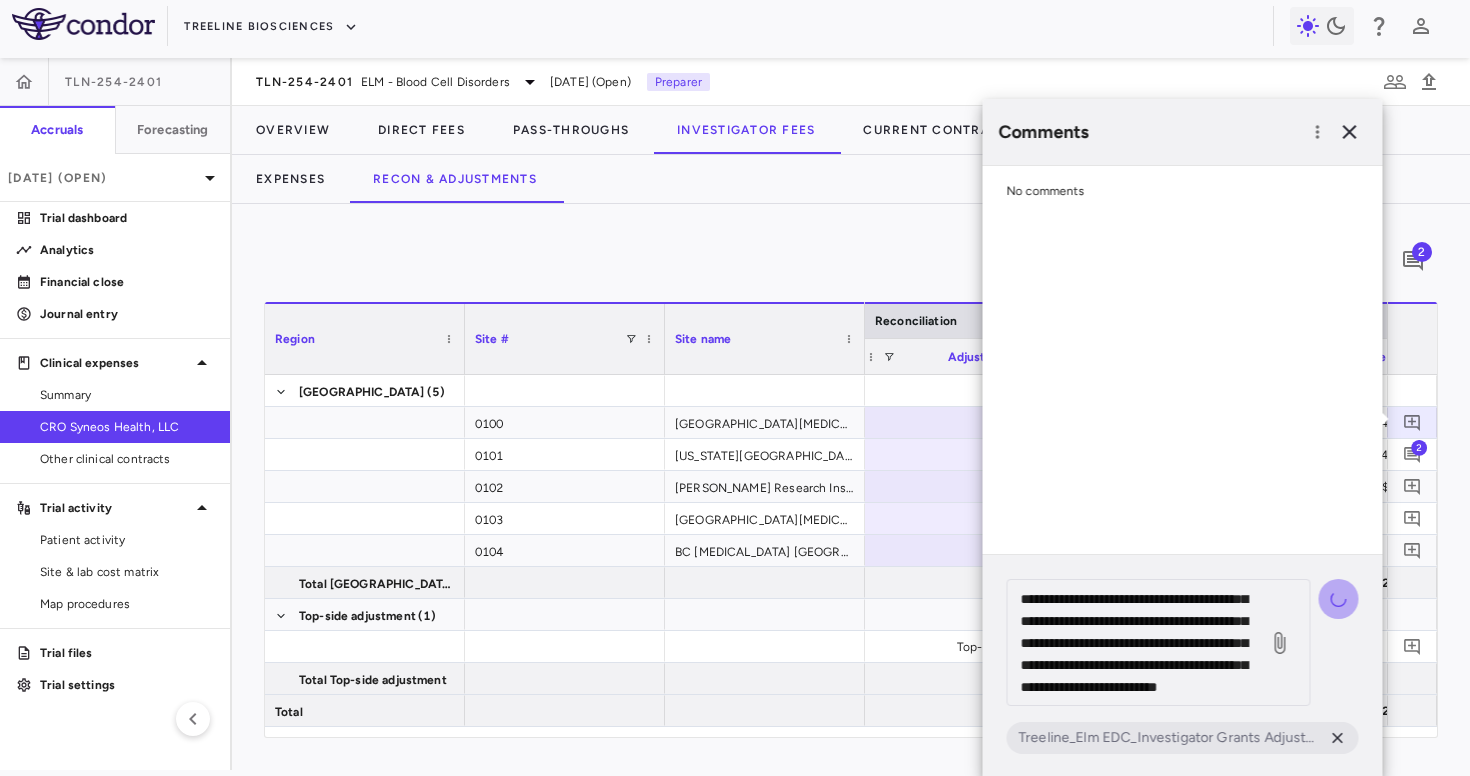 type 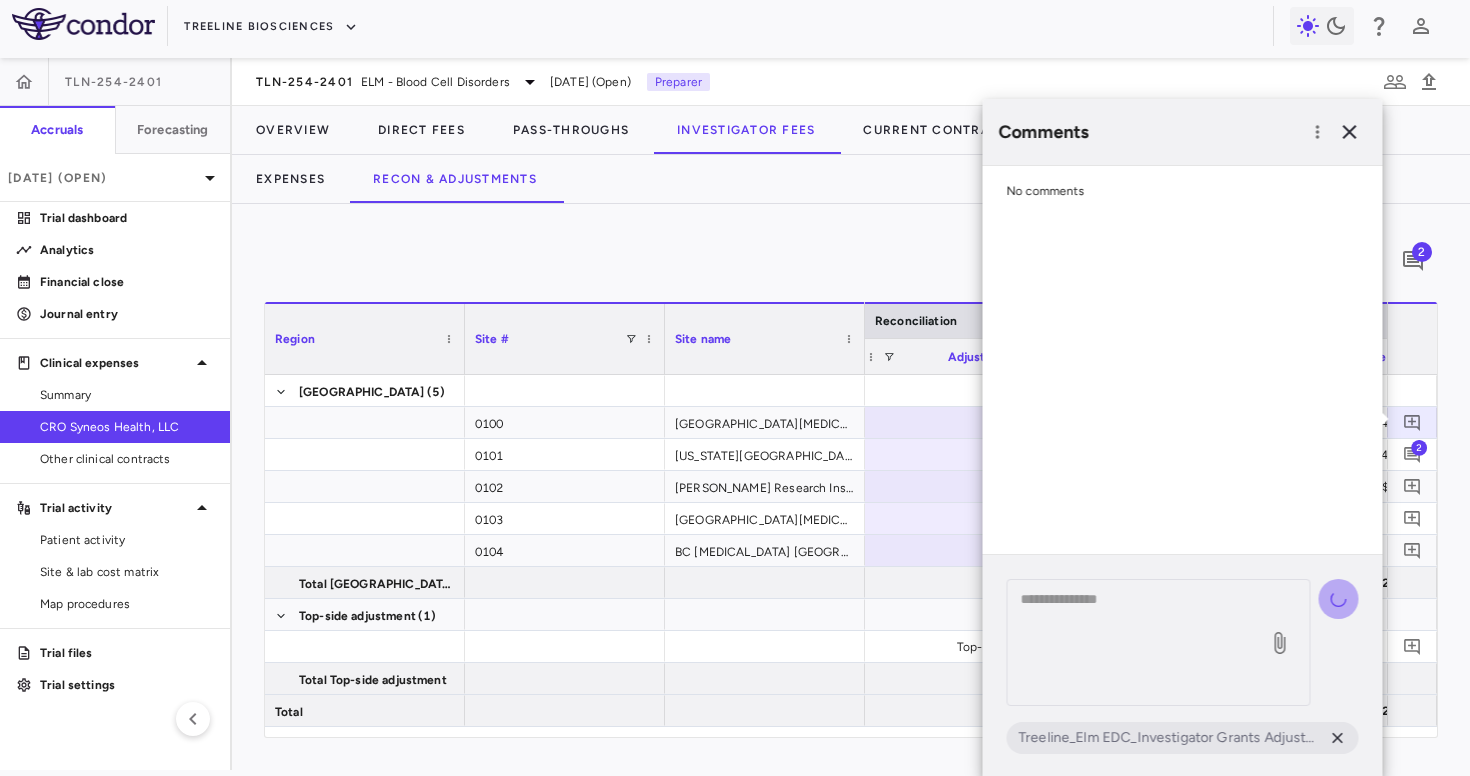 scroll, scrollTop: 0, scrollLeft: 0, axis: both 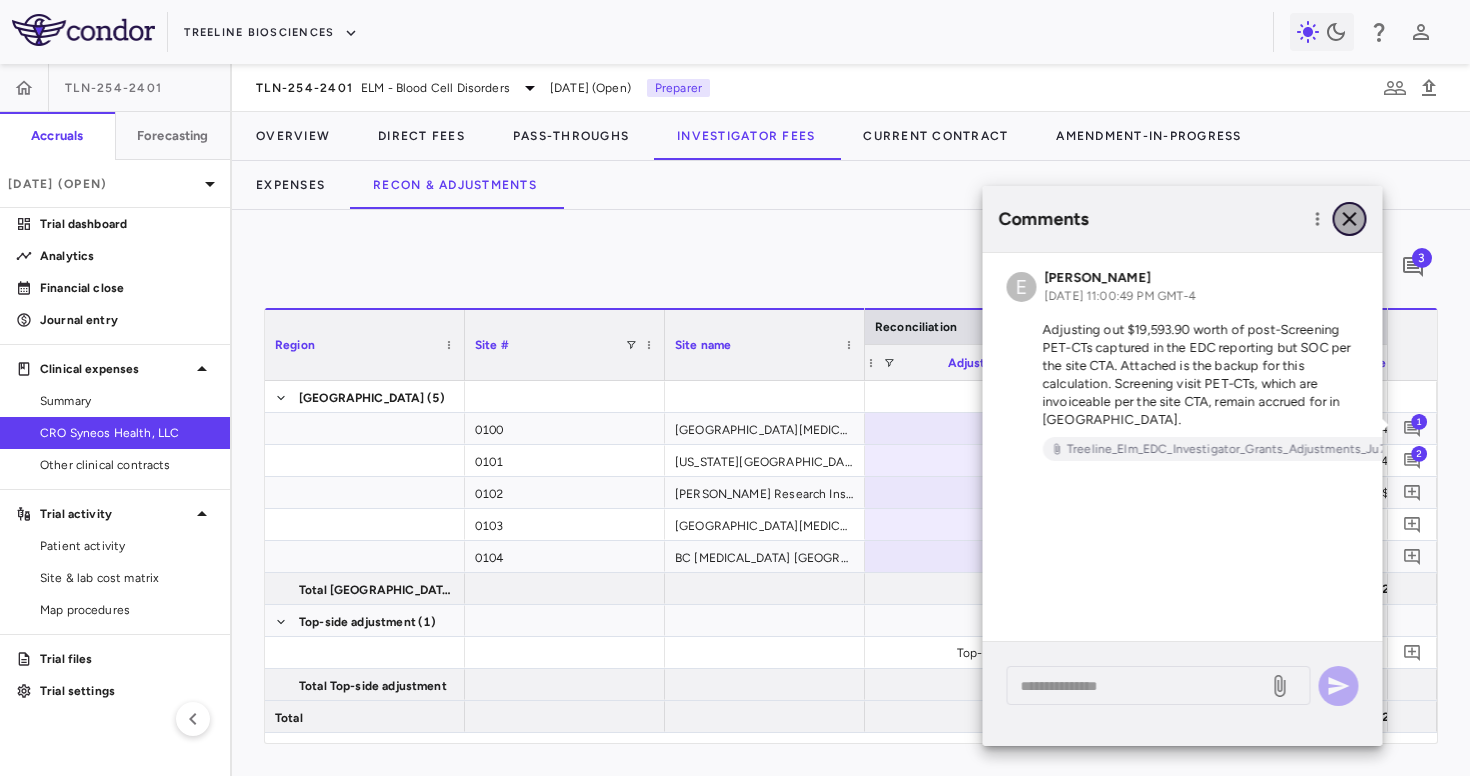 click 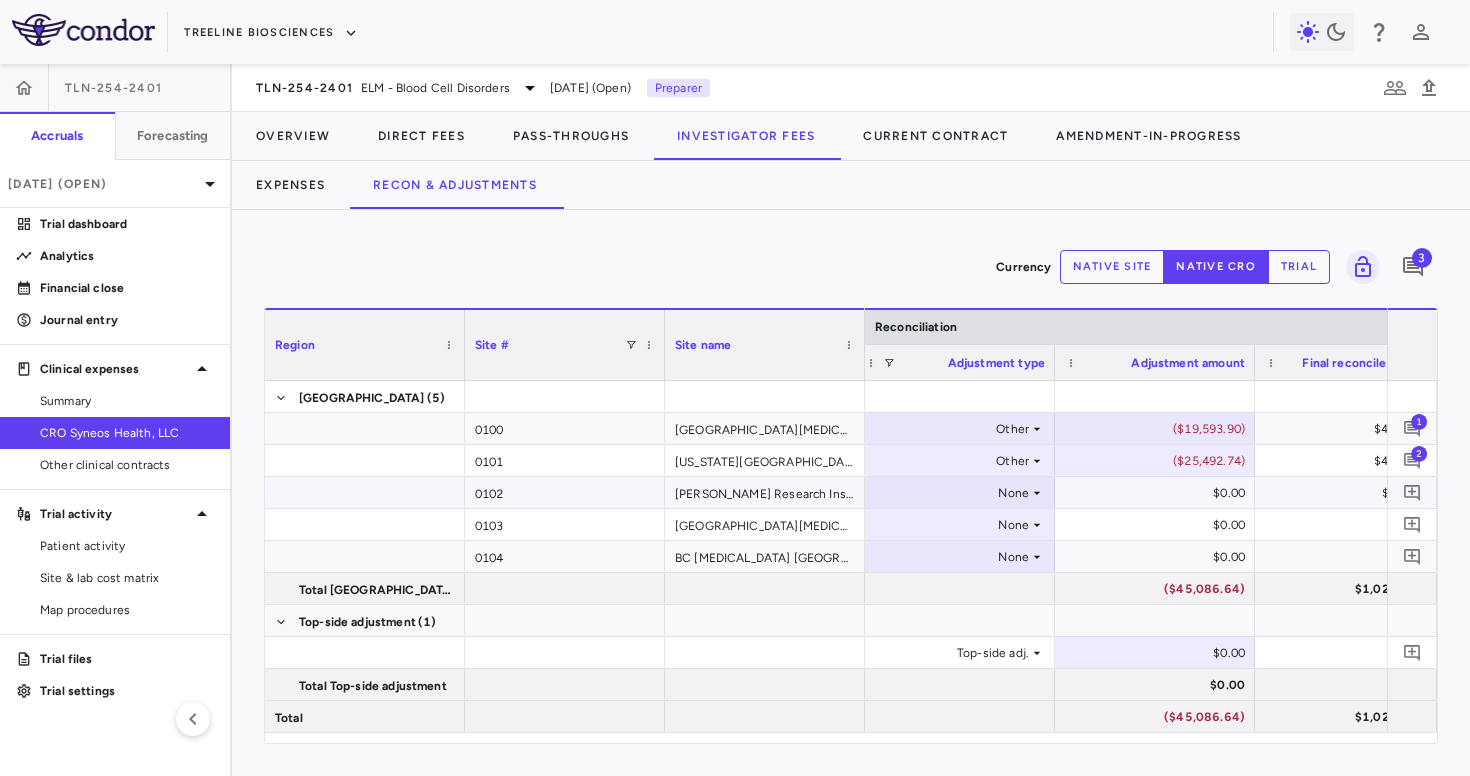 scroll, scrollTop: 0, scrollLeft: 1478, axis: horizontal 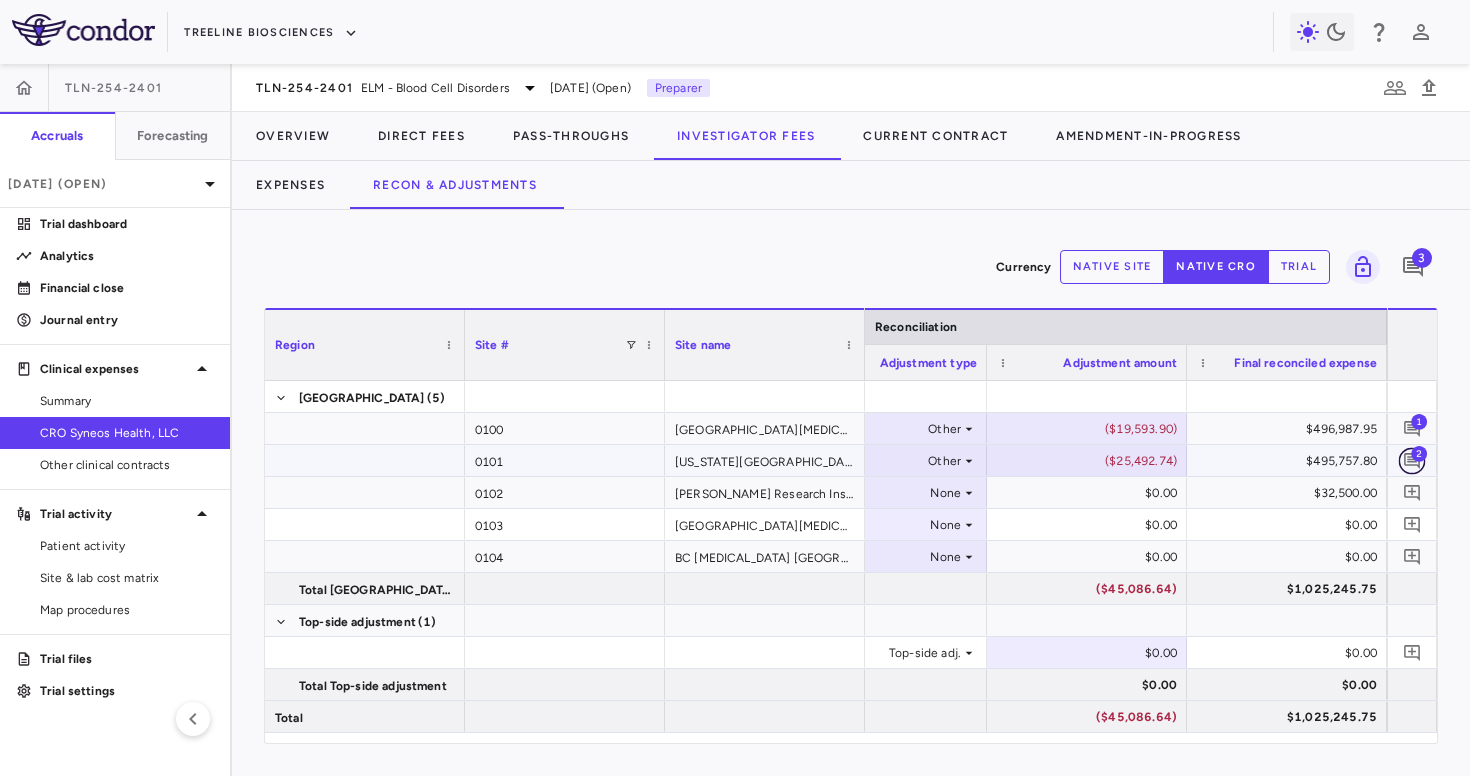 click at bounding box center [1412, 460] 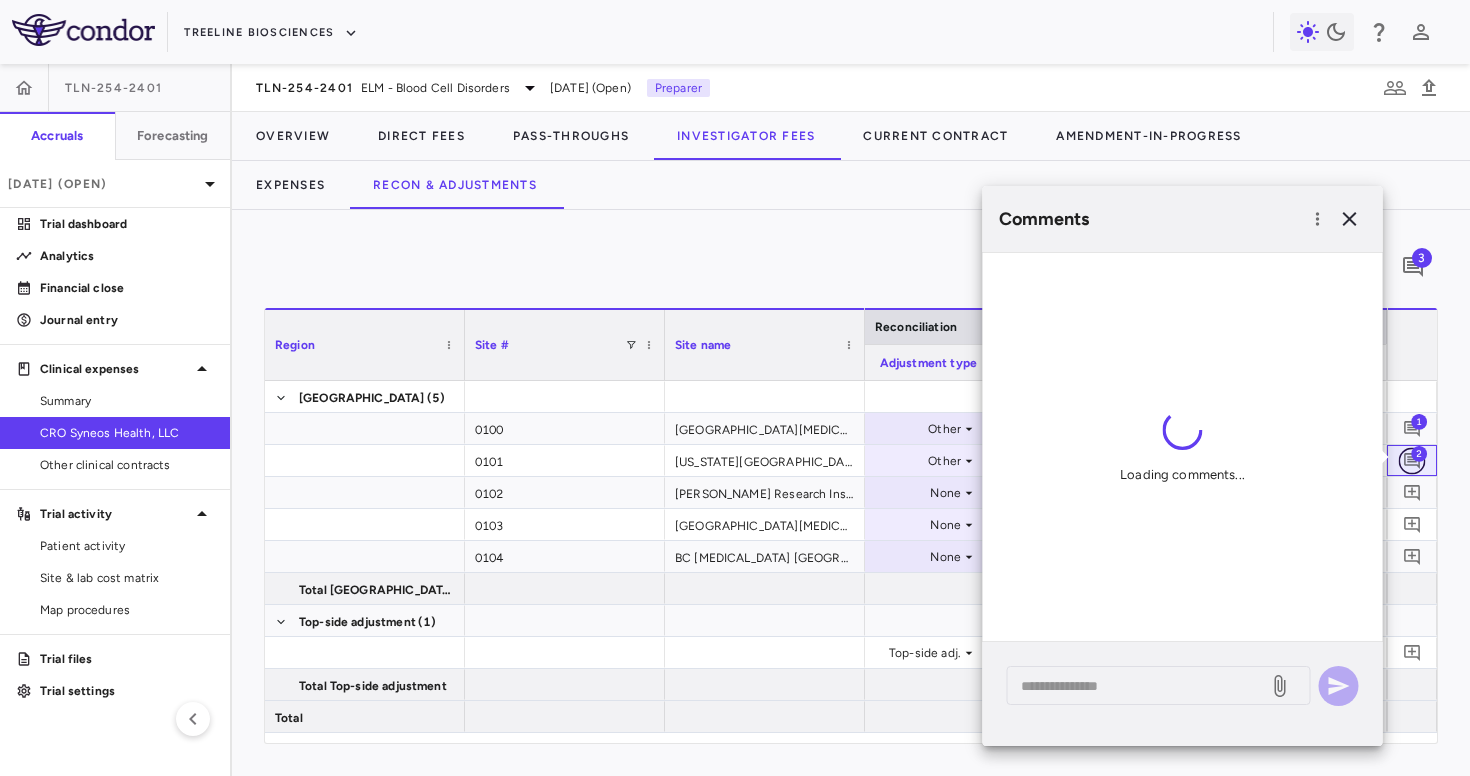 scroll, scrollTop: 2, scrollLeft: 0, axis: vertical 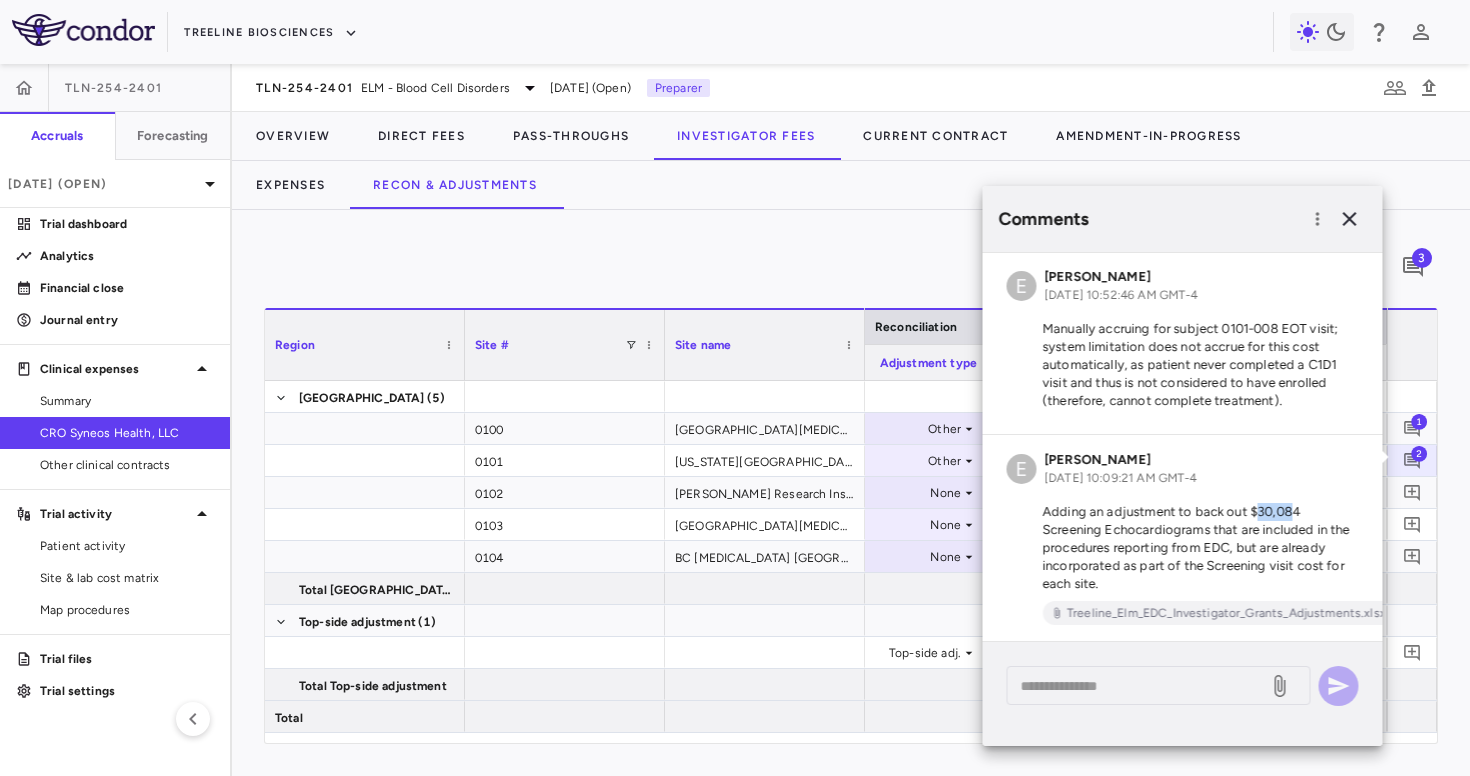 drag, startPoint x: 1252, startPoint y: 516, endPoint x: 1293, endPoint y: 516, distance: 41 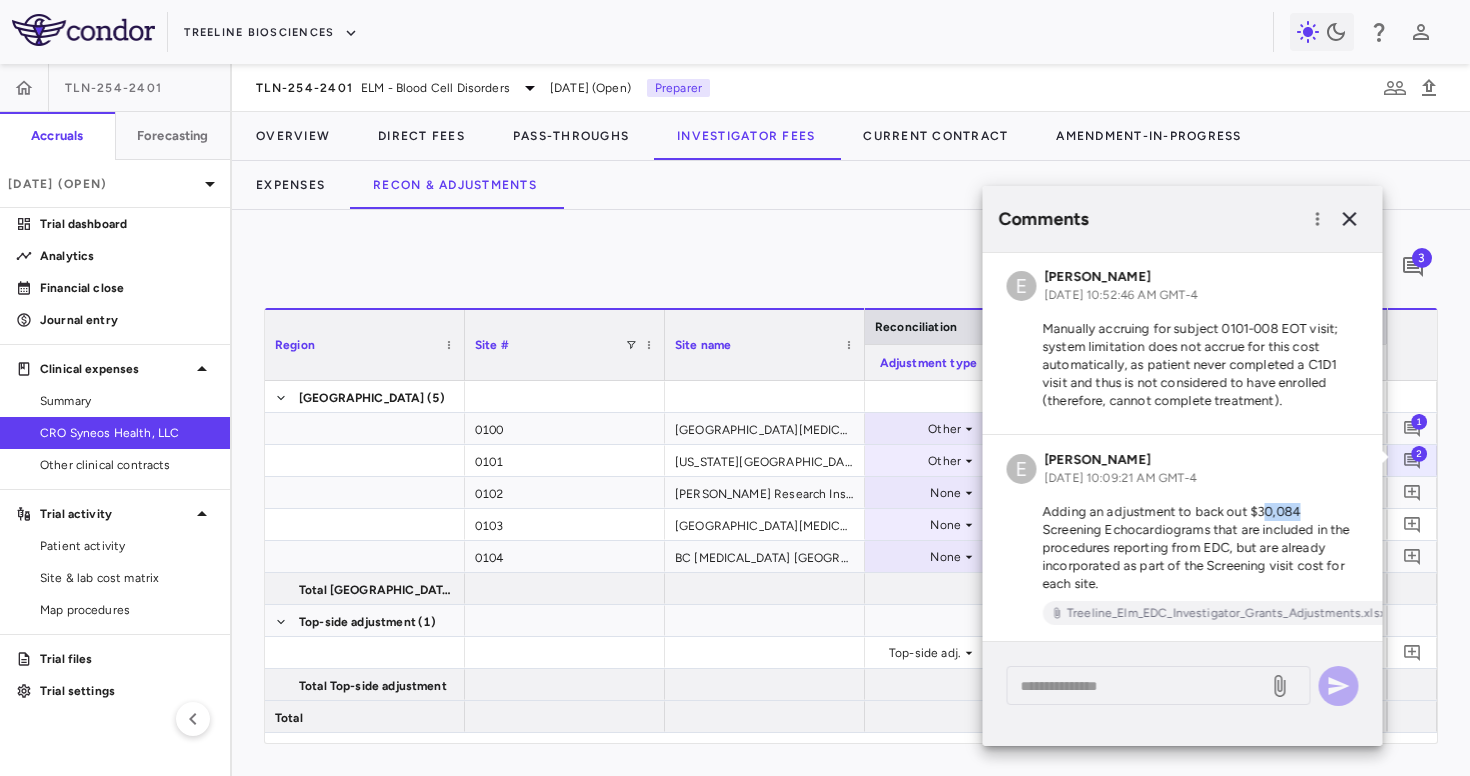 drag, startPoint x: 1302, startPoint y: 516, endPoint x: 1261, endPoint y: 516, distance: 41 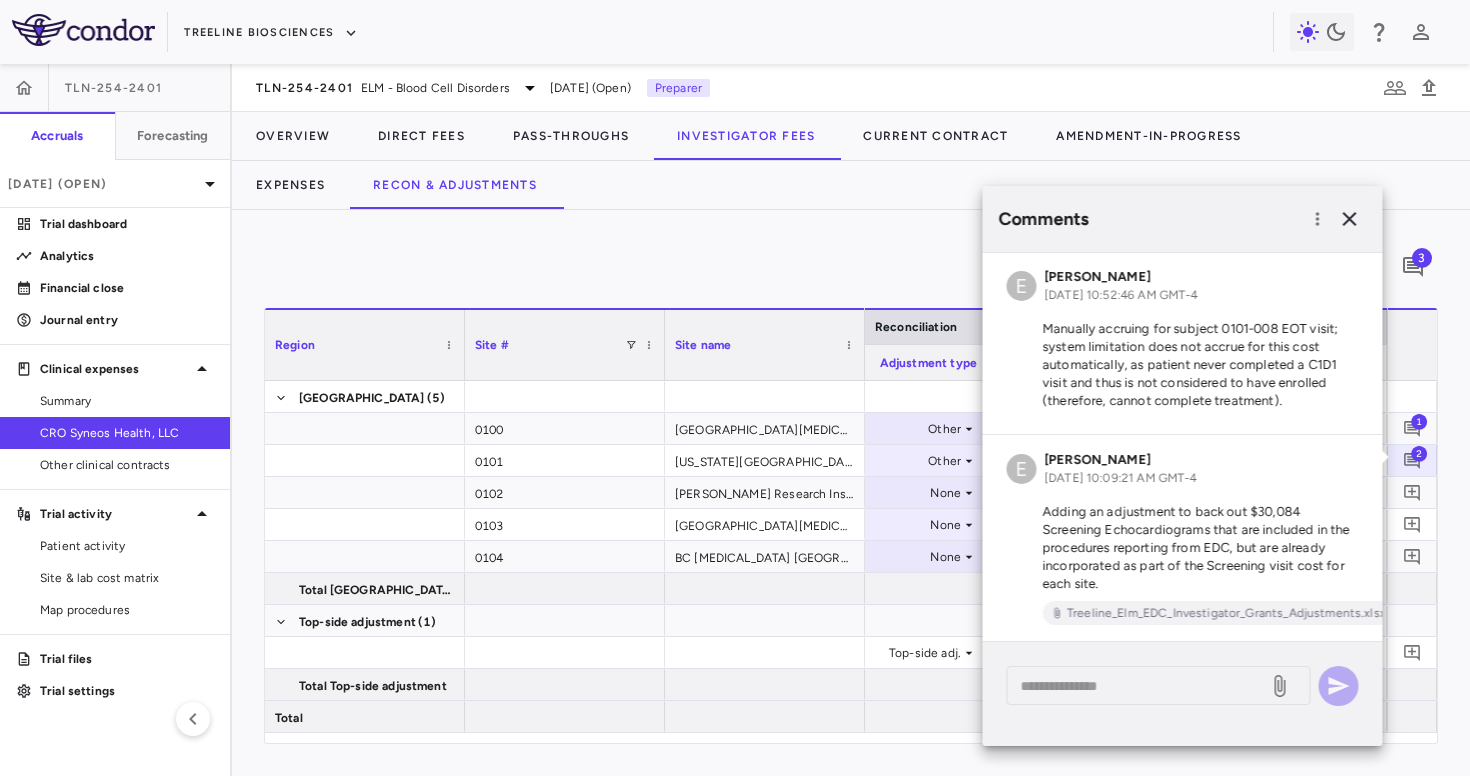 click on "Adding an adjustment to back out $30,084 Screening Echocardiograms that are included in the procedures reporting from EDC, but are already incorporated as part of the Screening visit cost for each site." at bounding box center (1183, 548) 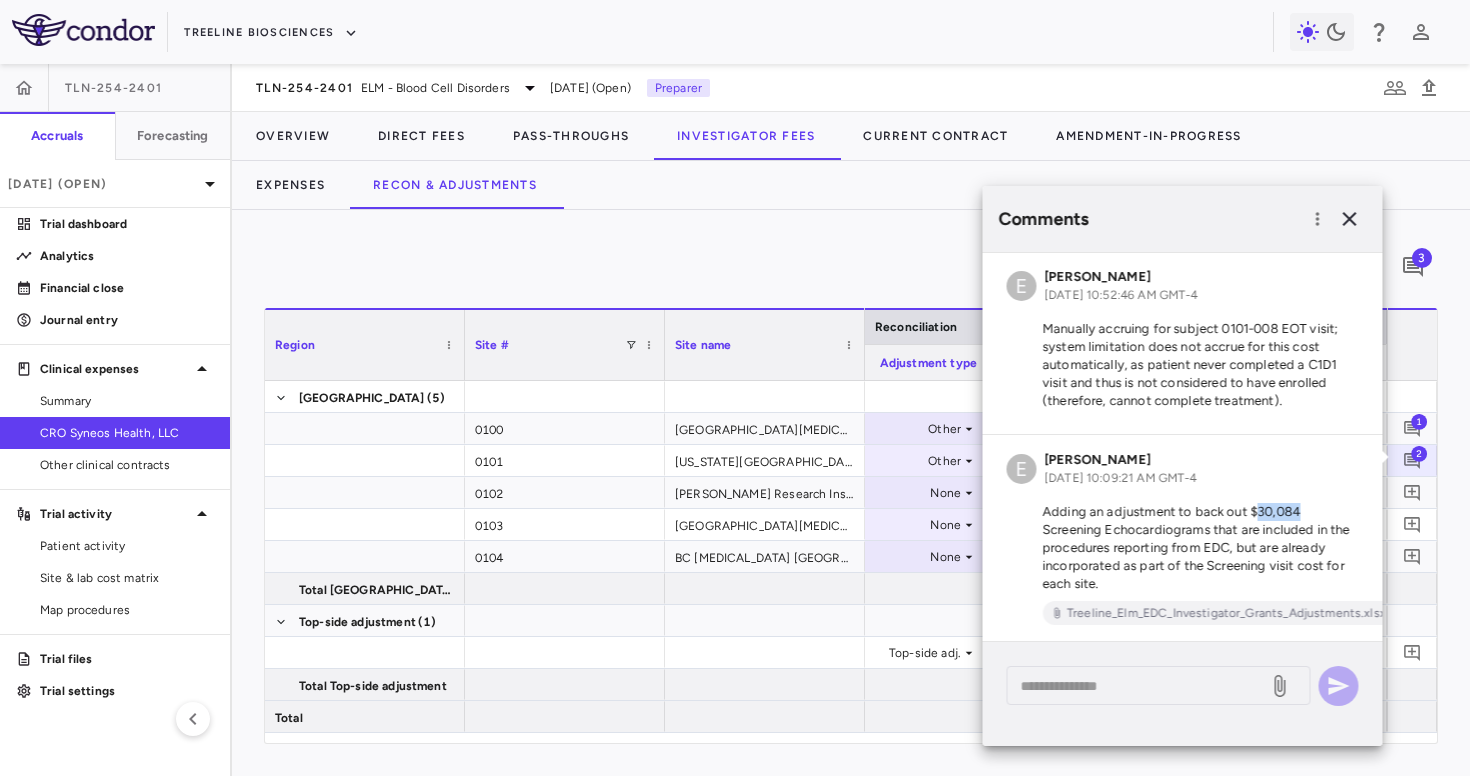 drag, startPoint x: 1253, startPoint y: 513, endPoint x: 1302, endPoint y: 513, distance: 49 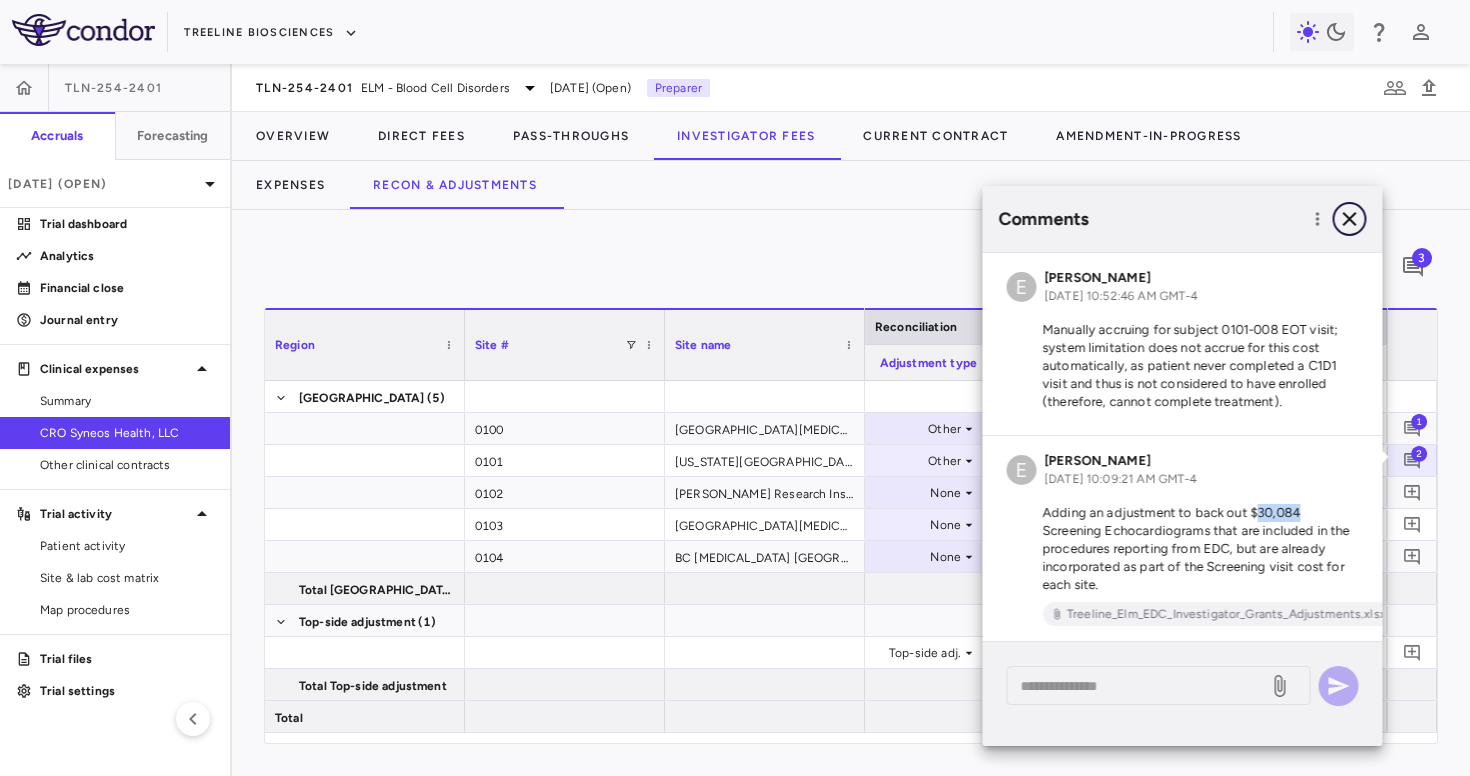 click 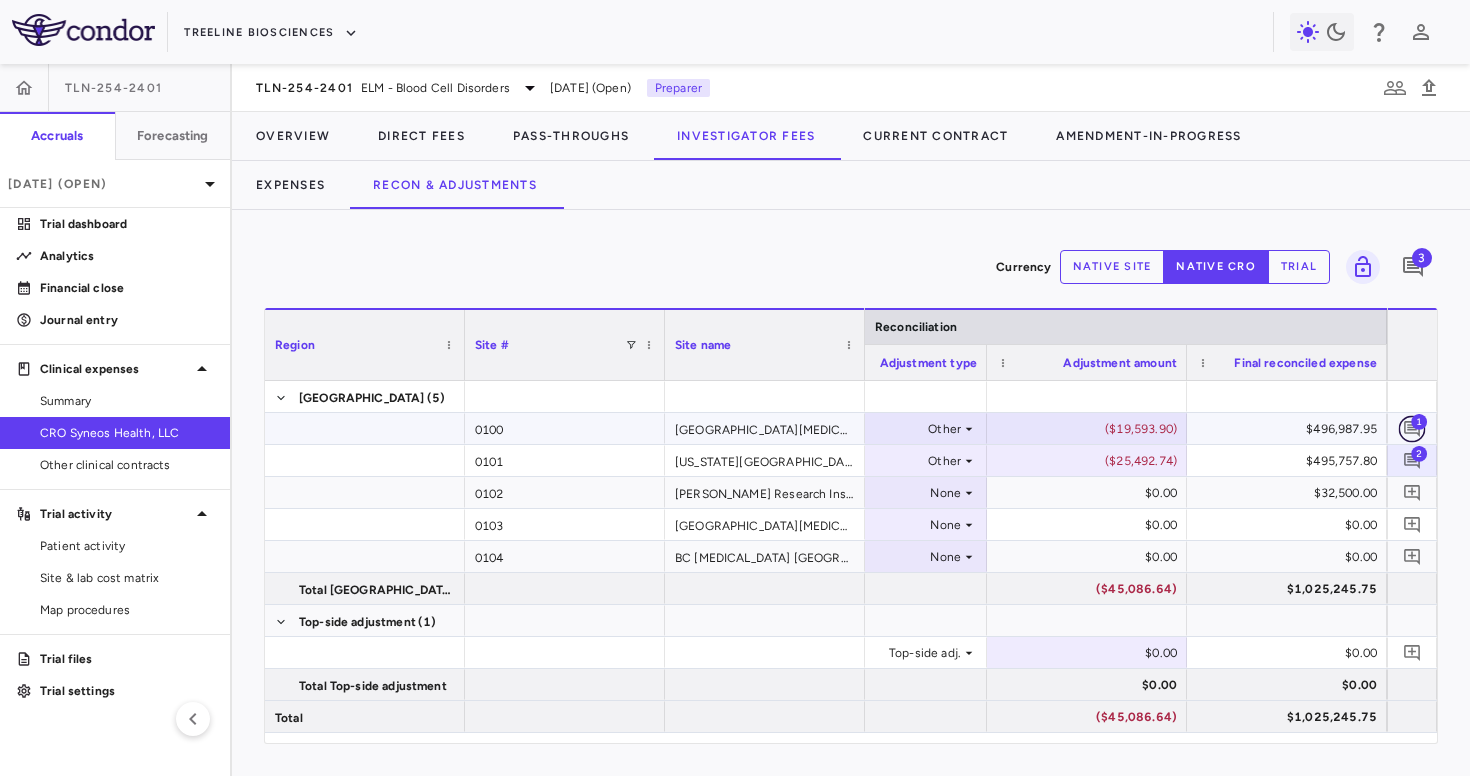 click 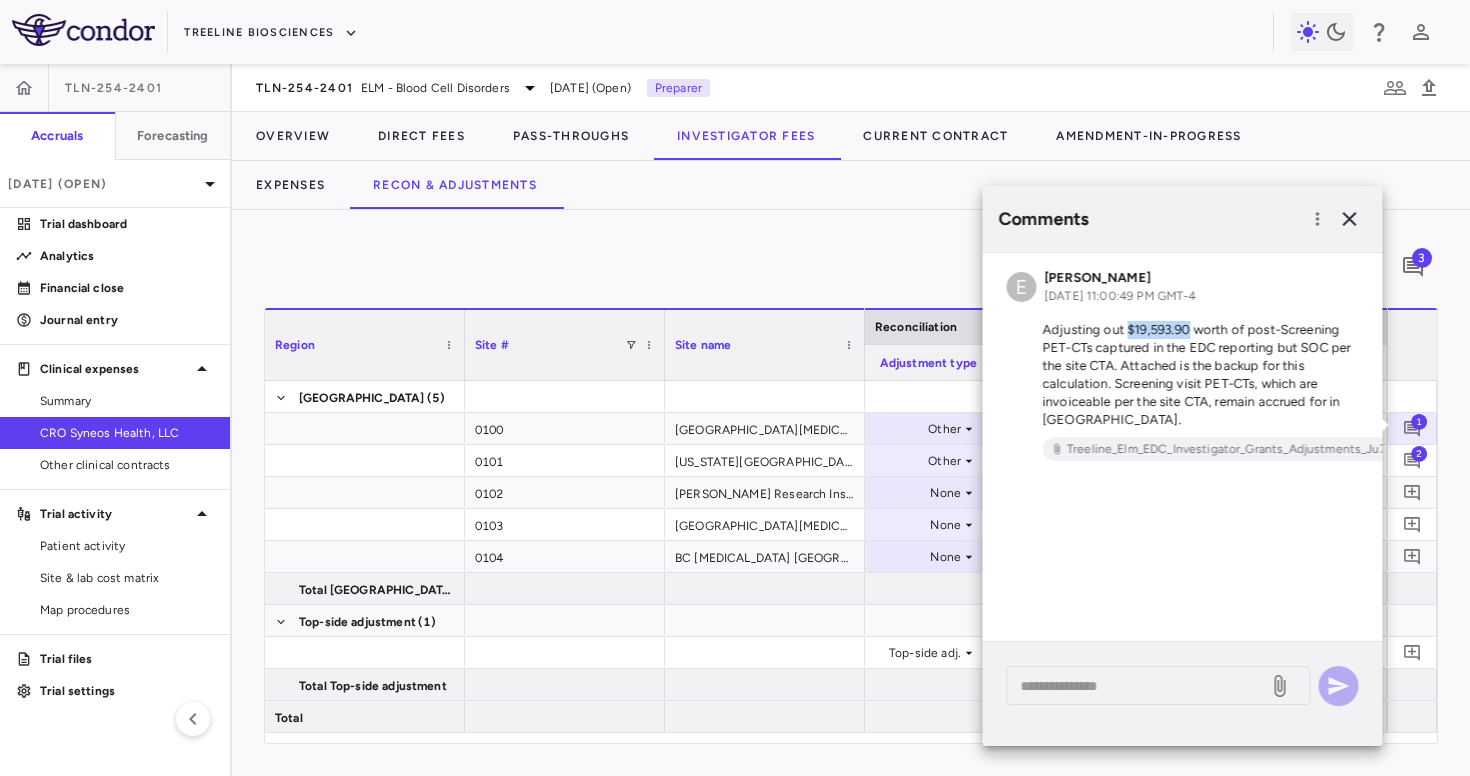 drag, startPoint x: 1125, startPoint y: 334, endPoint x: 1187, endPoint y: 335, distance: 62.008064 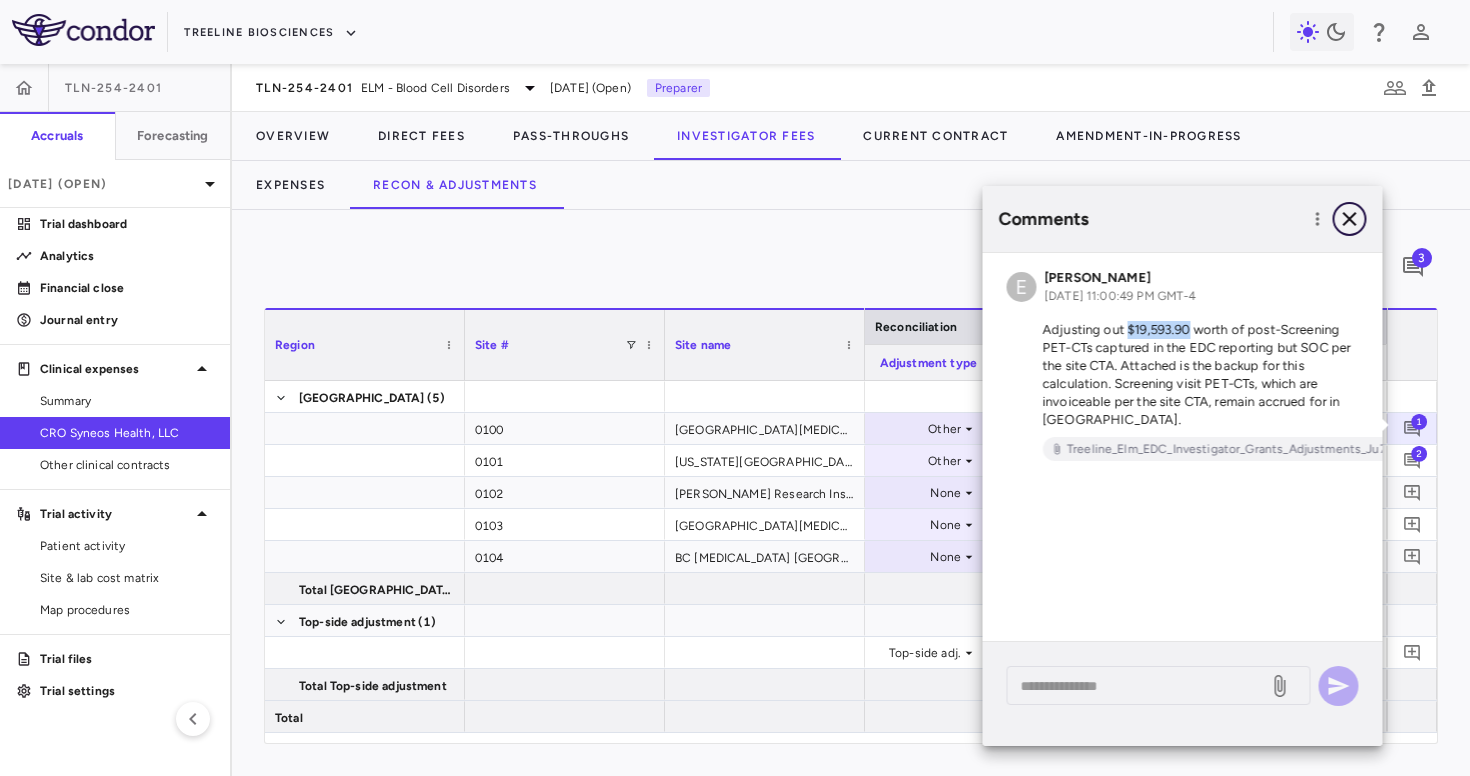 click 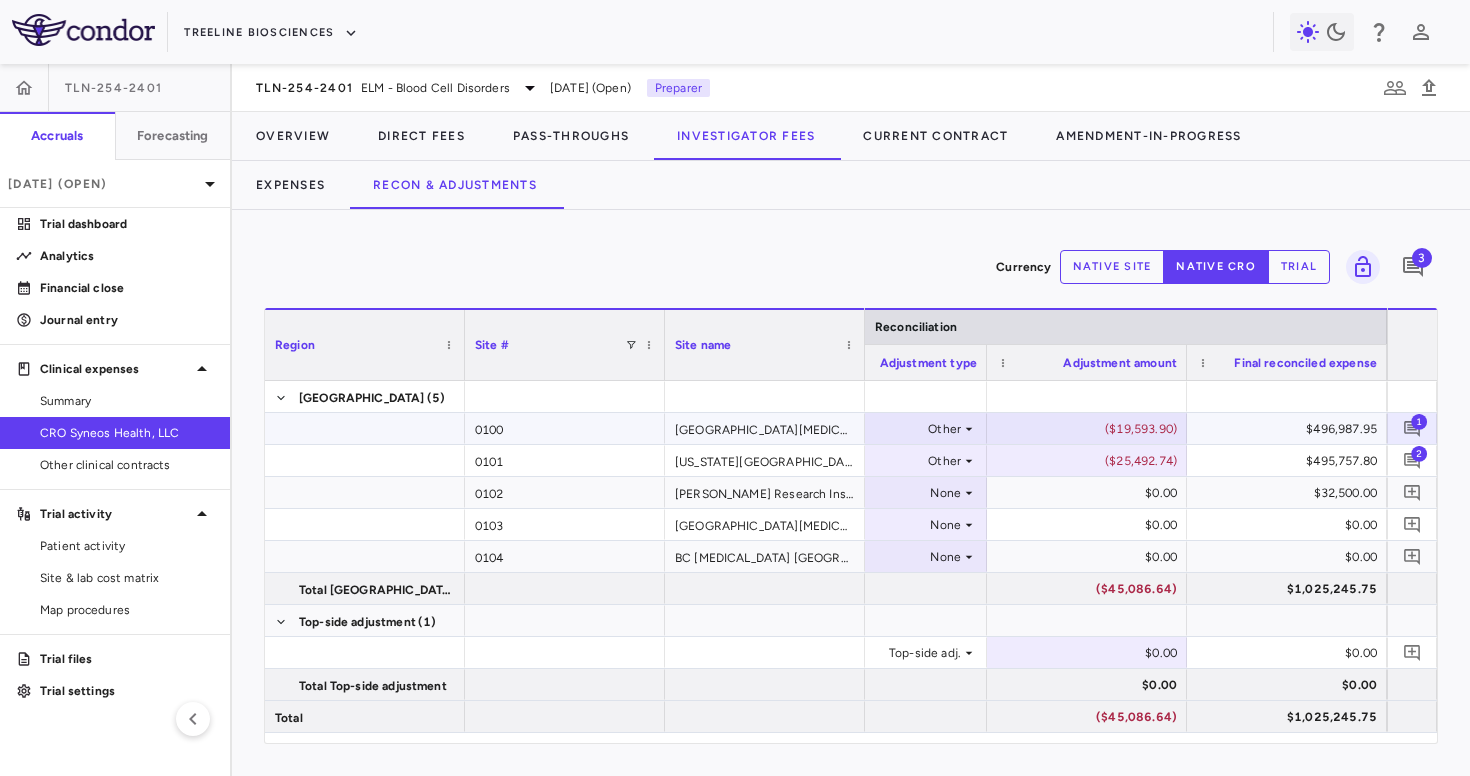 click on "($19,593.90)" at bounding box center (1091, 429) 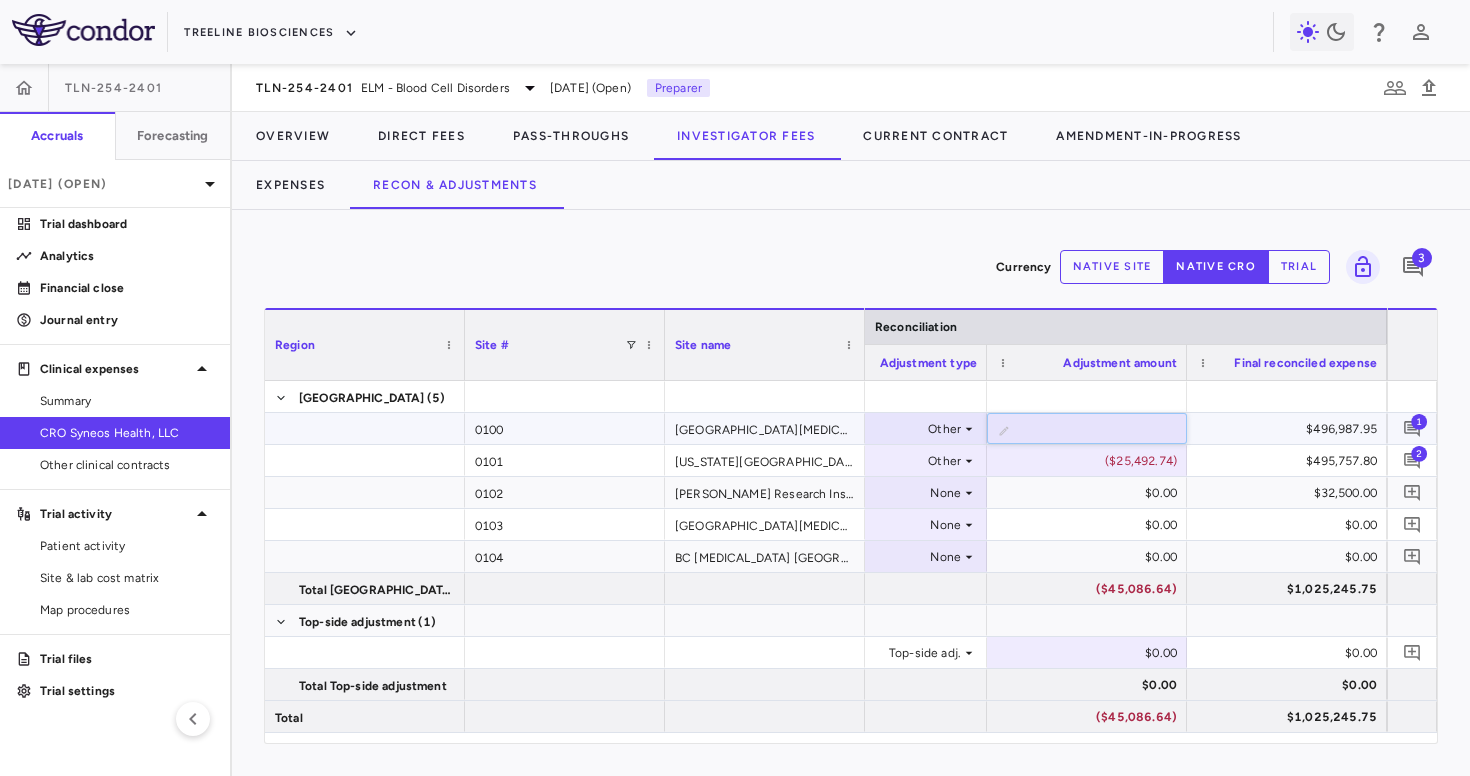 click on "********" at bounding box center [1102, 430] 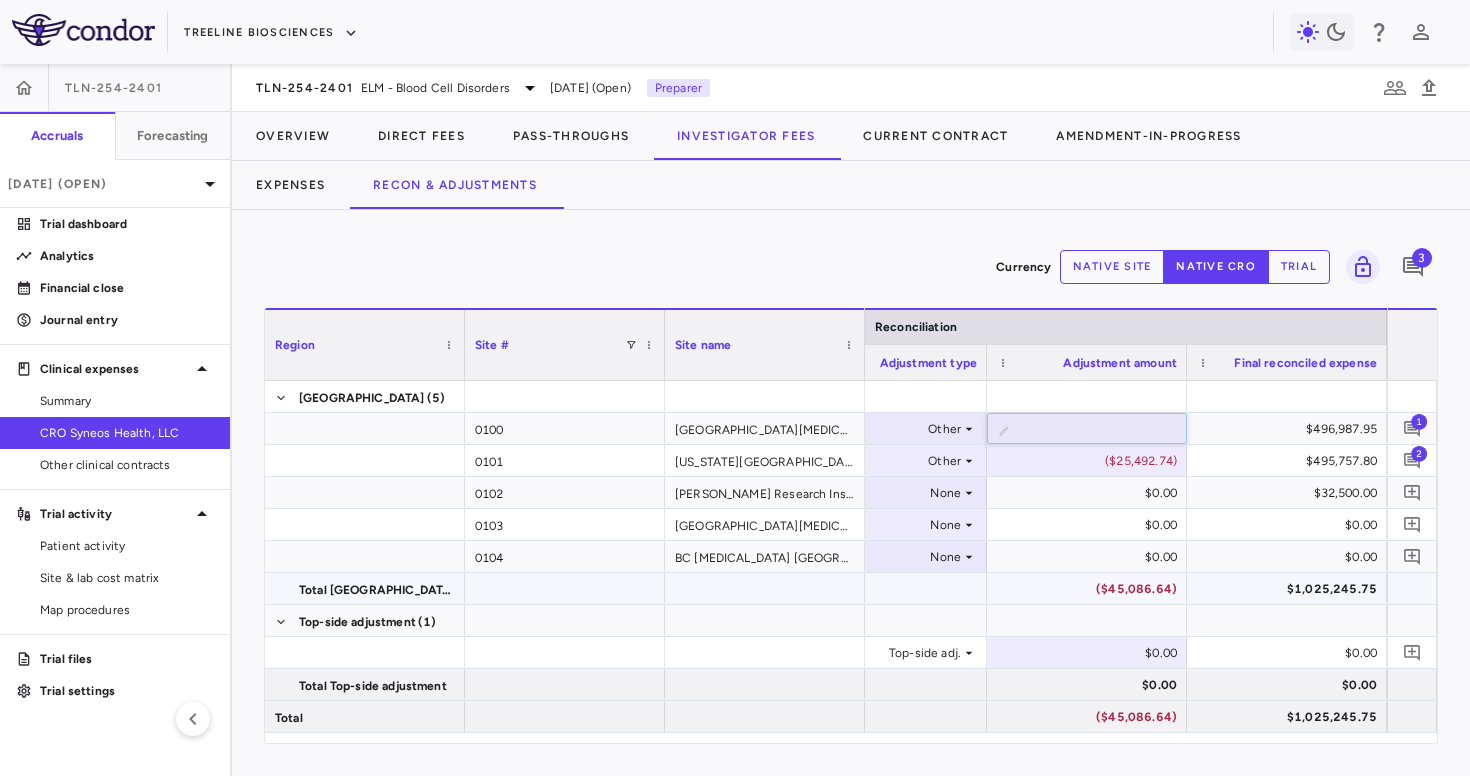 click on "$1,025,245.75" at bounding box center [1291, 589] 